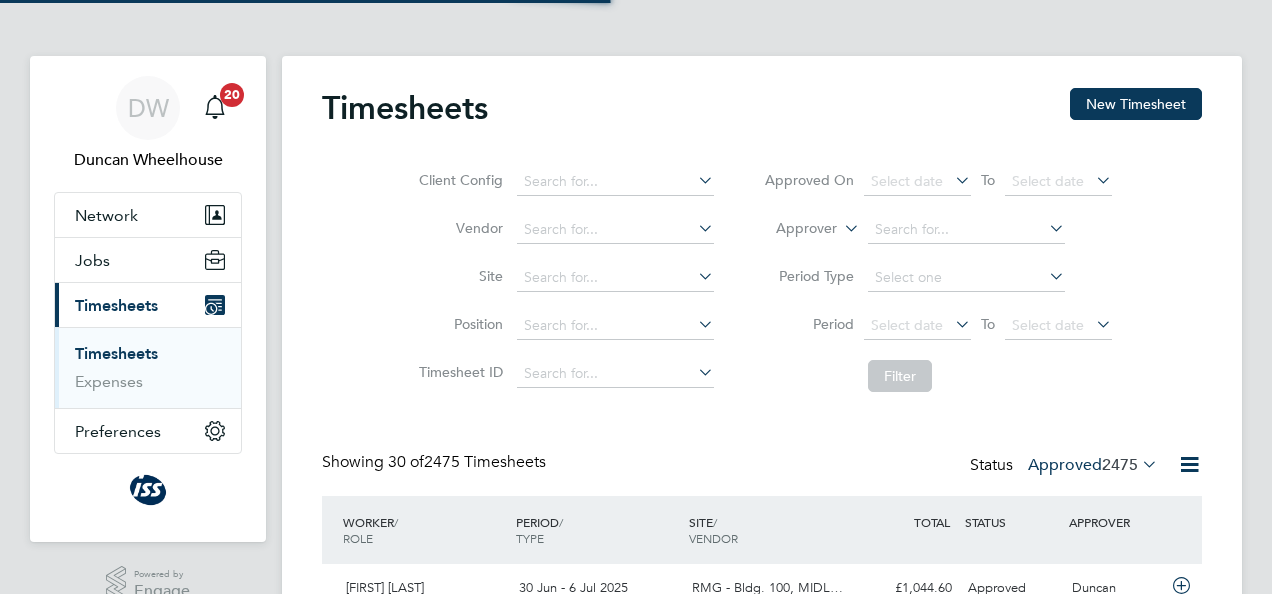 scroll, scrollTop: 0, scrollLeft: 0, axis: both 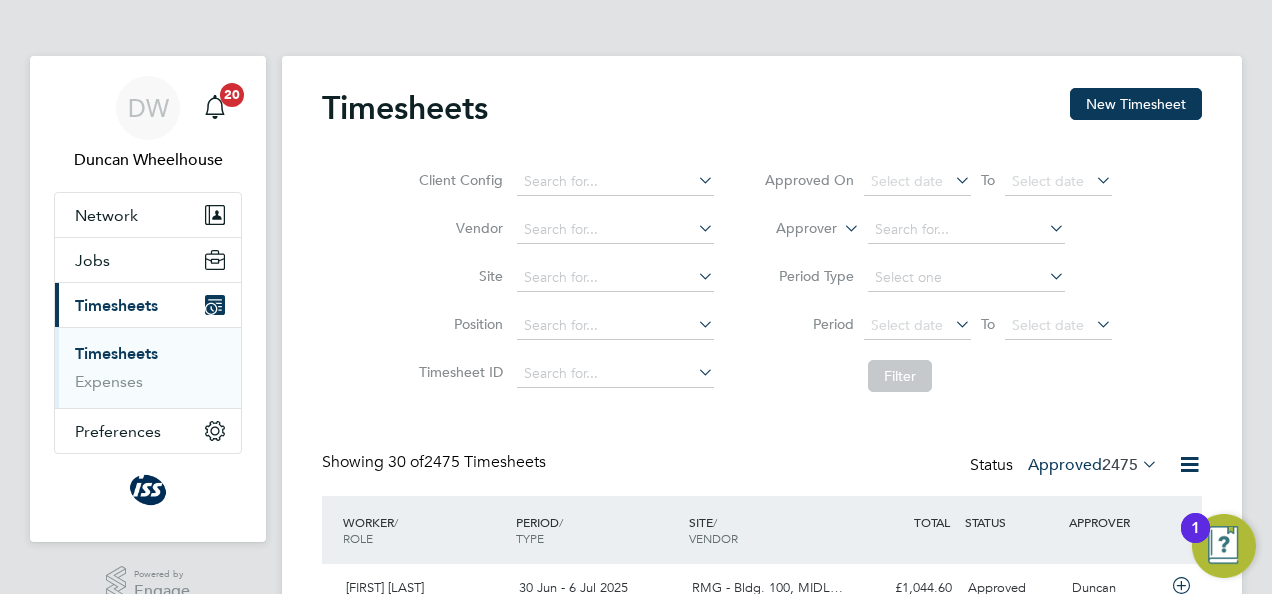 click 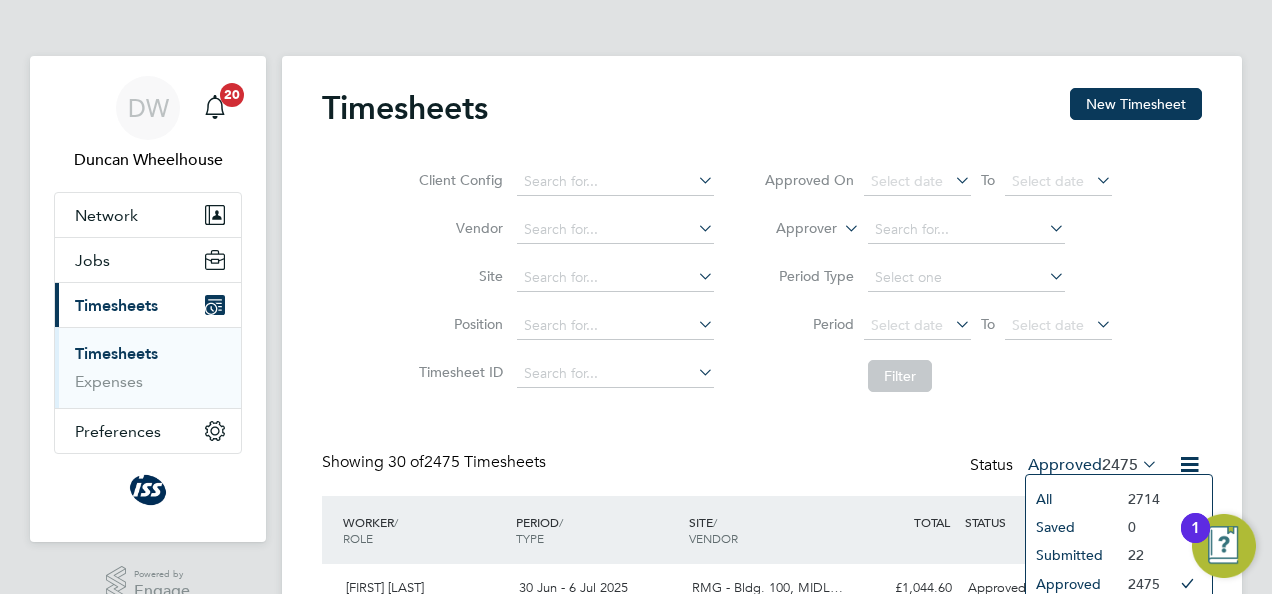 click on "Submitted" 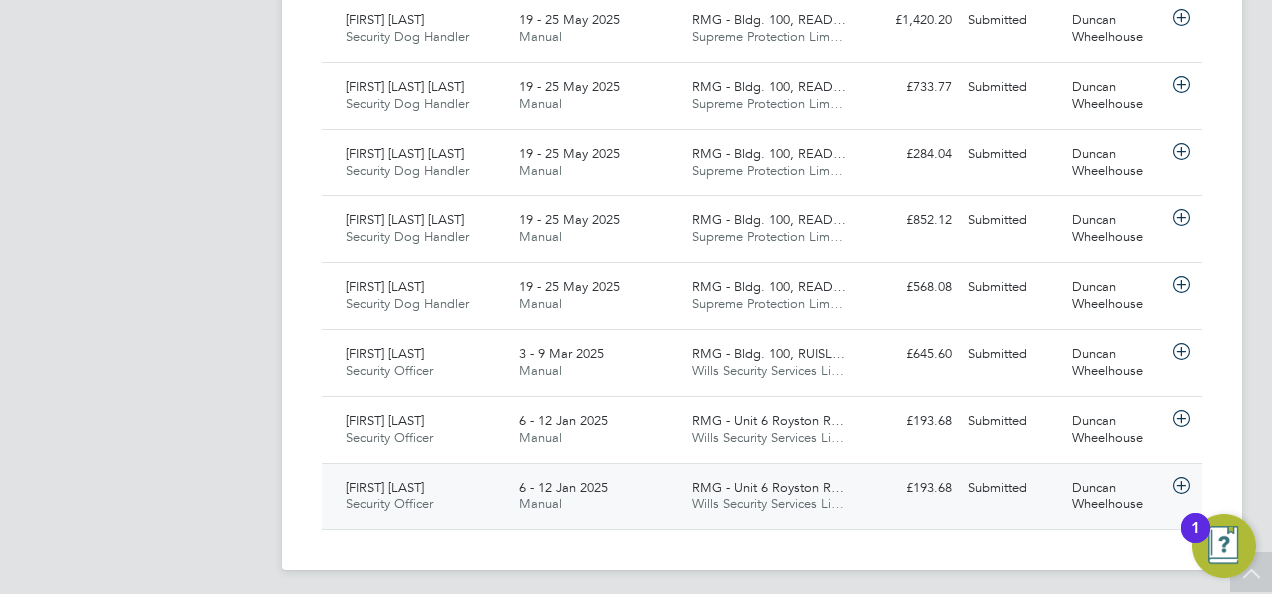 click 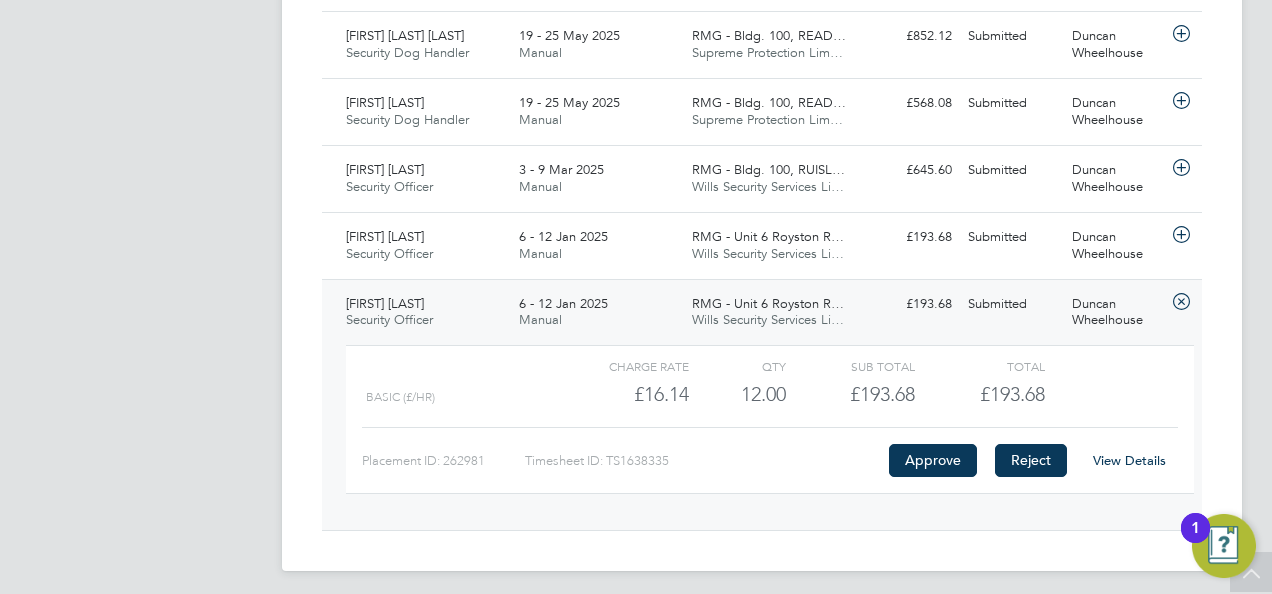 click on "Reject" 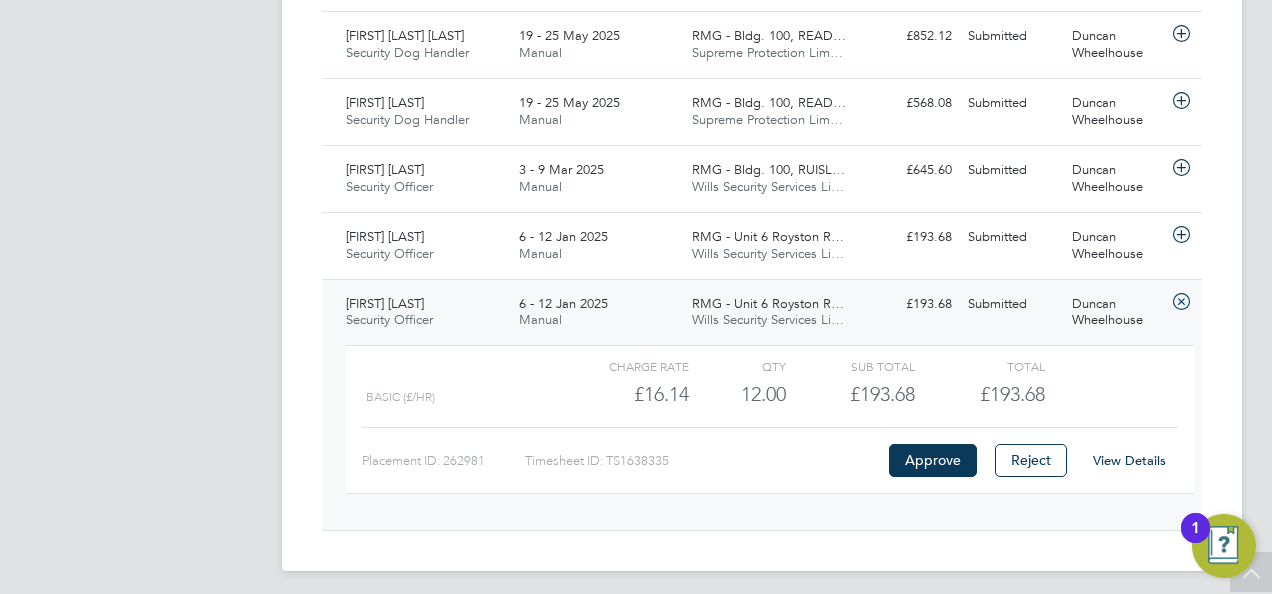 click 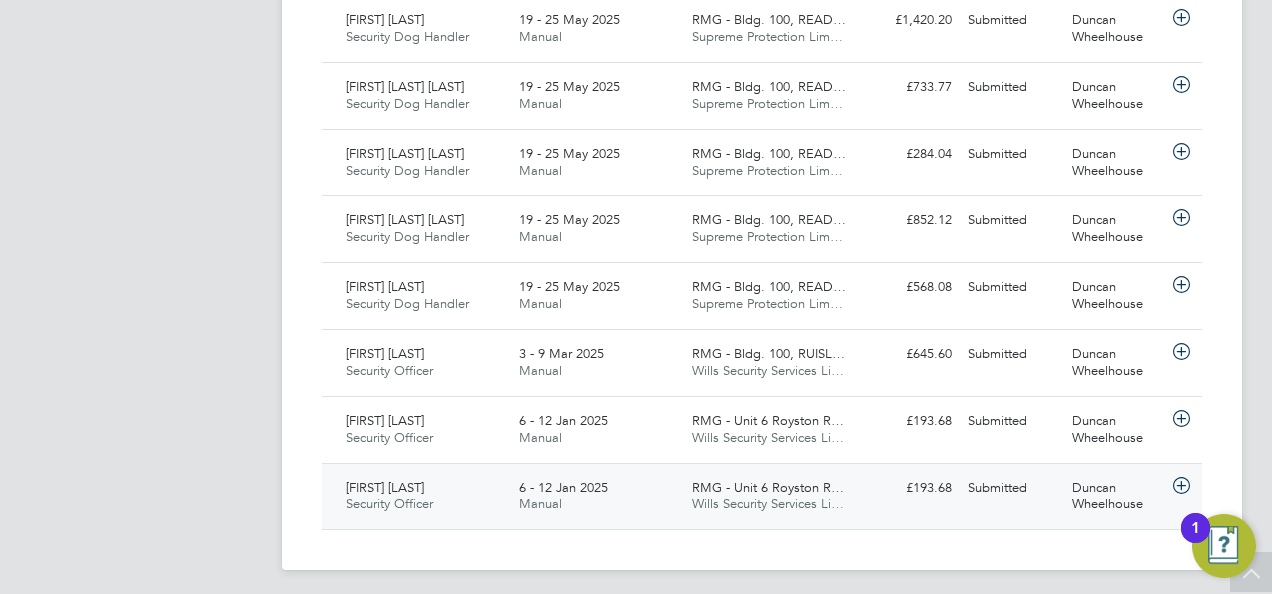 click 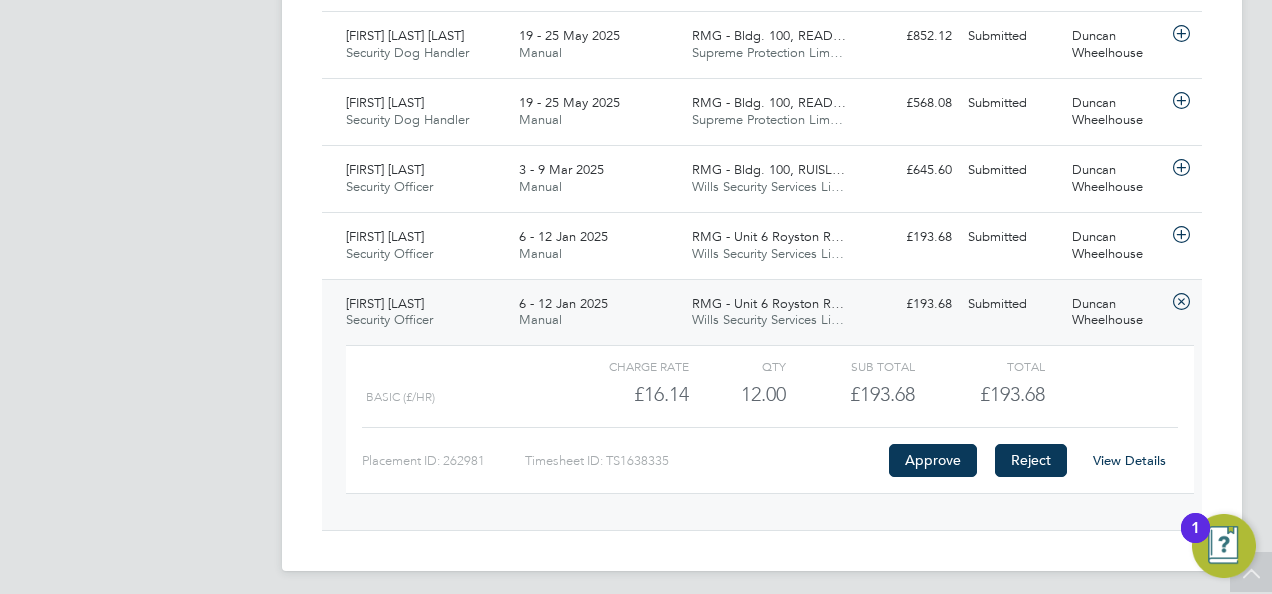 click on "Reject" 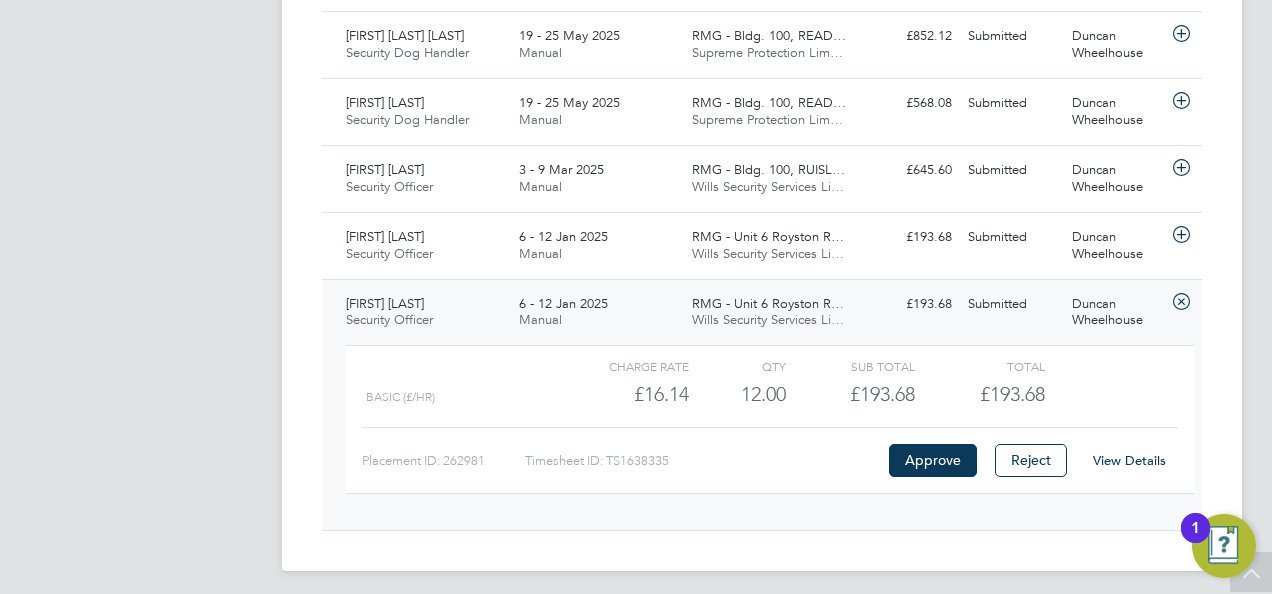click 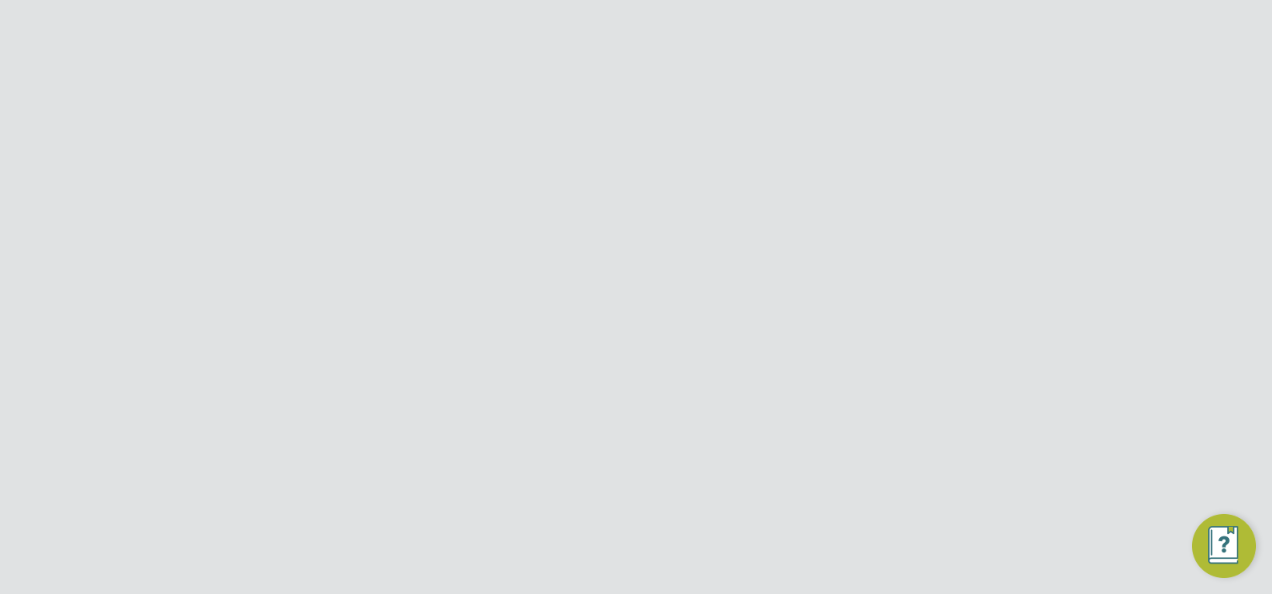 scroll, scrollTop: 0, scrollLeft: 0, axis: both 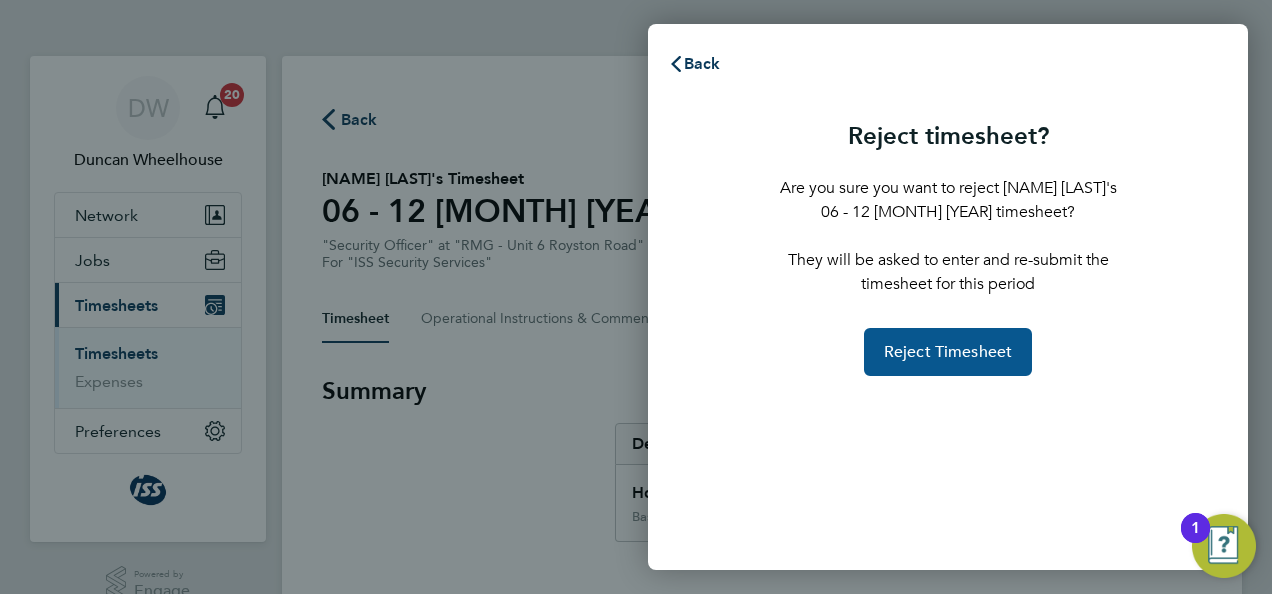click on "Reject Timesheet" 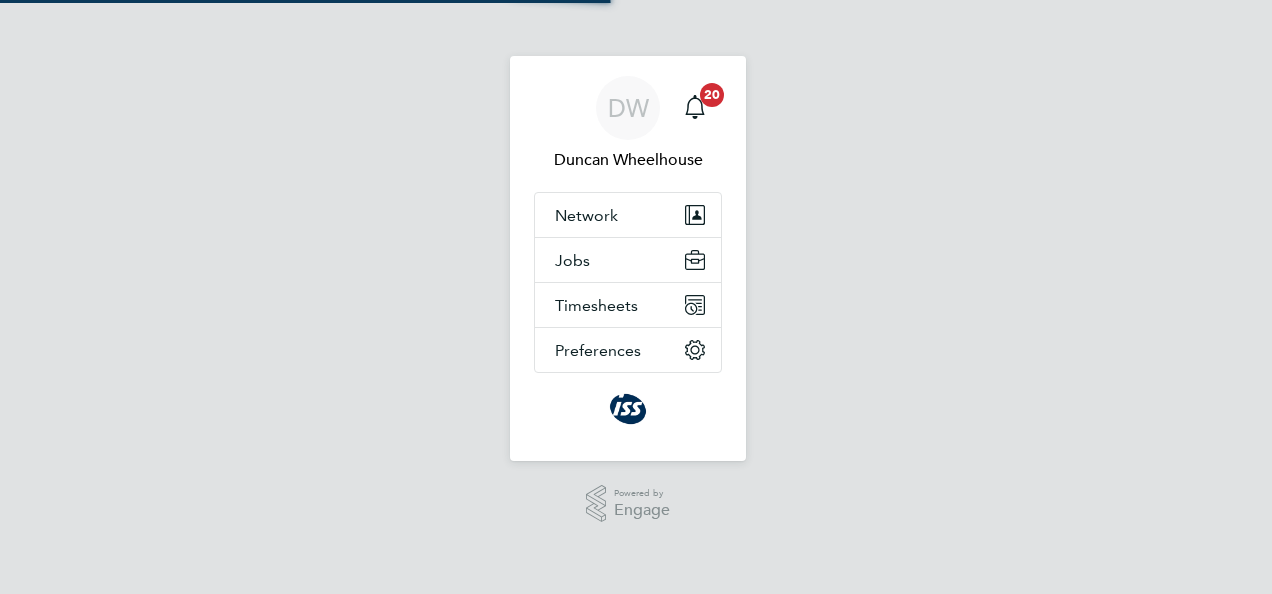 scroll, scrollTop: 0, scrollLeft: 0, axis: both 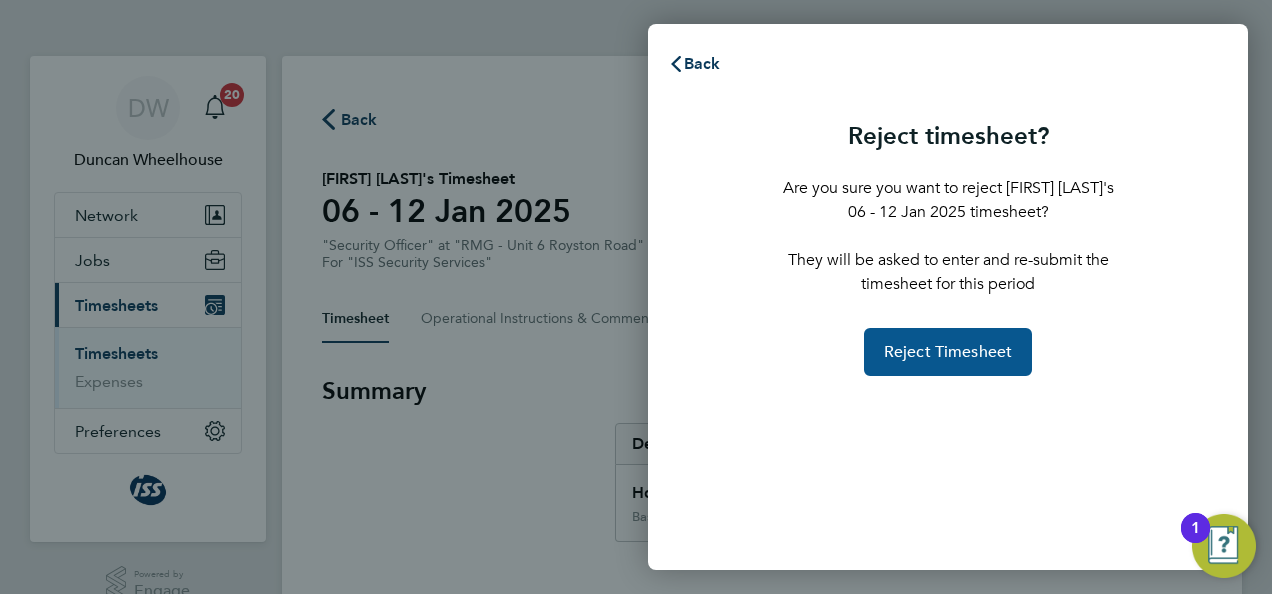 click on "Reject Timesheet" 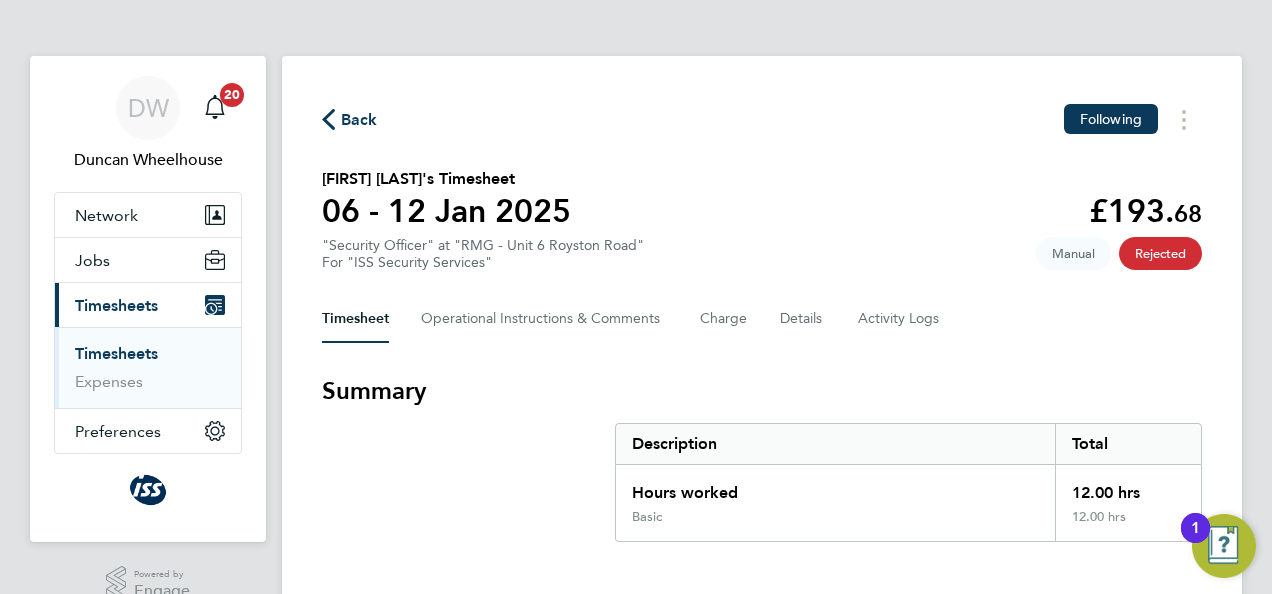 click on "Syed Zeeshan's Timesheet   06 - 12 Jan 2025   £193. 68  "Security Officer" at "RMG - Unit 6 Royston Road"  For "ISS Security Services"  Rejected   Manual" 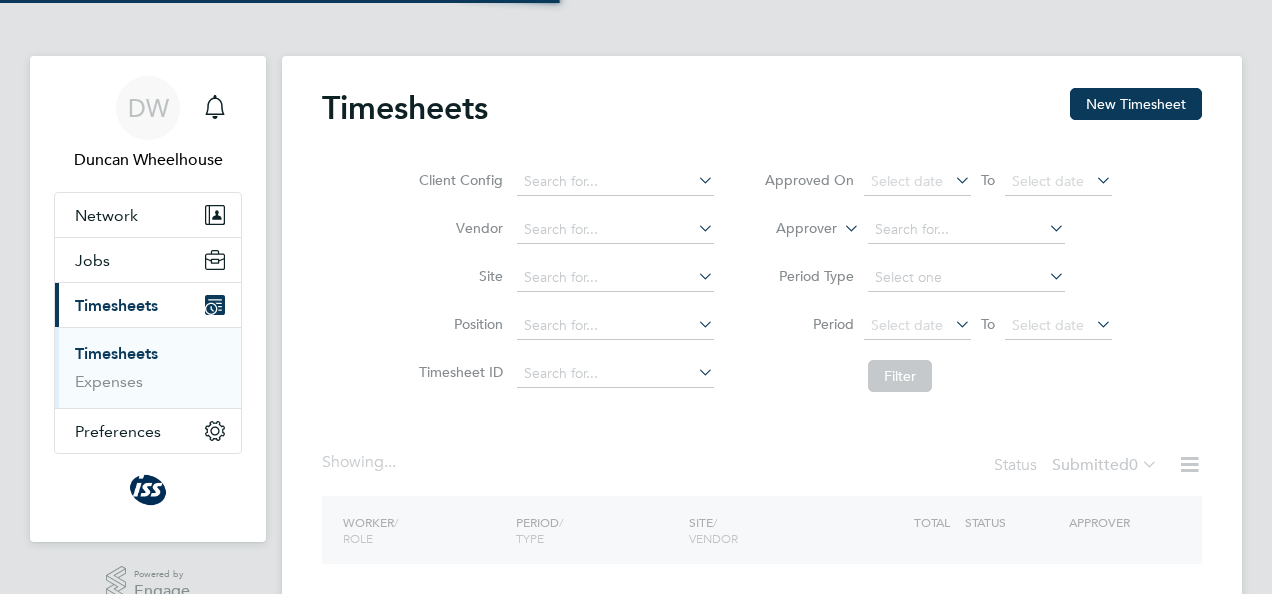 scroll, scrollTop: 0, scrollLeft: 0, axis: both 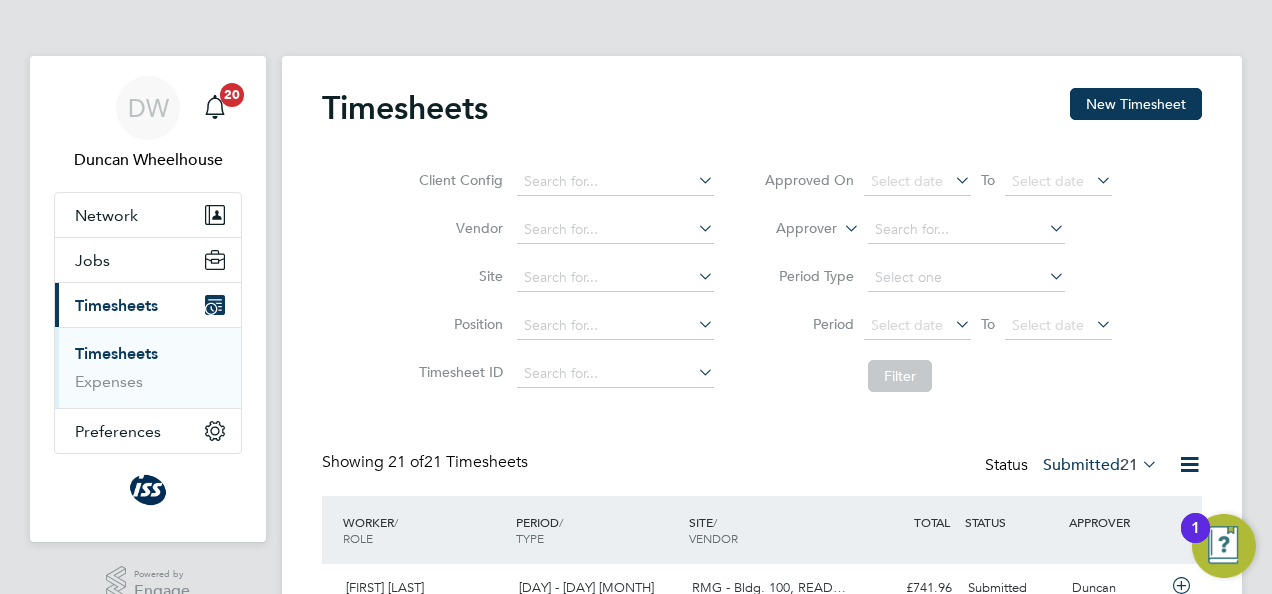 click 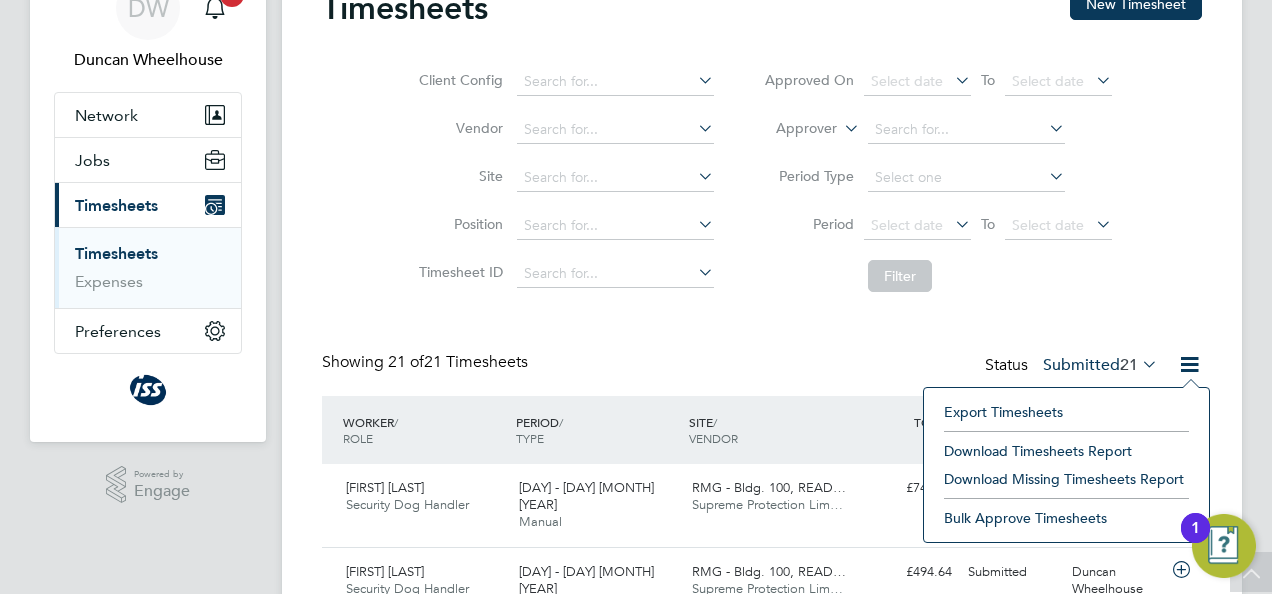 click on "Filter" 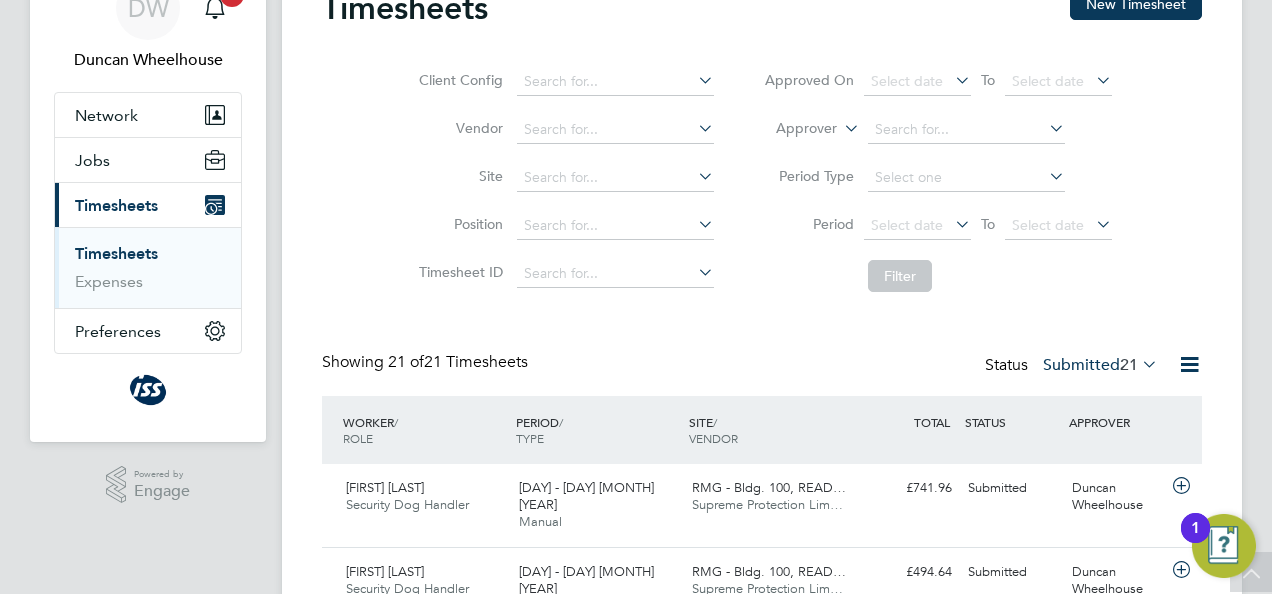 click 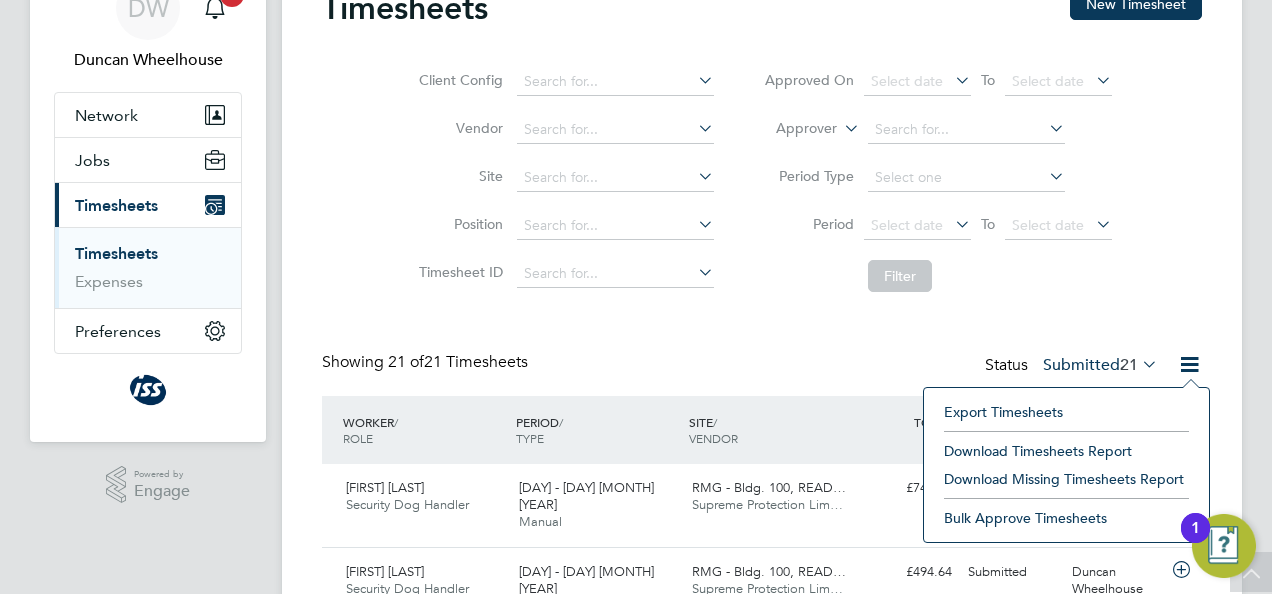 click on "Download Timesheets Report" 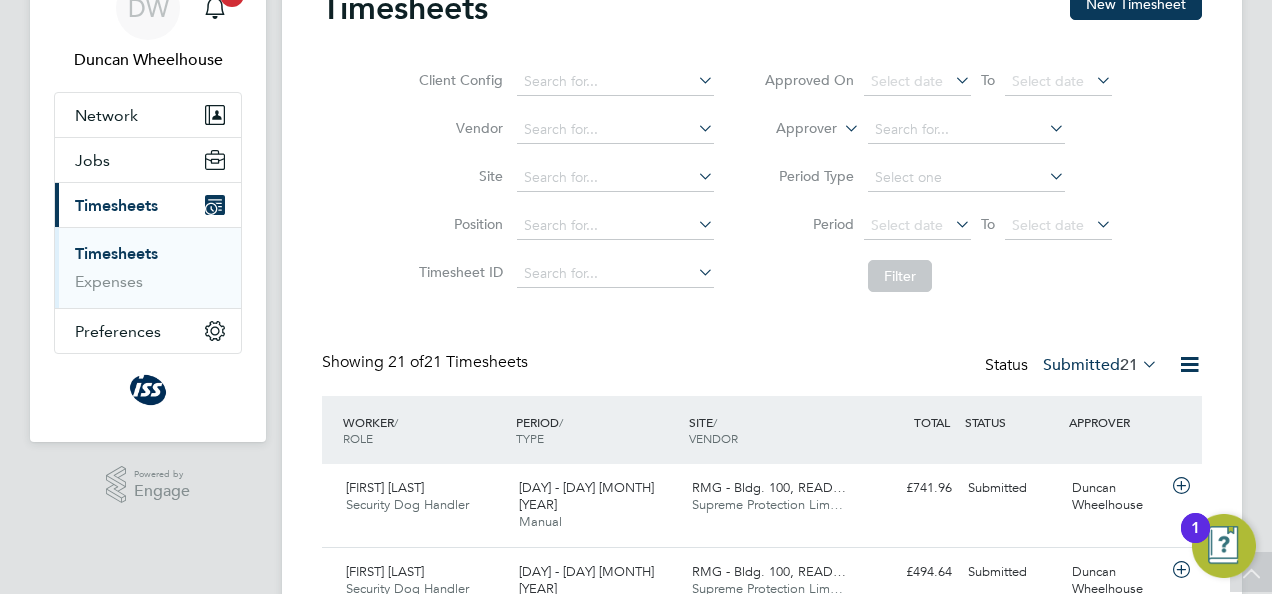 click on "Filter" 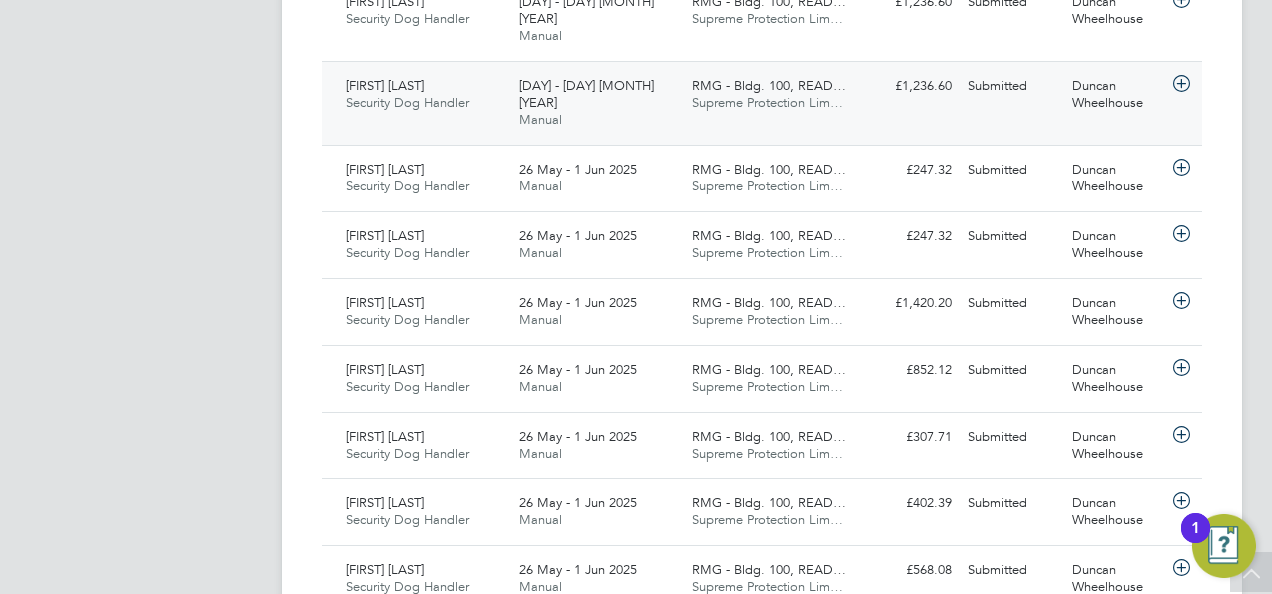 scroll, scrollTop: 937, scrollLeft: 0, axis: vertical 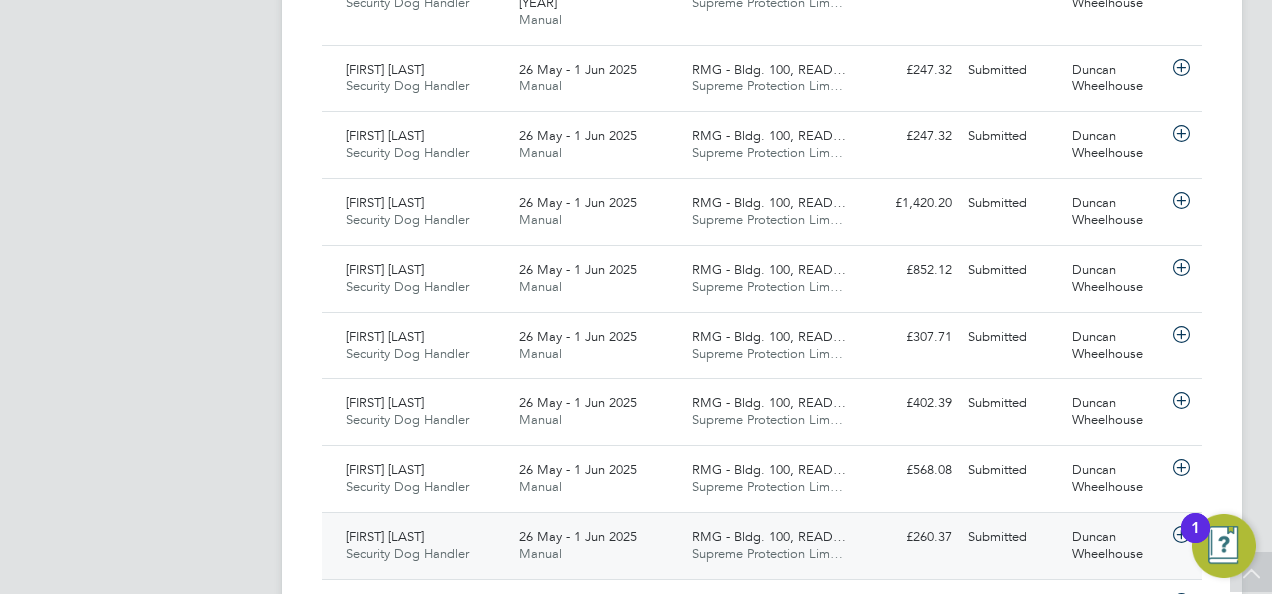 click on "Supreme Protection Lim…" 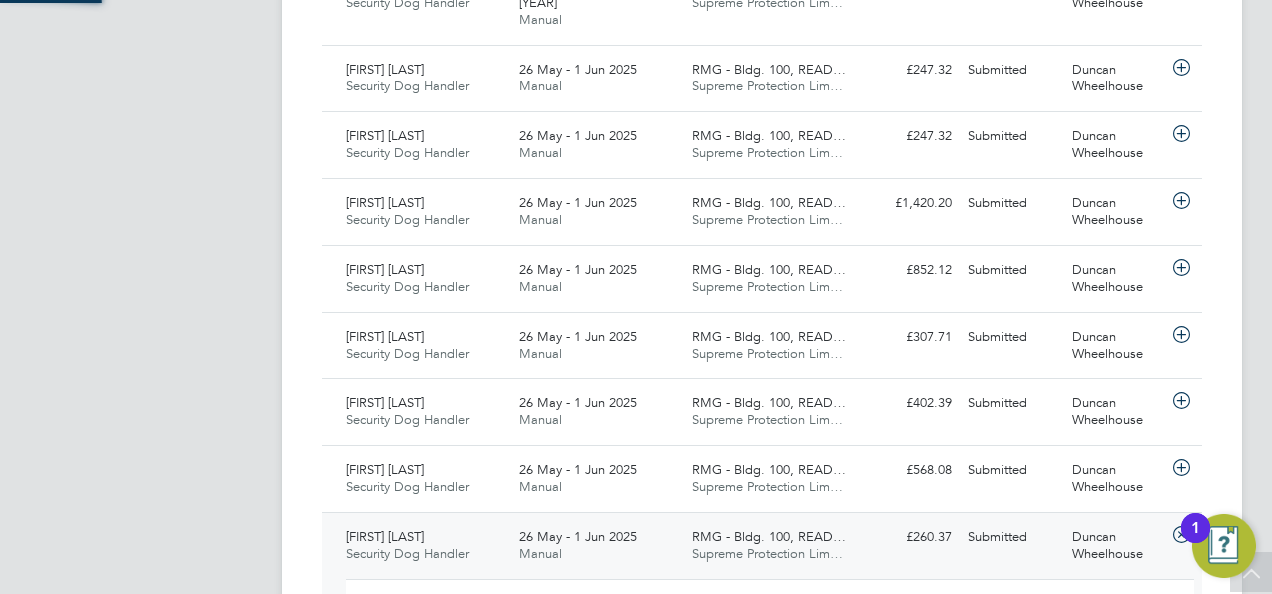 scroll, scrollTop: 10, scrollLeft: 10, axis: both 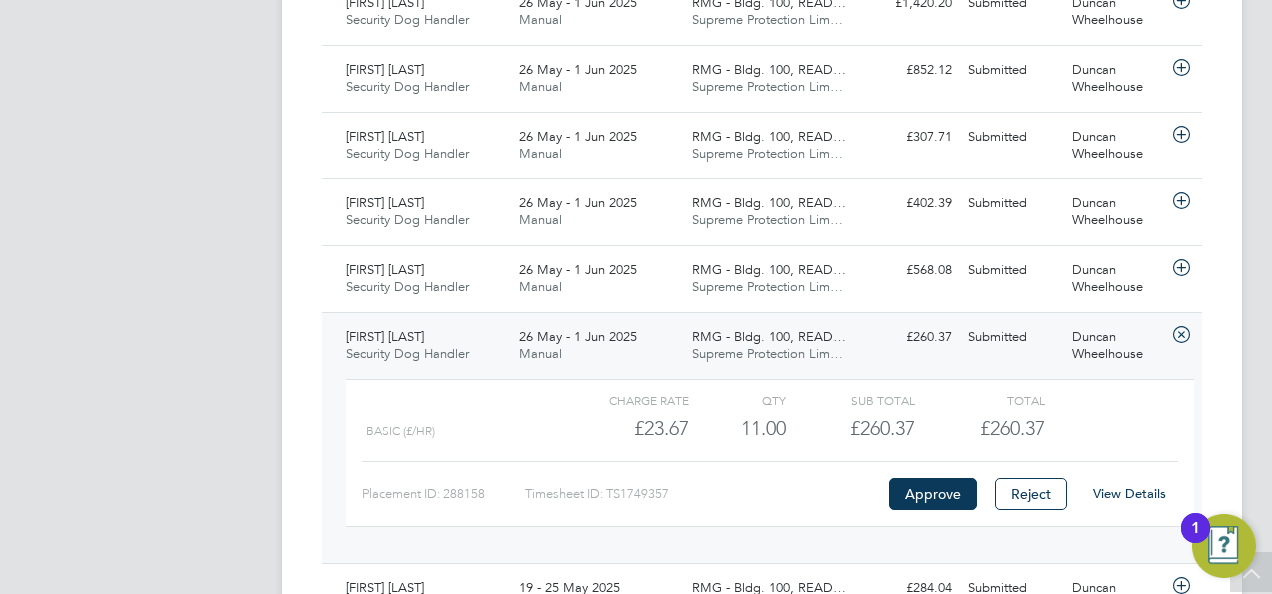click on "View Details" 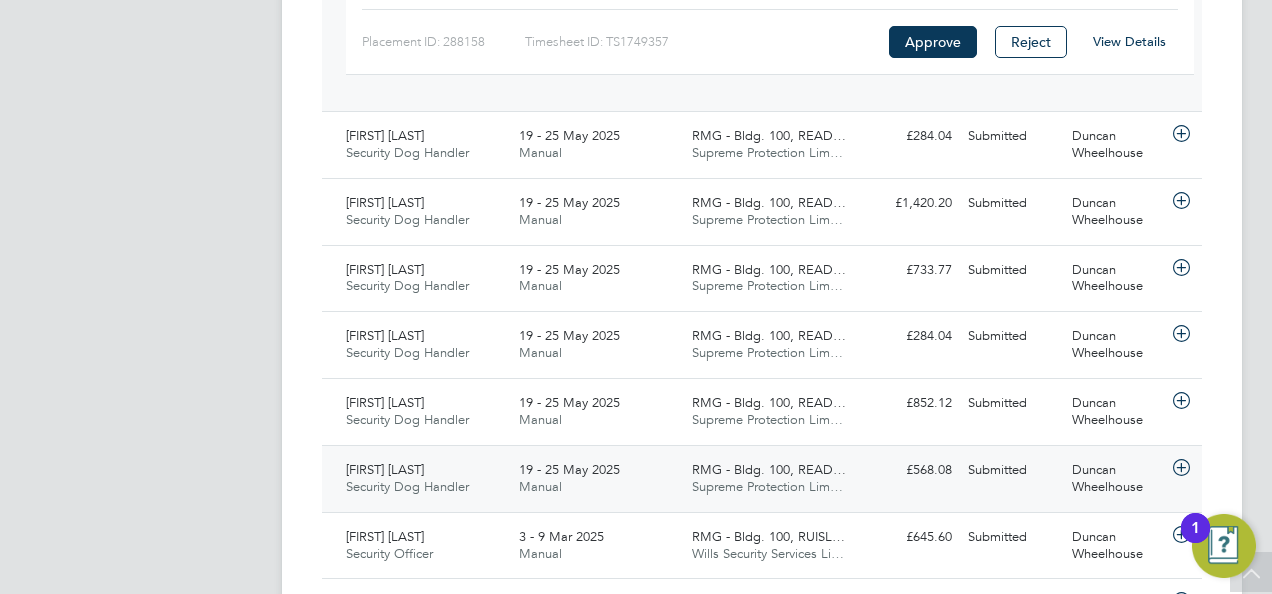 scroll, scrollTop: 1620, scrollLeft: 0, axis: vertical 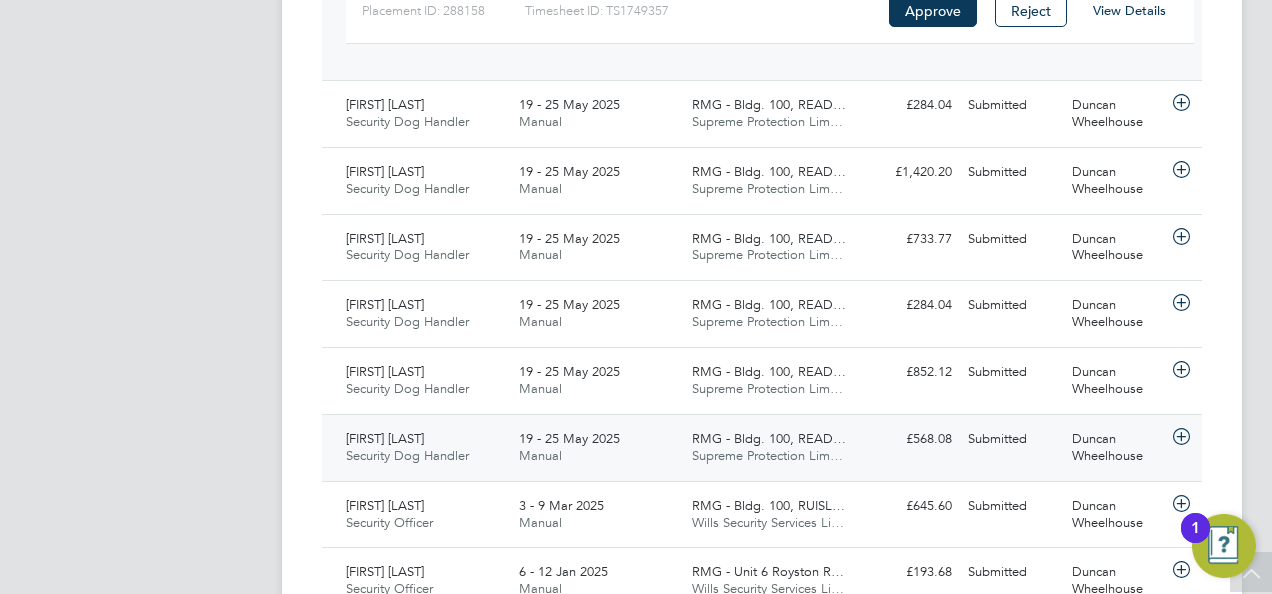 click 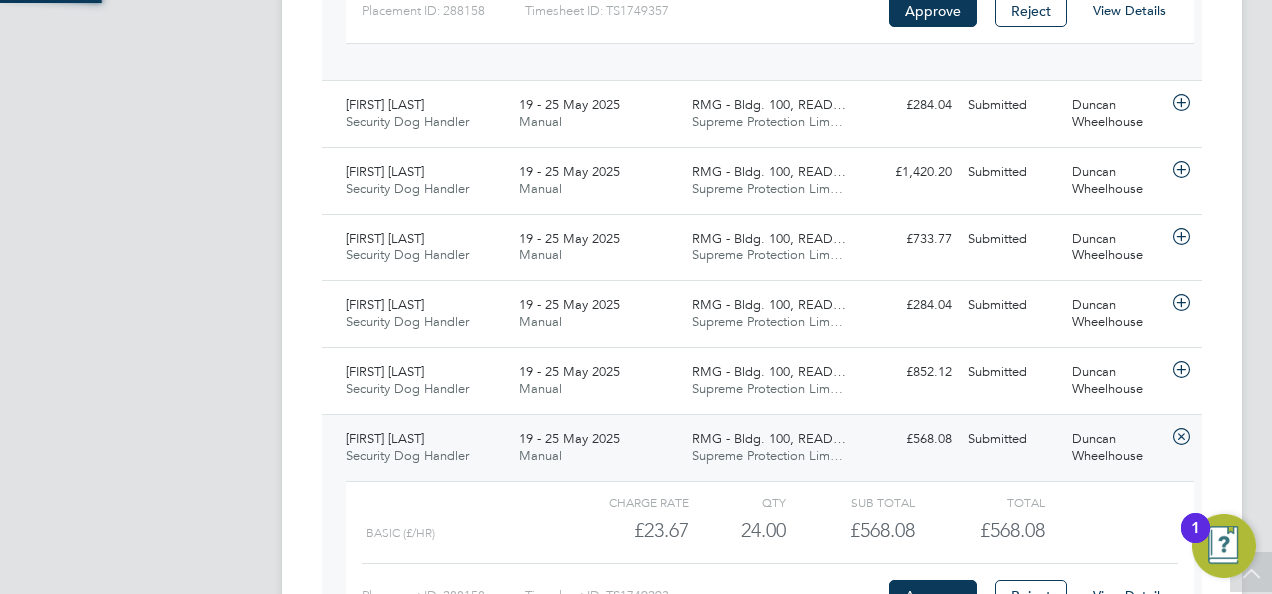 scroll, scrollTop: 10, scrollLeft: 10, axis: both 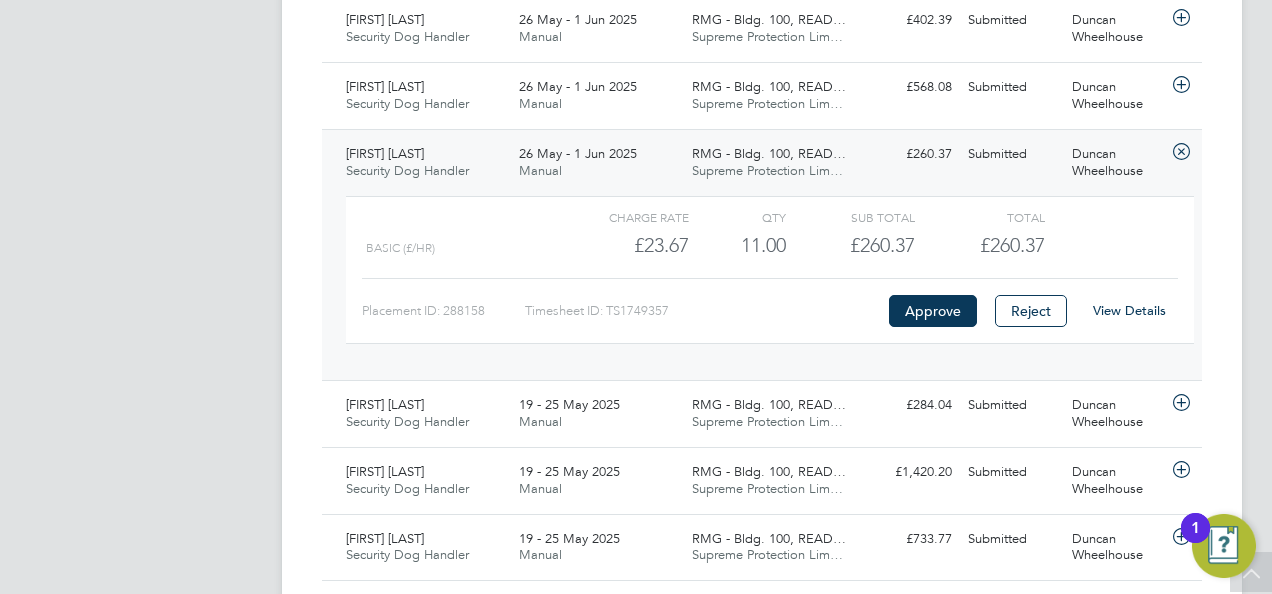 click on "View Details" 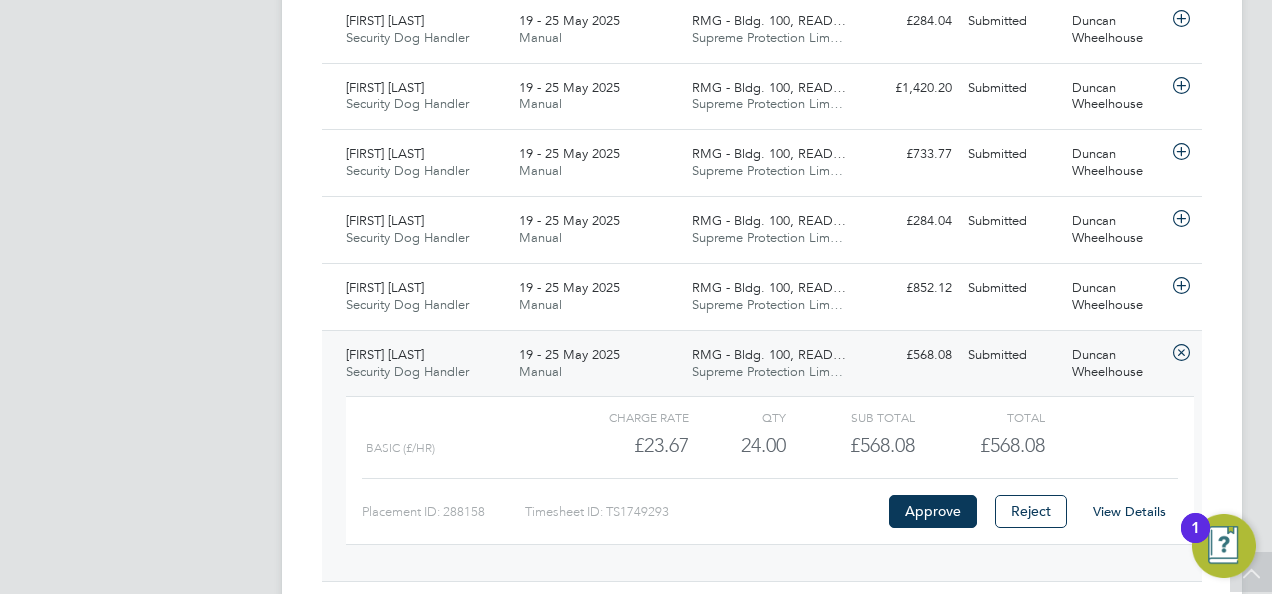 scroll, scrollTop: 1520, scrollLeft: 0, axis: vertical 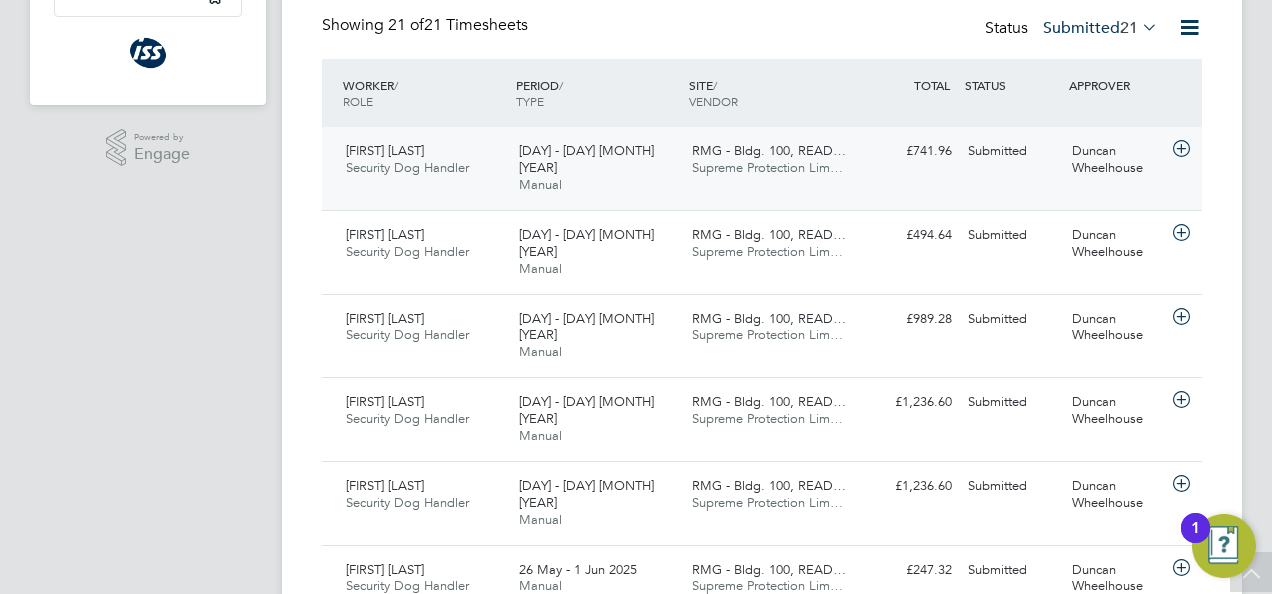 click 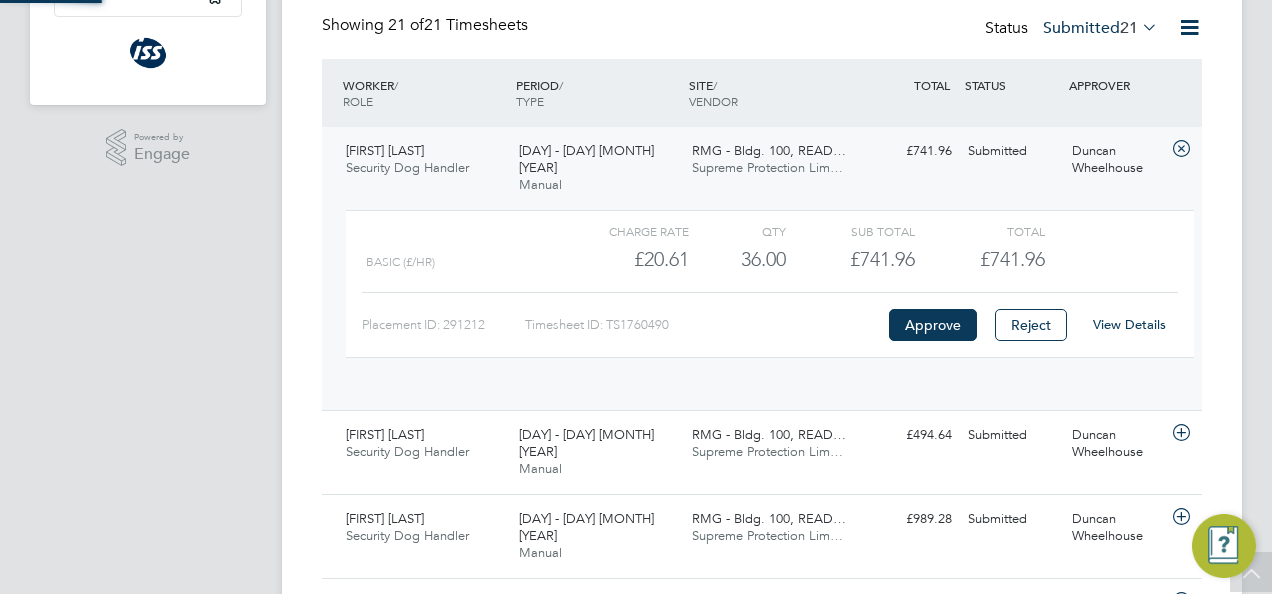 scroll, scrollTop: 10, scrollLeft: 10, axis: both 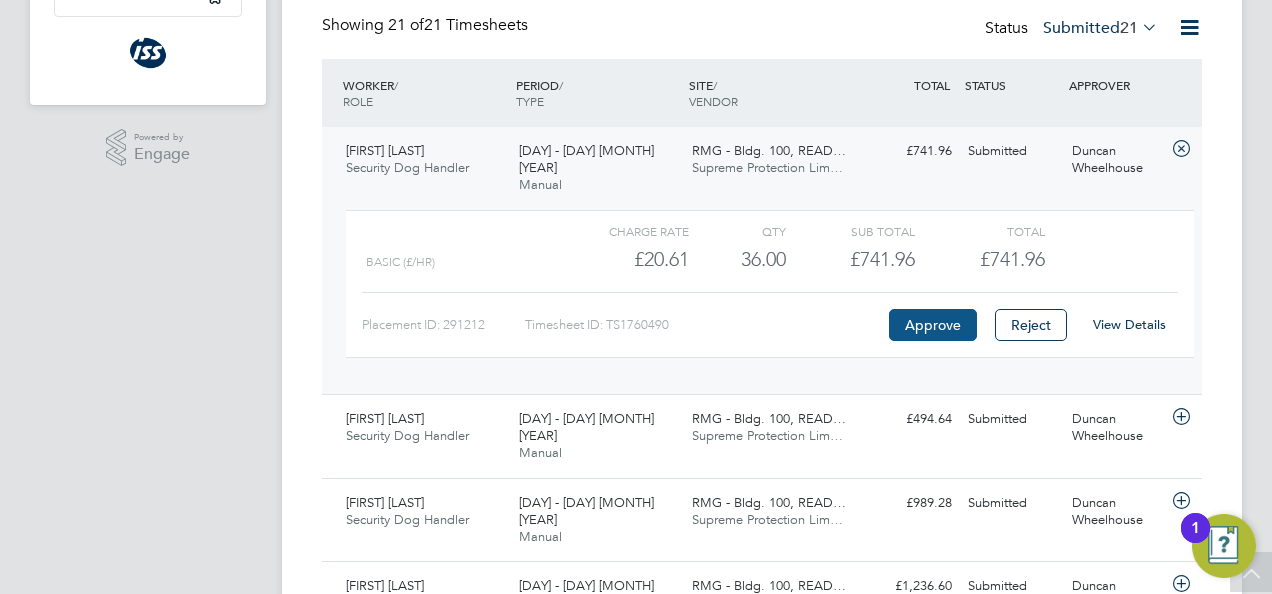click on "Approve" 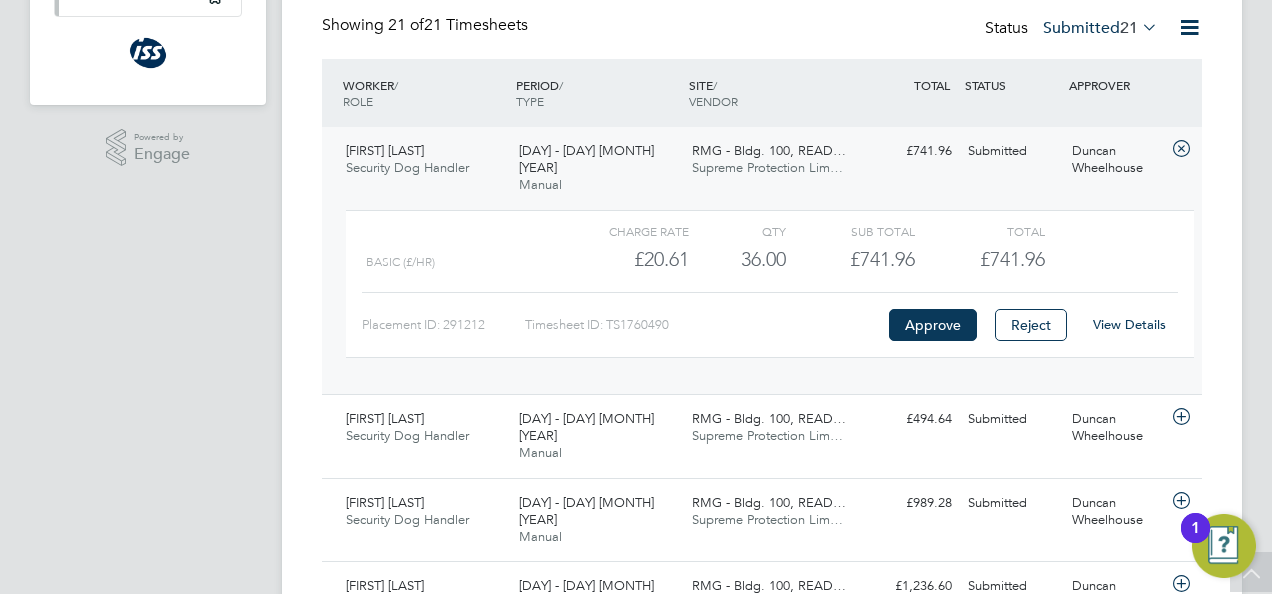 scroll, scrollTop: 7, scrollLeft: 0, axis: vertical 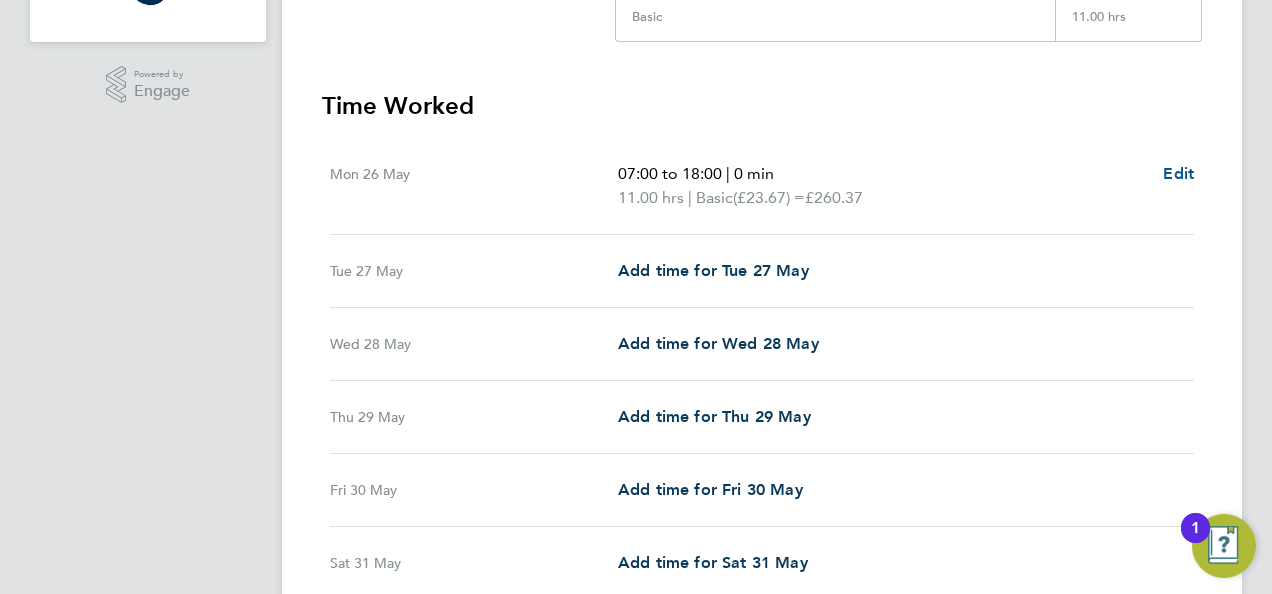 click on "Edit" at bounding box center (1178, 173) 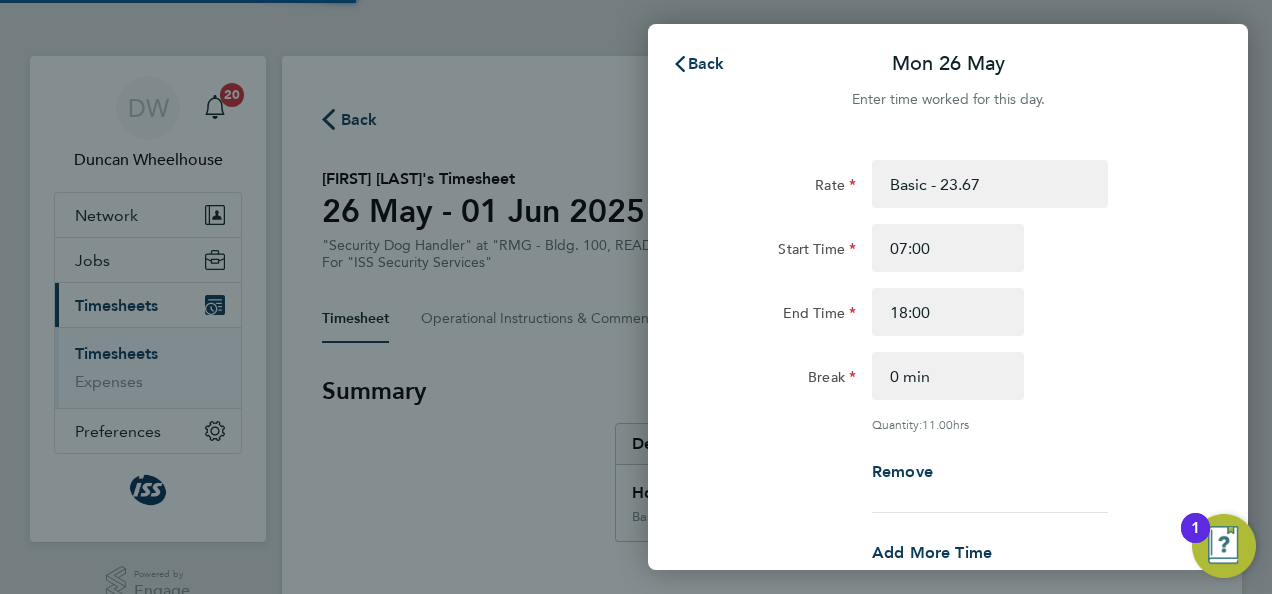 scroll, scrollTop: 0, scrollLeft: 0, axis: both 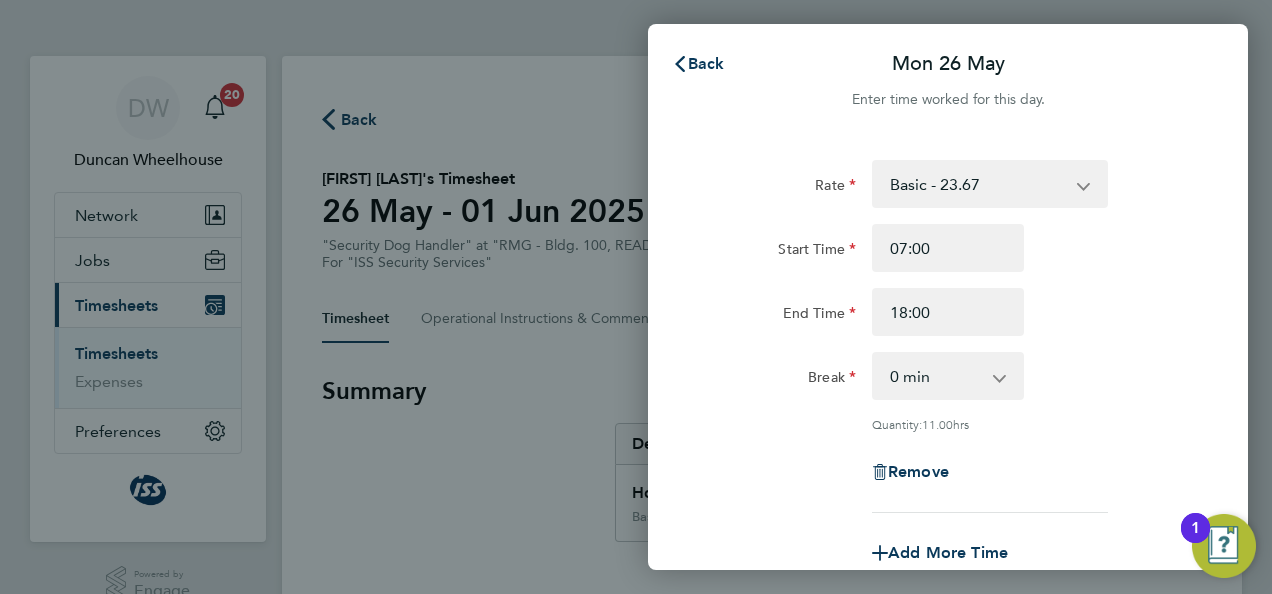 click 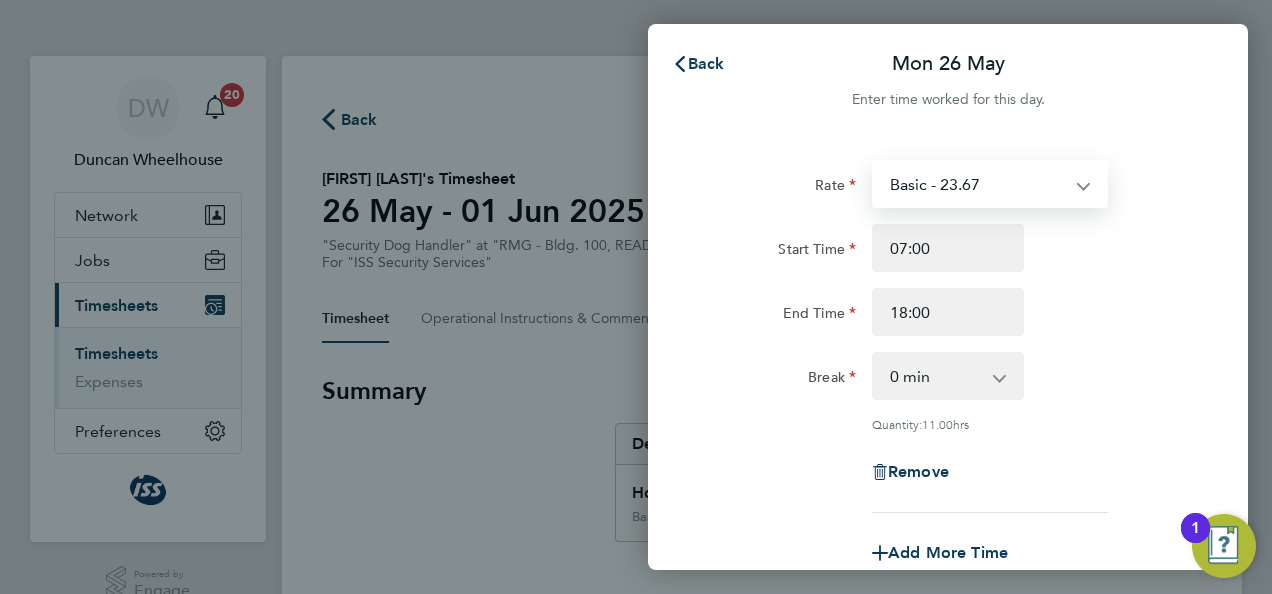 click on "Basic - 23.67" at bounding box center [978, 184] 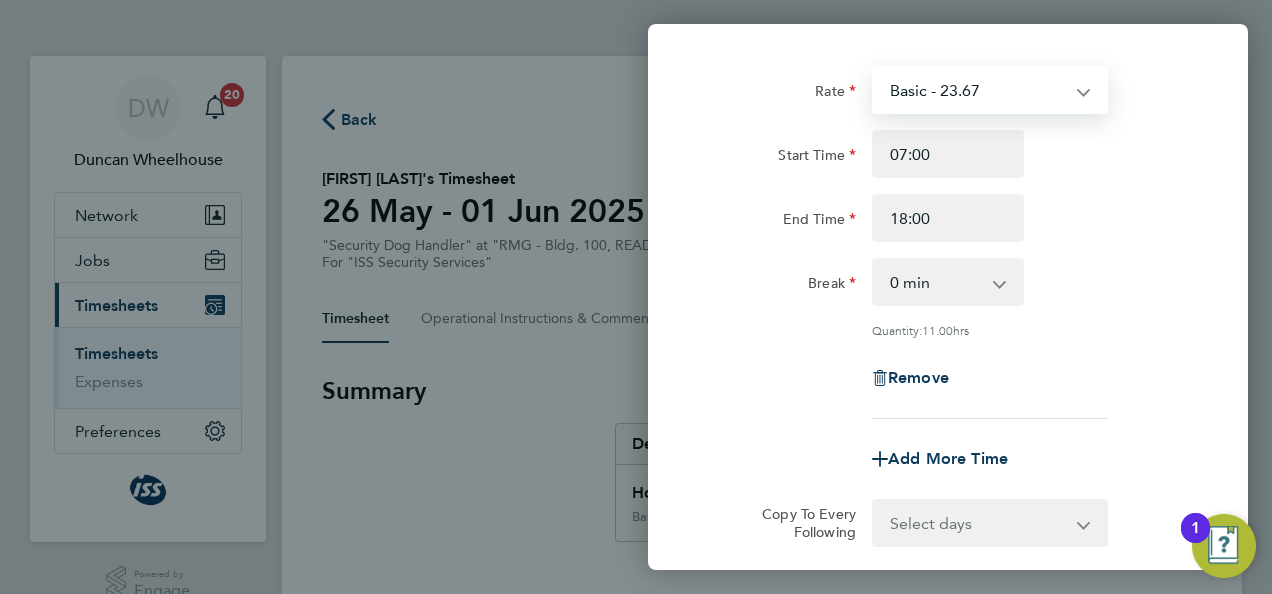 scroll, scrollTop: 9, scrollLeft: 0, axis: vertical 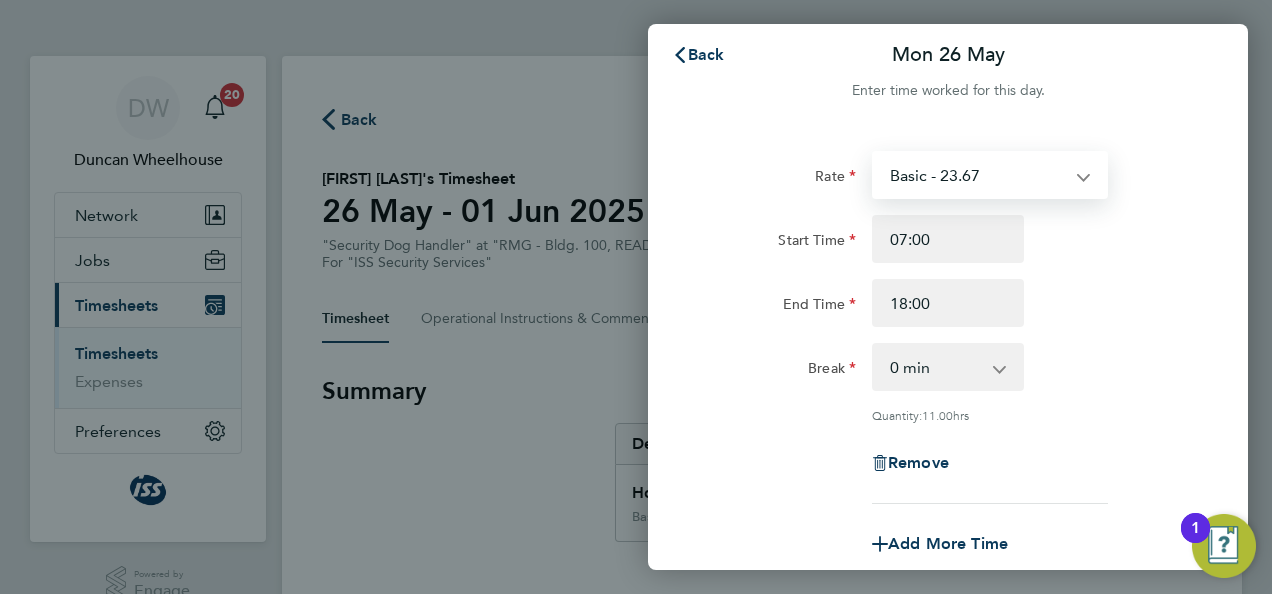 click on "Basic - 23.67" at bounding box center (978, 175) 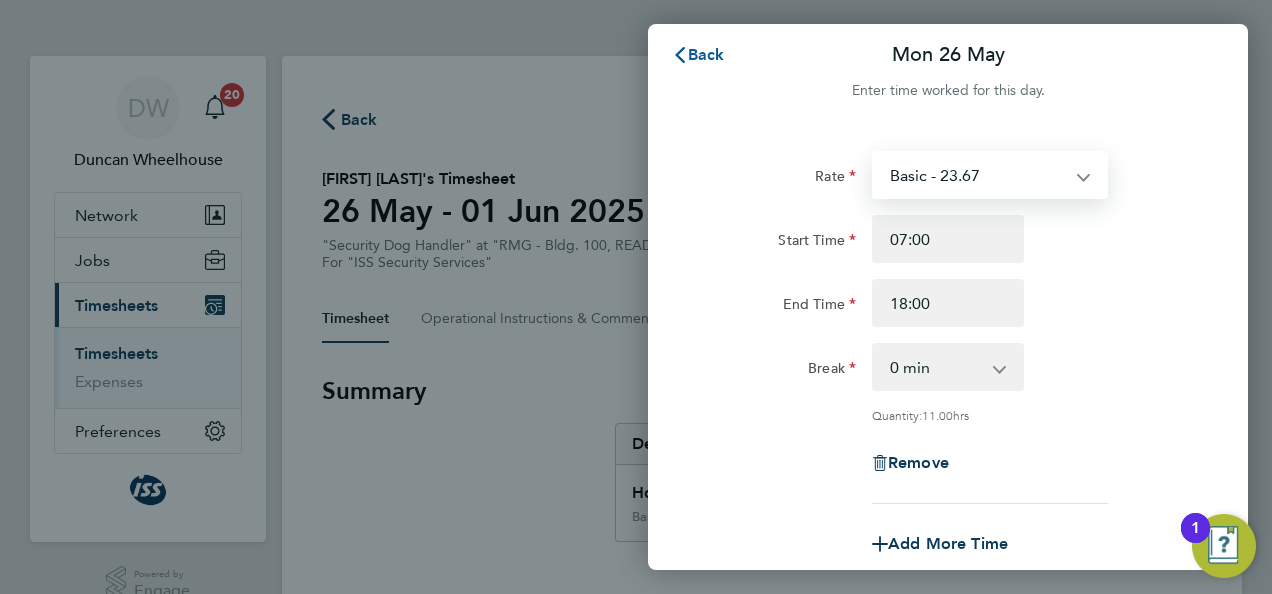 click on "Back" 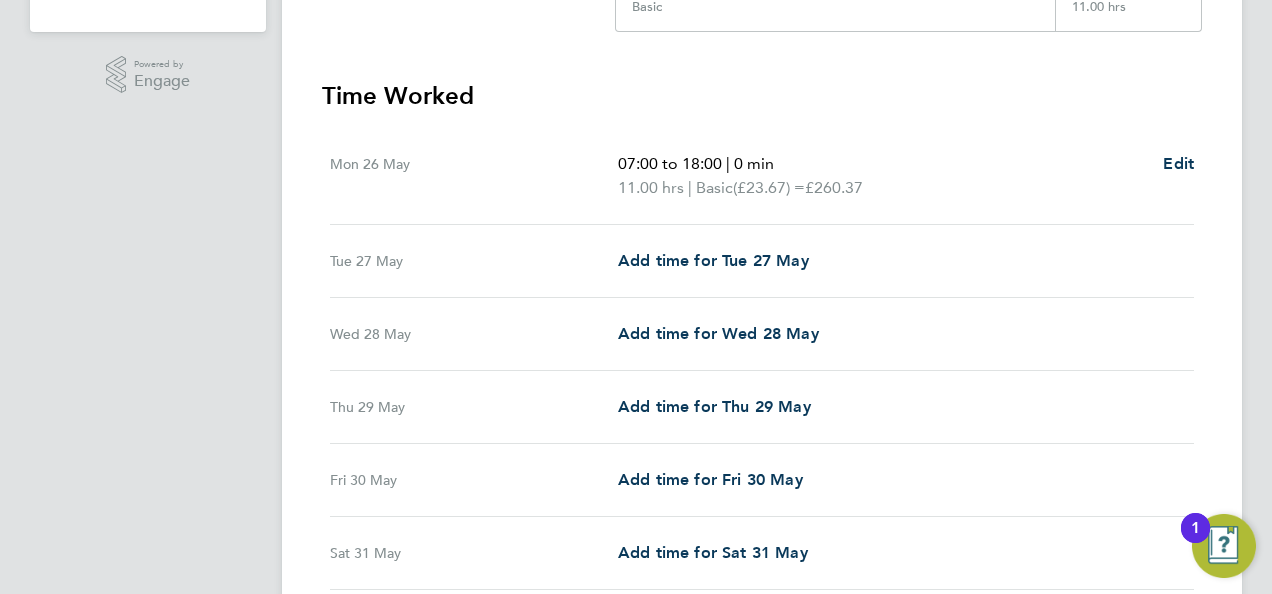 scroll, scrollTop: 478, scrollLeft: 0, axis: vertical 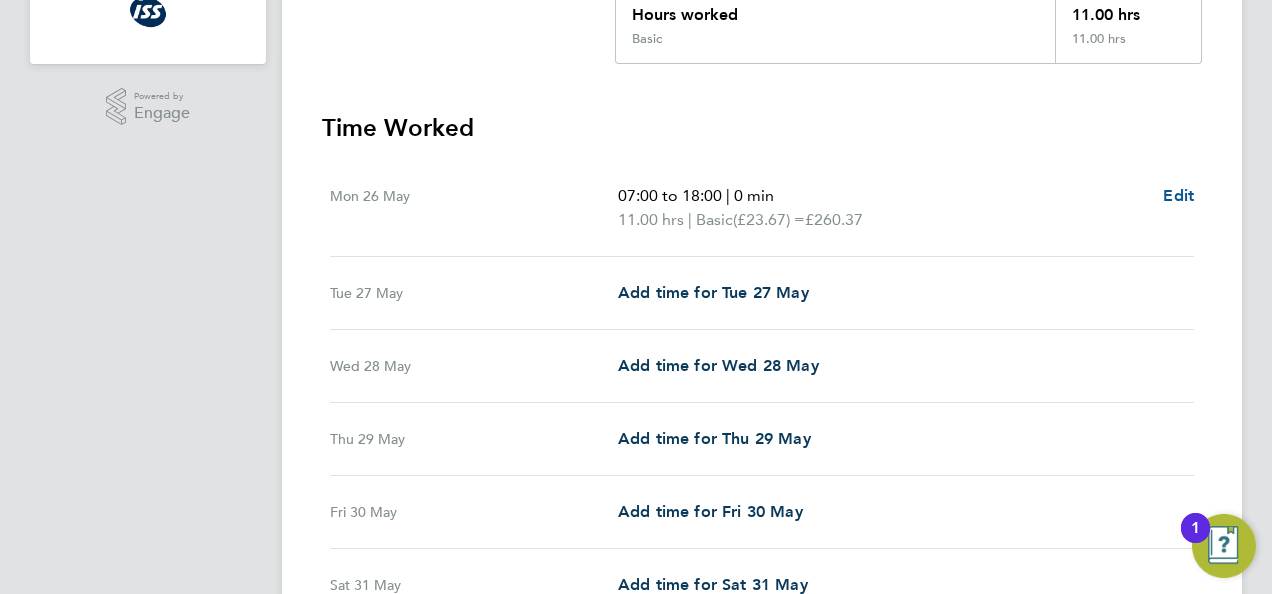 click on "Edit" at bounding box center [1178, 195] 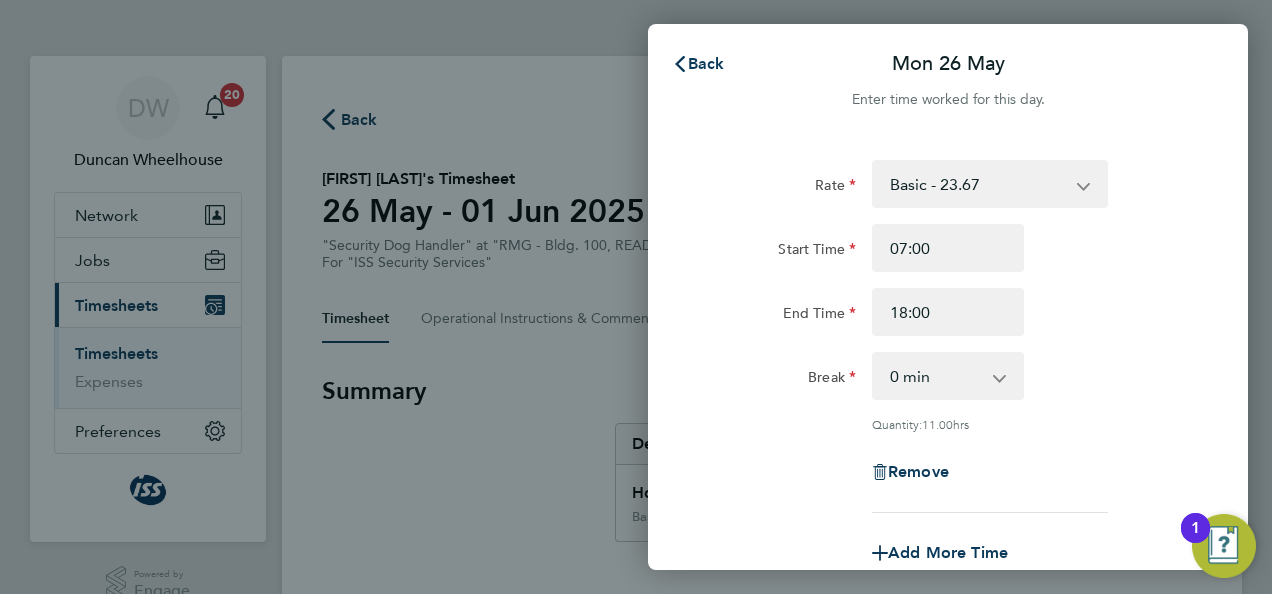 click 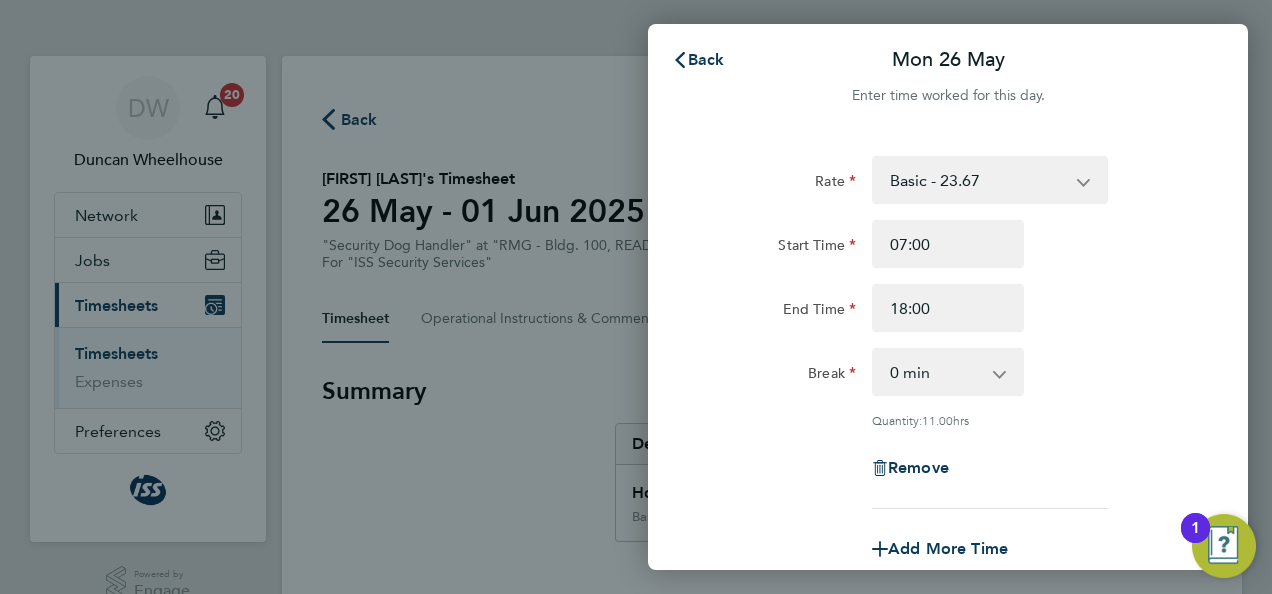 scroll, scrollTop: 0, scrollLeft: 0, axis: both 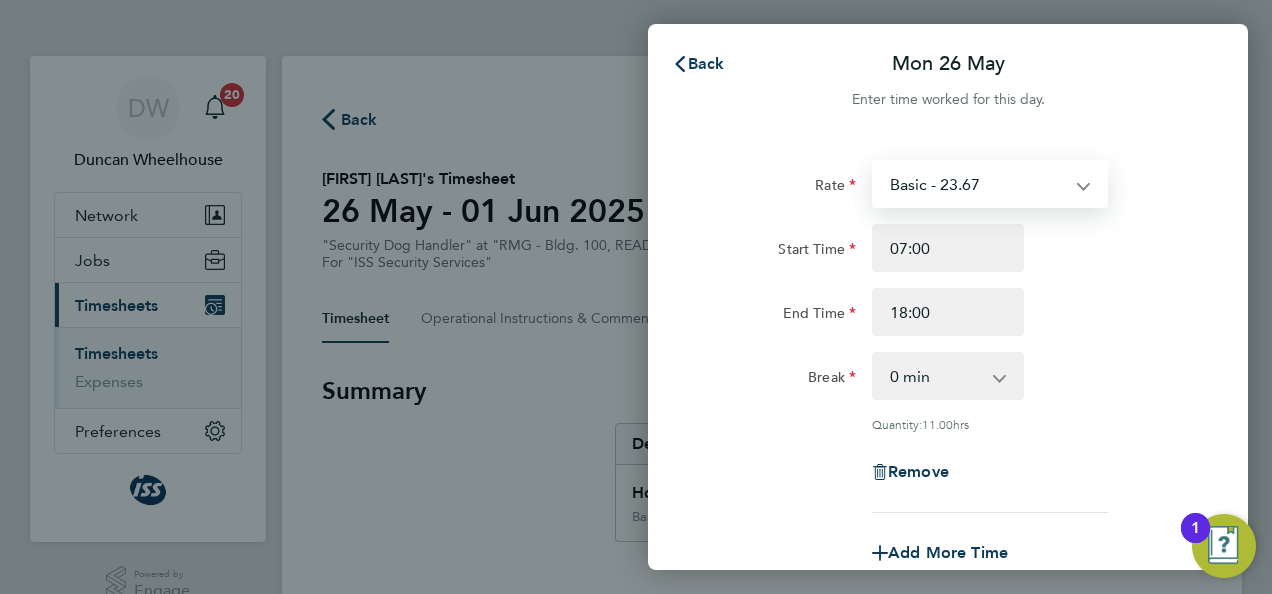 click on "Basic - 23.67" at bounding box center (978, 184) 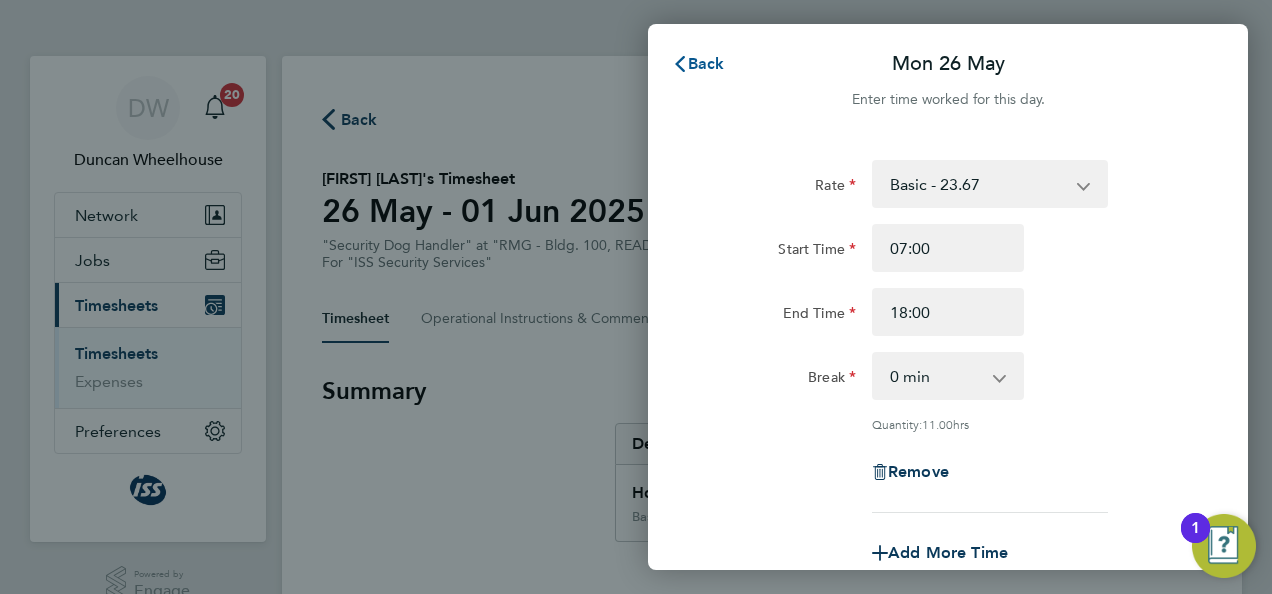 click 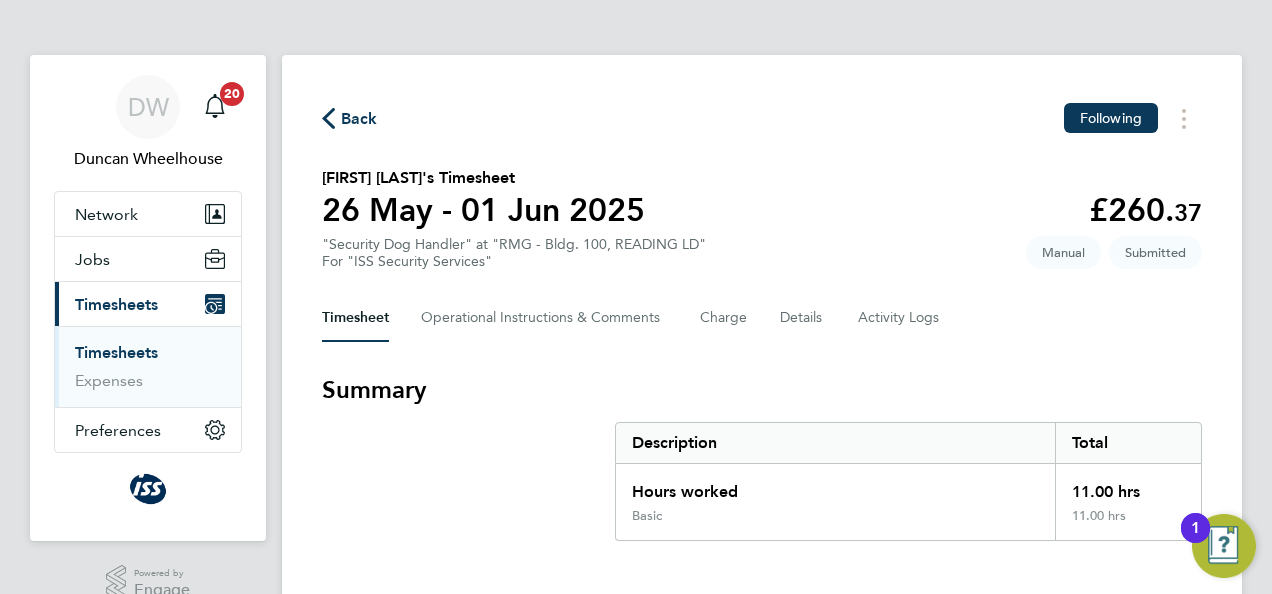 scroll, scrollTop: 0, scrollLeft: 0, axis: both 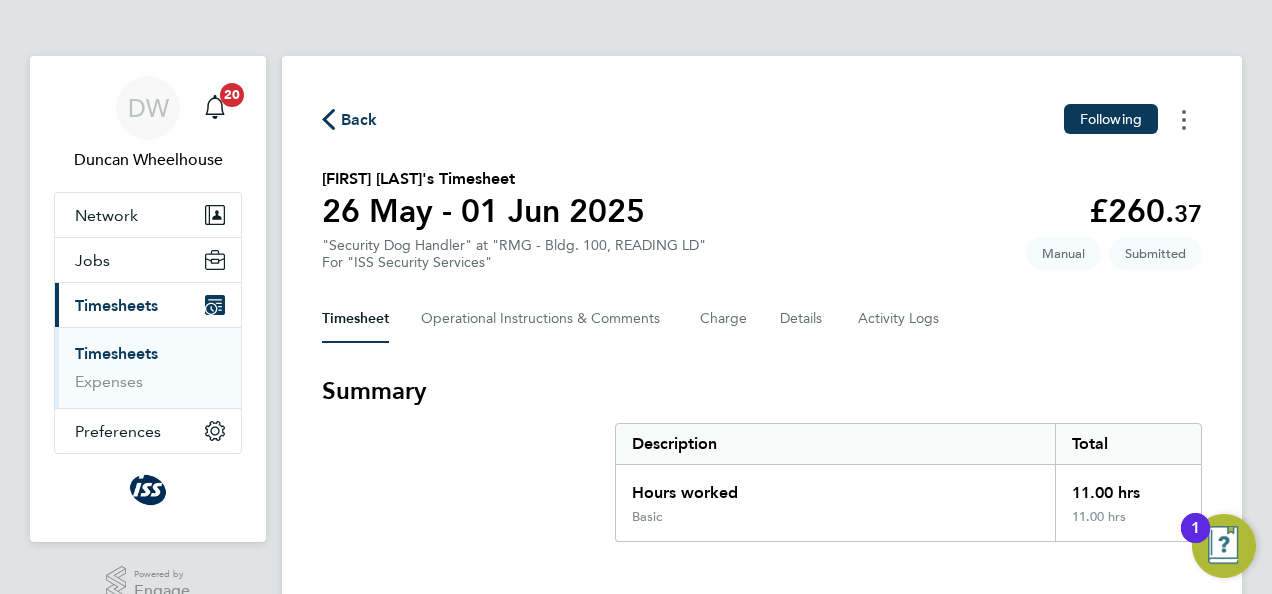 click at bounding box center [1184, 119] 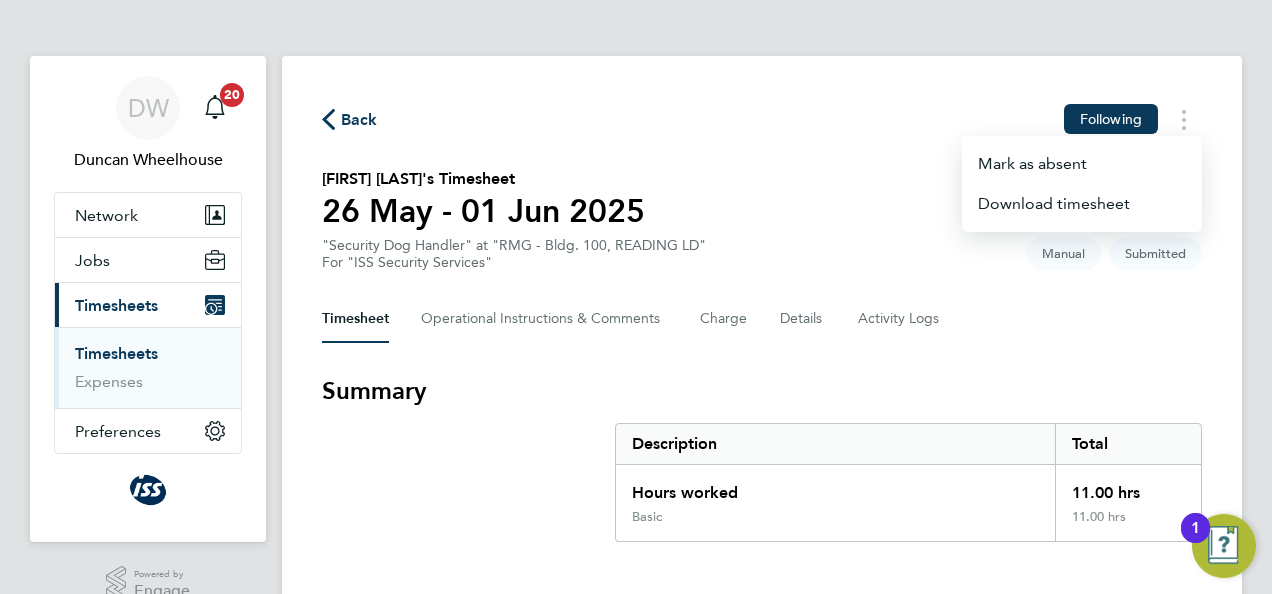 click on "Back  Following
Mark as absent   Download timesheet   Abdul Rafeh's Timesheet   26 May - 01 Jun 2025   £260. 37  "Security Dog Handler" at "RMG - Bldg. 100, READING LD"  For "ISS Security Services"  Submitted   Manual   Timesheet   Operational Instructions & Comments   Charge   Details   Activity Logs   Summary   Description   Total   Hours worked   11.00 hrs   Basic   11.00 hrs   Time Worked   Mon 26 May   07:00 to 18:00   |   0 min   11.00 hrs   |   Basic   (£23.67) =   £260.37   Edit   Tue 27 May   Add time for Tue 27 May   Add time for Tue 27 May   Wed 28 May   Add time for Wed 28 May   Add time for Wed 28 May   Thu 29 May   Add time for Thu 29 May   Add time for Thu 29 May   Fri 30 May   Add time for Fri 30 May   Add time for Fri 30 May   Sat 31 May   Add time for Sat 31 May   Add time for Sat 31 May   Approve Timesheet   Reject Timesheet" 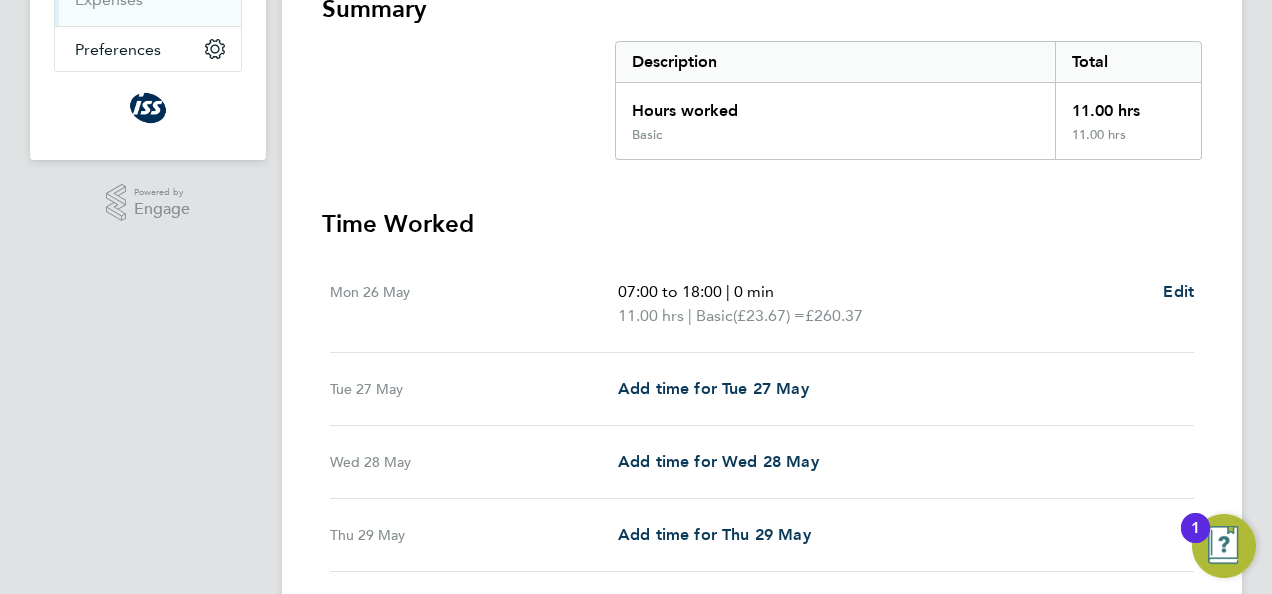 scroll, scrollTop: 378, scrollLeft: 0, axis: vertical 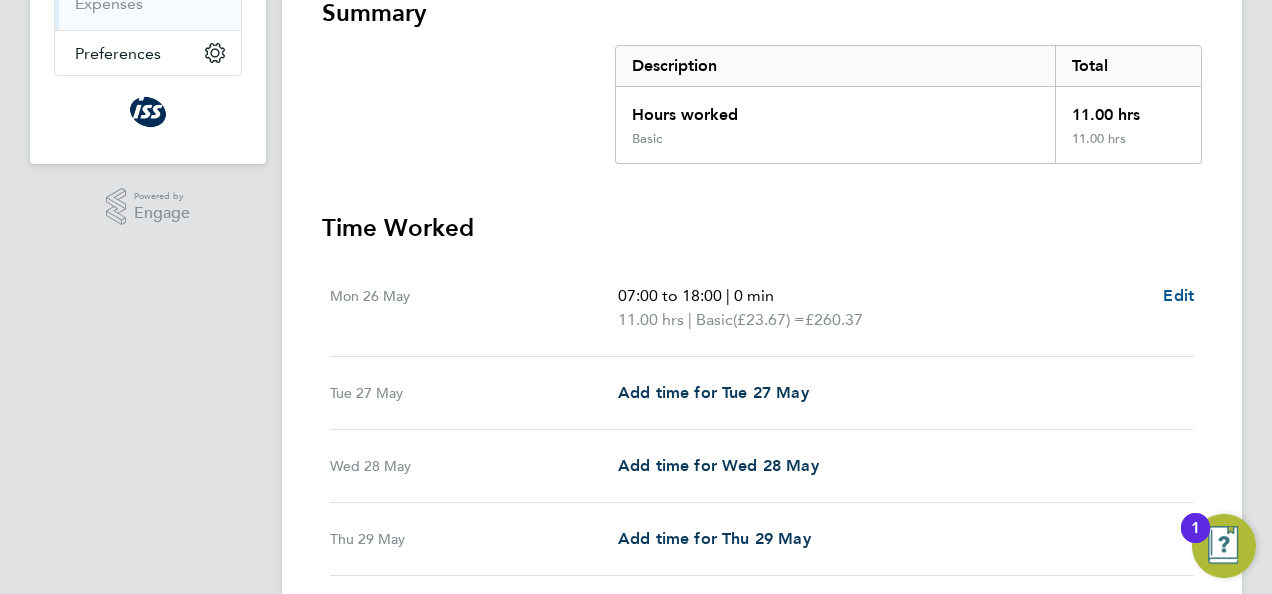 click on "Edit" at bounding box center [1178, 295] 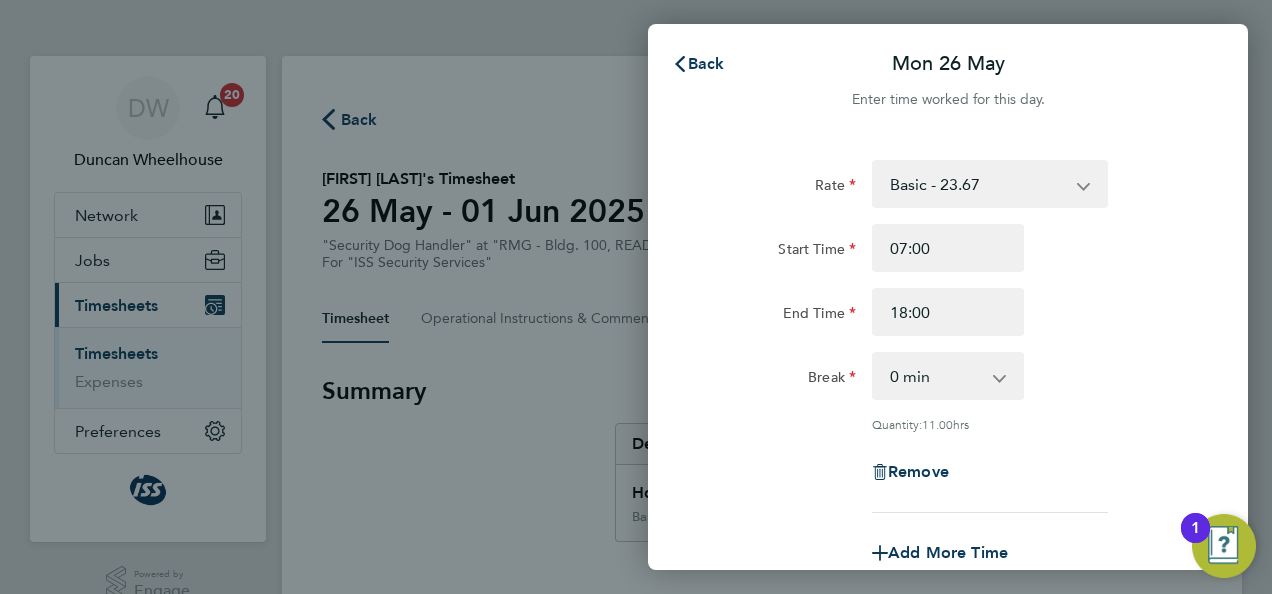scroll, scrollTop: 0, scrollLeft: 0, axis: both 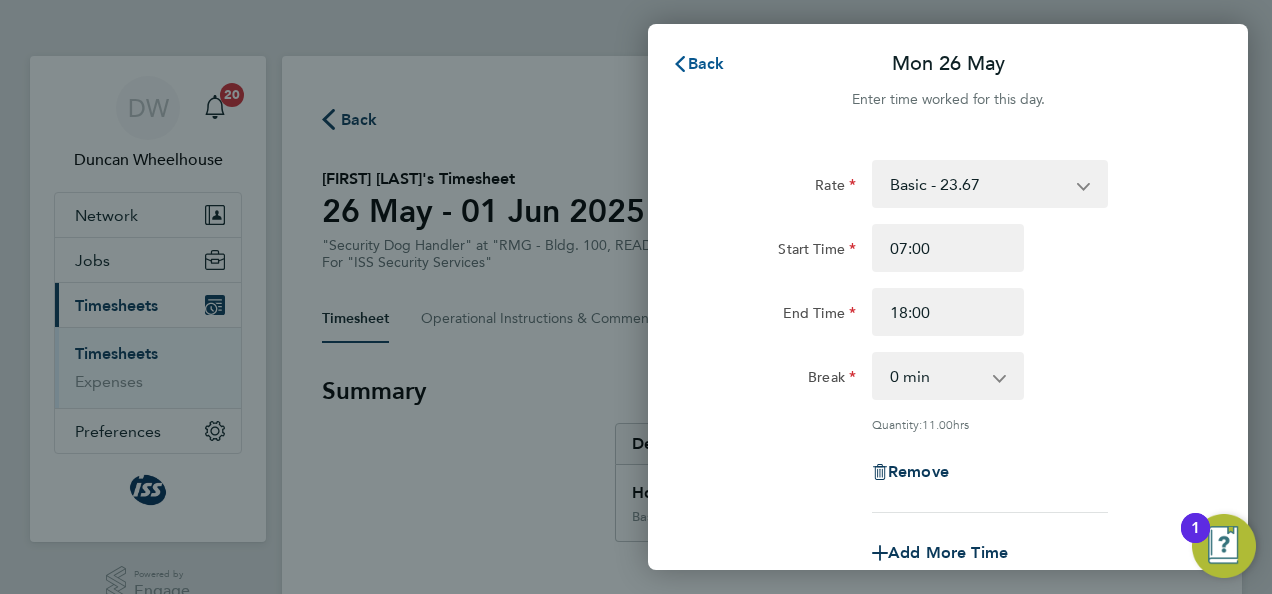 click on "Back" 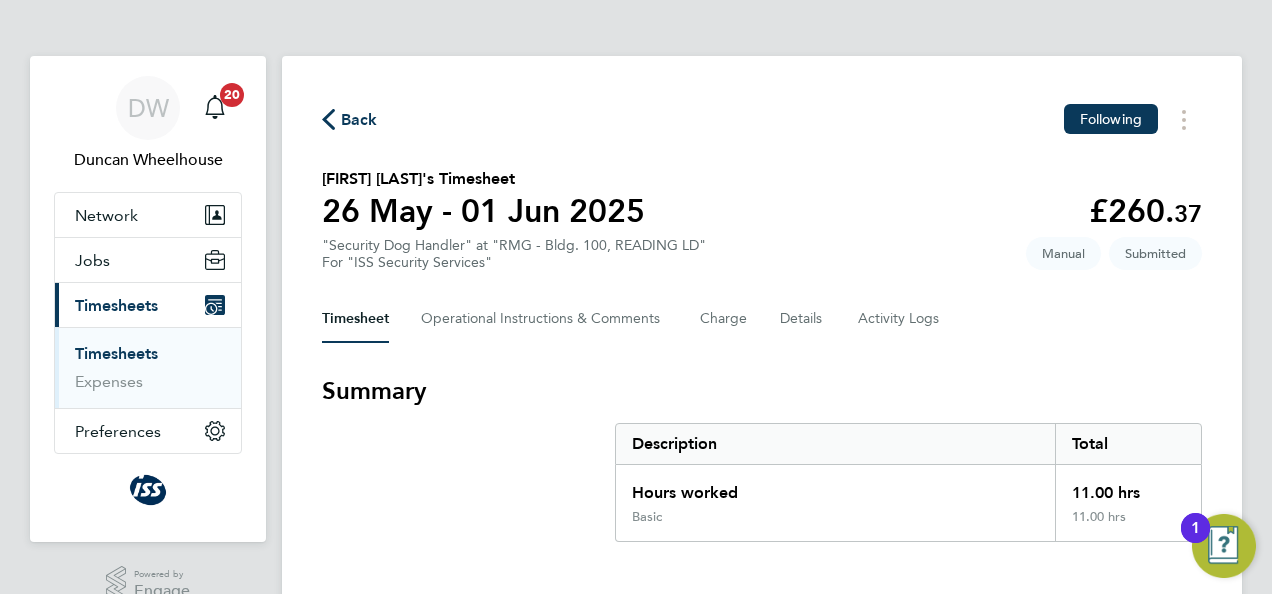 click on "Back  Following
Abdul Rafeh's Timesheet   26 May - 01 Jun 2025   £260. 37  "Security Dog Handler" at "RMG - Bldg. 100, READING LD"  For "ISS Security Services"  Submitted   Manual   Timesheet   Operational Instructions & Comments   Charge   Details   Activity Logs   Summary   Description   Total   Hours worked   11.00 hrs   Basic   11.00 hrs   Time Worked   Mon 26 May   07:00 to 18:00   |   0 min   11.00 hrs   |   Basic   (£23.67) =   £260.37   Edit   Tue 27 May   Add time for Tue 27 May   Add time for Tue 27 May   Wed 28 May   Add time for Wed 28 May   Add time for Wed 28 May   Thu 29 May   Add time for Thu 29 May   Add time for Thu 29 May   Fri 30 May   Add time for Fri 30 May   Add time for Fri 30 May   Sat 31 May   Add time for Sat 31 May   Add time for Sat 31 May   Approve Timesheet   Reject Timesheet" 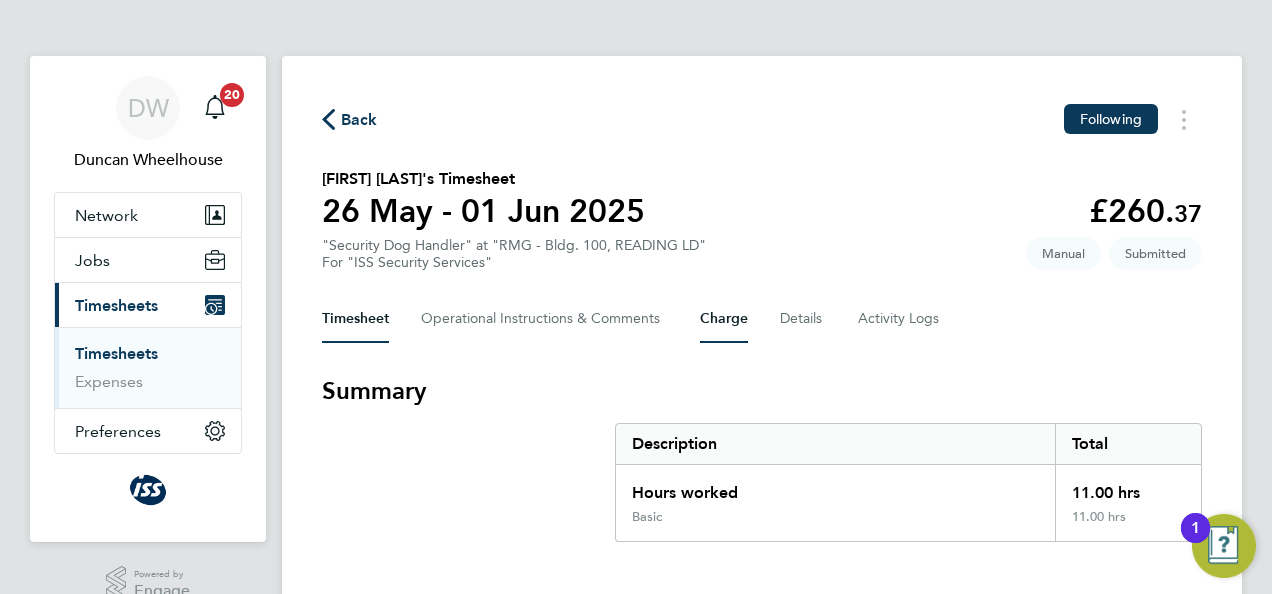 click on "Charge" at bounding box center [724, 319] 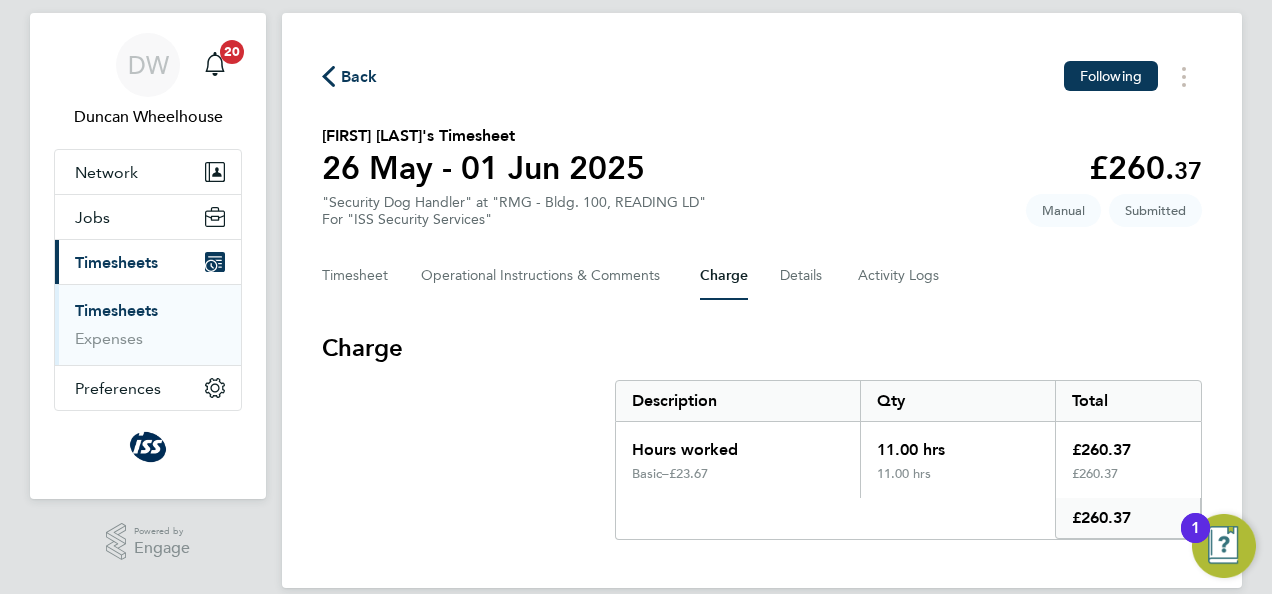 scroll, scrollTop: 67, scrollLeft: 0, axis: vertical 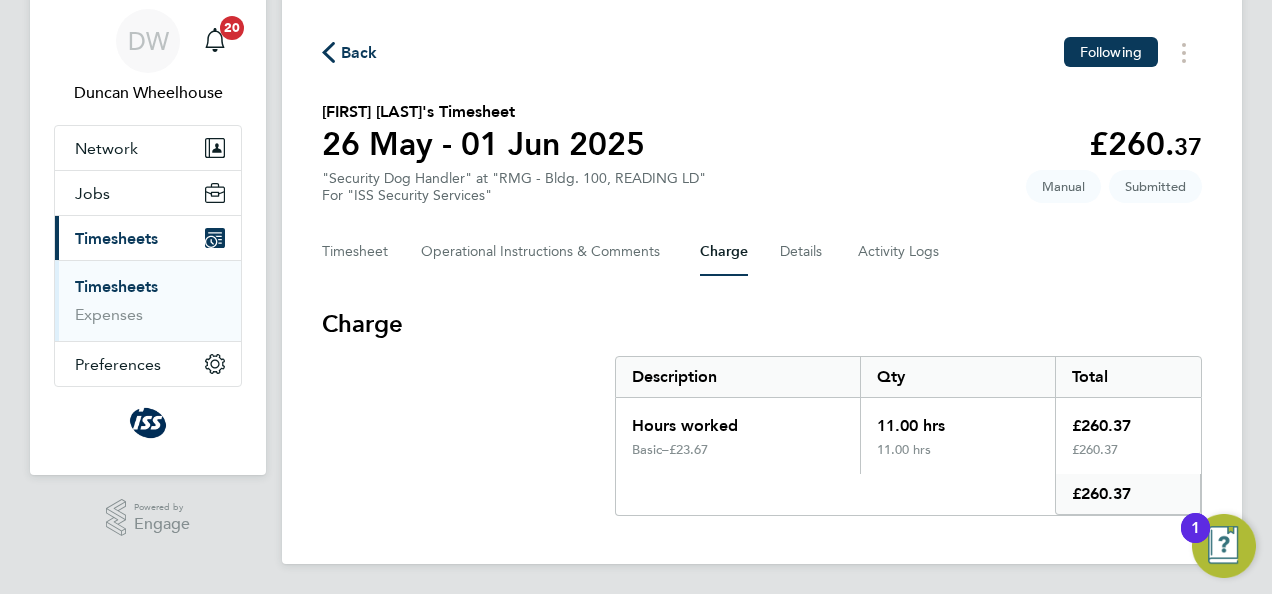 click on "£23.67" at bounding box center (756, 450) 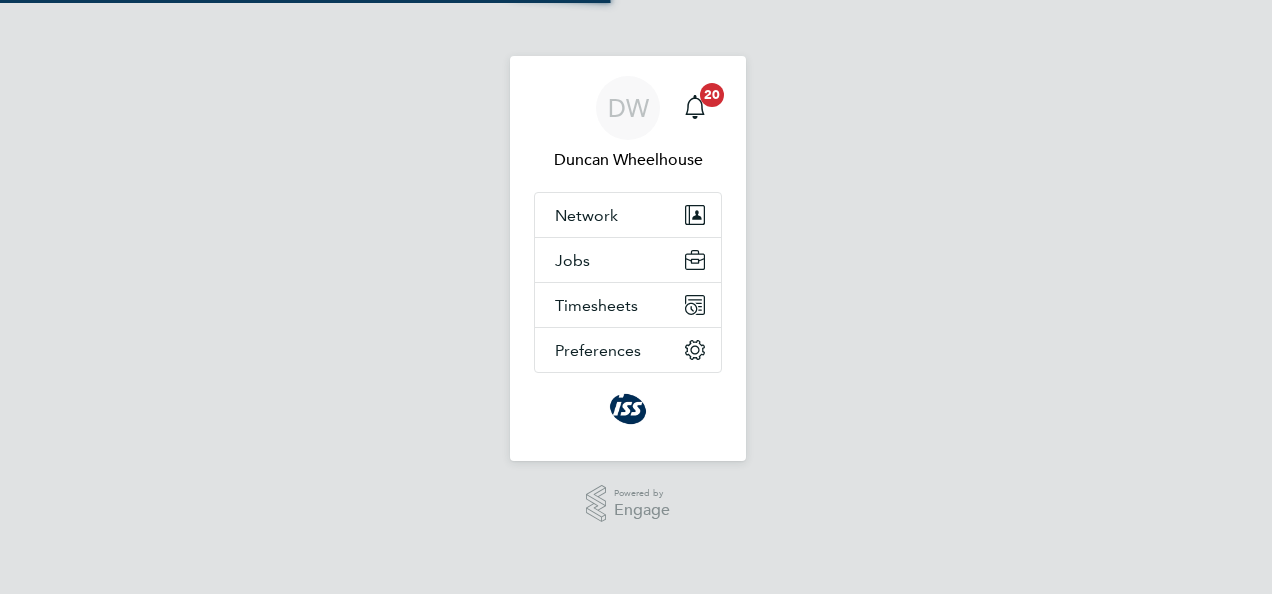scroll, scrollTop: 0, scrollLeft: 0, axis: both 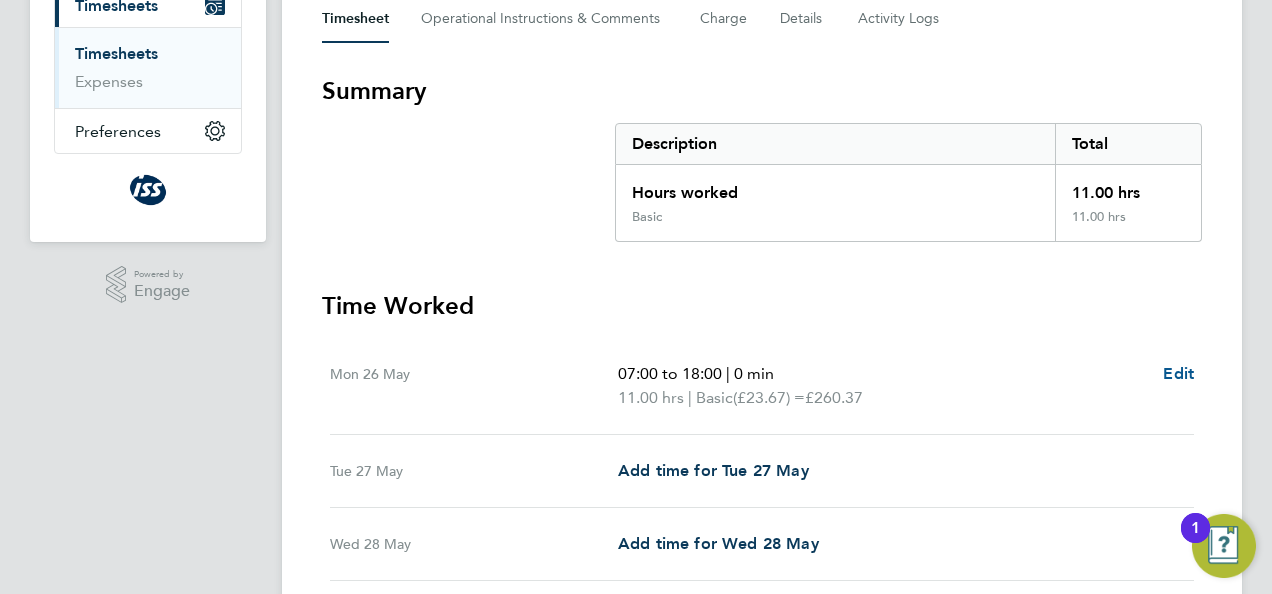 click on "Edit" at bounding box center [1178, 373] 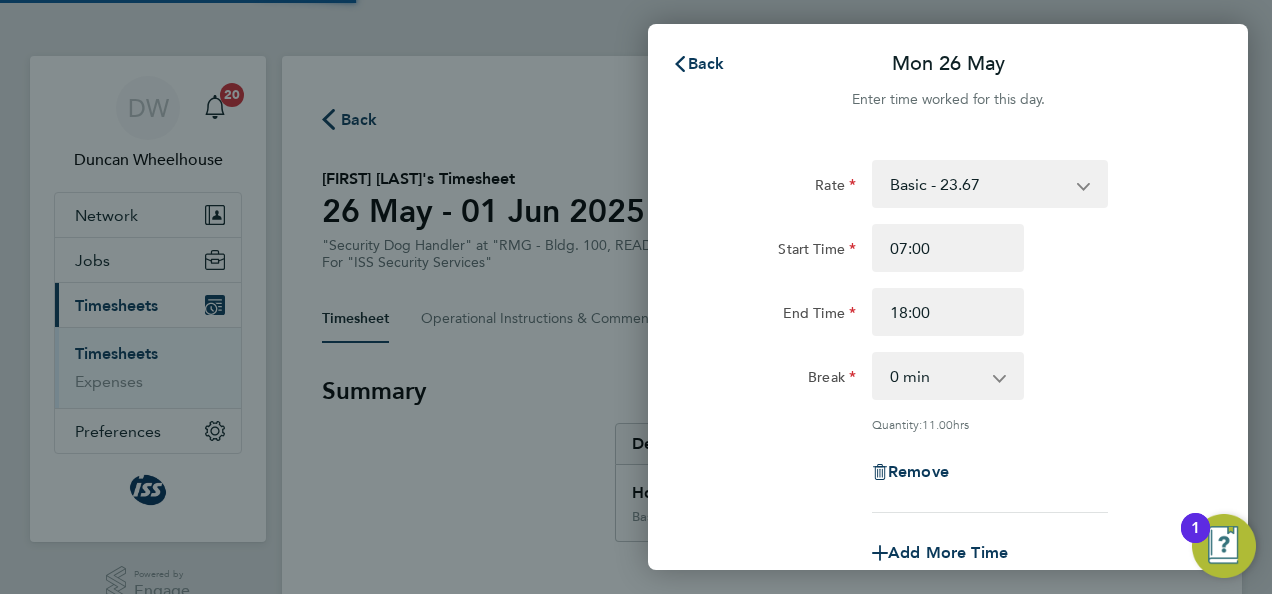 scroll, scrollTop: 0, scrollLeft: 0, axis: both 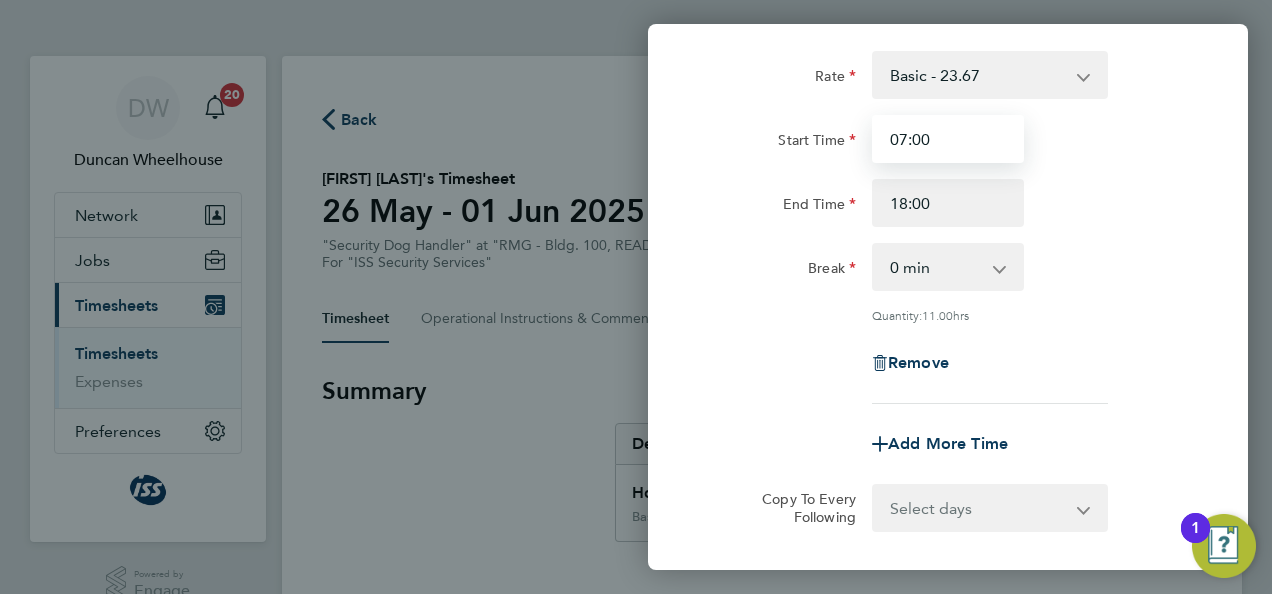 click on "07:00" at bounding box center [948, 139] 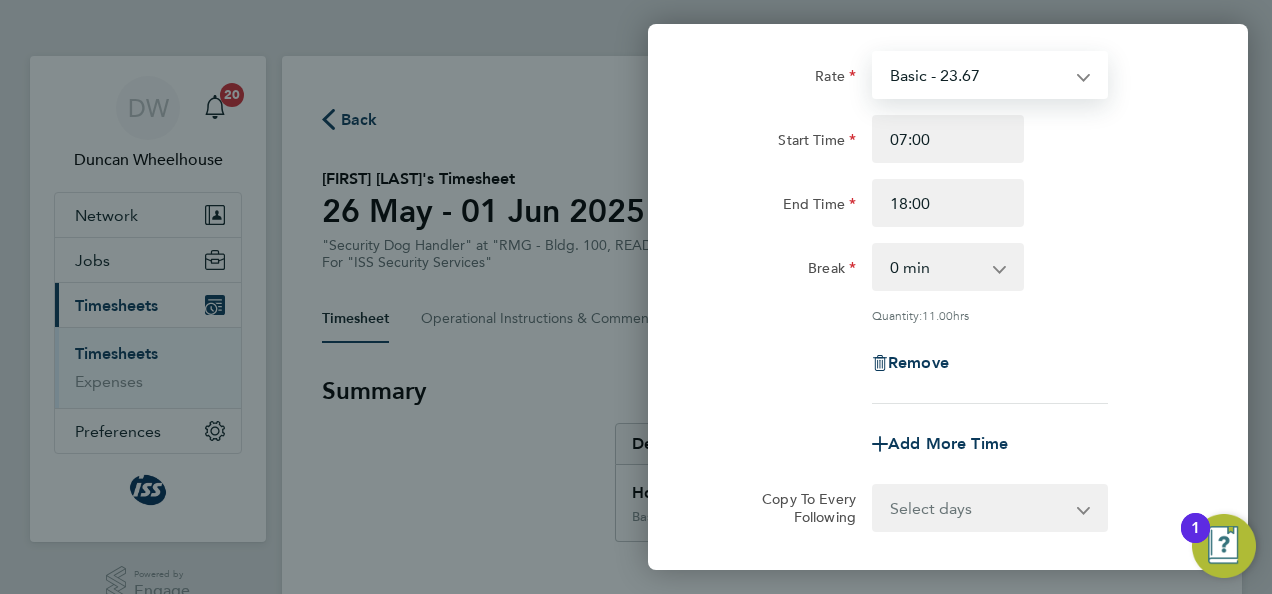 click on "Basic - 23.67" at bounding box center (978, 75) 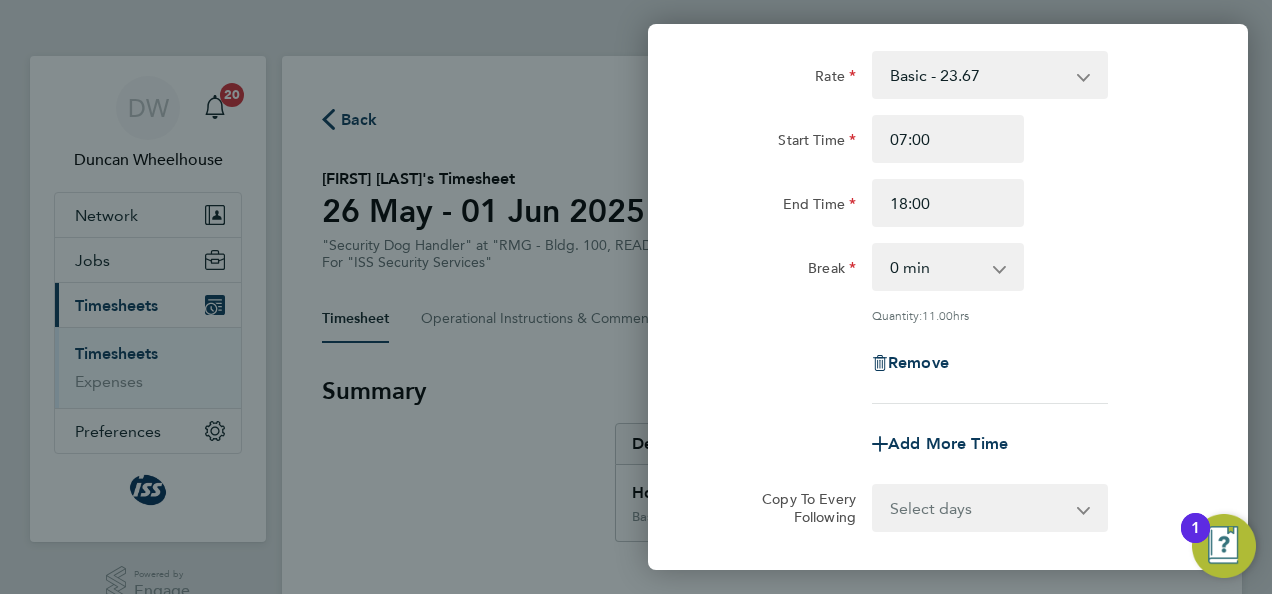 click on "Start Time 07:00" 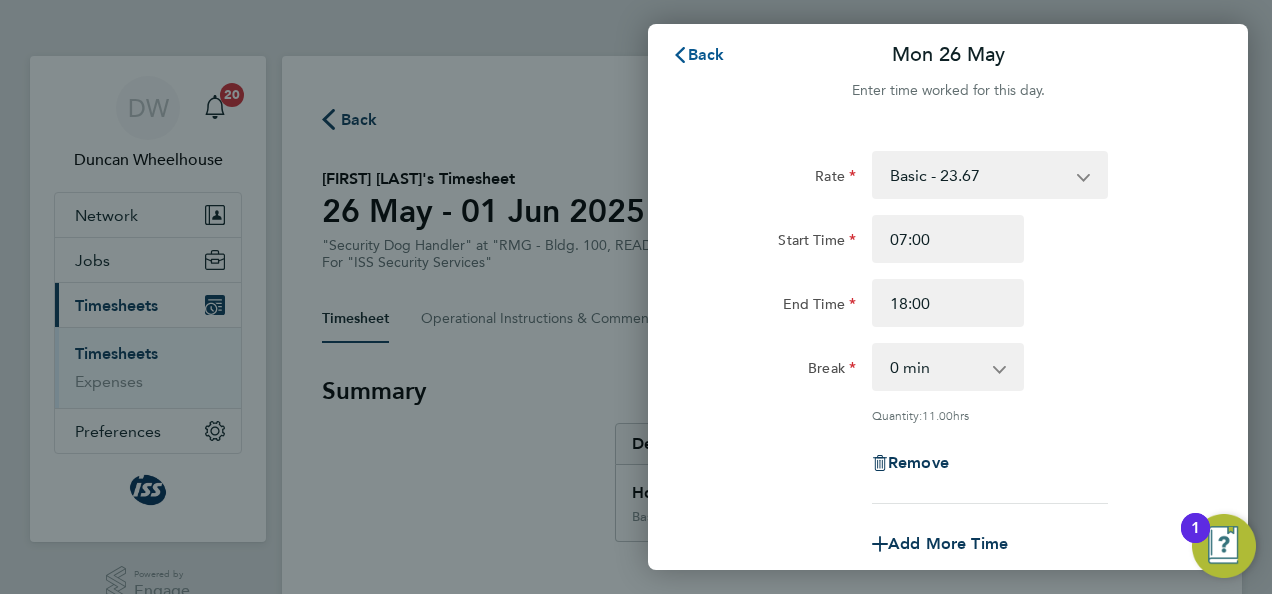 click on "Back" 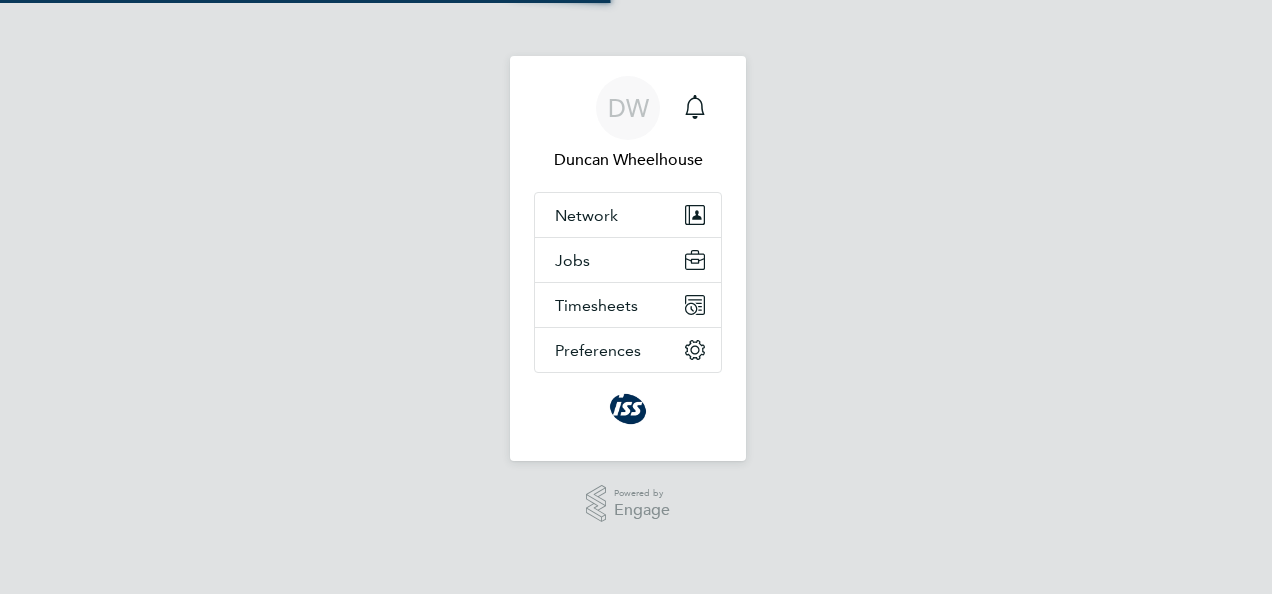 scroll, scrollTop: 0, scrollLeft: 0, axis: both 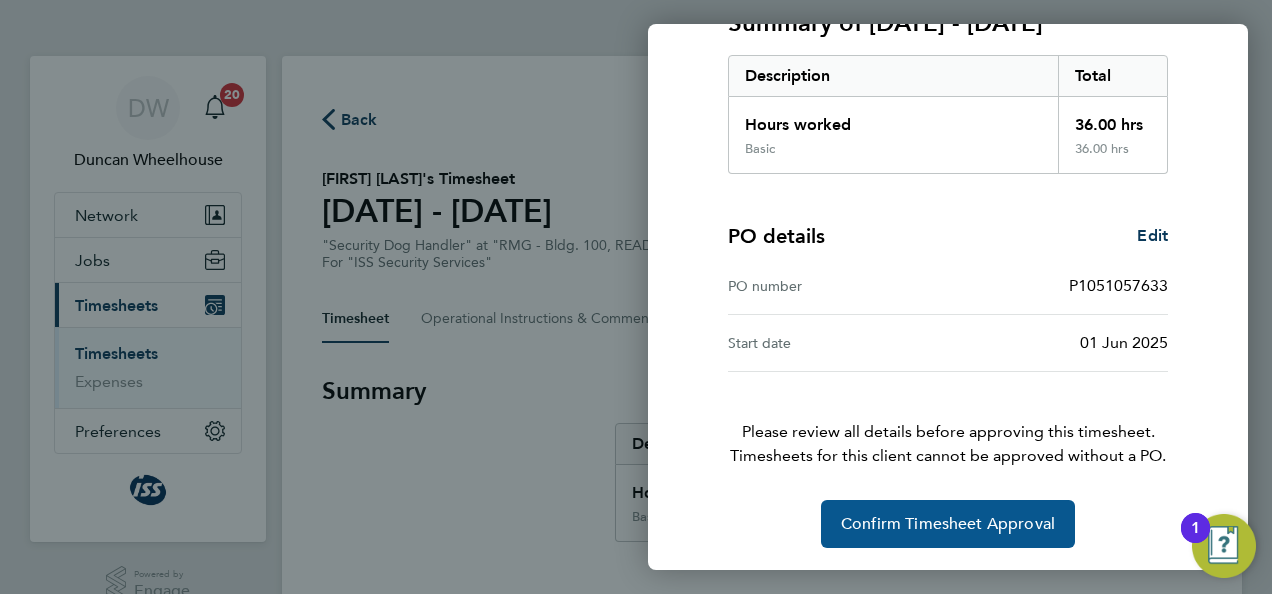 click on "Confirm Timesheet Approval" 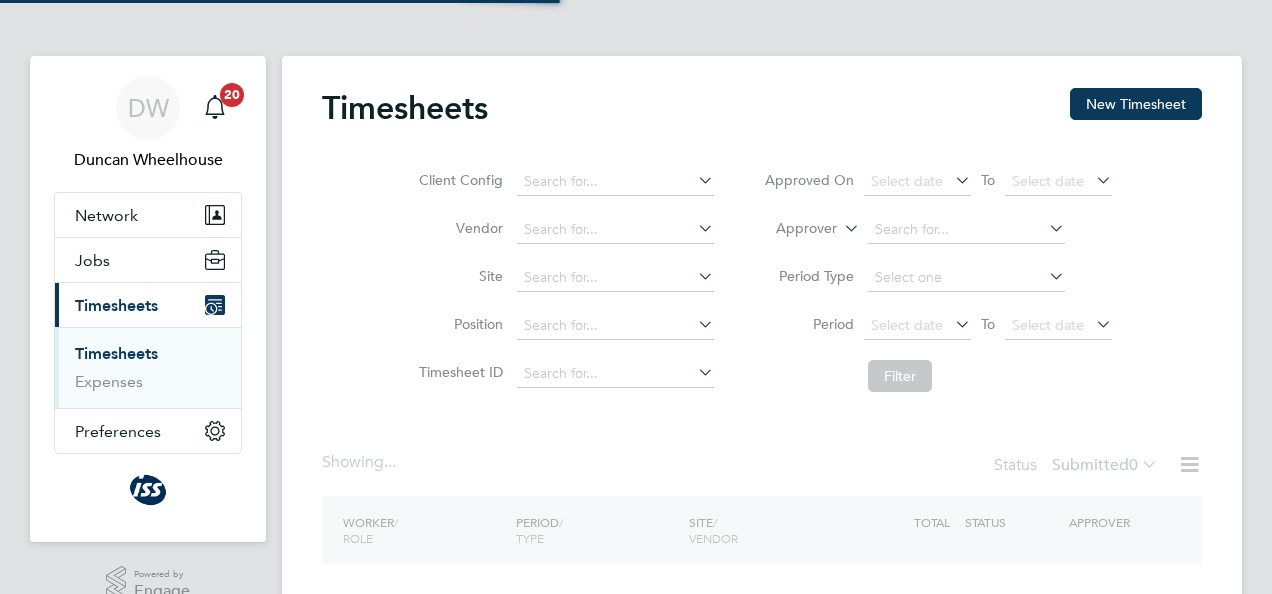scroll, scrollTop: 0, scrollLeft: 0, axis: both 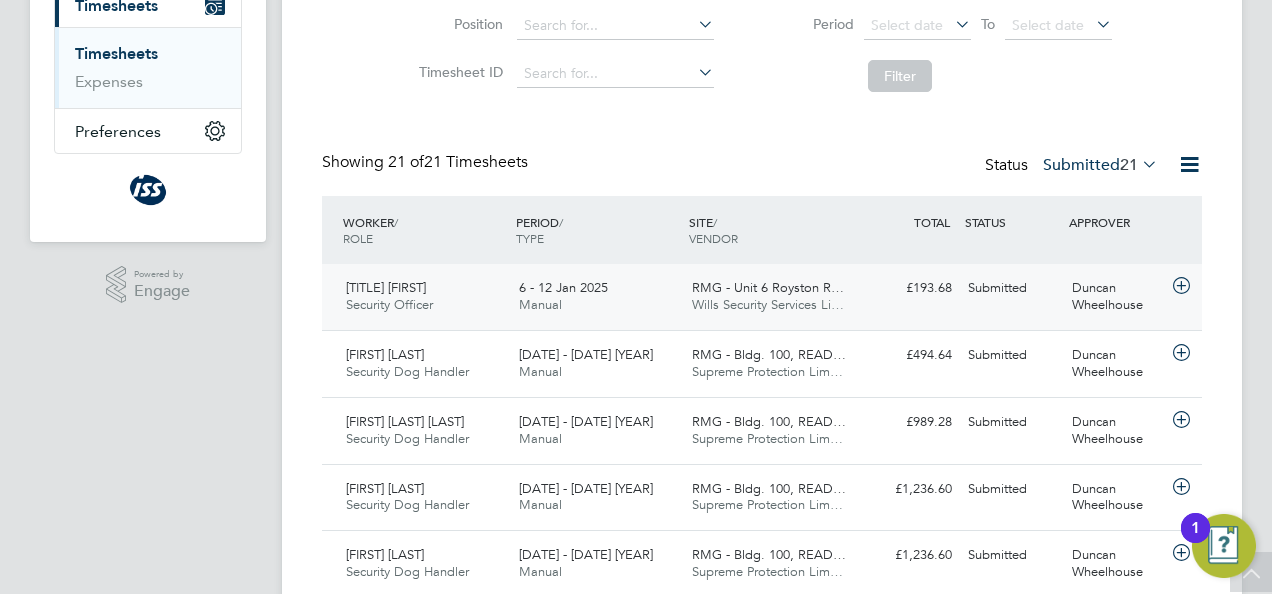 click 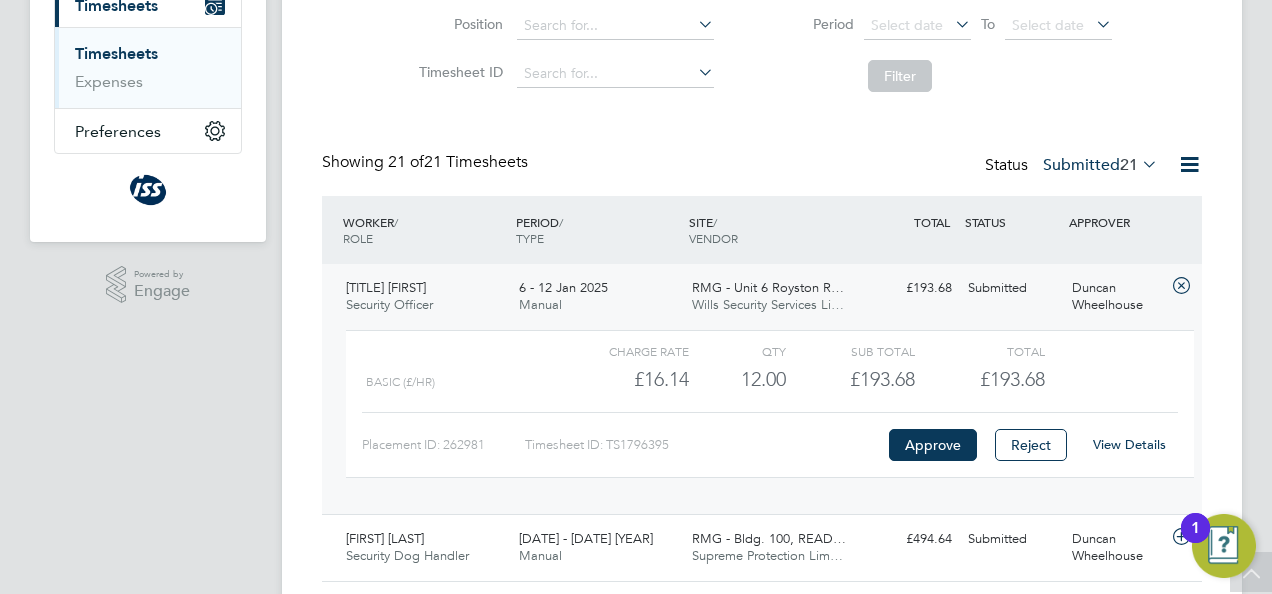 click 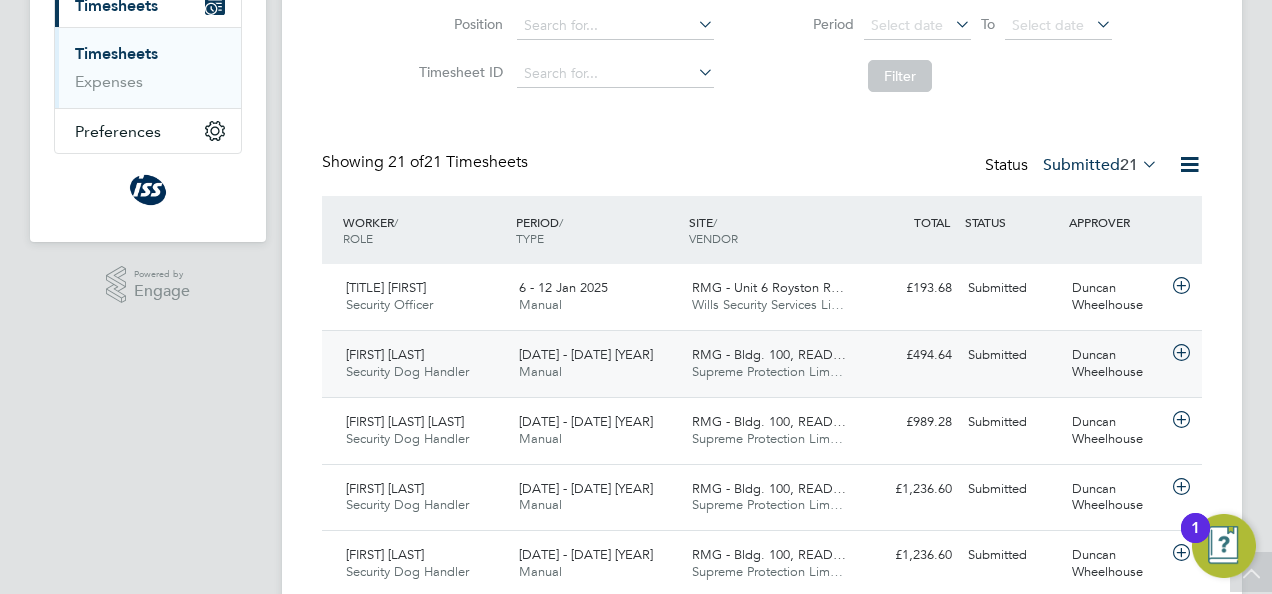 click 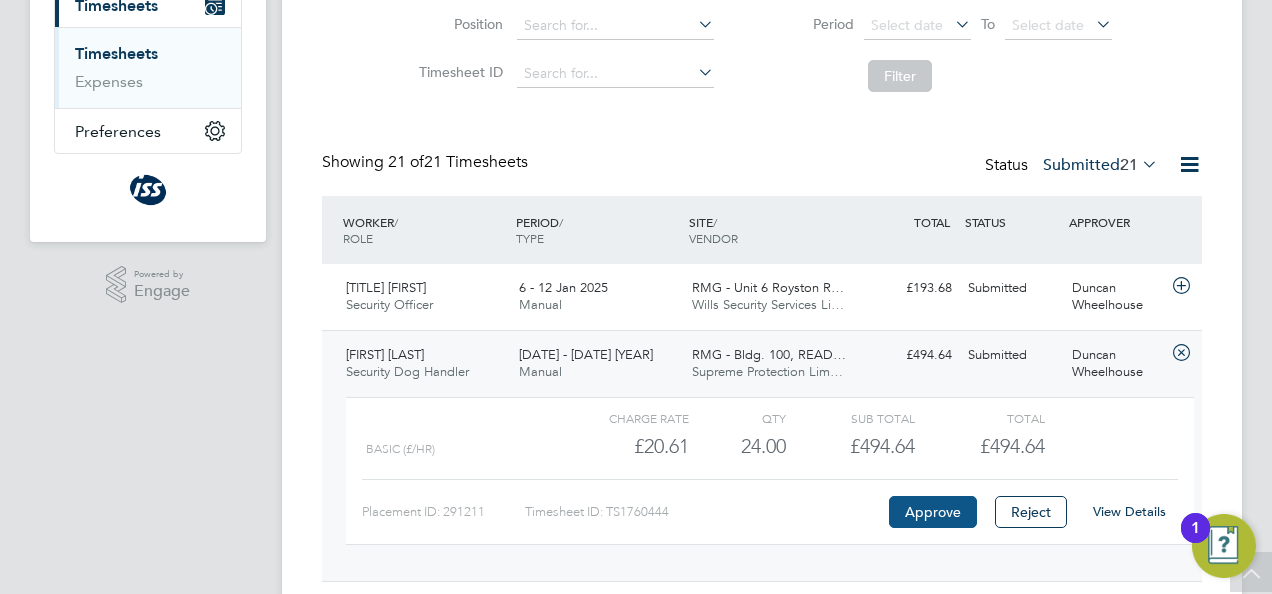 click on "Approve" 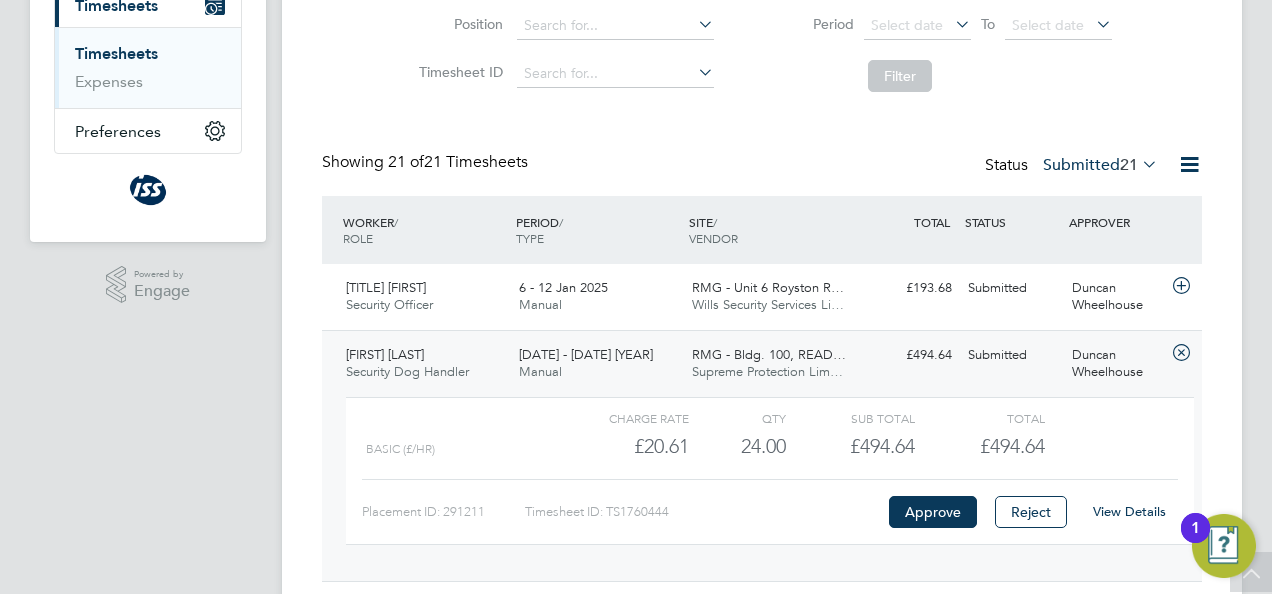 scroll, scrollTop: 282, scrollLeft: 0, axis: vertical 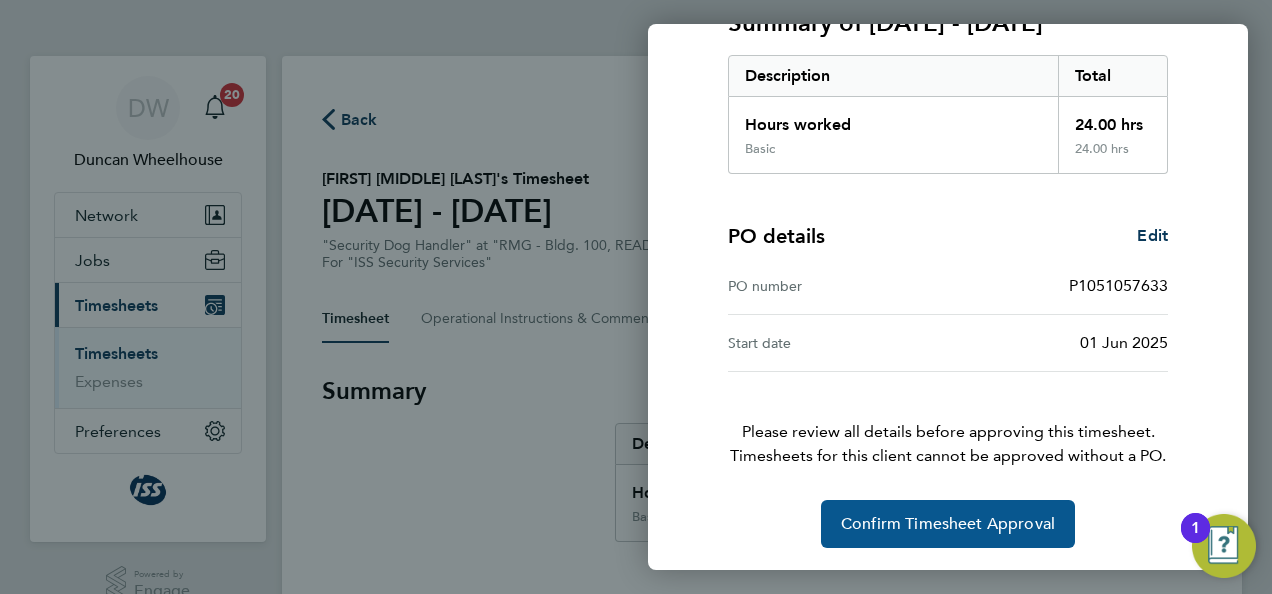 click on "Confirm Timesheet Approval" 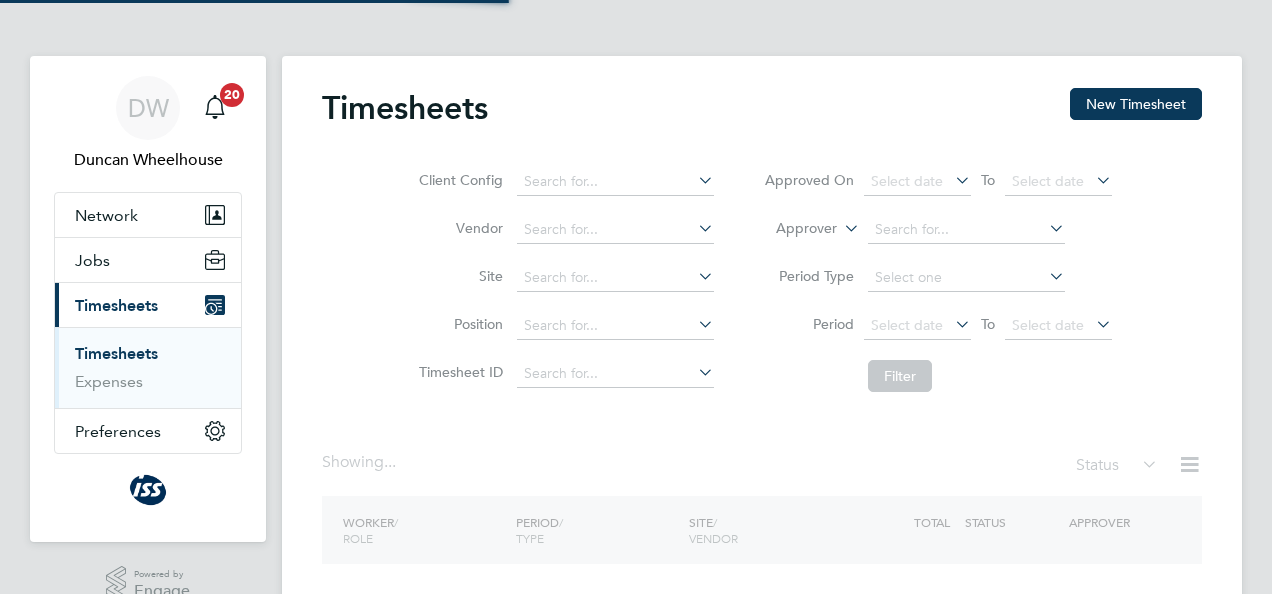 scroll, scrollTop: 0, scrollLeft: 0, axis: both 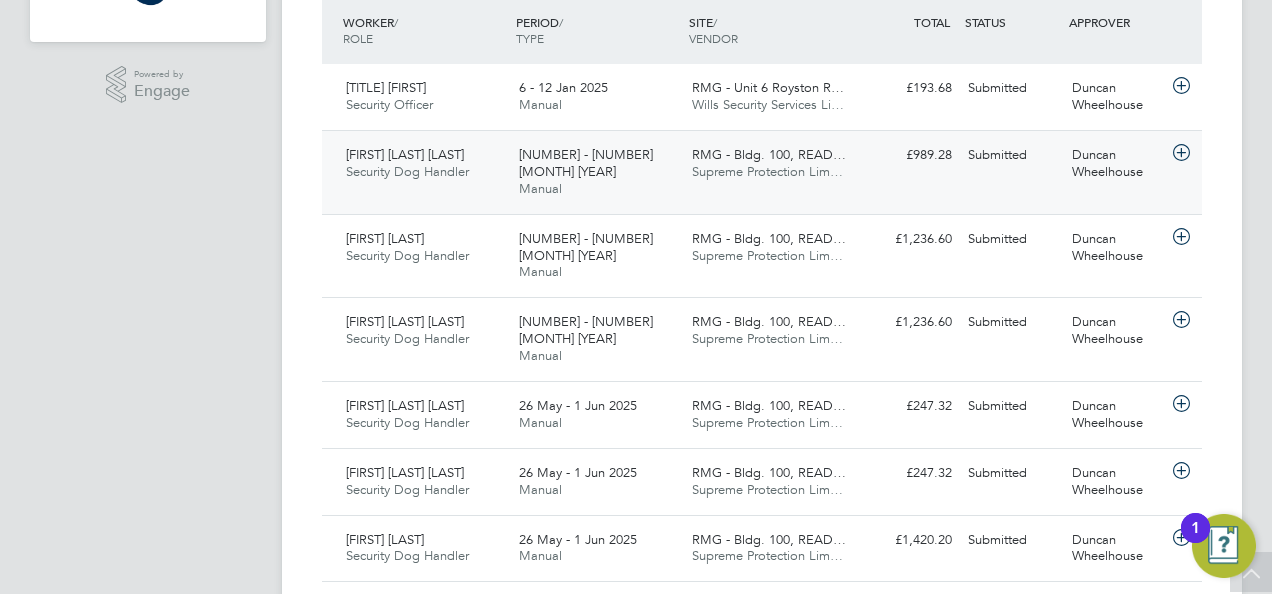 click 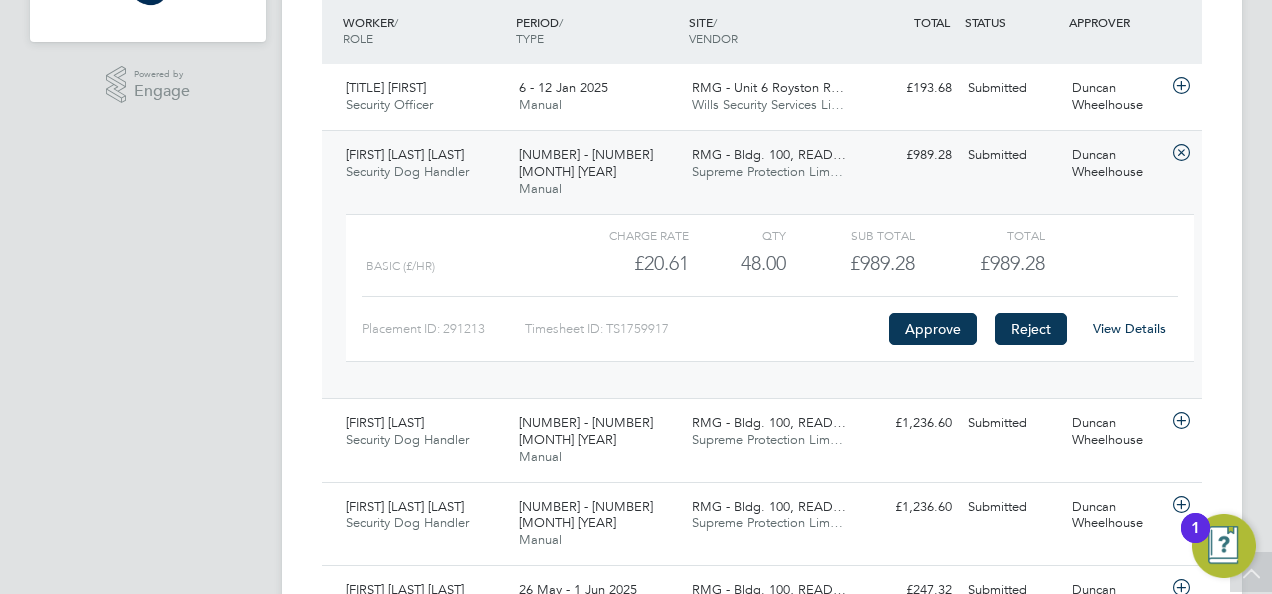 click on "Reject" 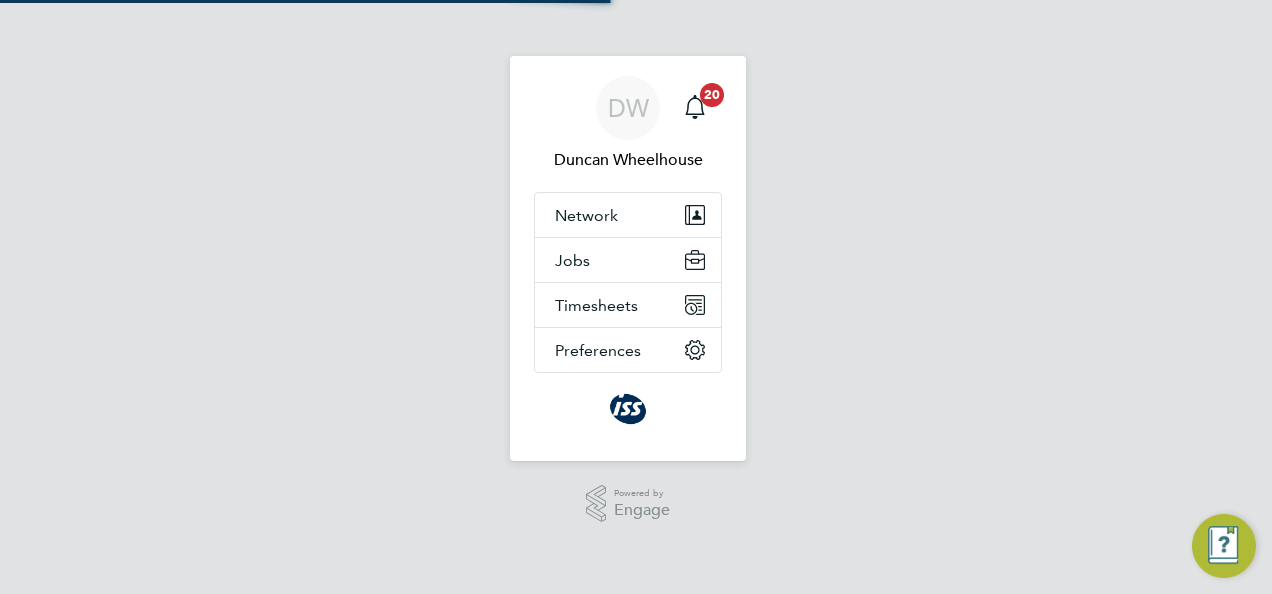scroll, scrollTop: 0, scrollLeft: 0, axis: both 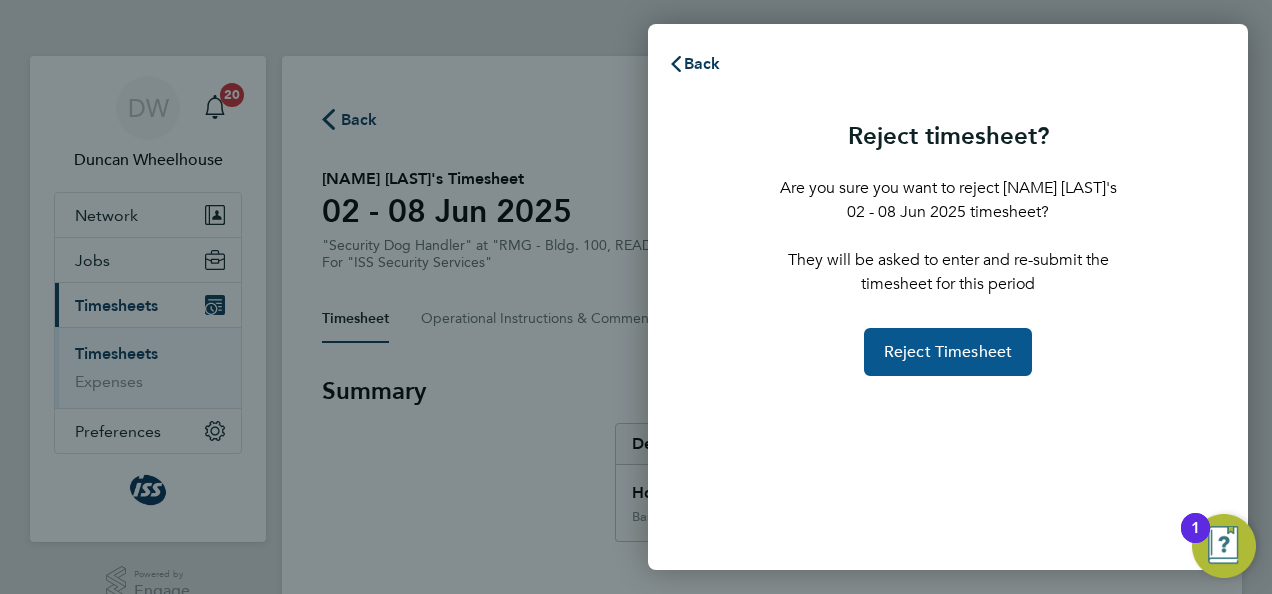click on "Reject Timesheet" 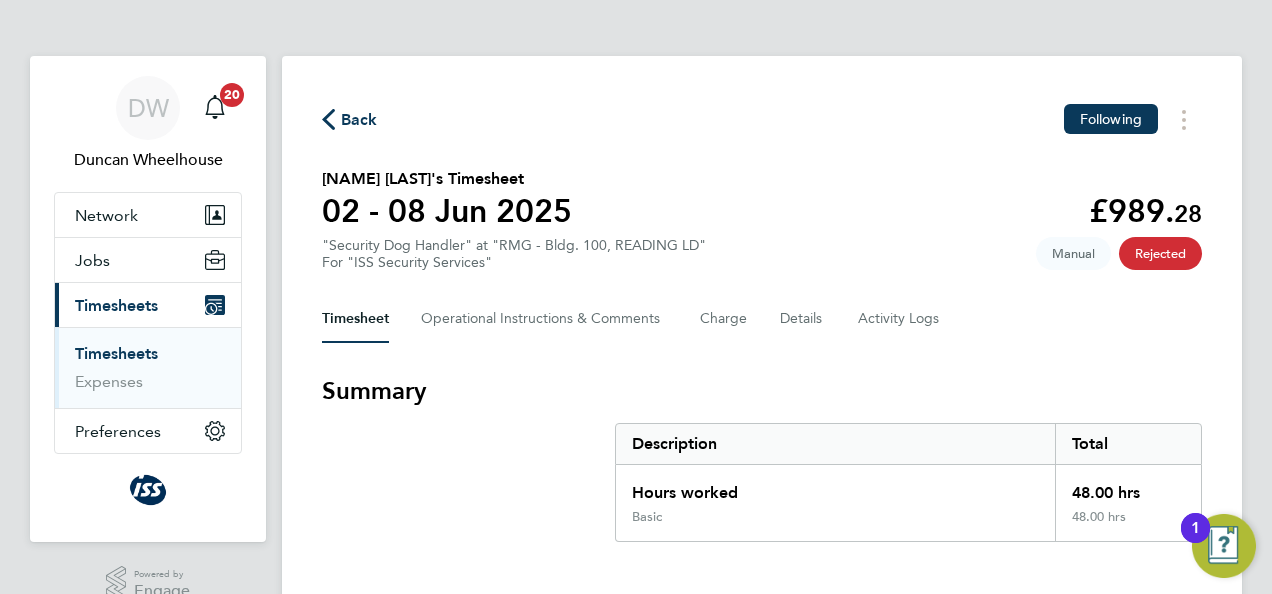 click on "Rabiya Kiran Nawaz's Timesheet   02 - 08 Jun 2025   £989. 28  "Security Dog Handler" at "RMG - Bldg. 100, READING LD"  For "ISS Security Services"  Rejected   Manual" 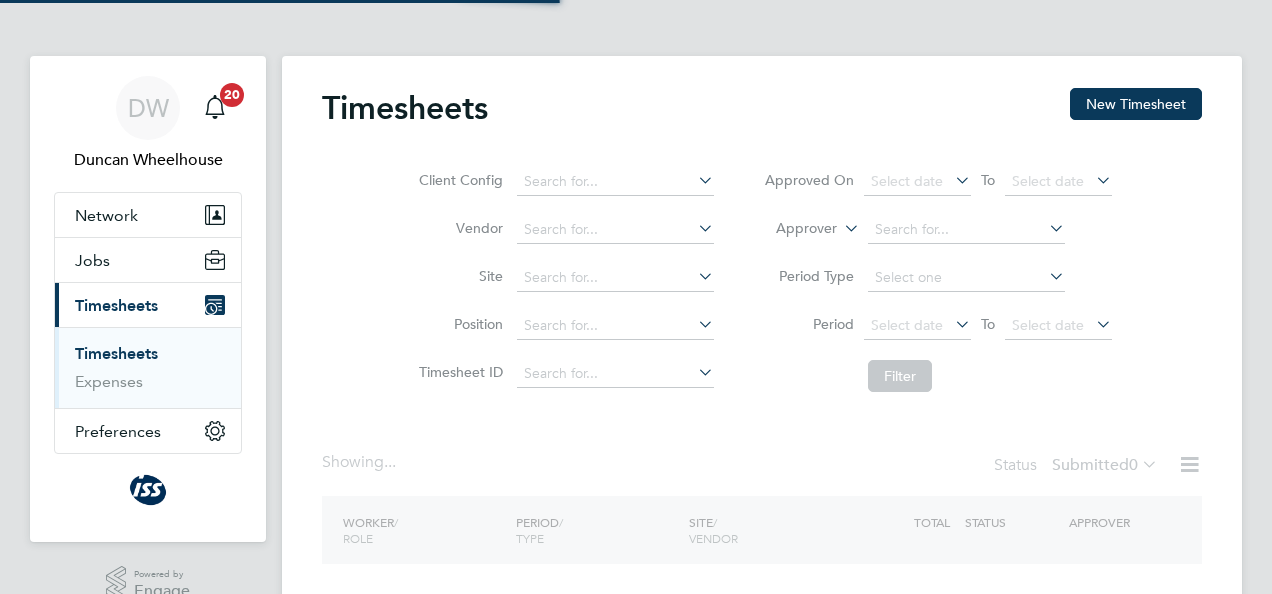 scroll, scrollTop: 0, scrollLeft: 0, axis: both 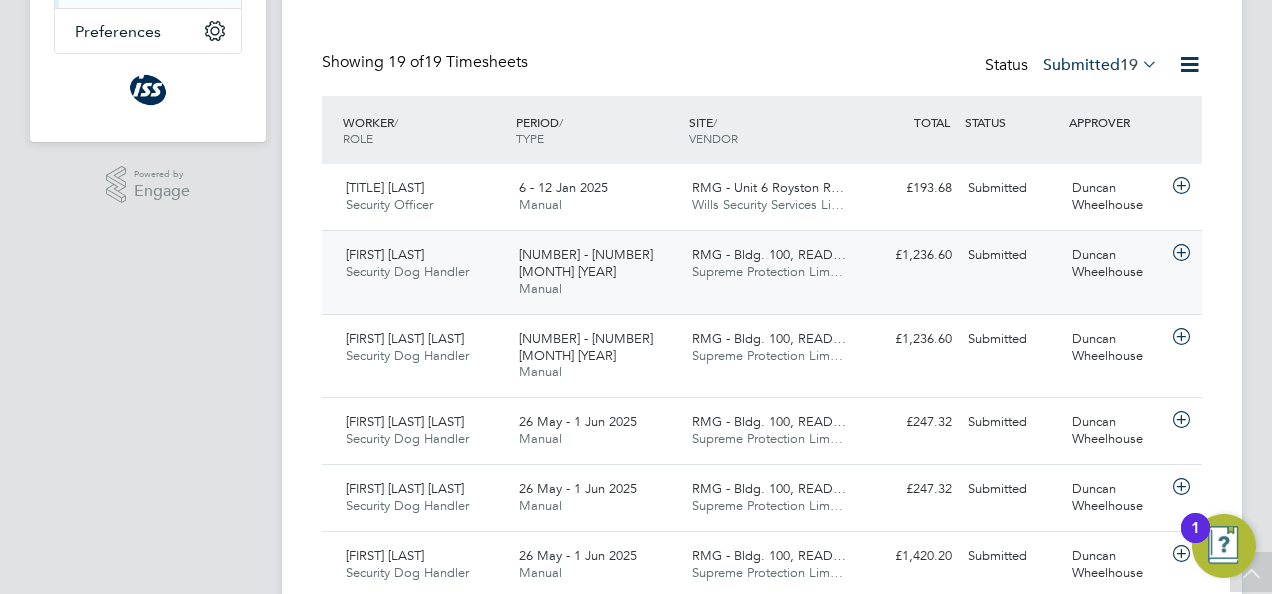 click 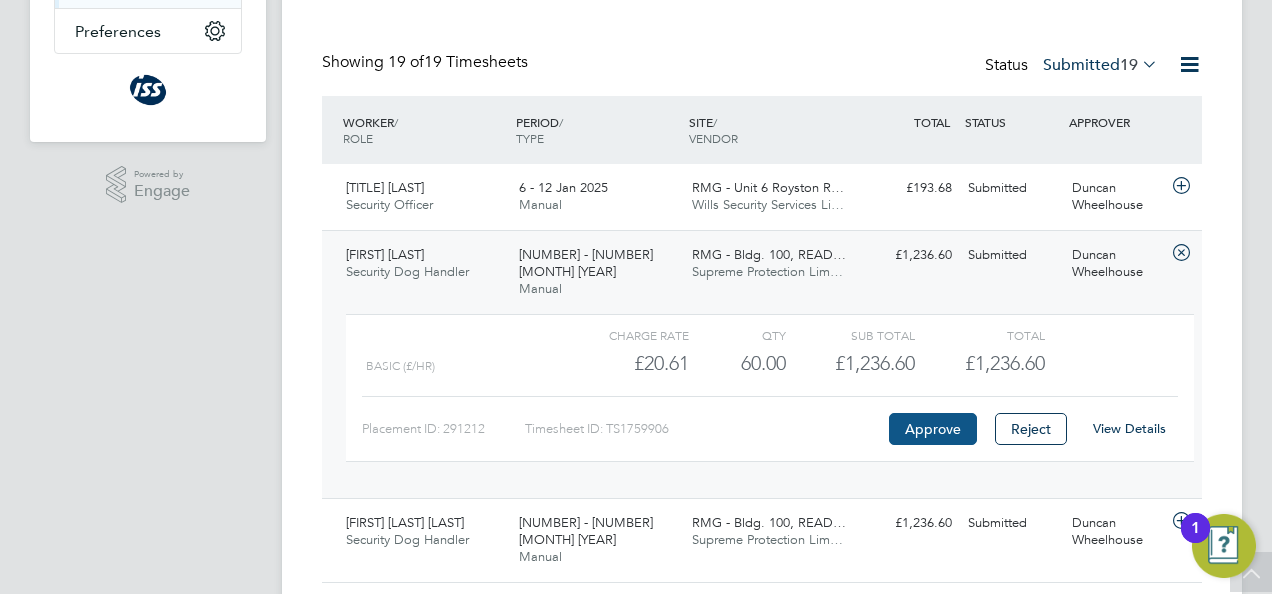 click on "Approve" 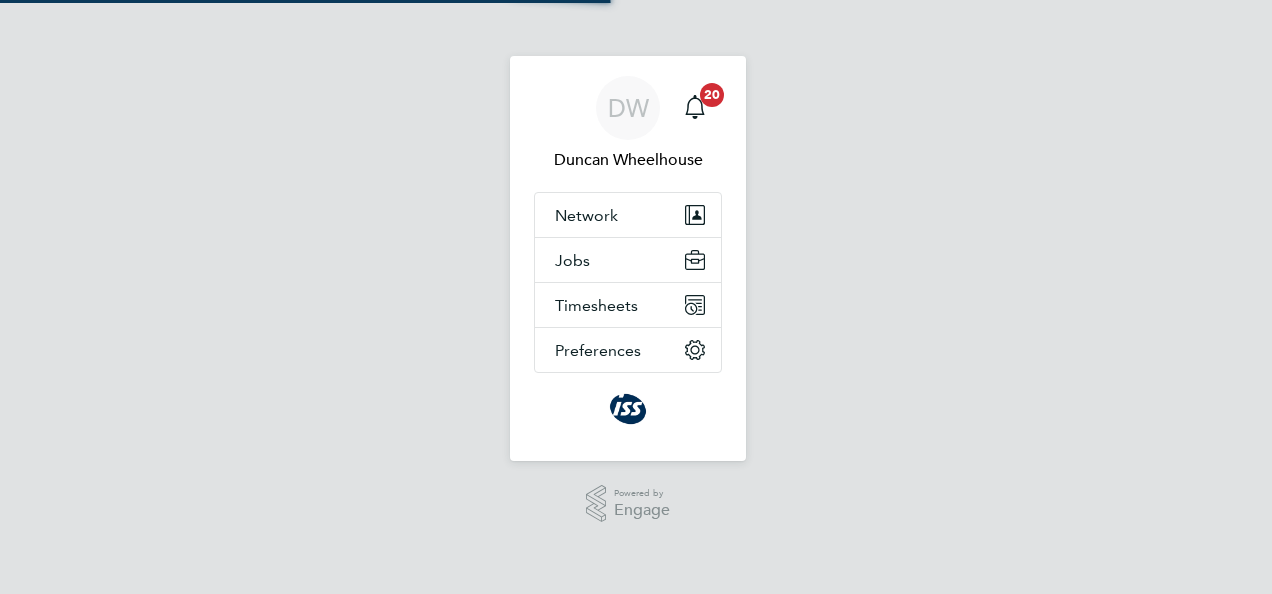 scroll, scrollTop: 0, scrollLeft: 0, axis: both 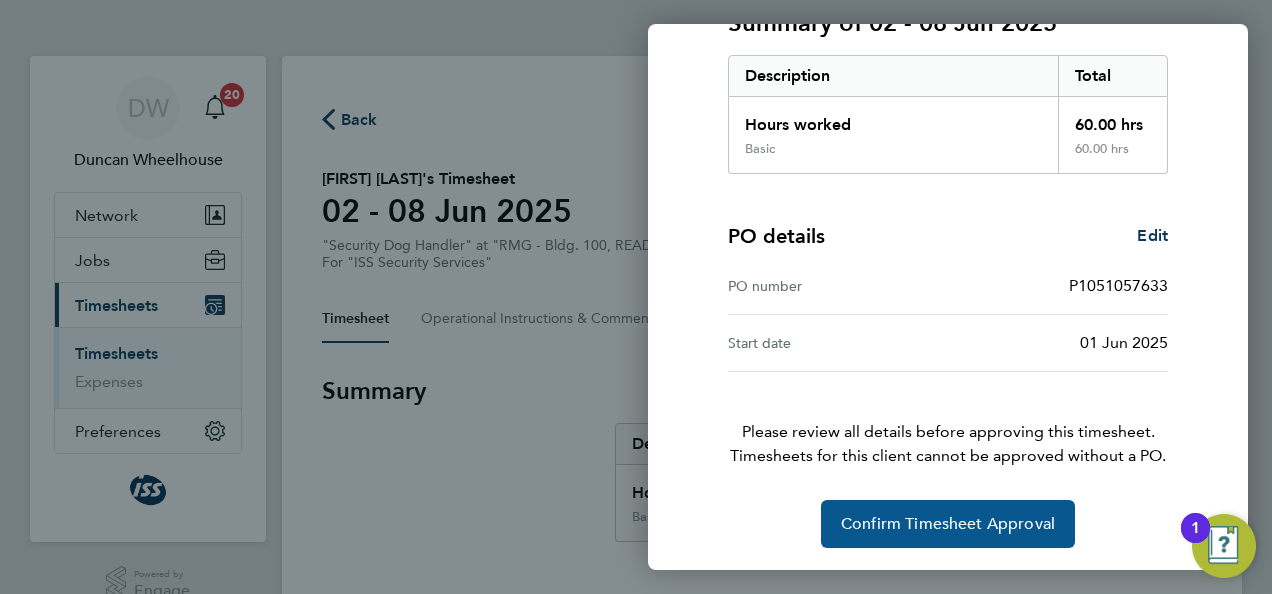 click on "Confirm Timesheet Approval" 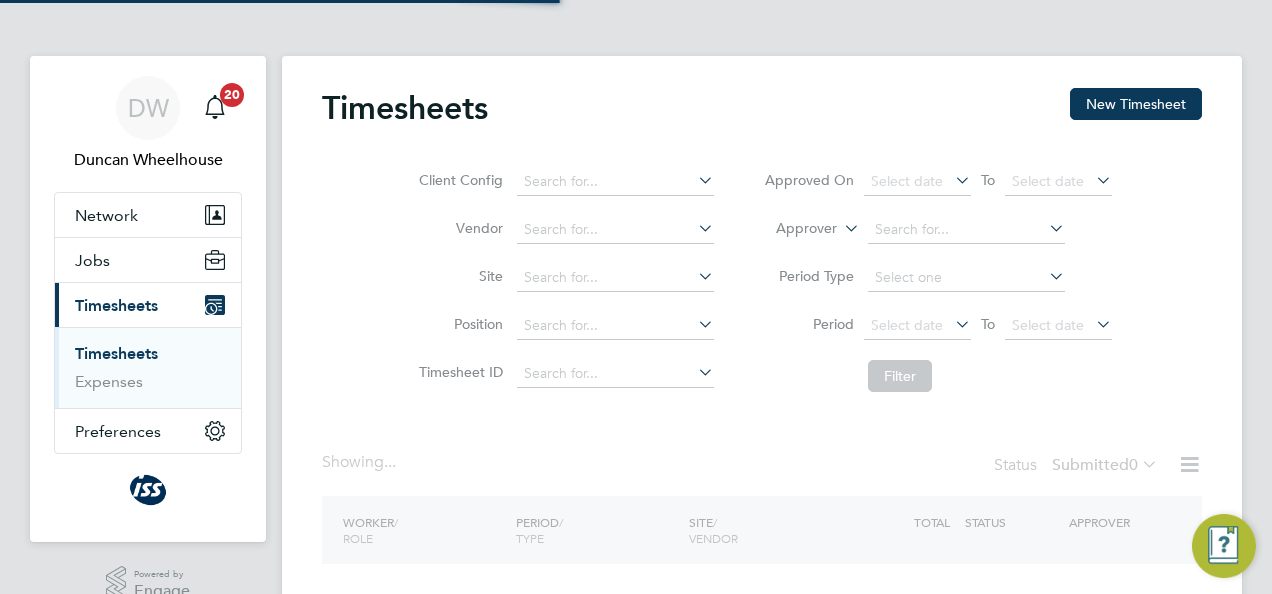 scroll, scrollTop: 0, scrollLeft: 0, axis: both 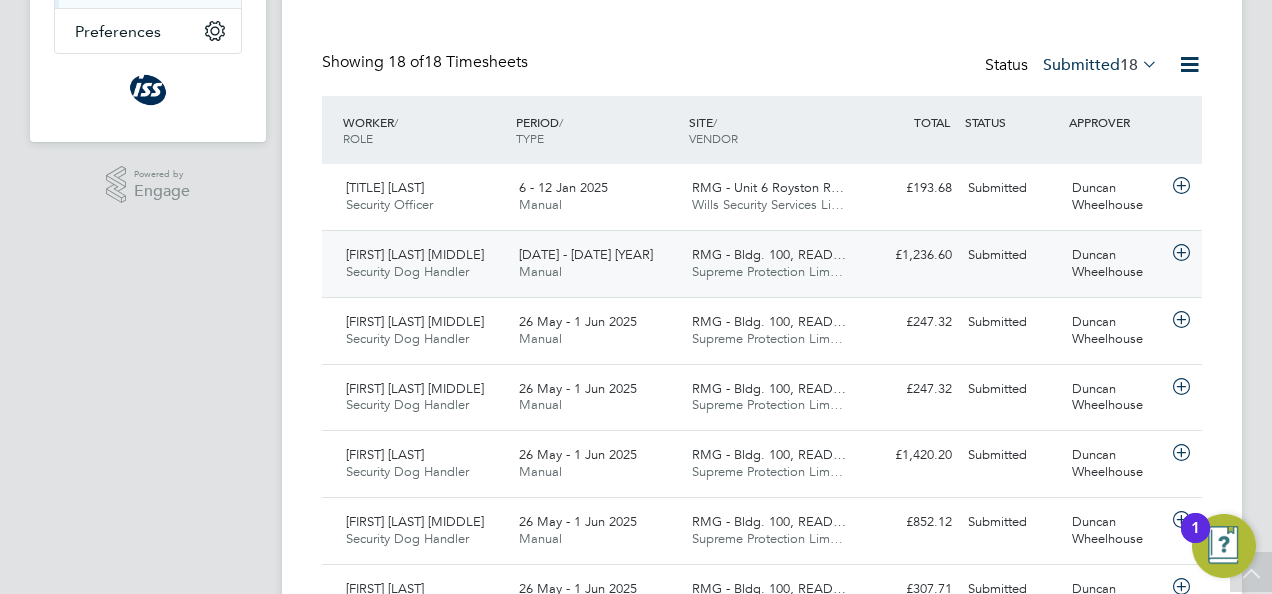 click 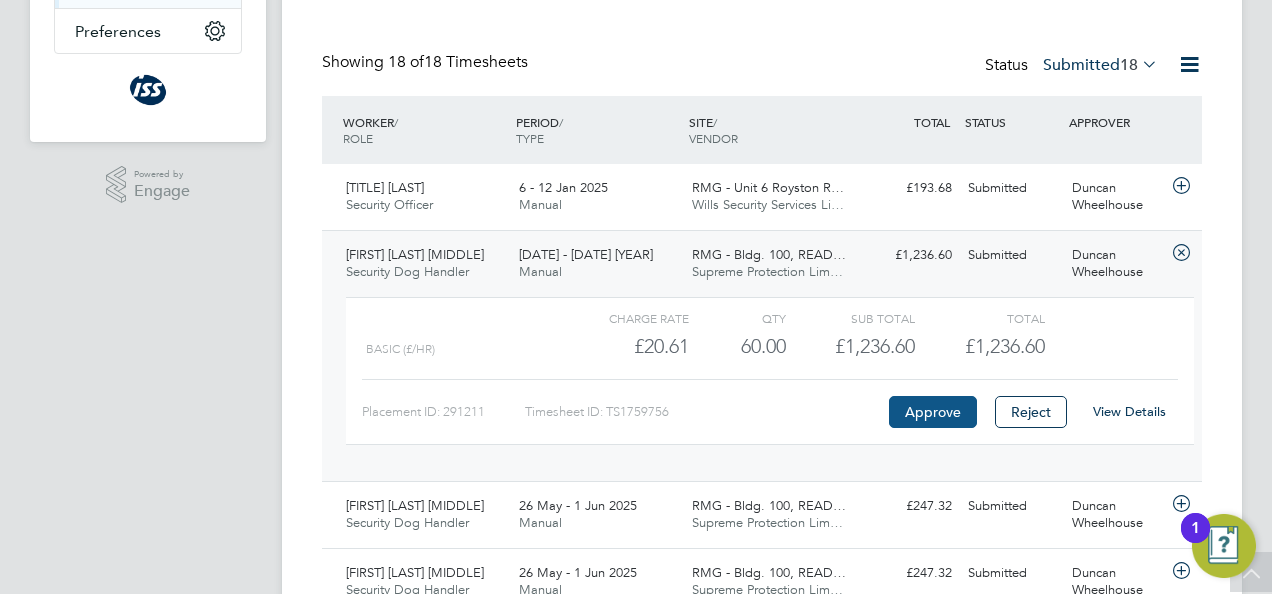 click on "Approve" 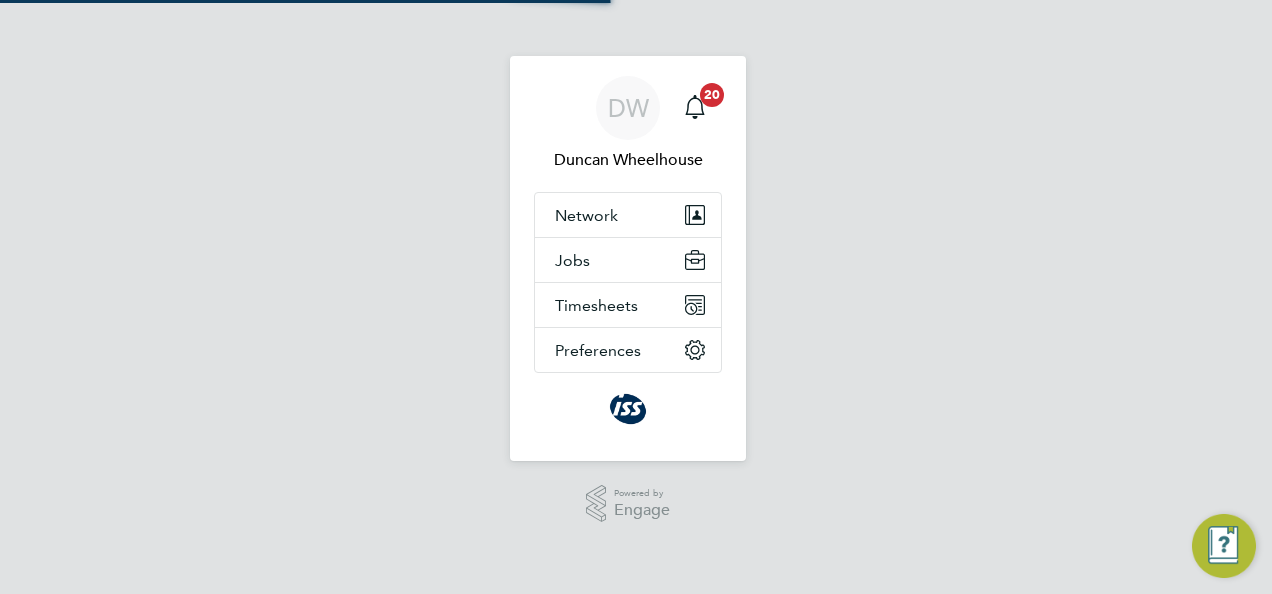 scroll, scrollTop: 0, scrollLeft: 0, axis: both 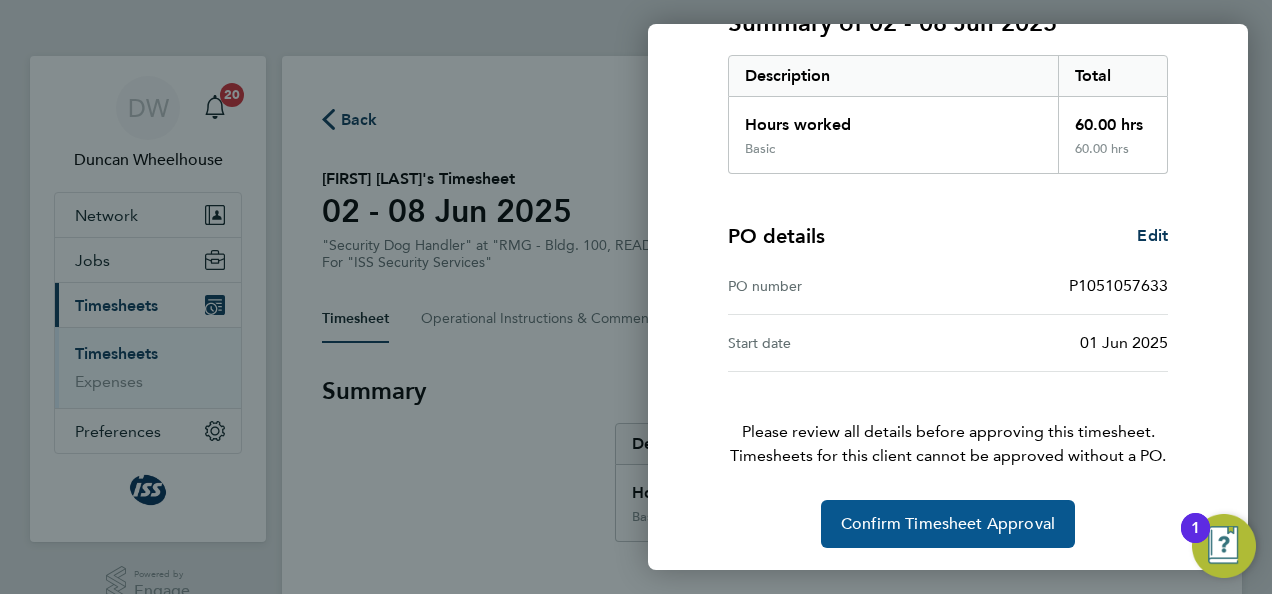 click on "Confirm Timesheet Approval" 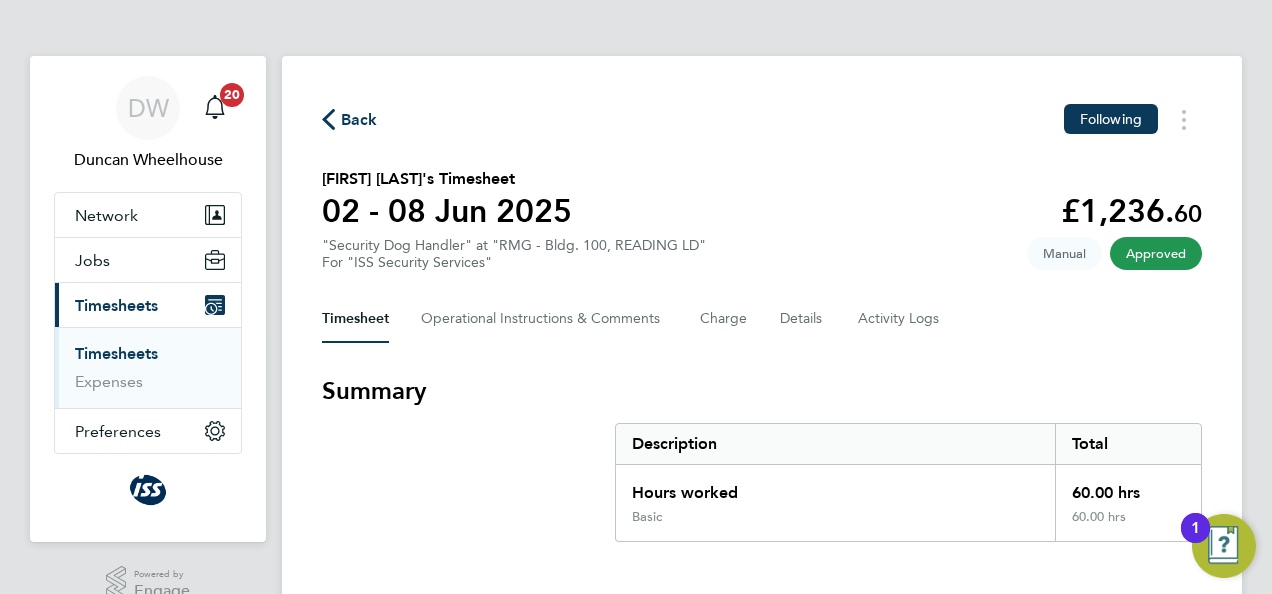 click on "Muhammad Abdullah Munir's Timesheet   02 - 08 Jun 2025   £1,236. 60  "Security Dog Handler" at "RMG - Bldg. 100, READING LD"  For "ISS Security Services"  Approved   Manual" 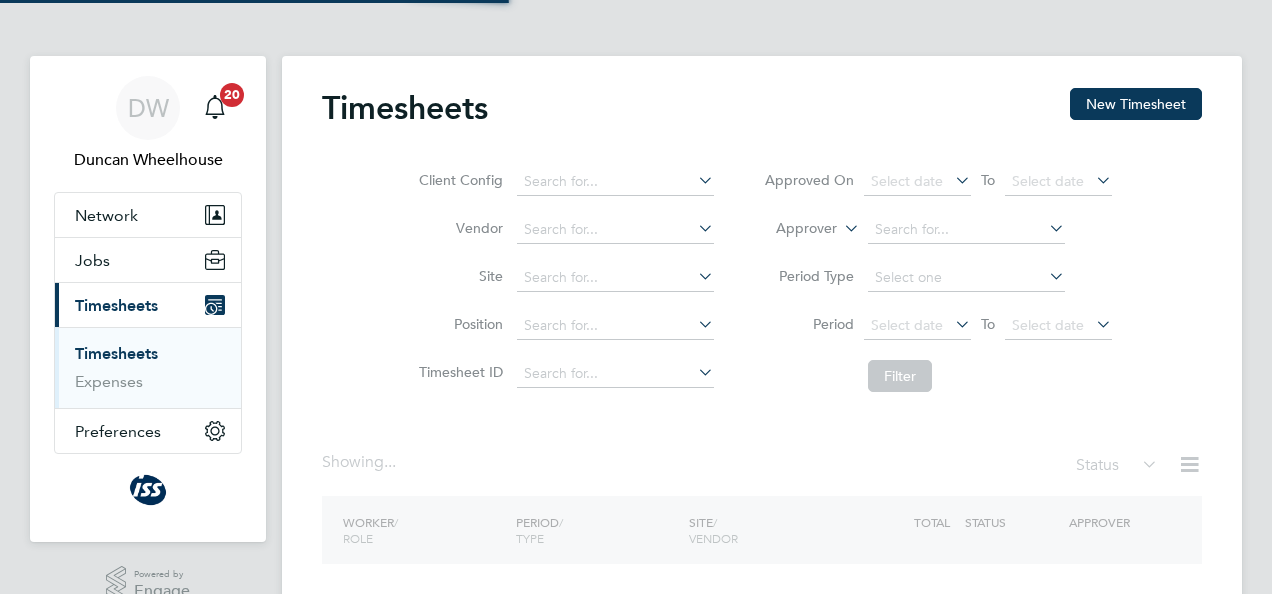 scroll, scrollTop: 0, scrollLeft: 0, axis: both 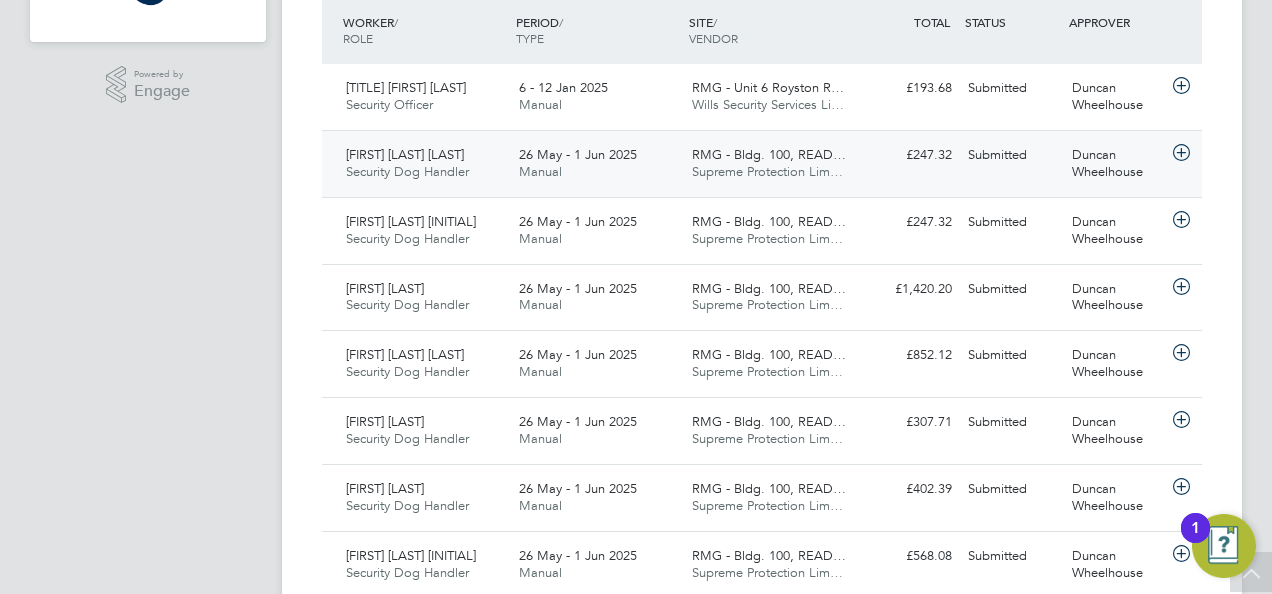click 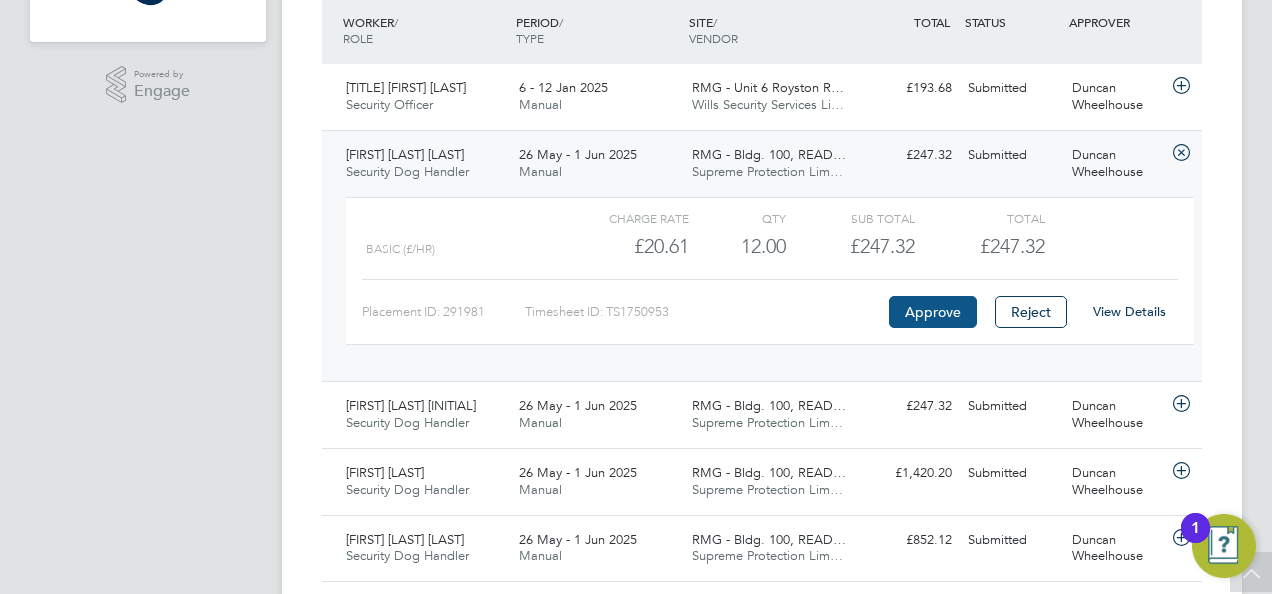 click on "Approve" 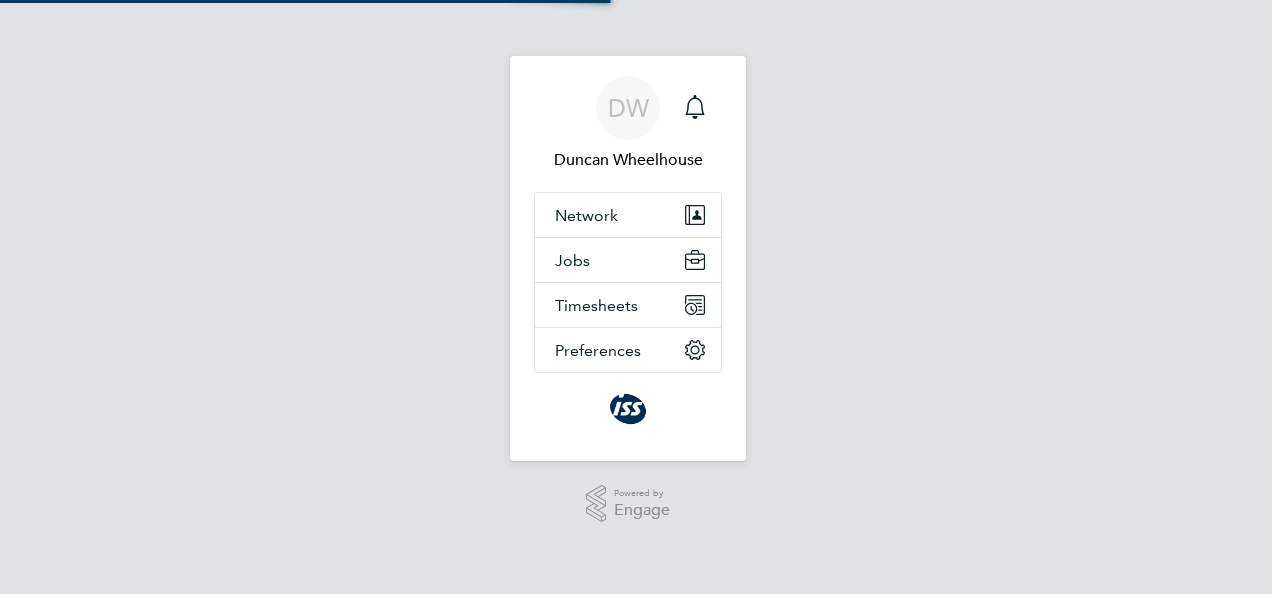 scroll, scrollTop: 0, scrollLeft: 0, axis: both 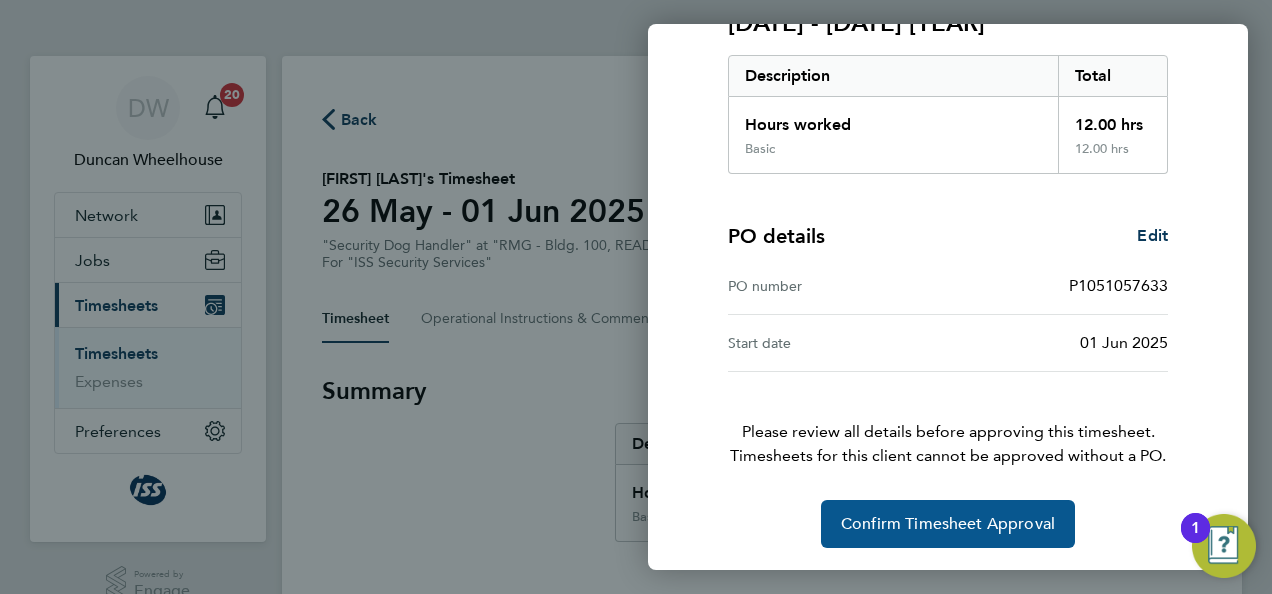 click on "Confirm Timesheet Approval" 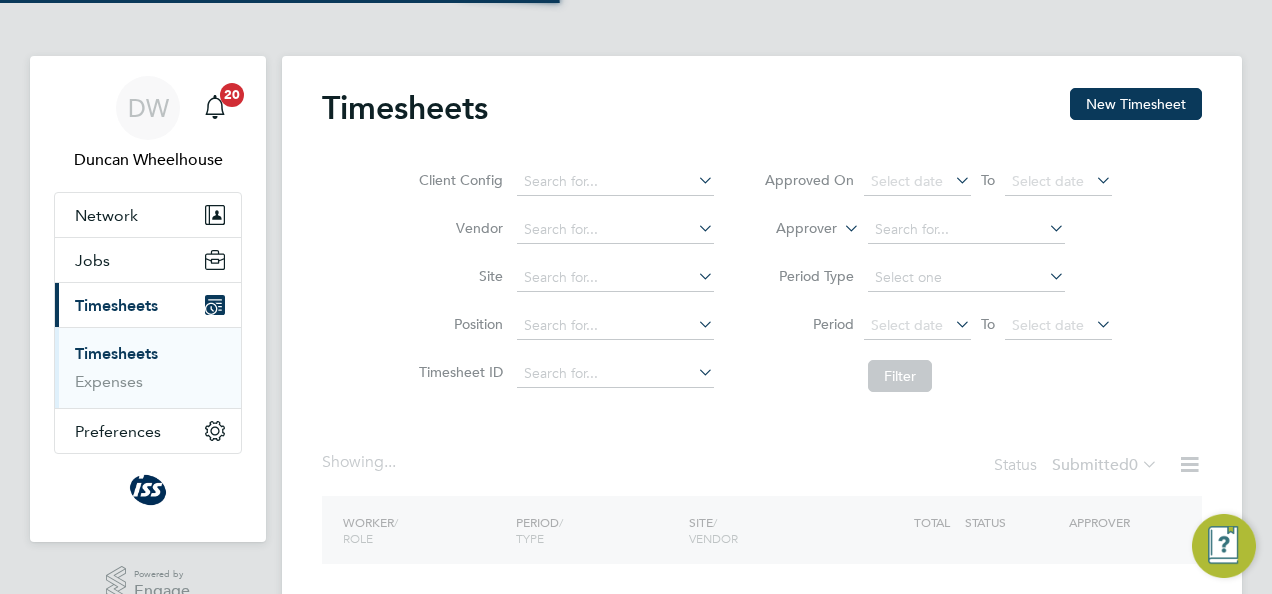 scroll, scrollTop: 0, scrollLeft: 0, axis: both 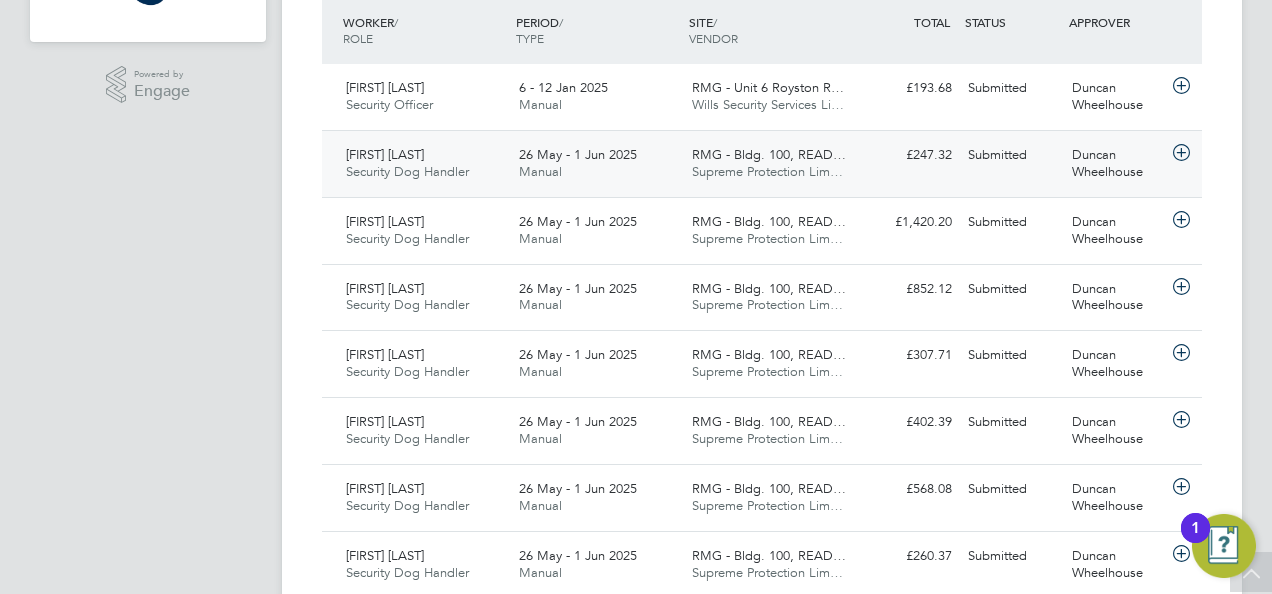 click 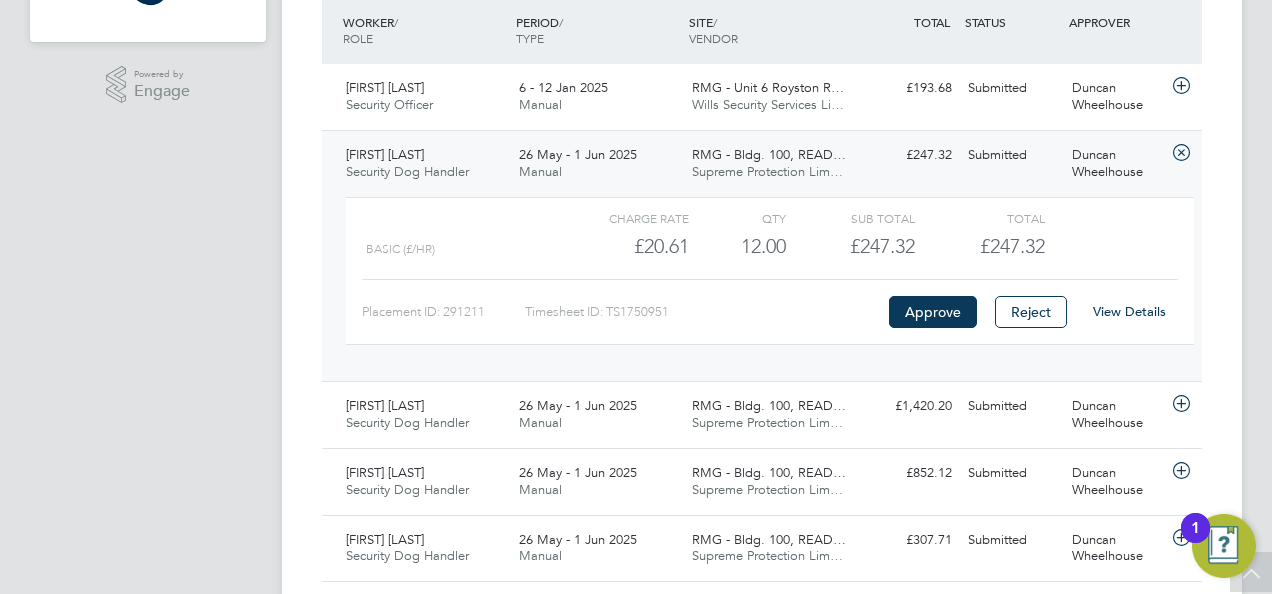 click on "View Details" 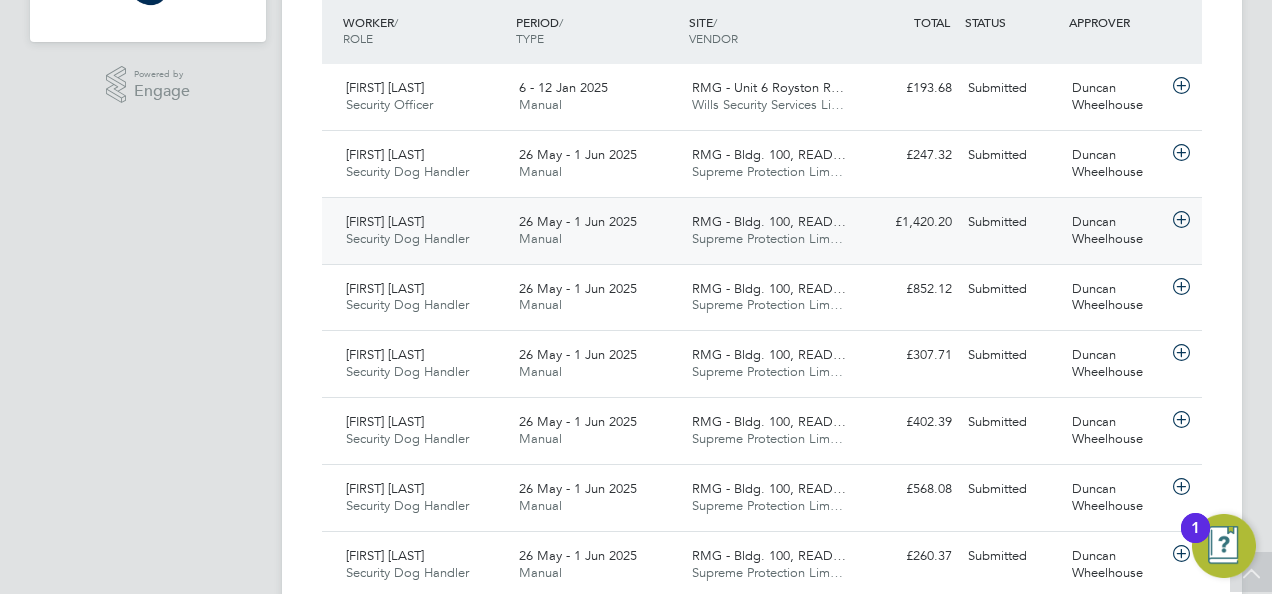 click 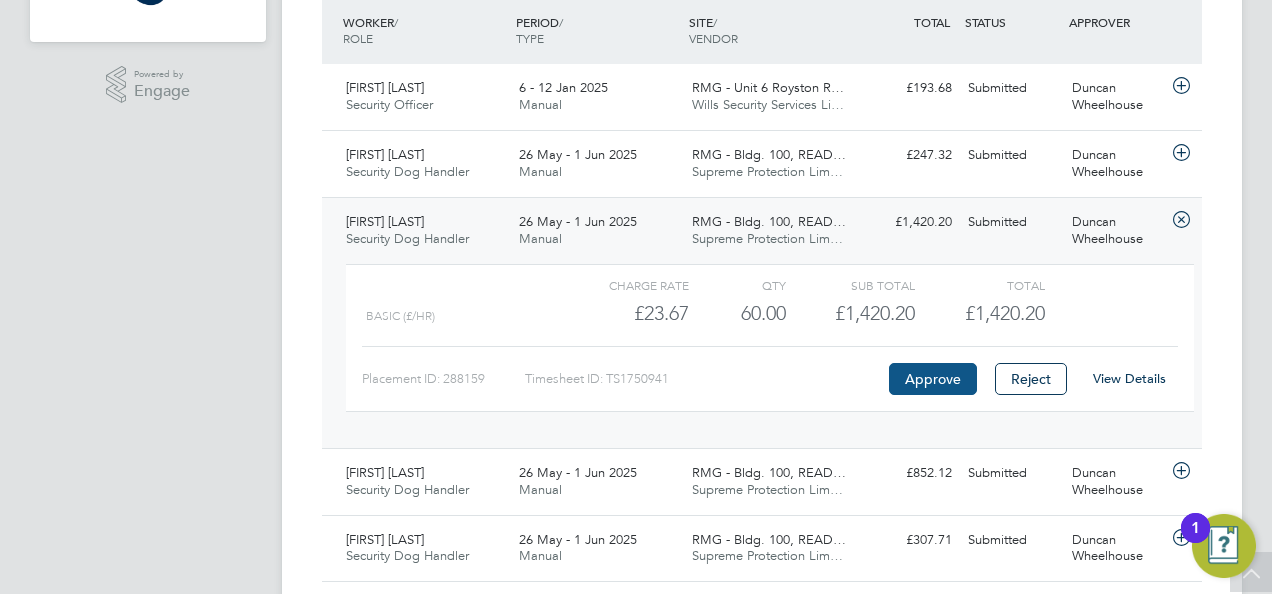 click on "Approve" 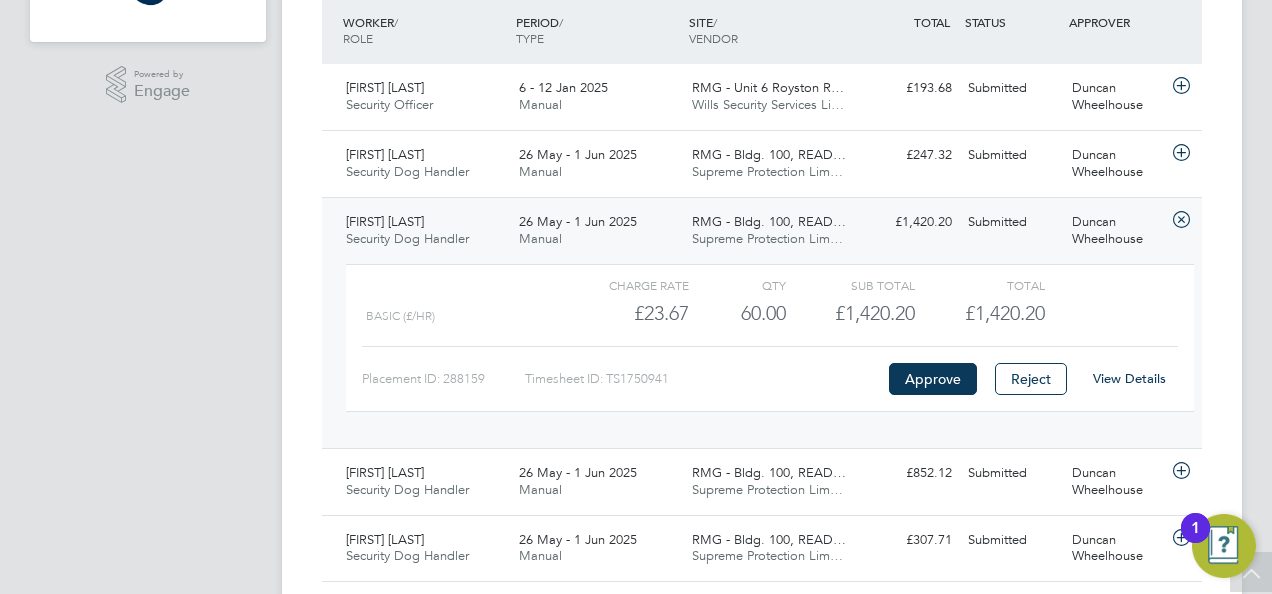 scroll, scrollTop: 7, scrollLeft: 0, axis: vertical 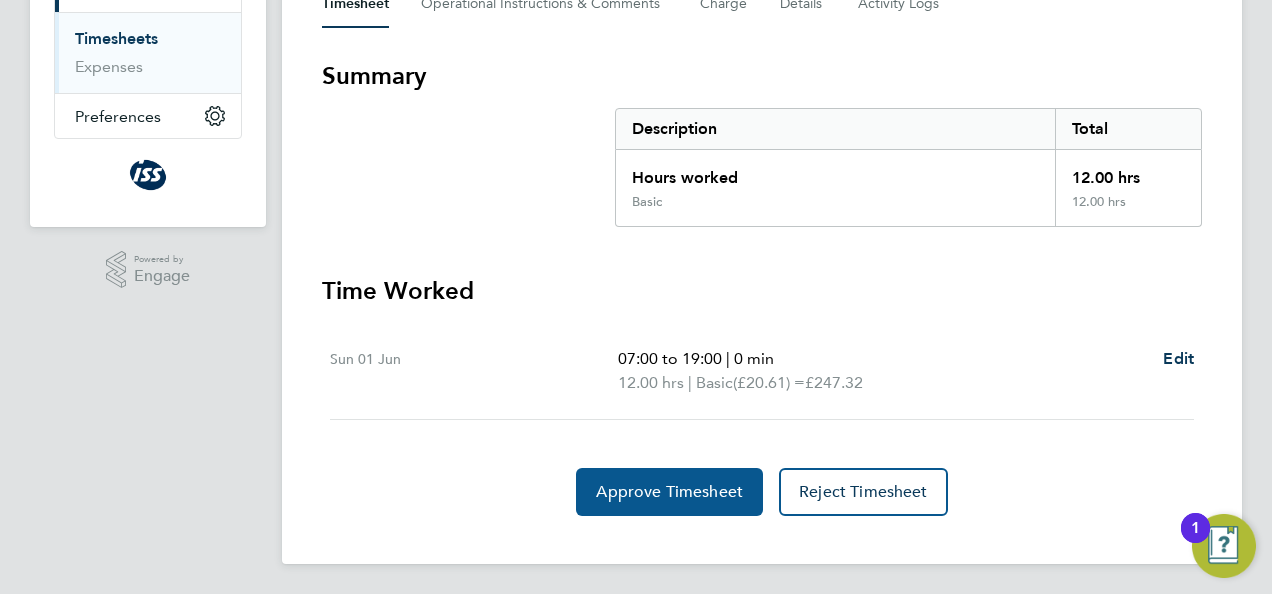 click on "Approve Timesheet" 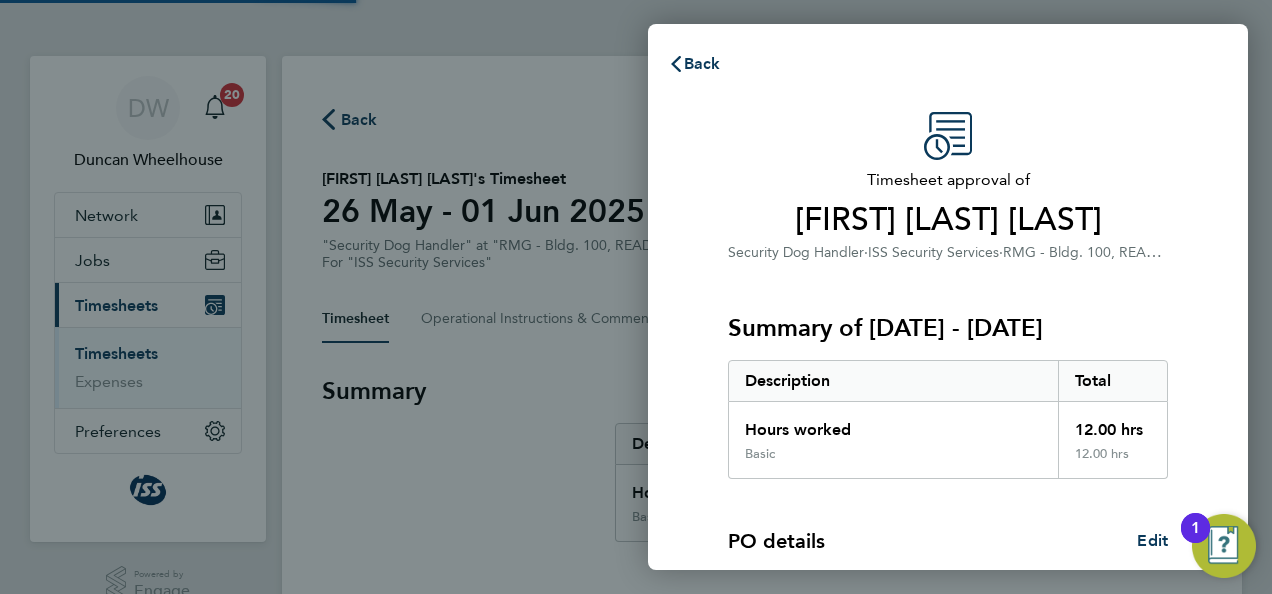 scroll, scrollTop: 0, scrollLeft: 0, axis: both 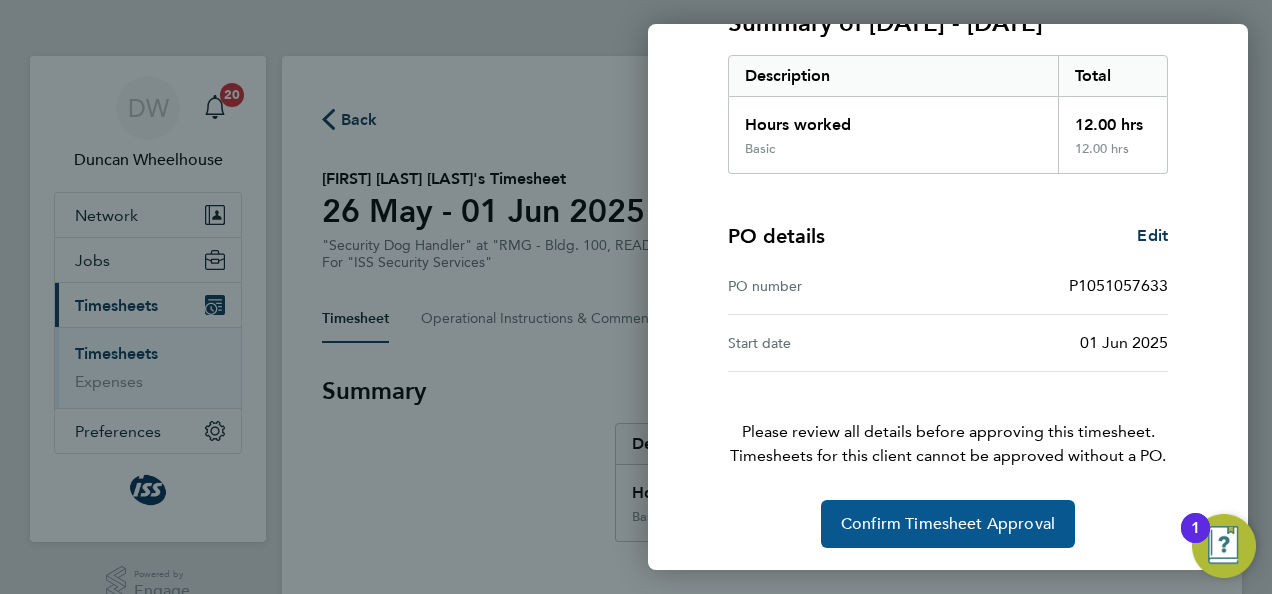 click on "Confirm Timesheet Approval" 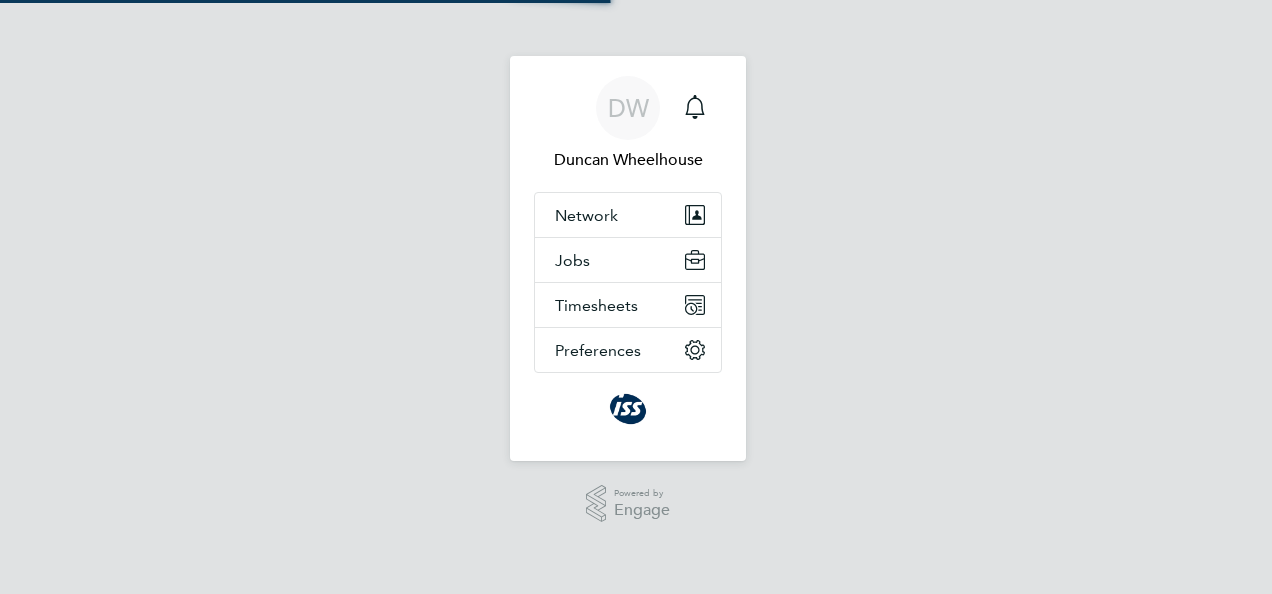 scroll, scrollTop: 0, scrollLeft: 0, axis: both 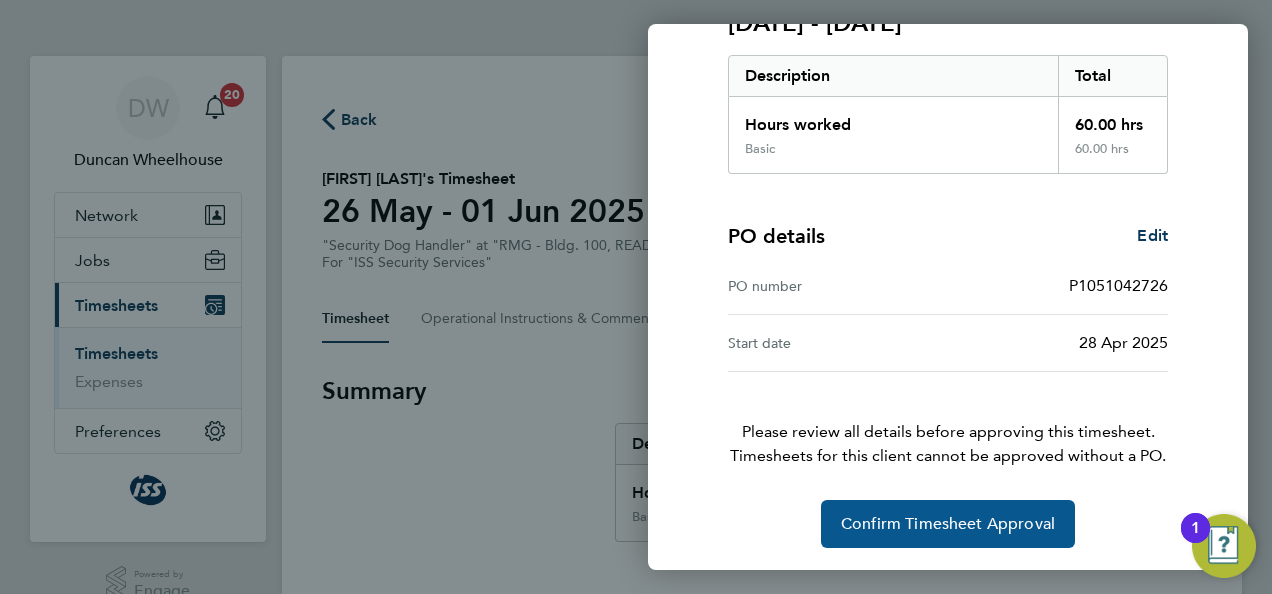 click on "Confirm Timesheet Approval" 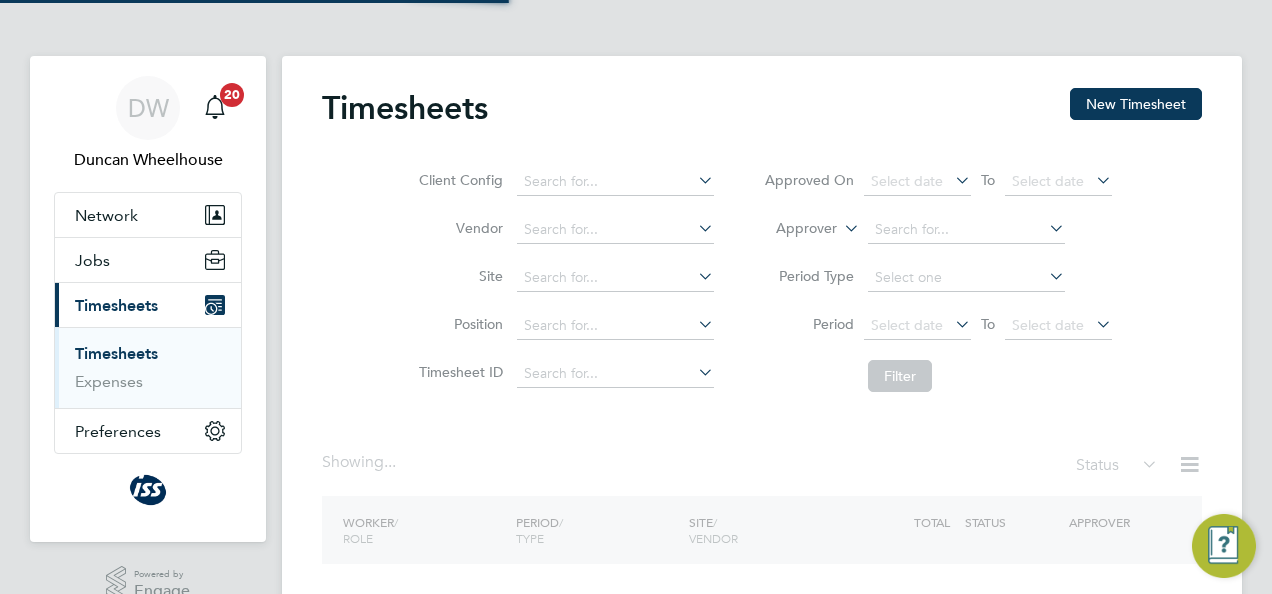 scroll, scrollTop: 0, scrollLeft: 0, axis: both 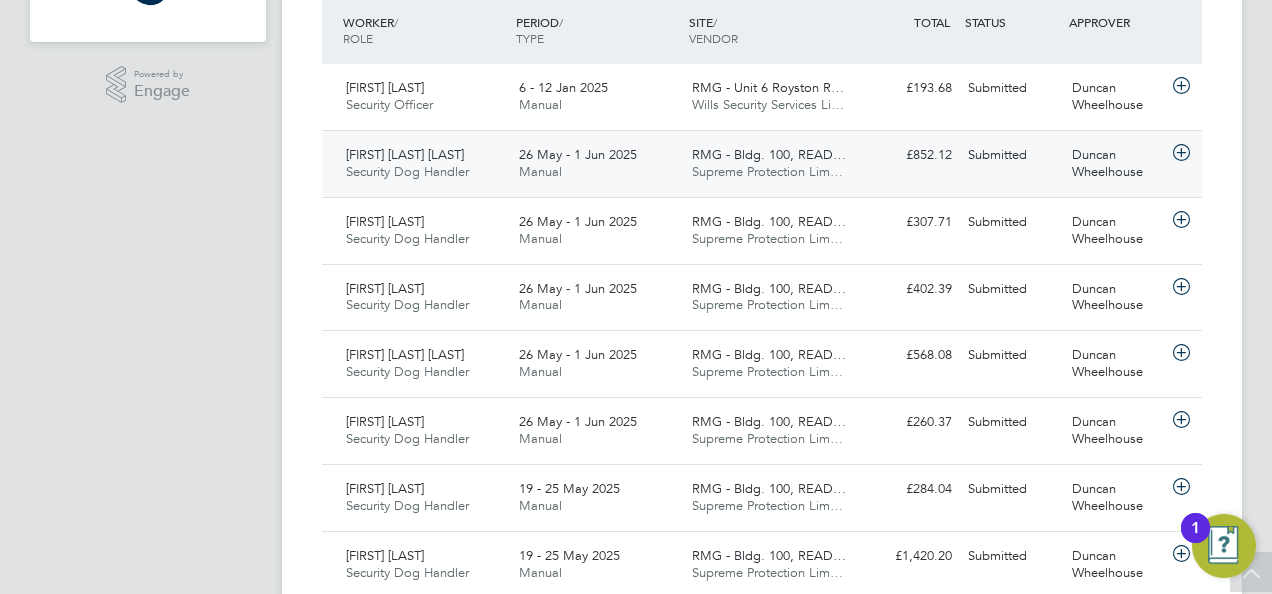 click 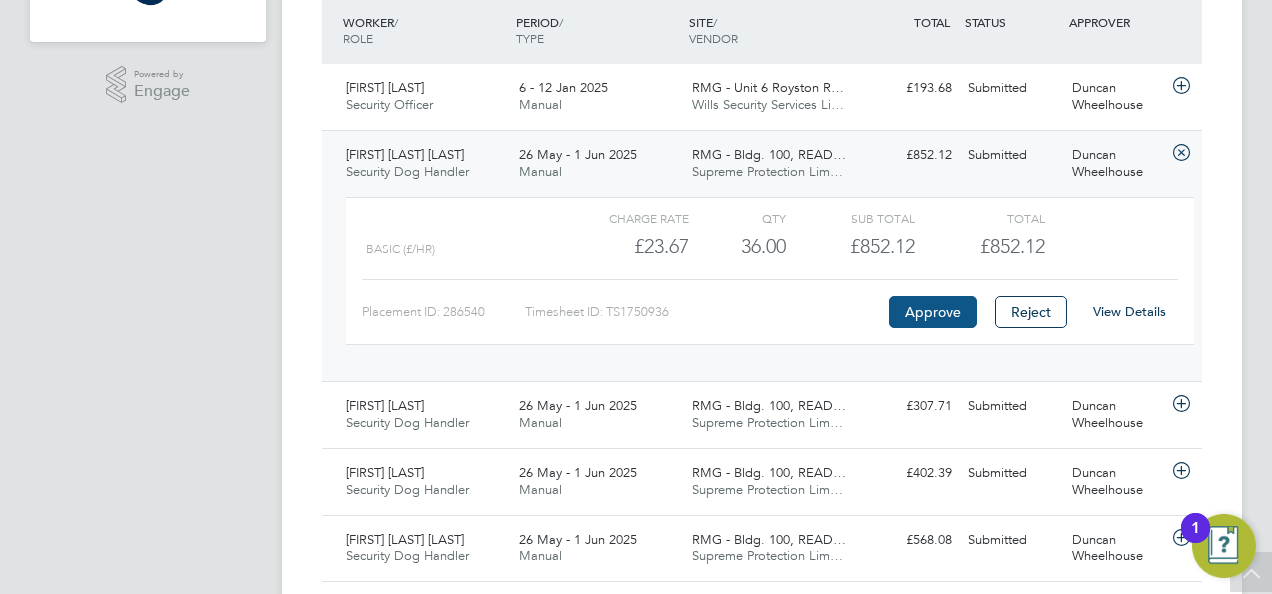 click on "Approve" 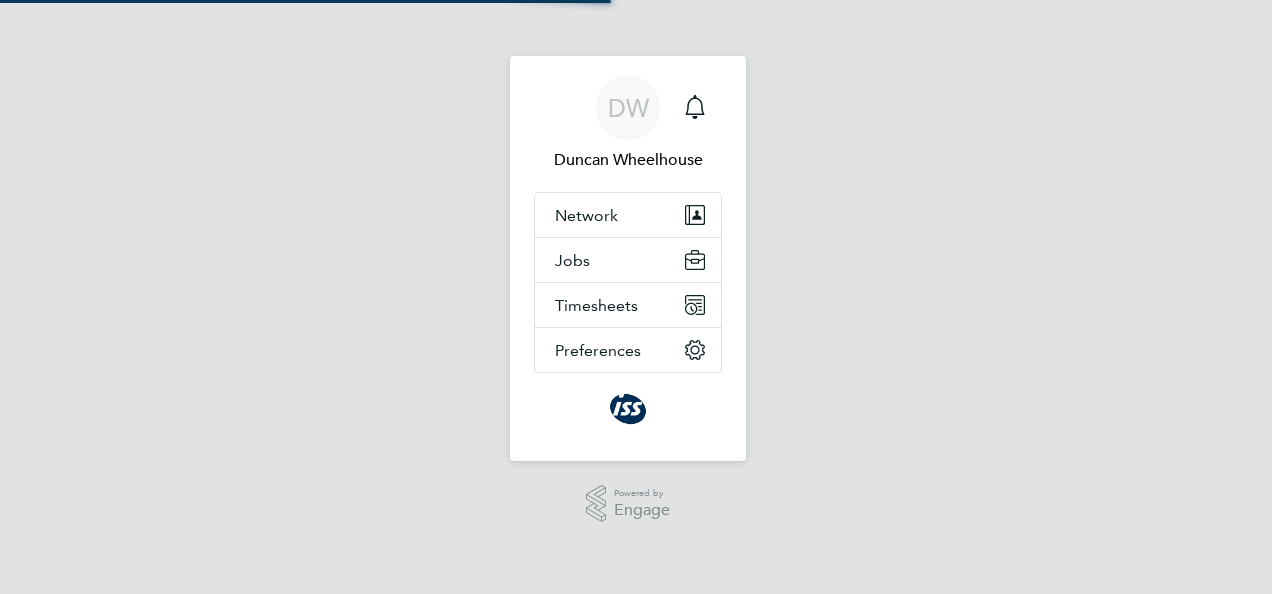 scroll, scrollTop: 0, scrollLeft: 0, axis: both 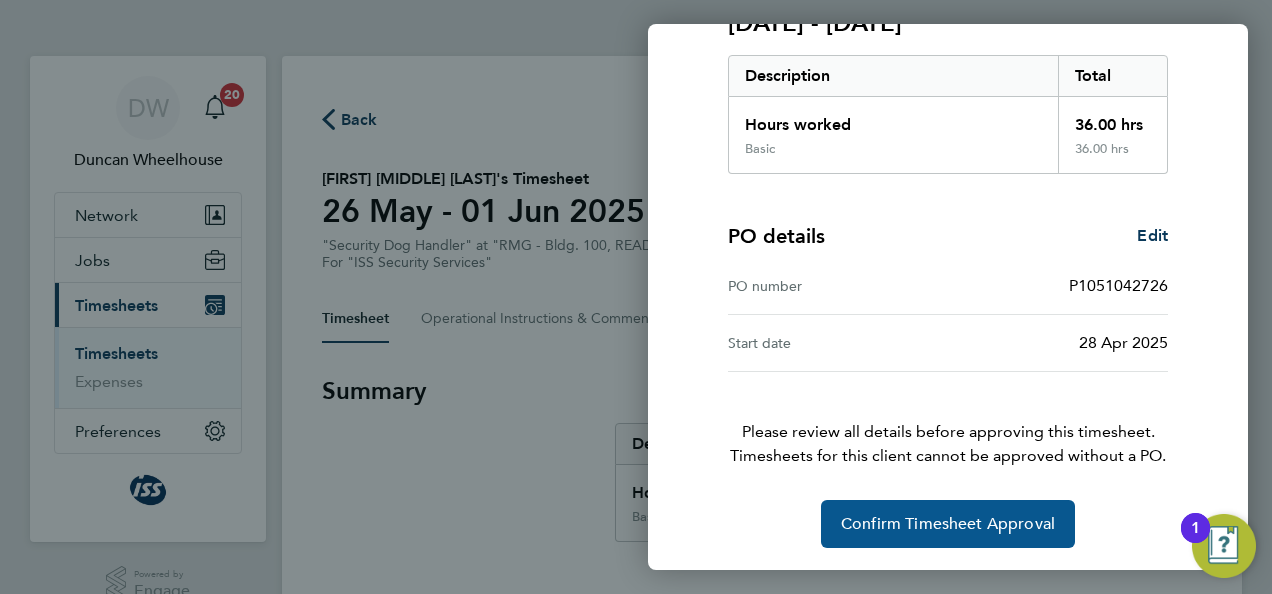 click on "Confirm Timesheet Approval" 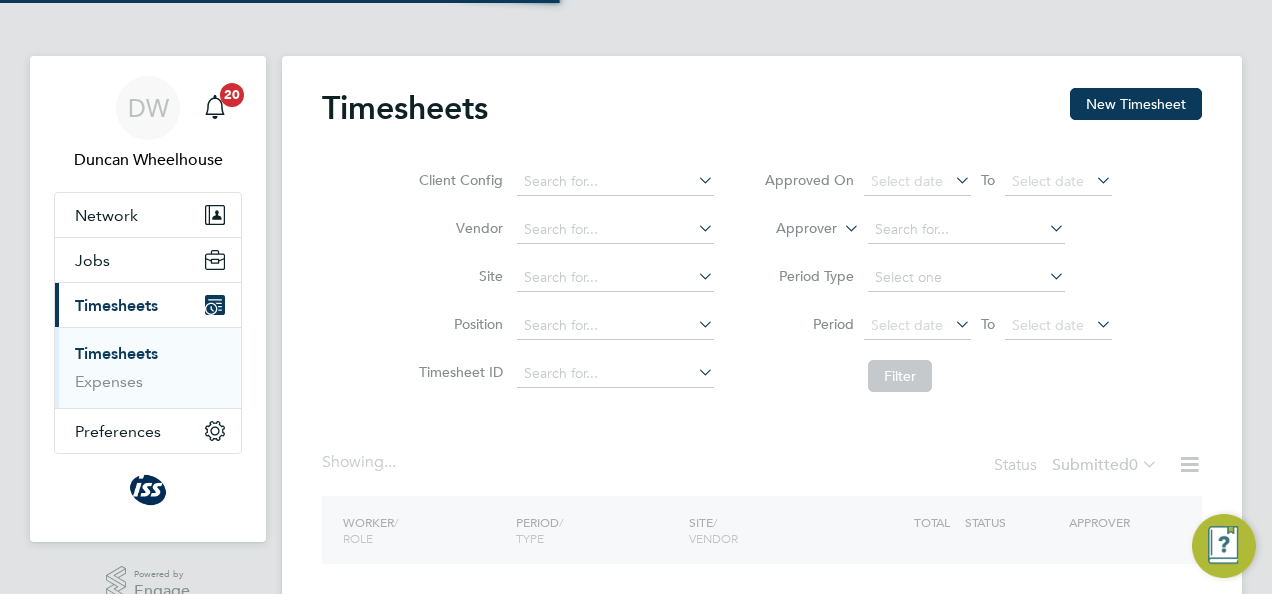 scroll, scrollTop: 0, scrollLeft: 0, axis: both 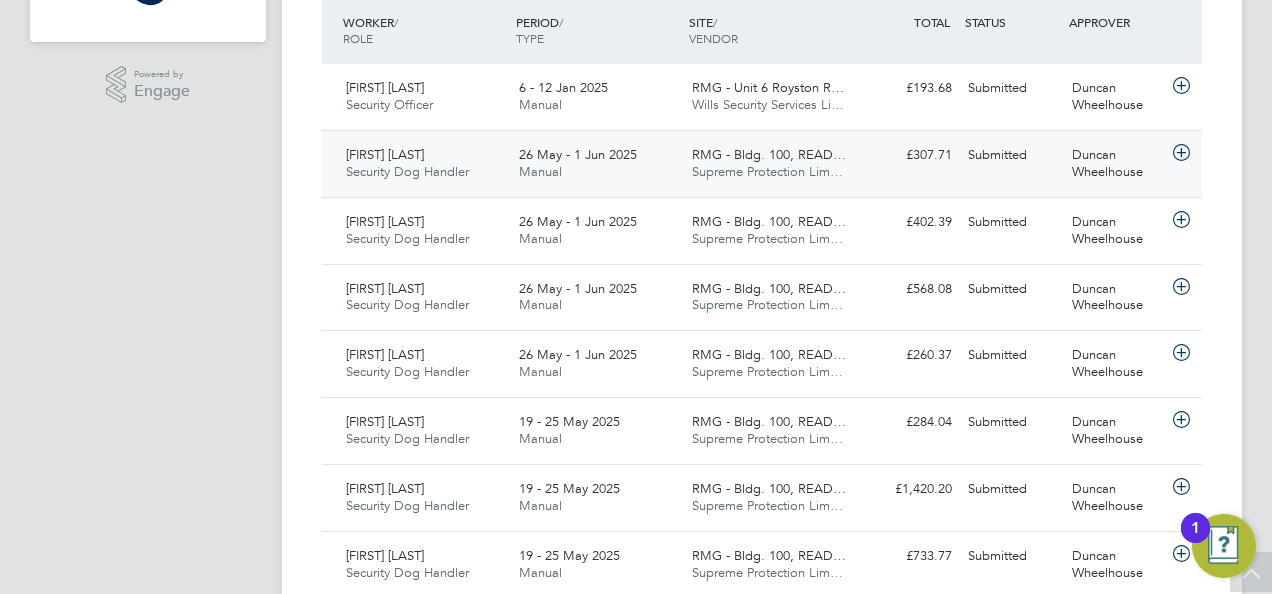click 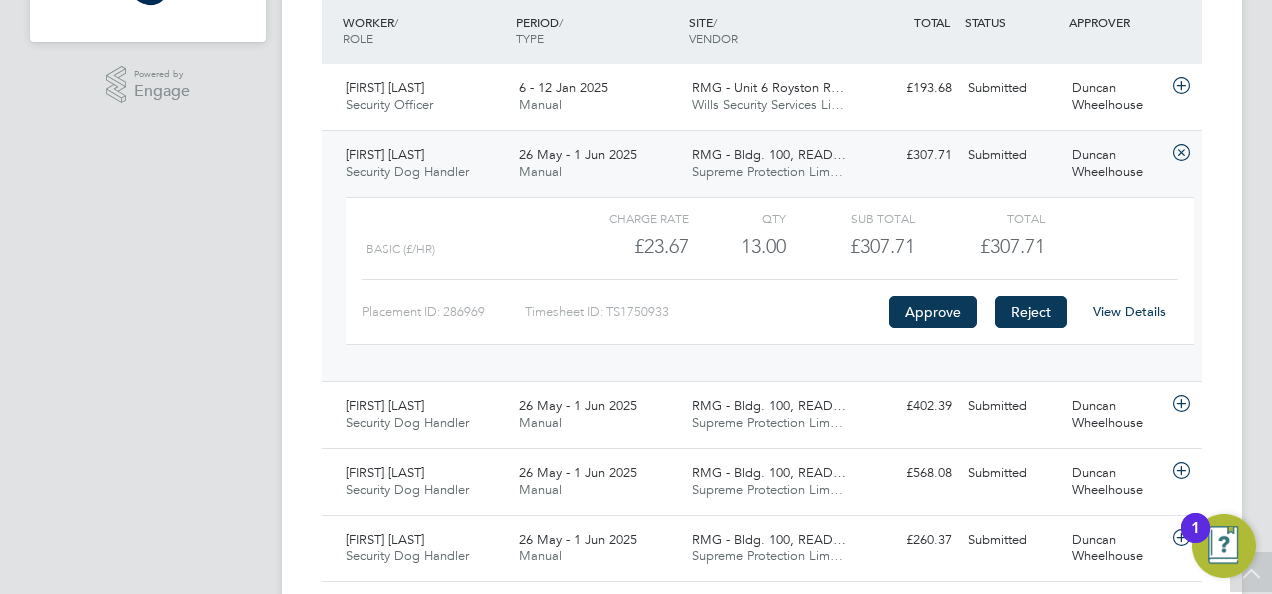 click on "Reject" 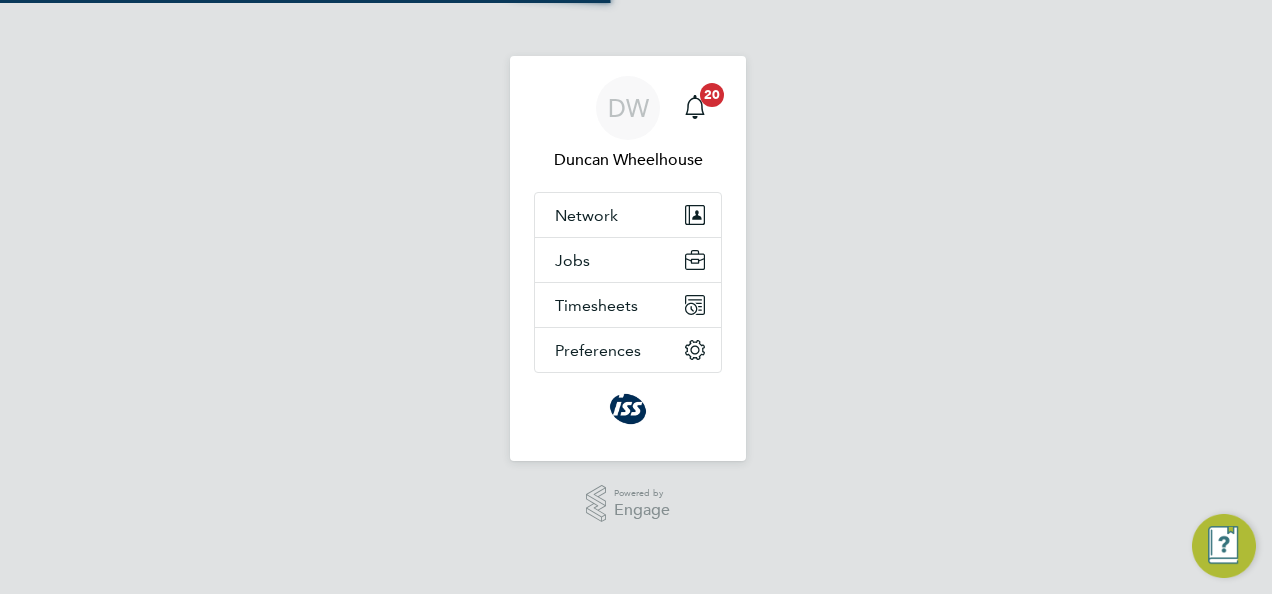 scroll, scrollTop: 0, scrollLeft: 0, axis: both 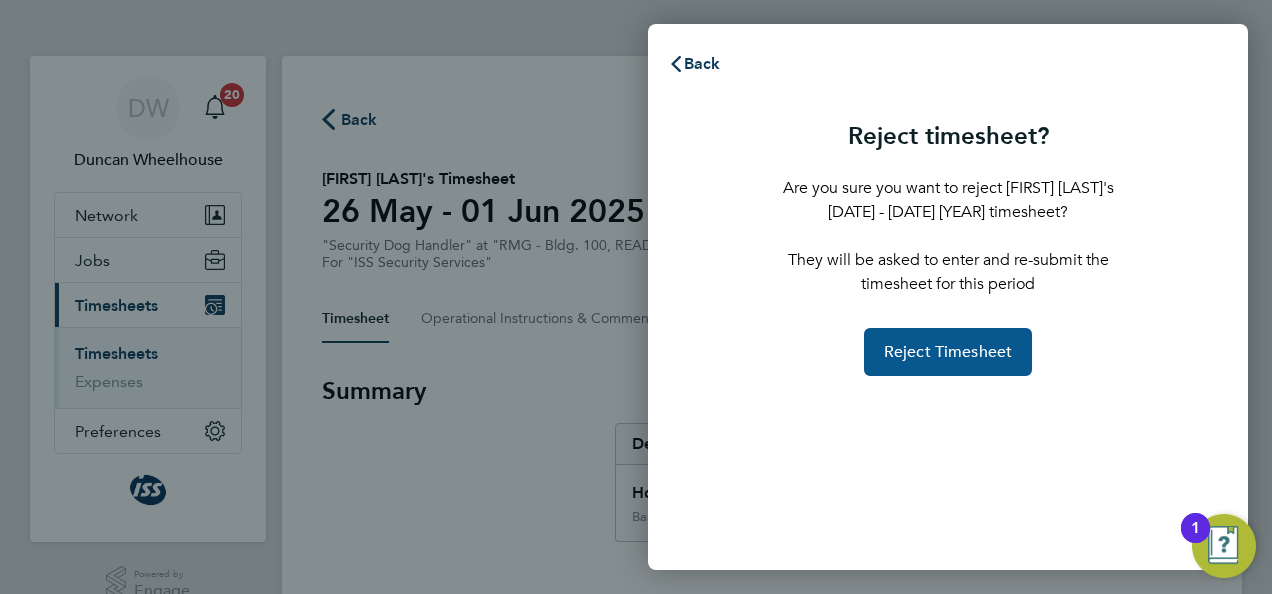 click on "Reject Timesheet" 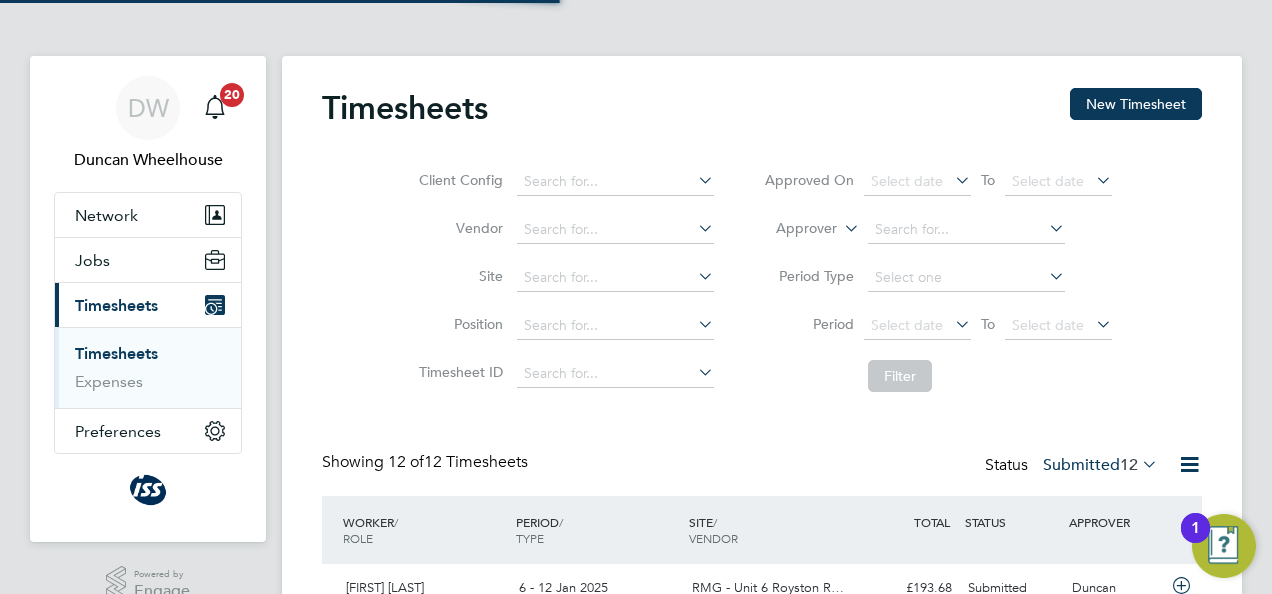 scroll, scrollTop: 204, scrollLeft: 0, axis: vertical 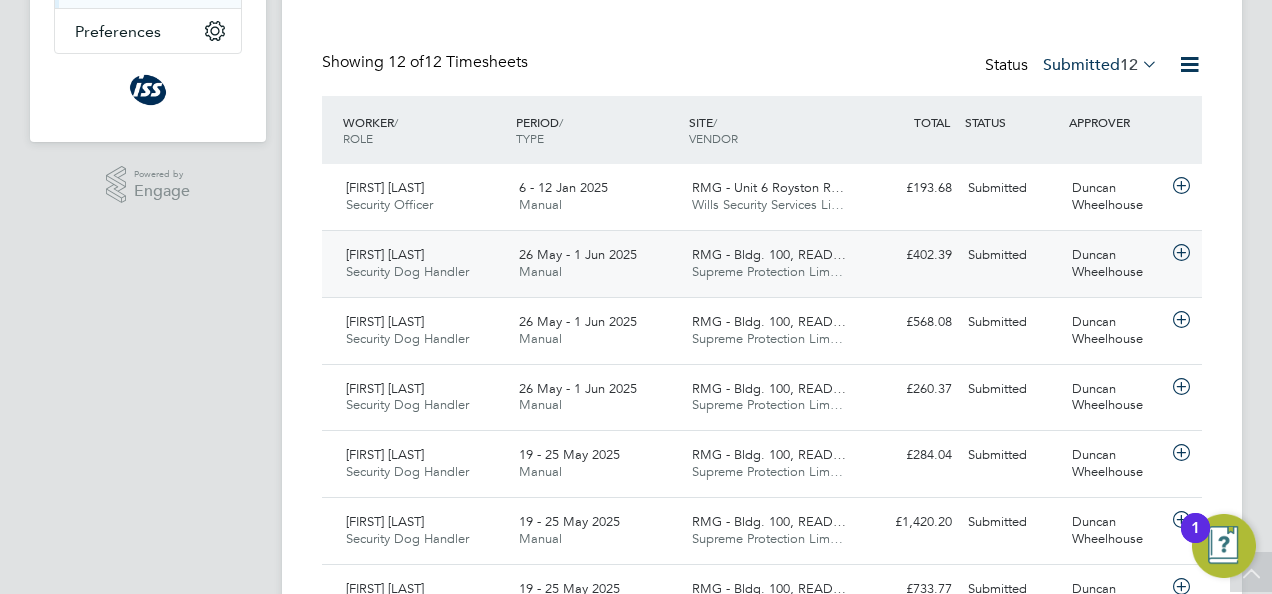 click 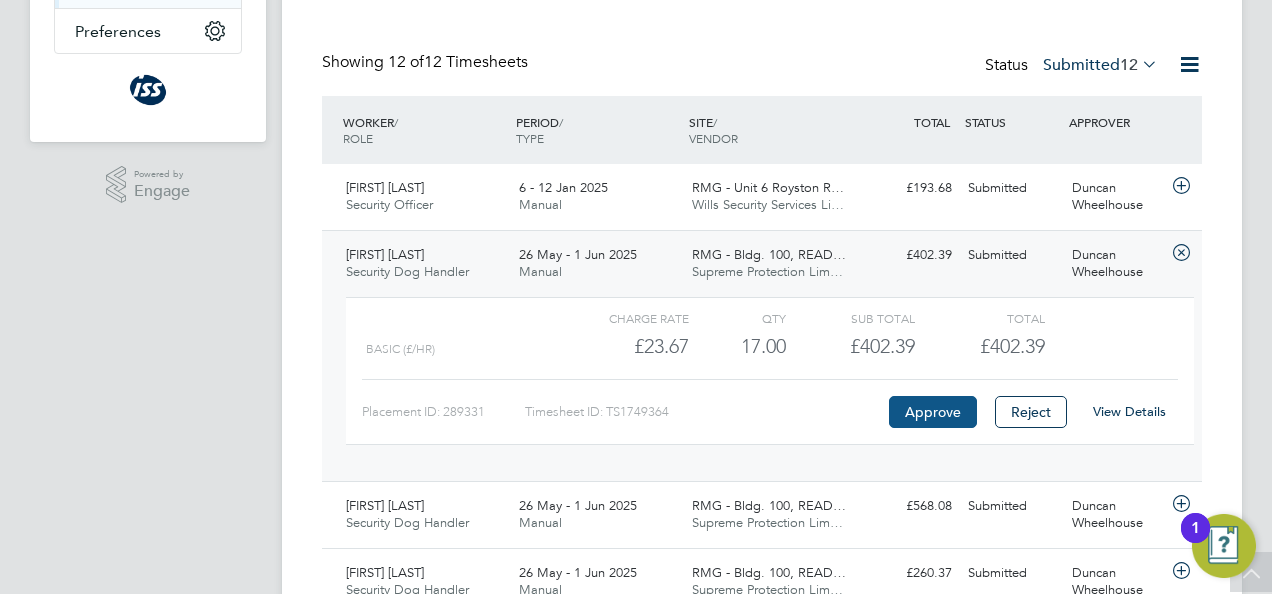 click on "Approve" 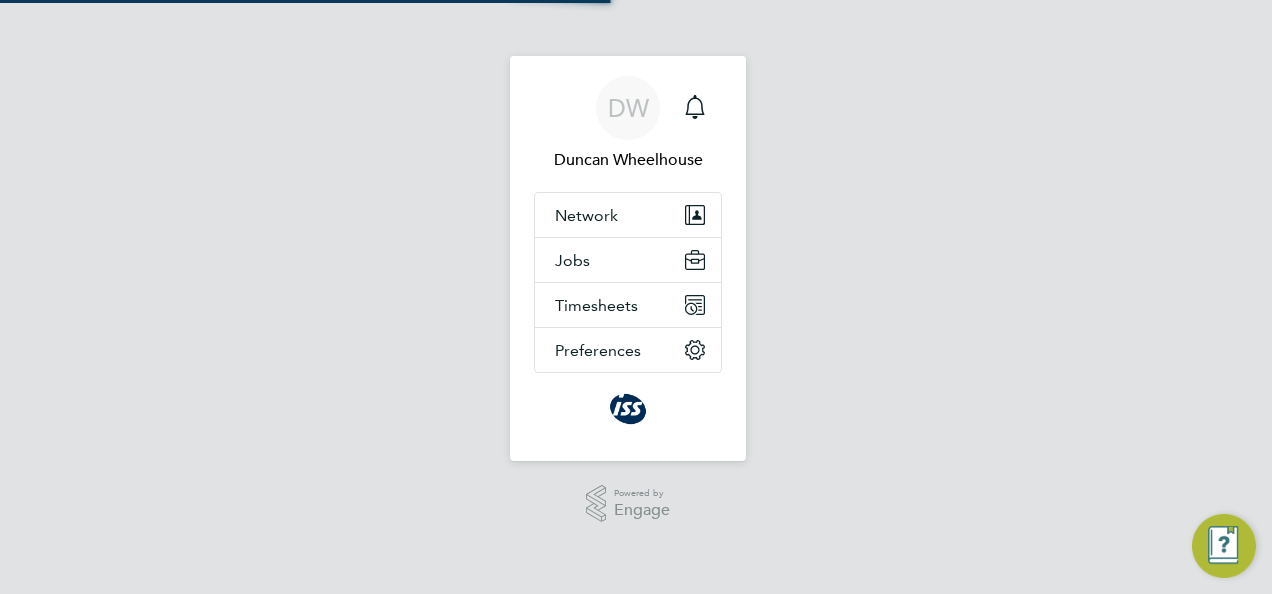 scroll, scrollTop: 0, scrollLeft: 0, axis: both 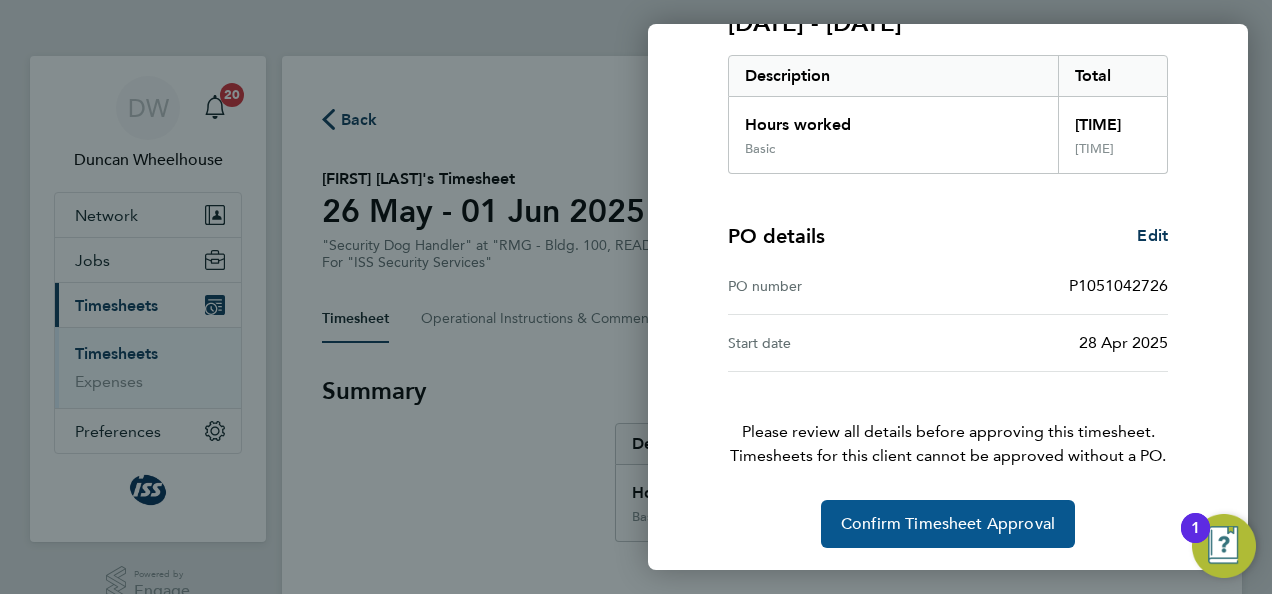 click on "Confirm Timesheet Approval" 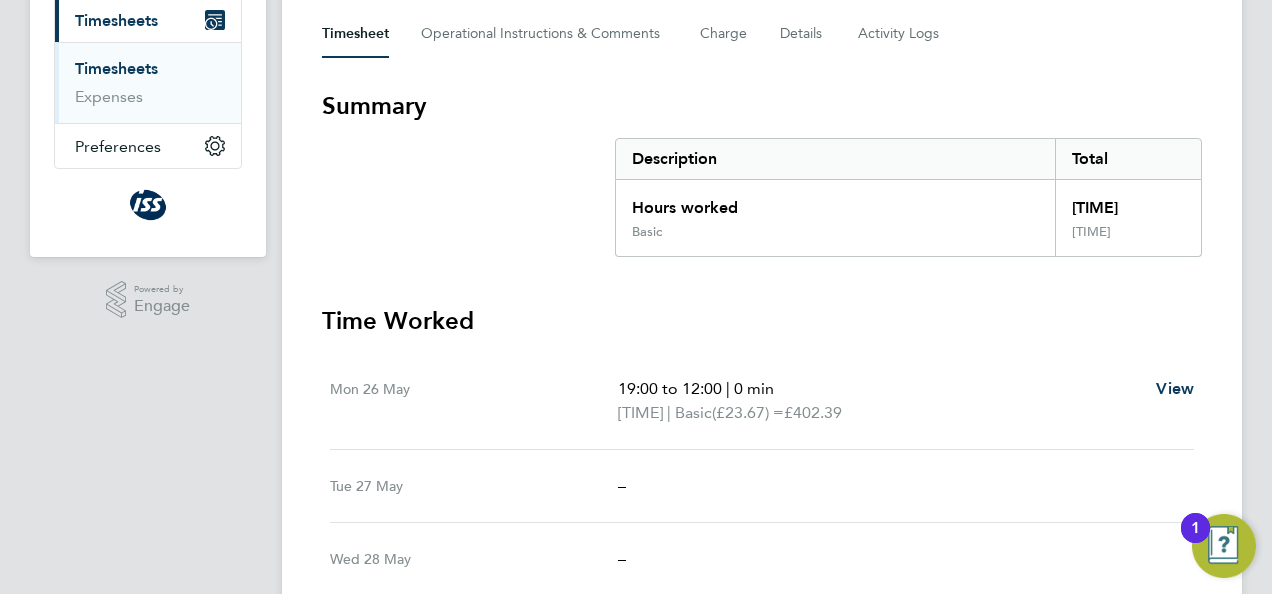 scroll, scrollTop: 0, scrollLeft: 0, axis: both 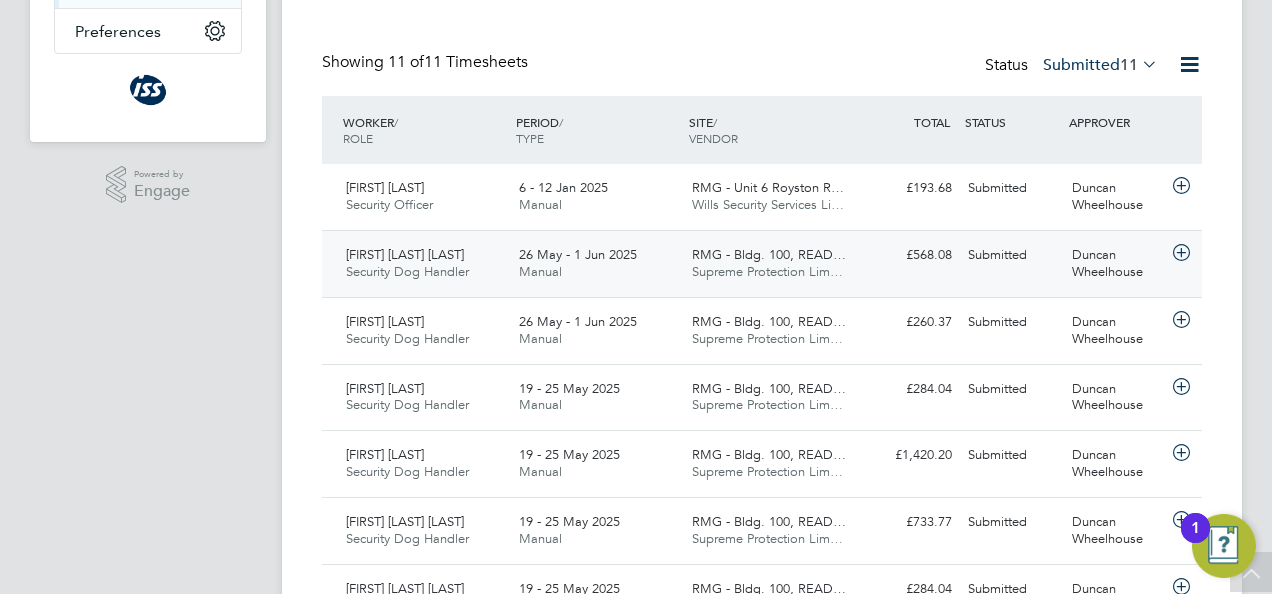 click 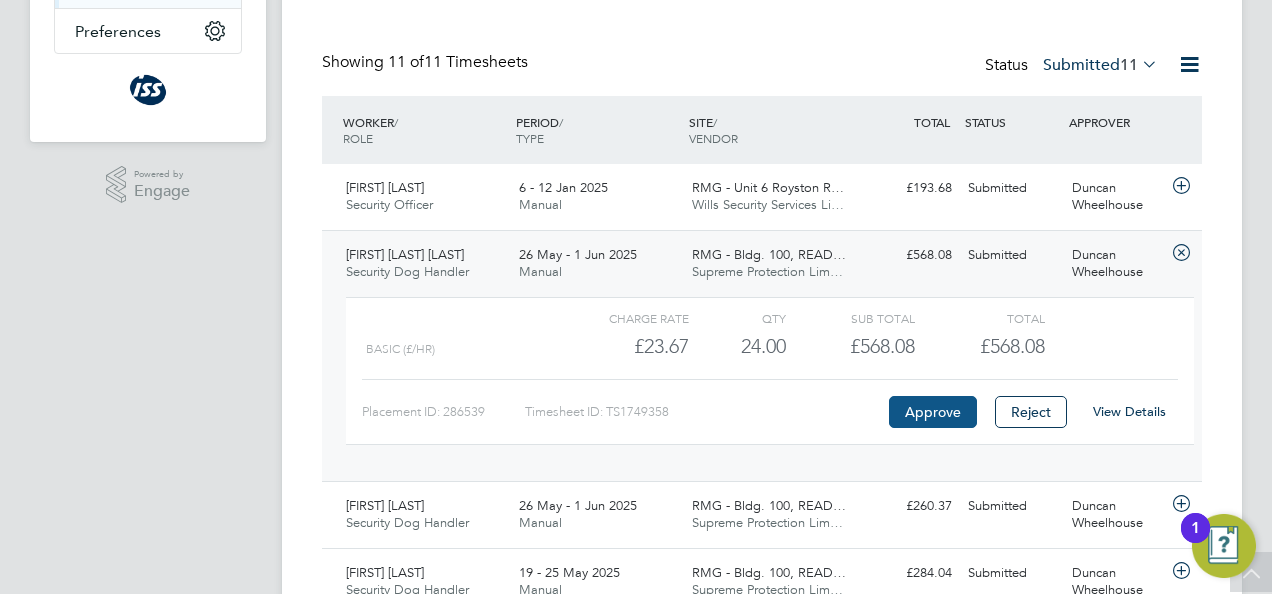 click on "Approve" 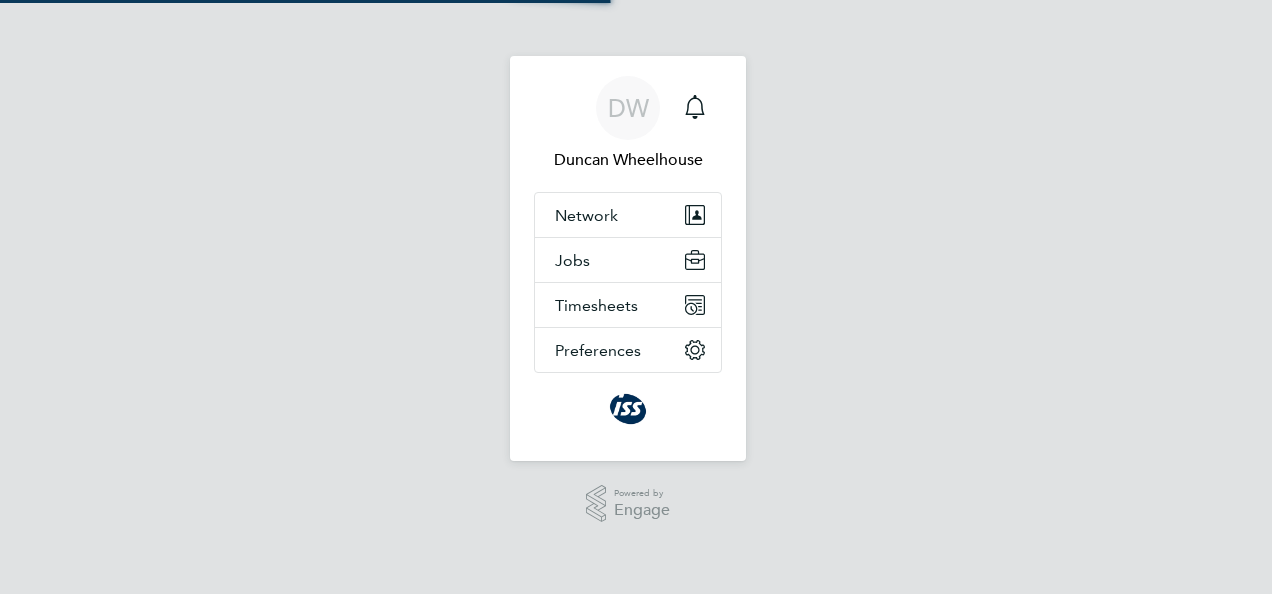 scroll, scrollTop: 0, scrollLeft: 0, axis: both 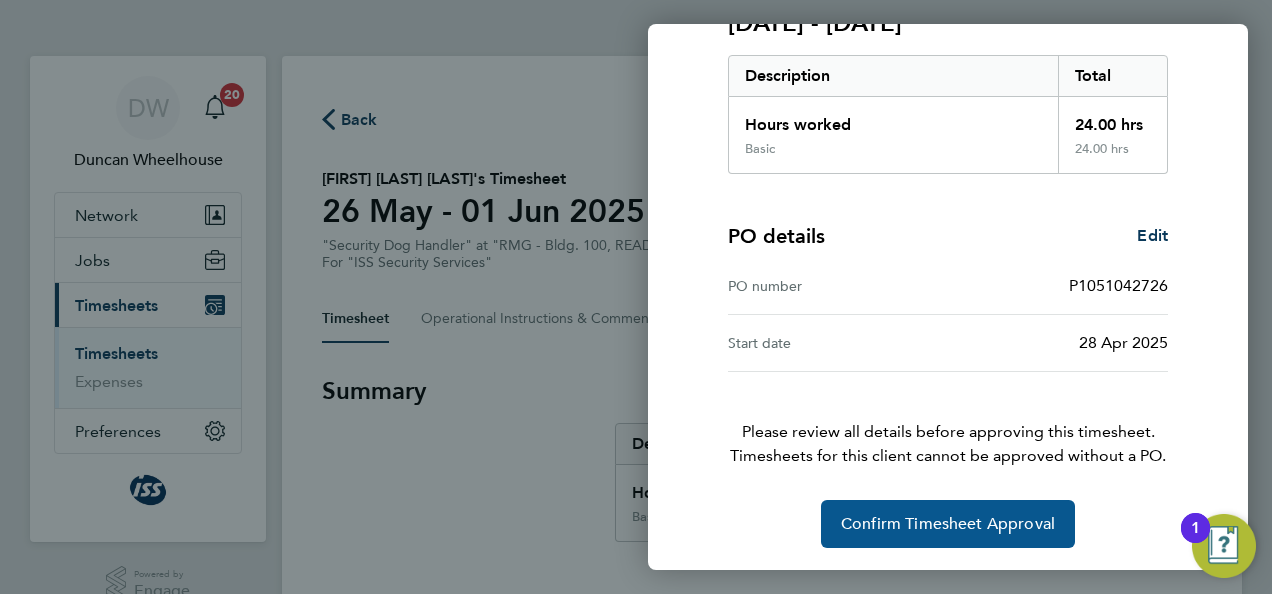 click on "Confirm Timesheet Approval" 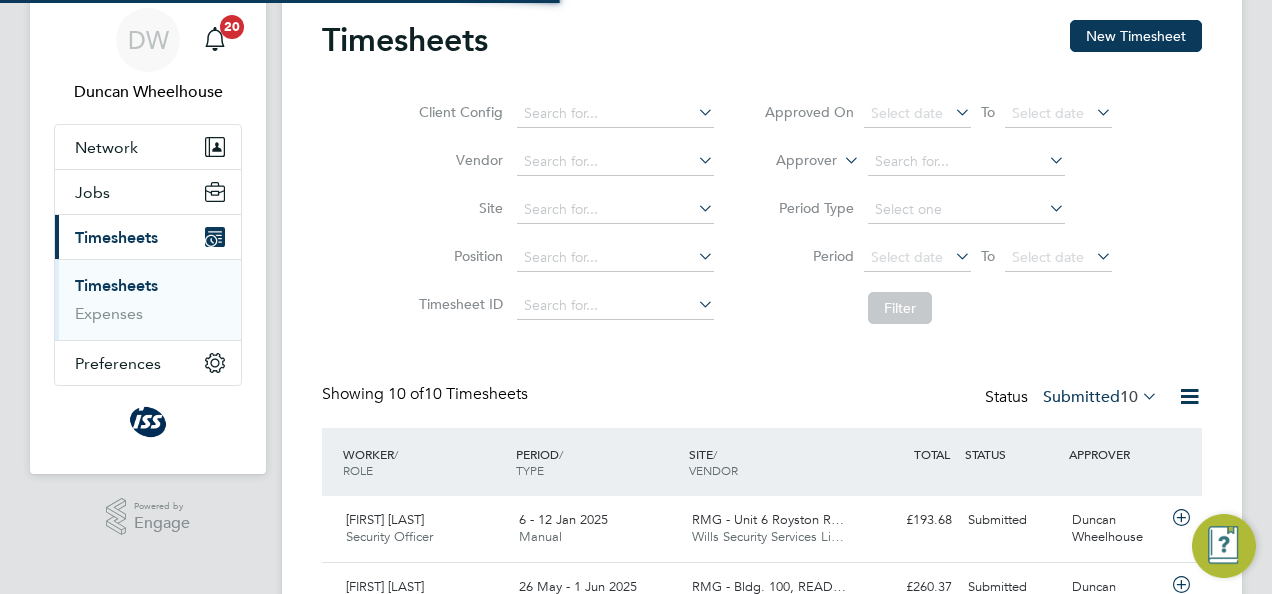 scroll, scrollTop: 364, scrollLeft: 0, axis: vertical 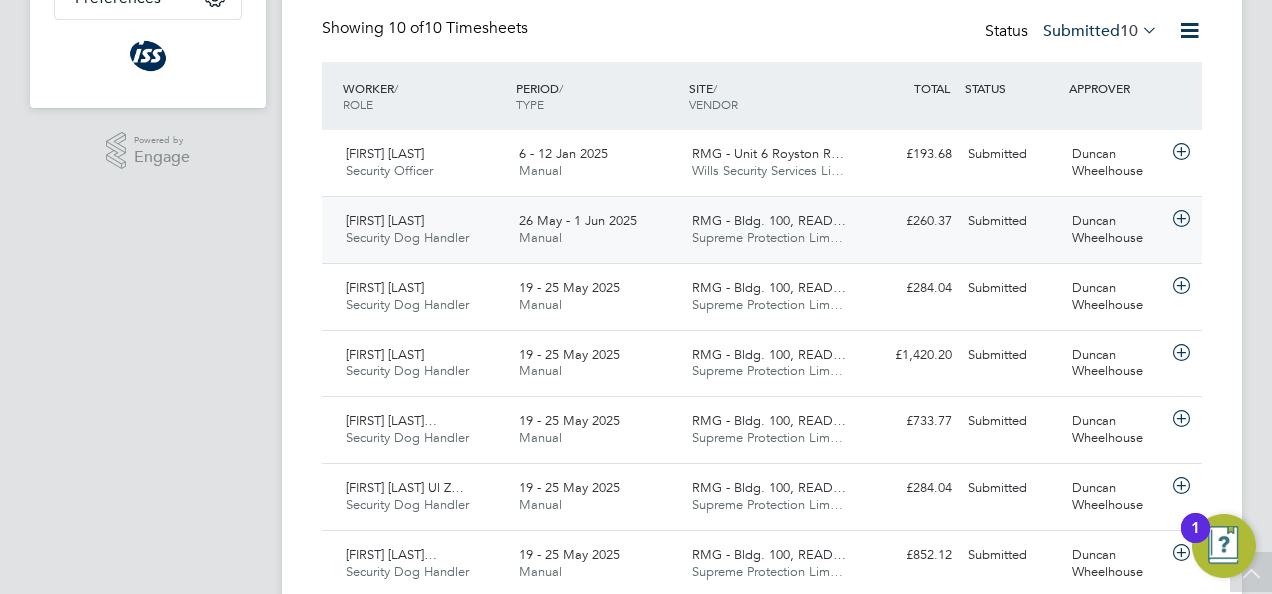 click 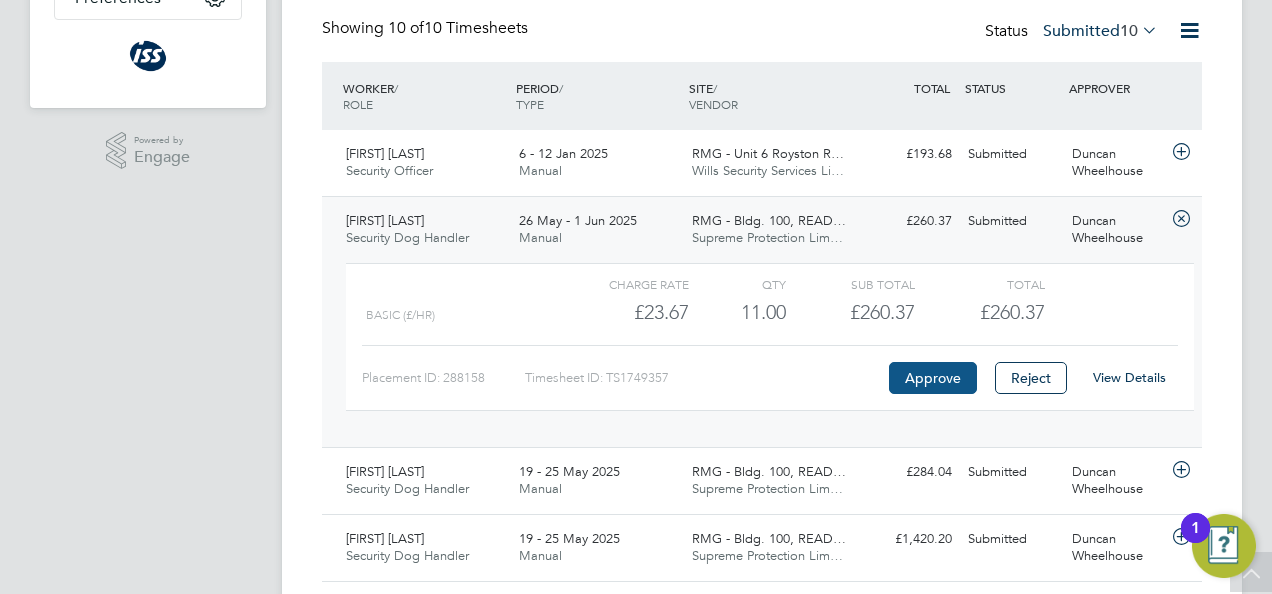 click on "Approve" 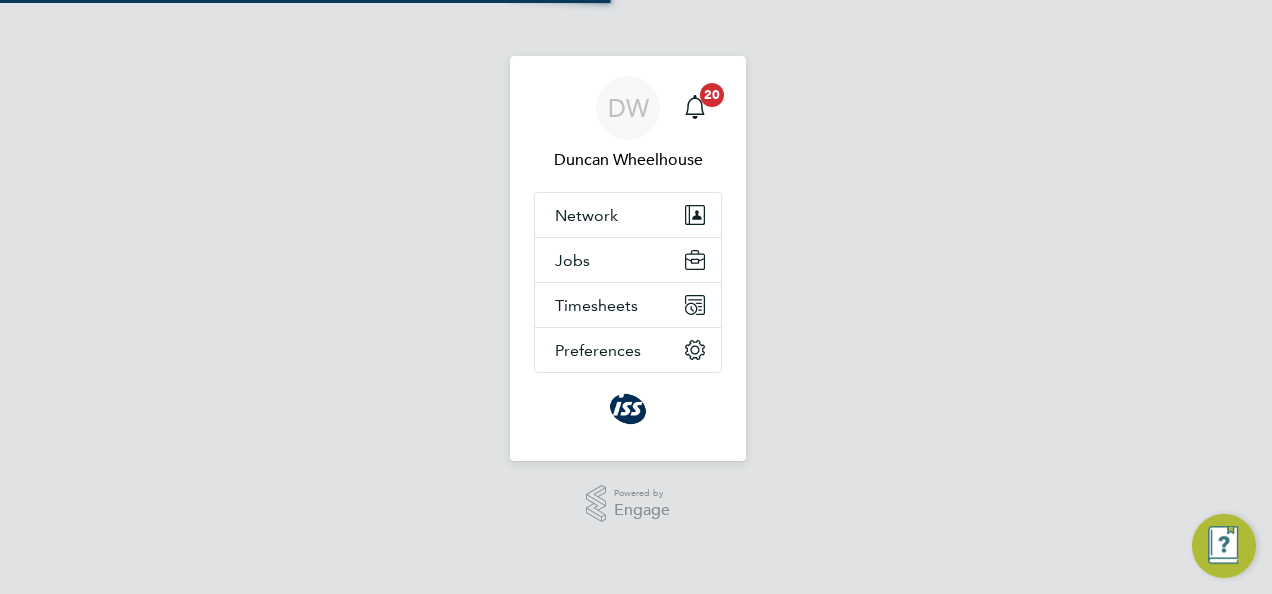 scroll, scrollTop: 0, scrollLeft: 0, axis: both 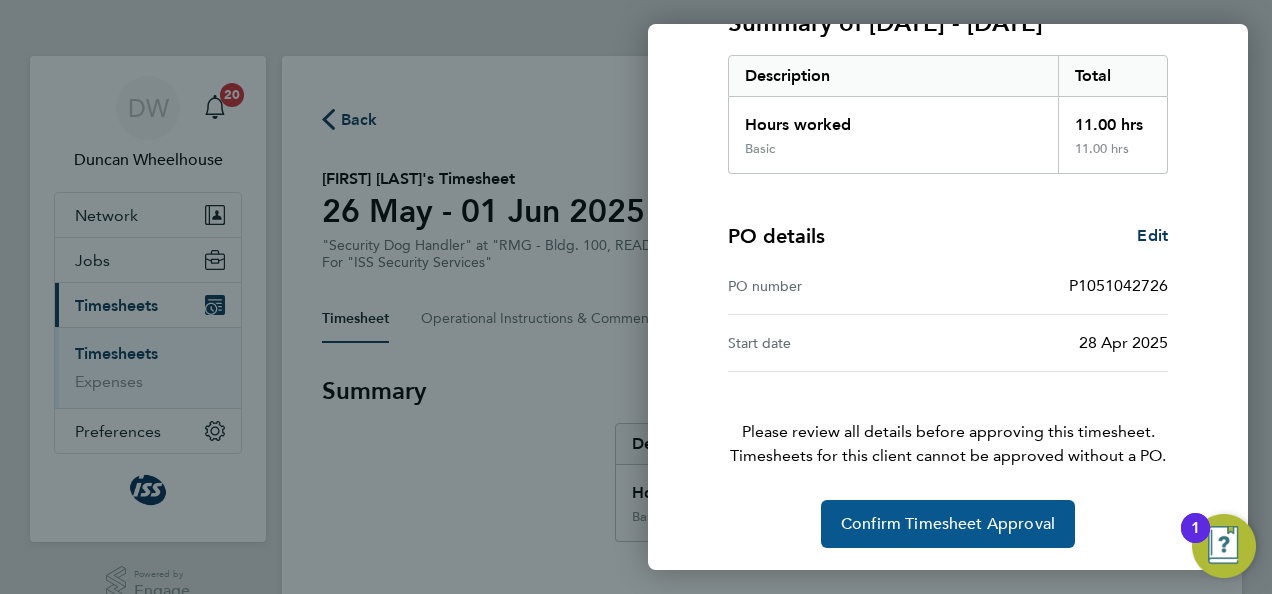 click on "Confirm Timesheet Approval" 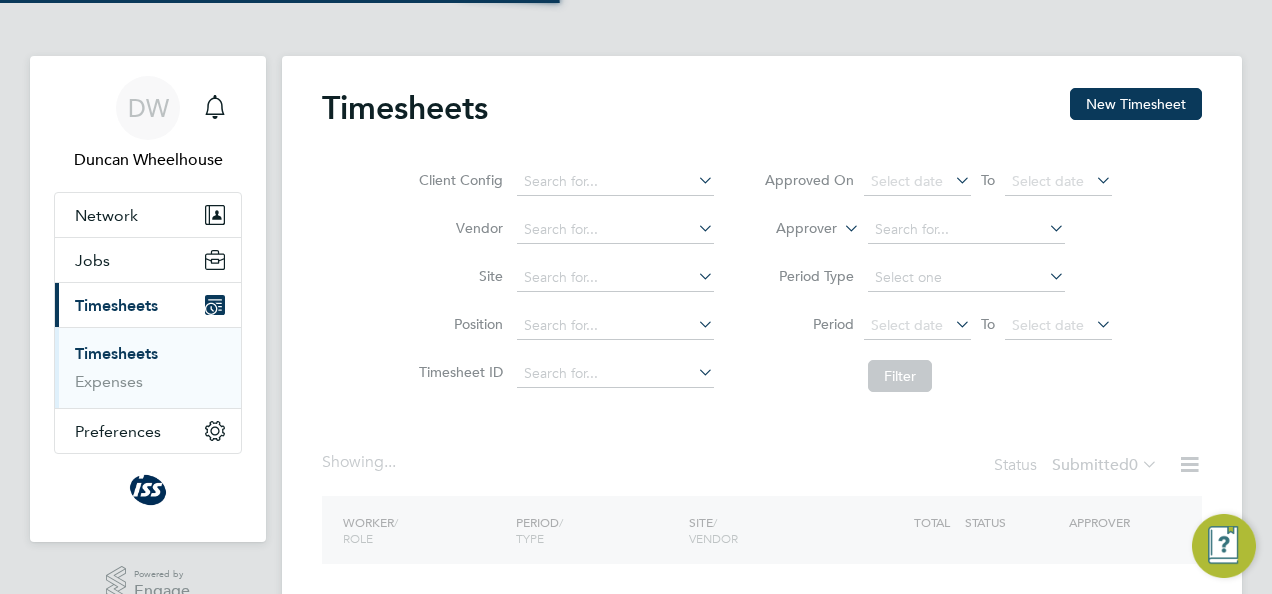 scroll, scrollTop: 0, scrollLeft: 0, axis: both 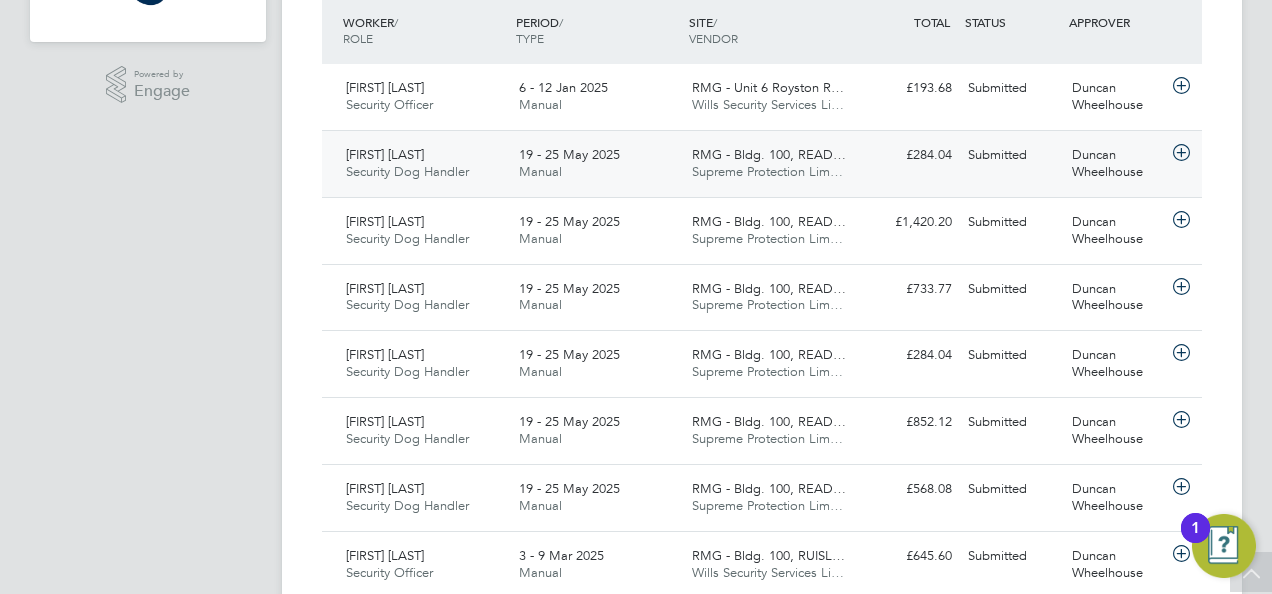 click 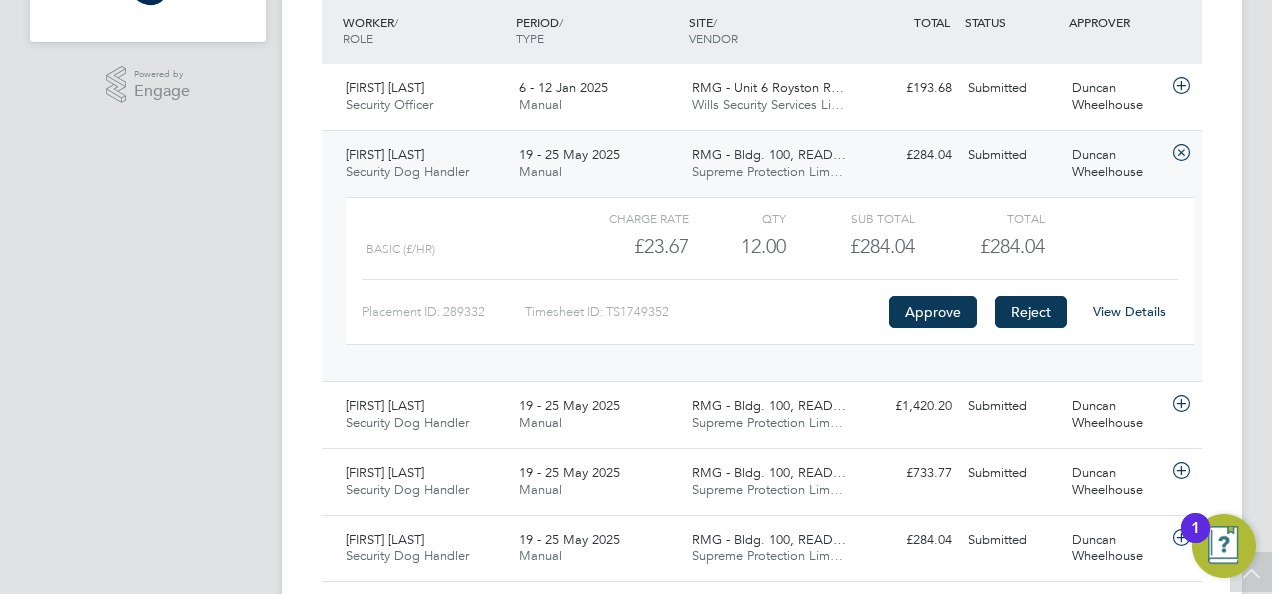 click on "Reject" 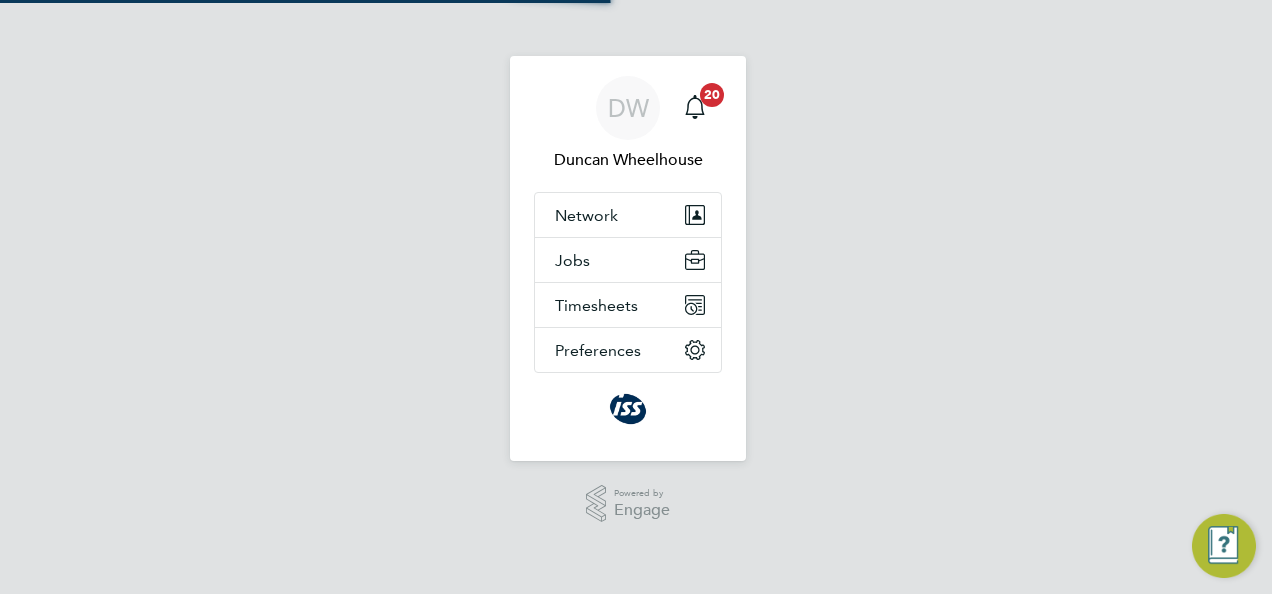 scroll, scrollTop: 0, scrollLeft: 0, axis: both 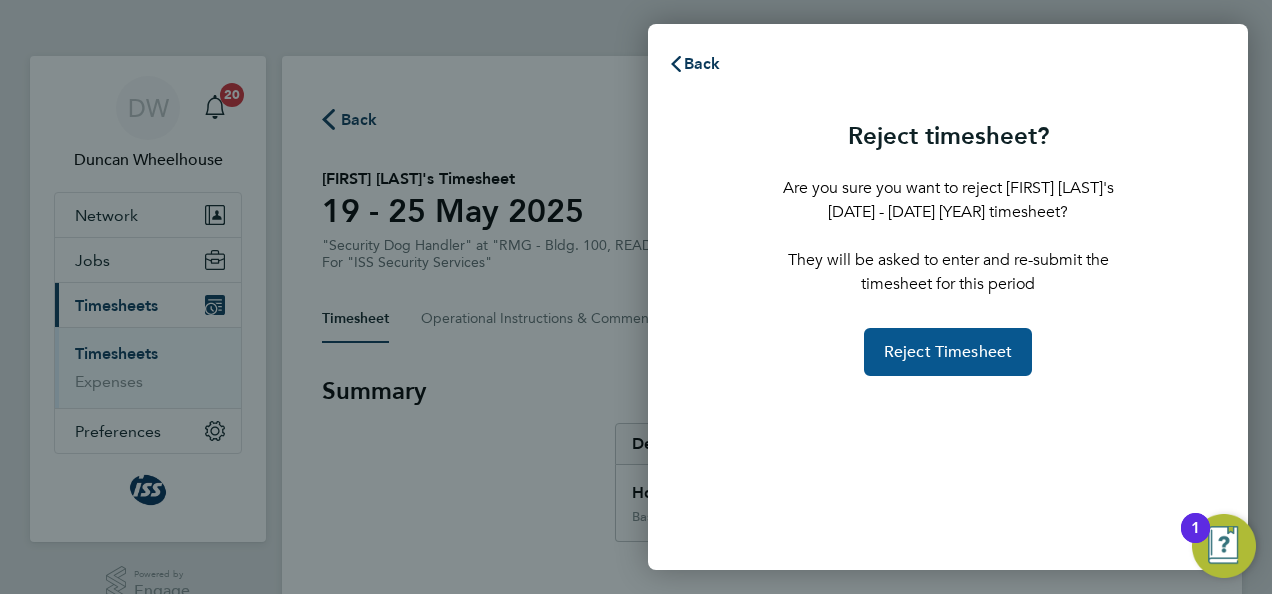 click on "Reject Timesheet" 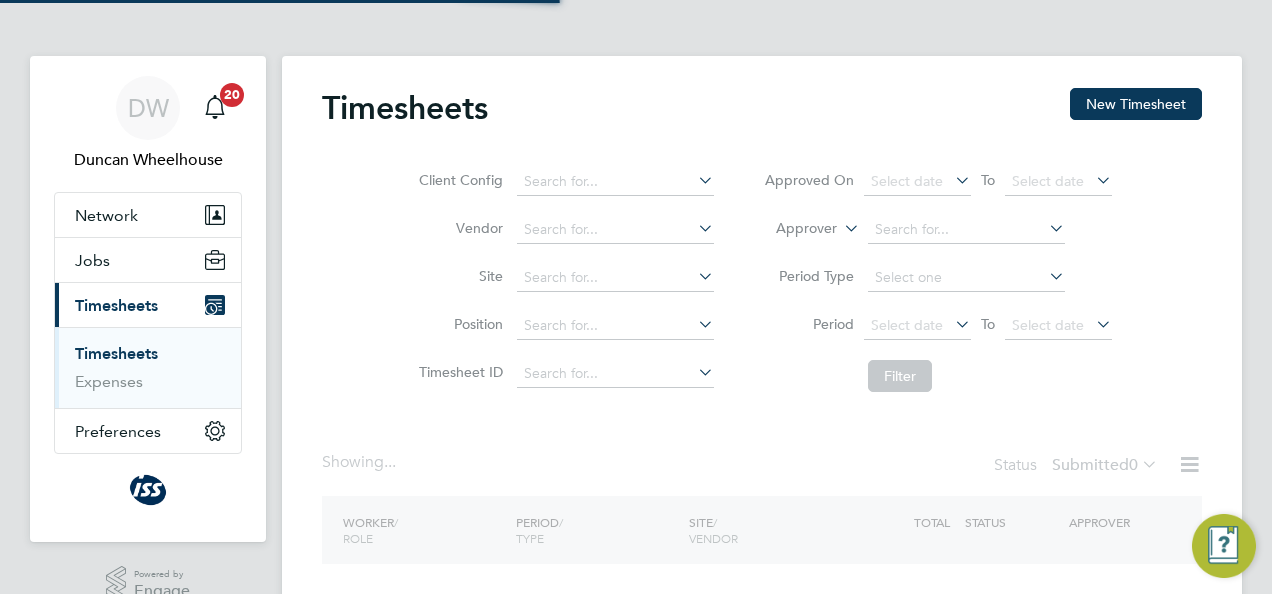 scroll, scrollTop: 0, scrollLeft: 0, axis: both 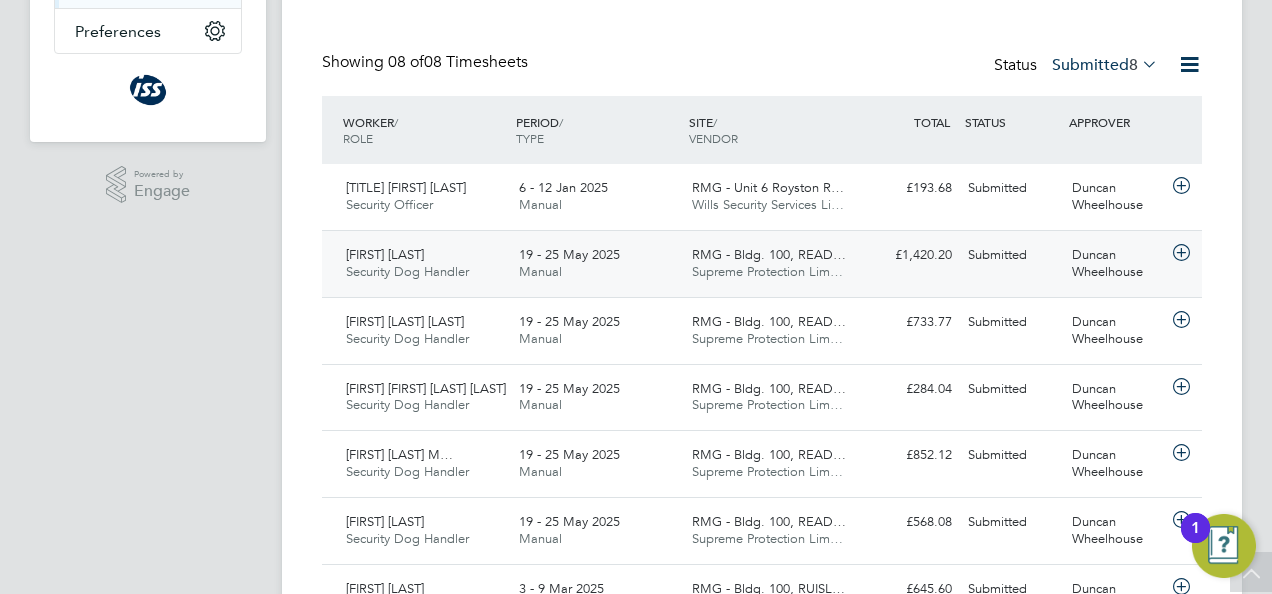 click 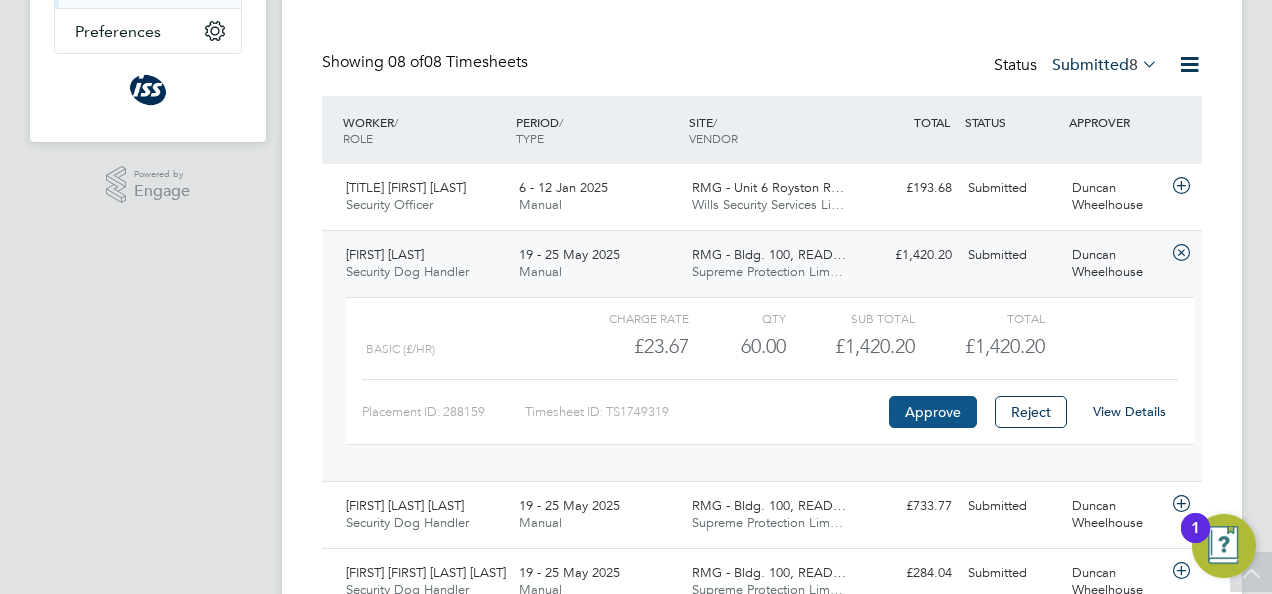 click on "Approve" 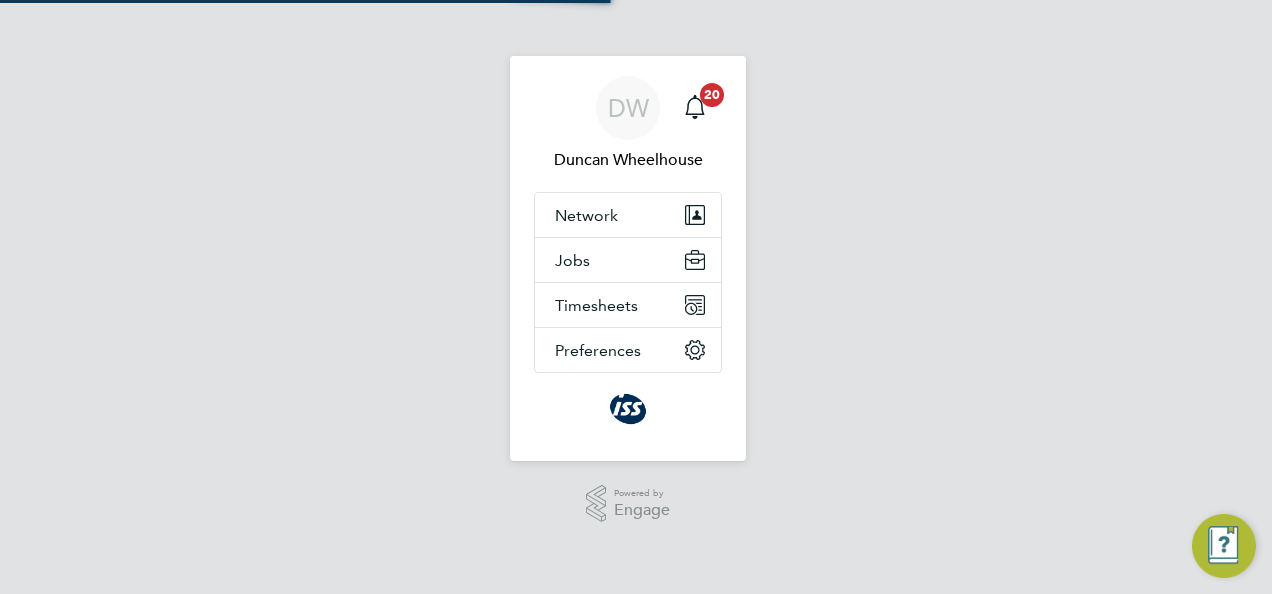 scroll, scrollTop: 0, scrollLeft: 0, axis: both 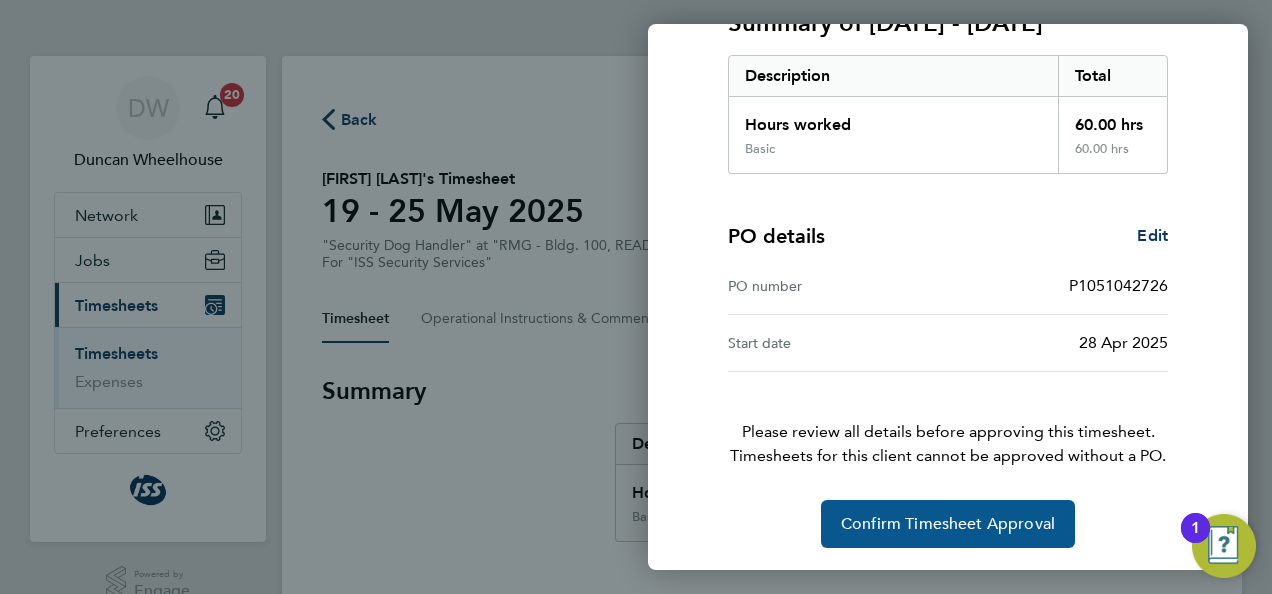 click on "Confirm Timesheet Approval" 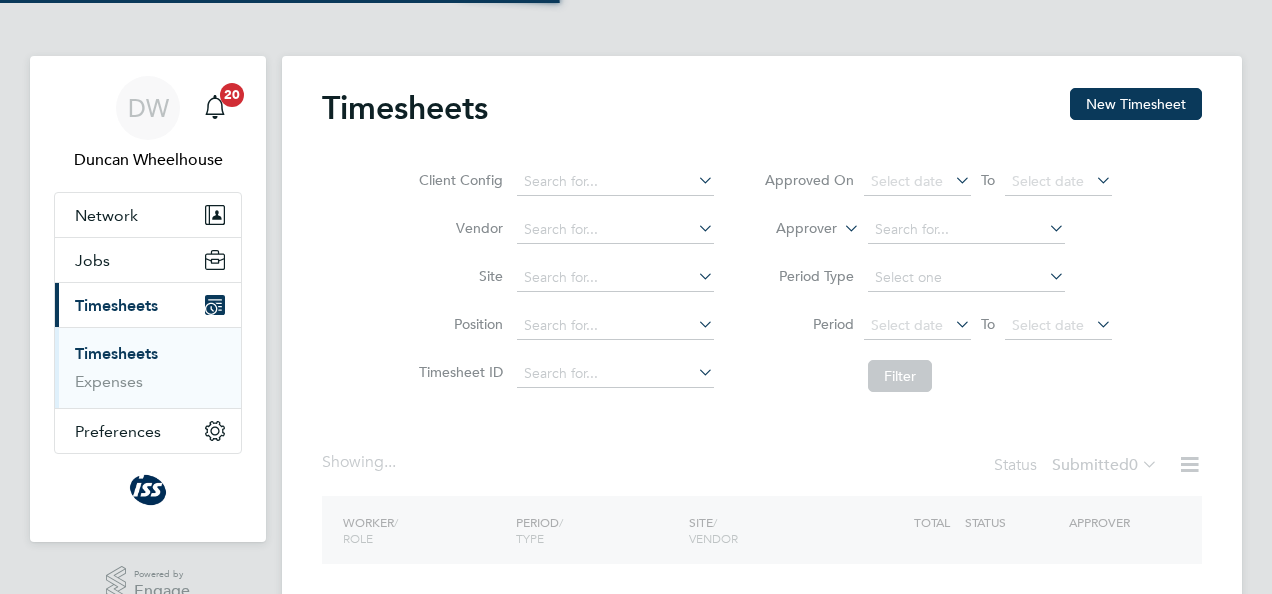 scroll, scrollTop: 0, scrollLeft: 0, axis: both 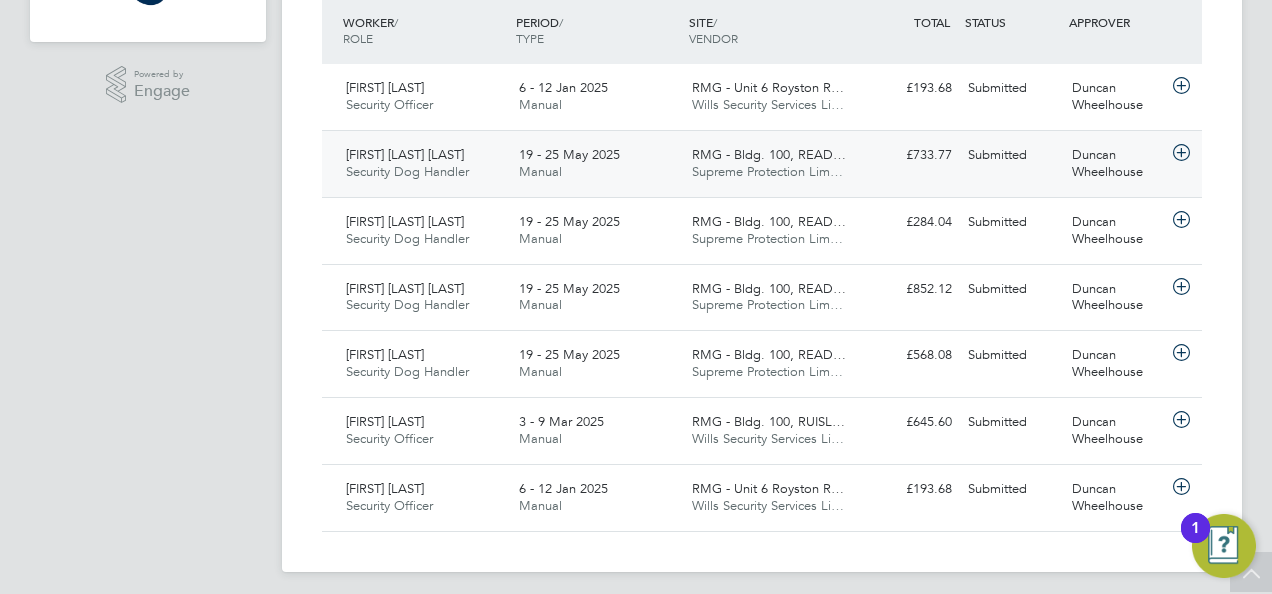 click 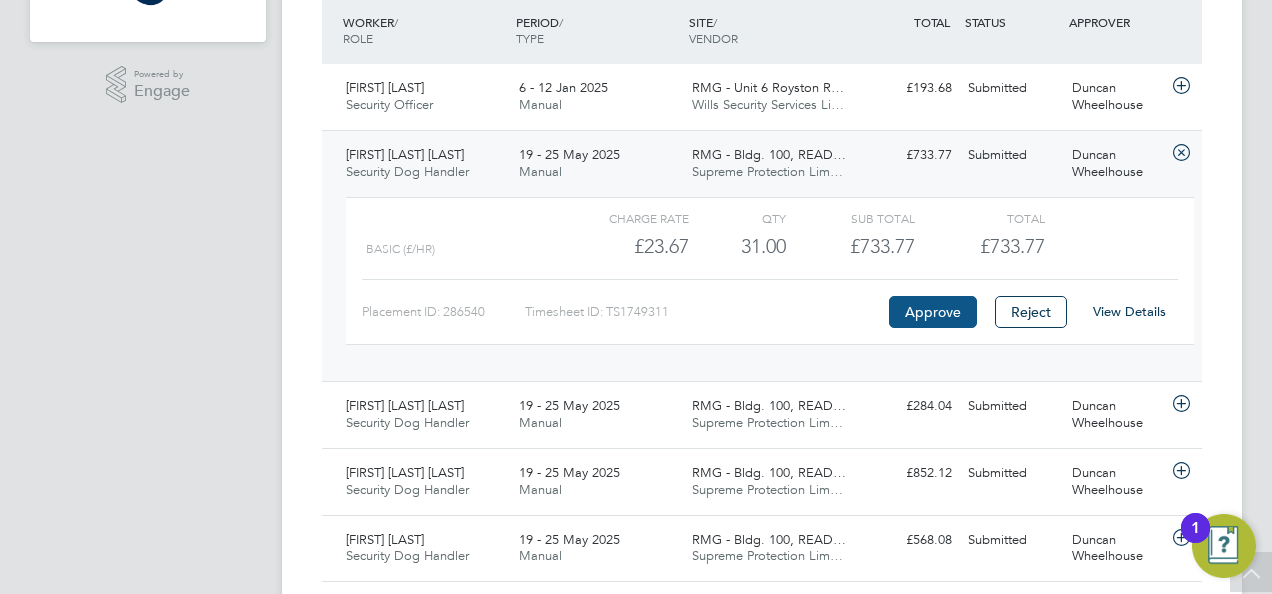 click on "Approve" 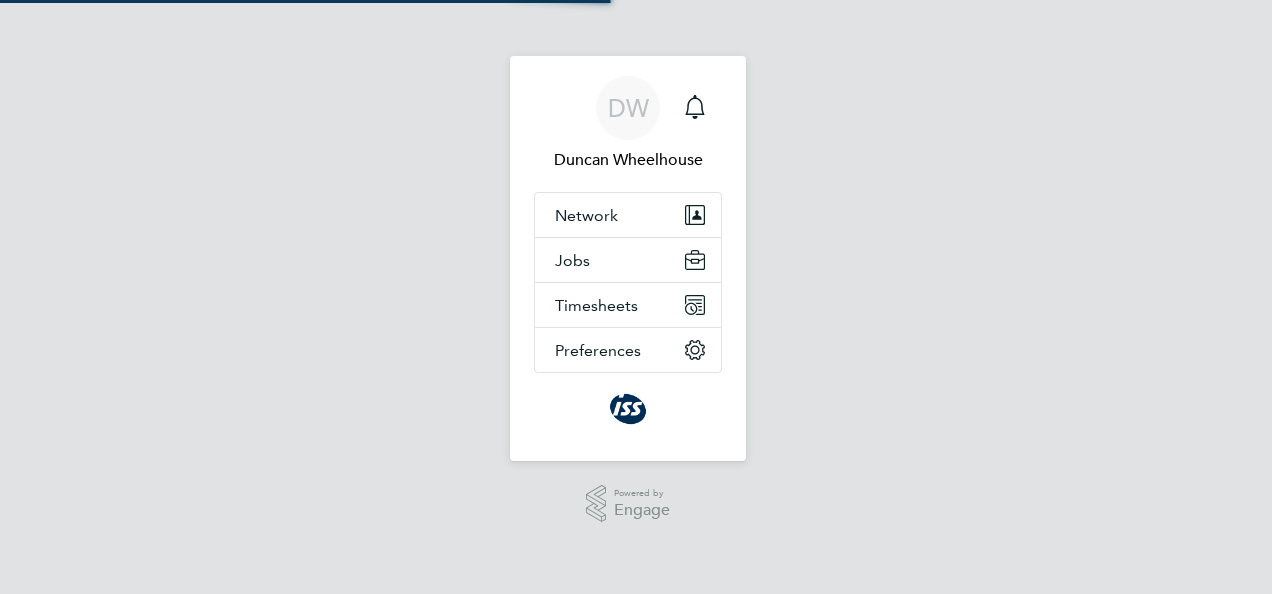 scroll, scrollTop: 0, scrollLeft: 0, axis: both 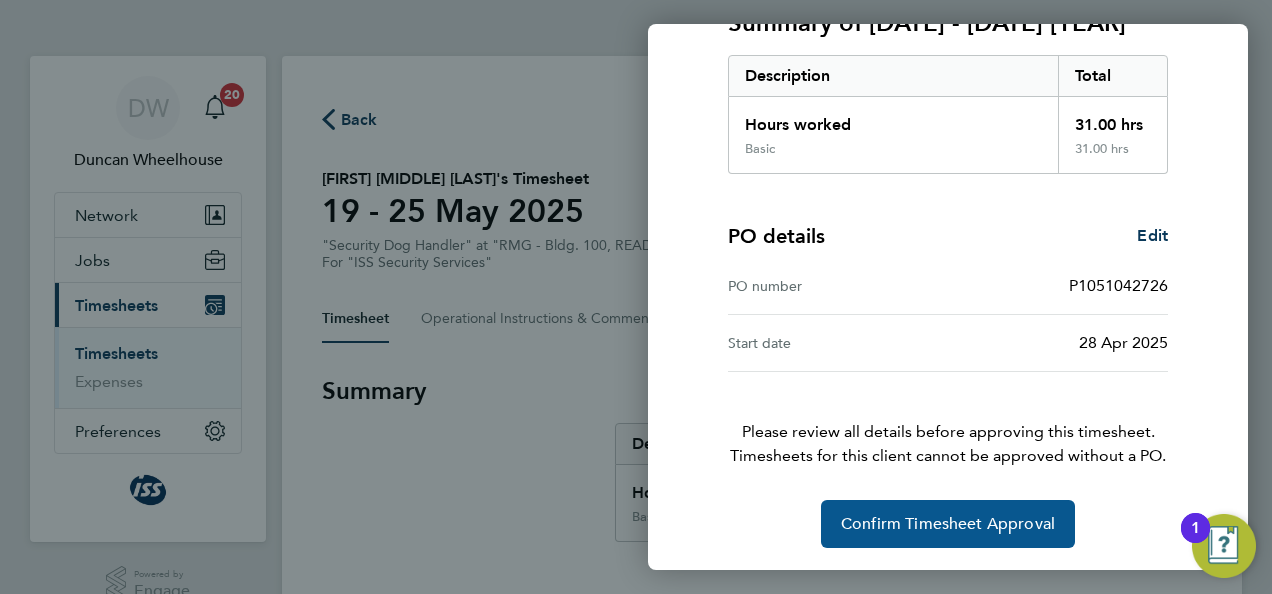 click on "Confirm Timesheet Approval" 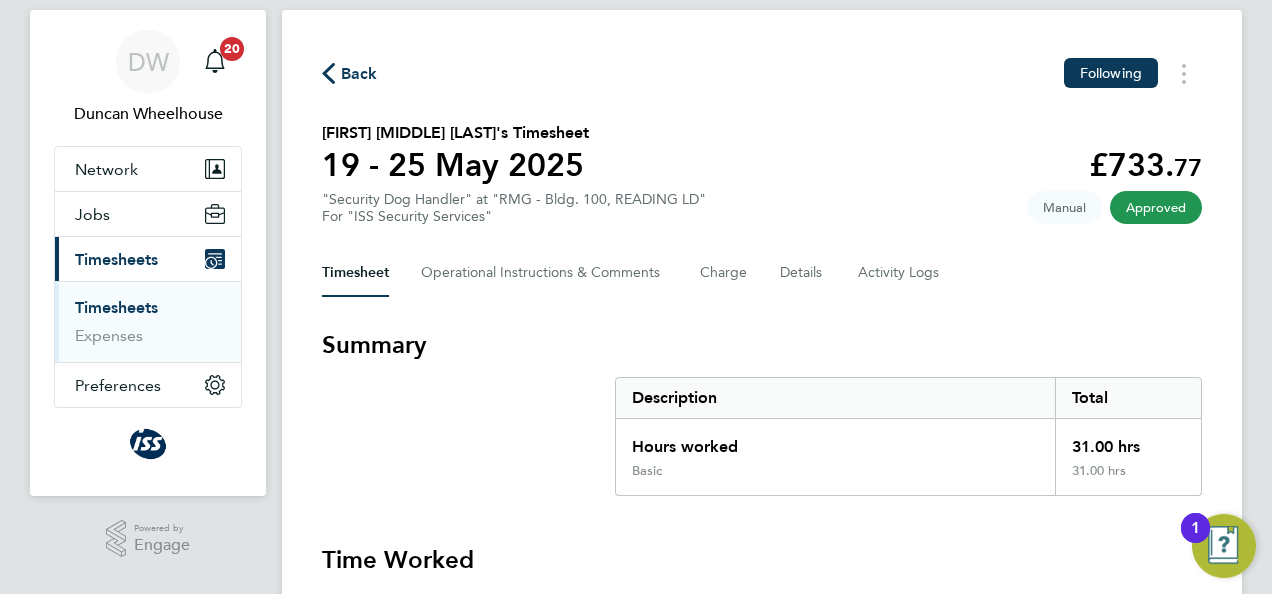 scroll, scrollTop: 0, scrollLeft: 0, axis: both 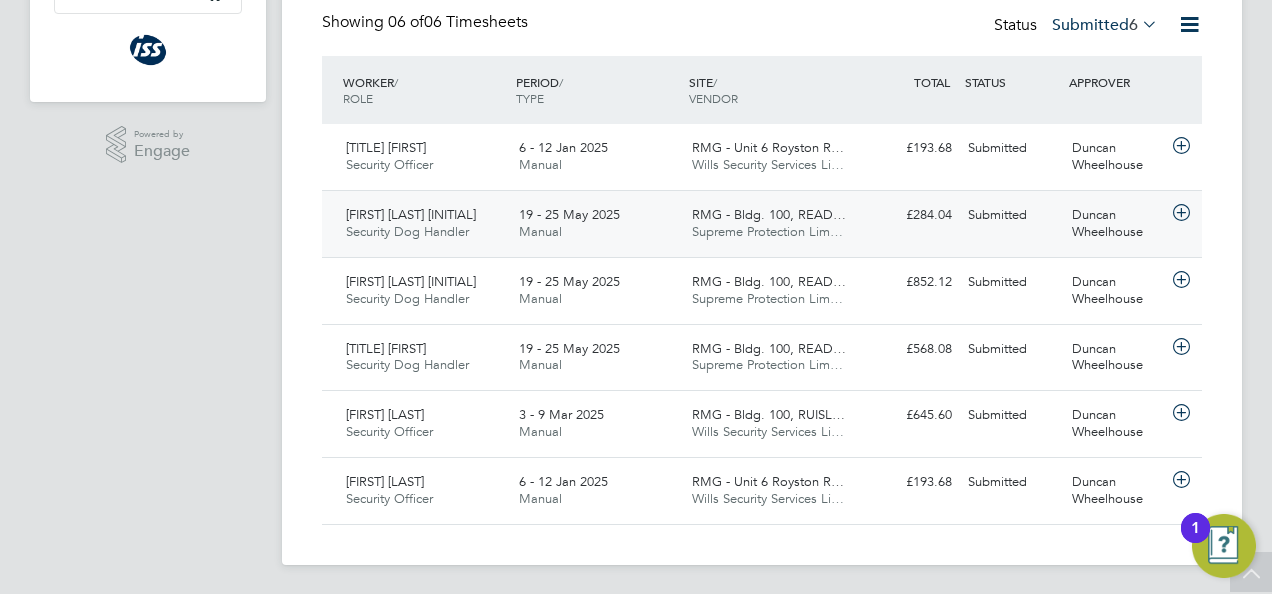 click 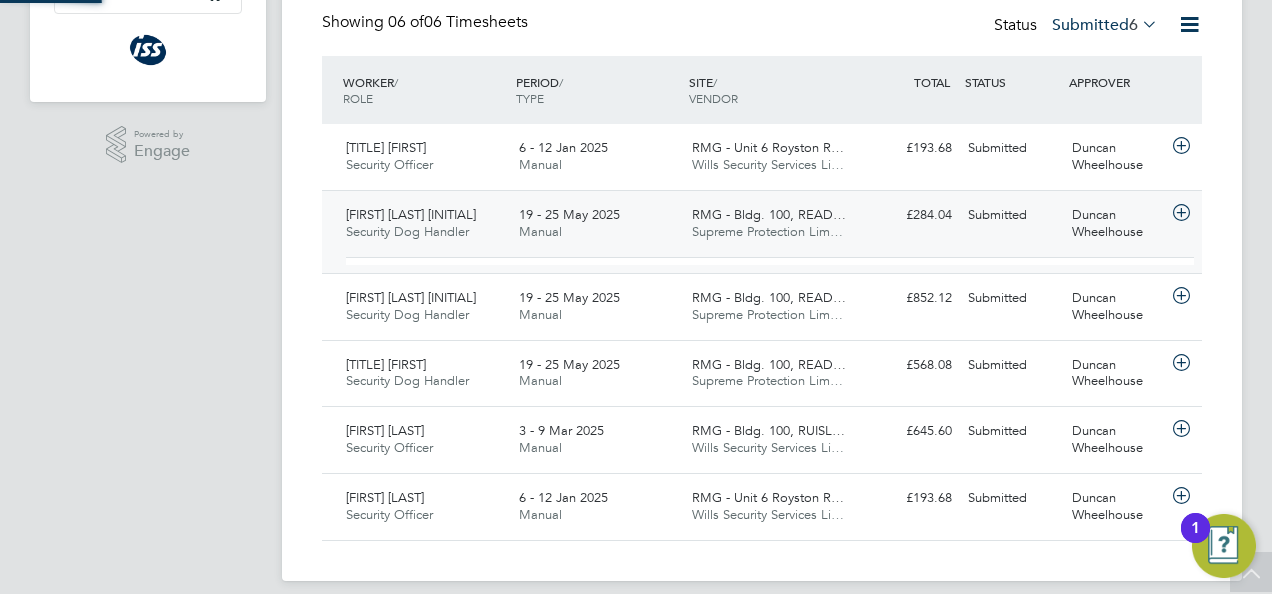 scroll, scrollTop: 10, scrollLeft: 10, axis: both 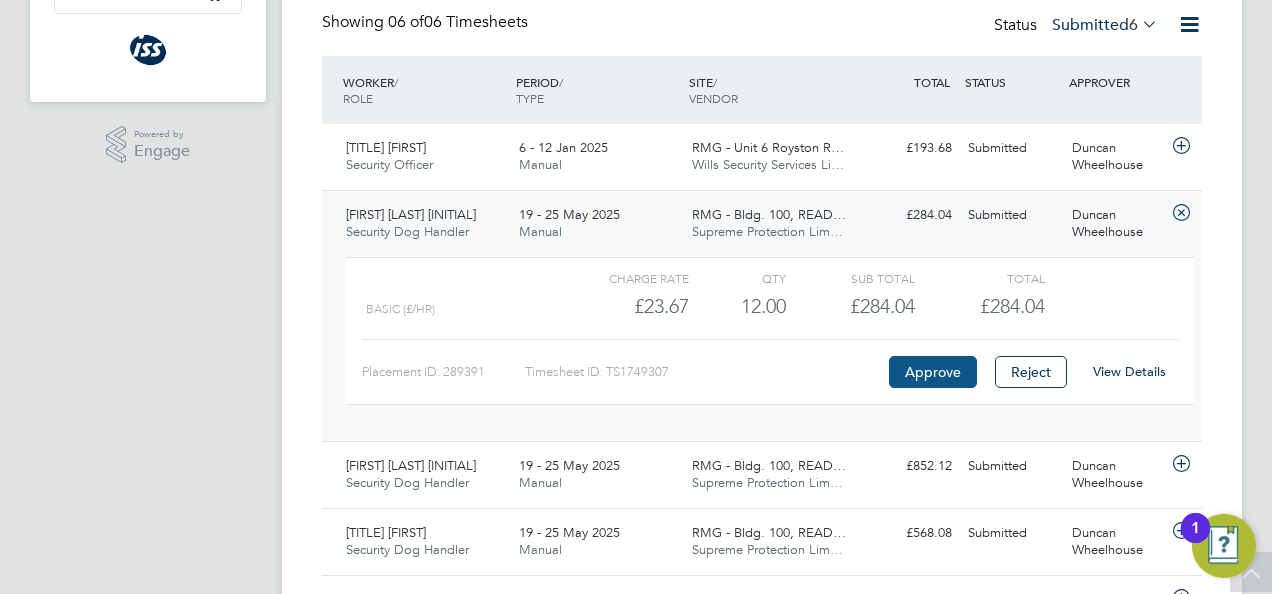 click on "Approve" 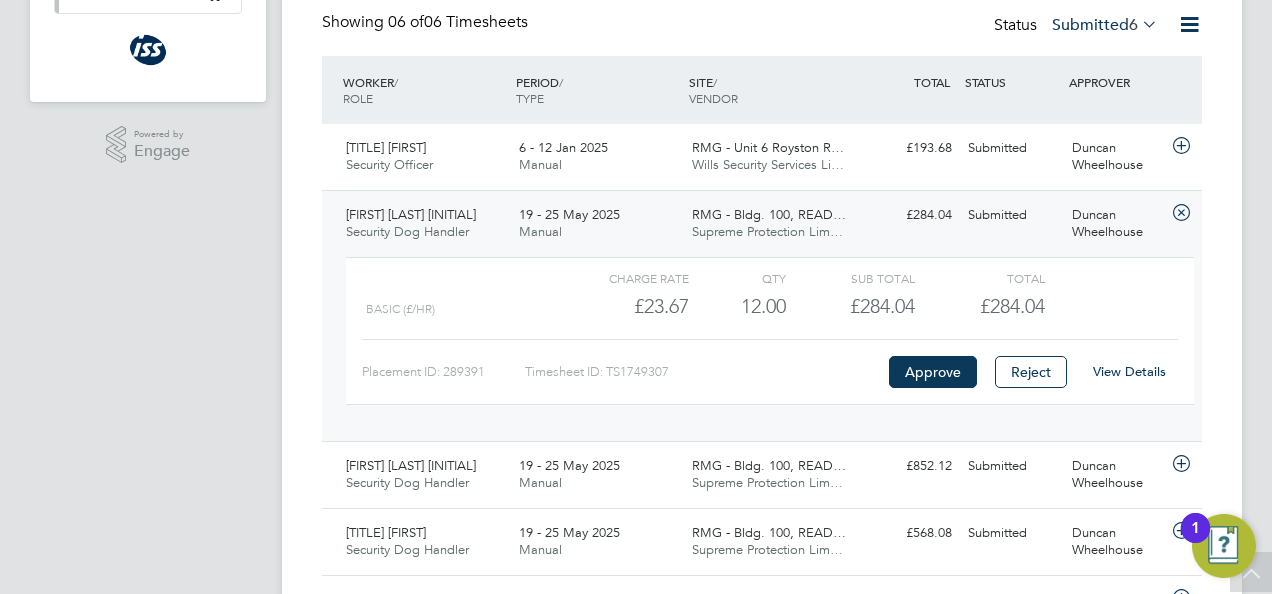 scroll, scrollTop: 7, scrollLeft: 0, axis: vertical 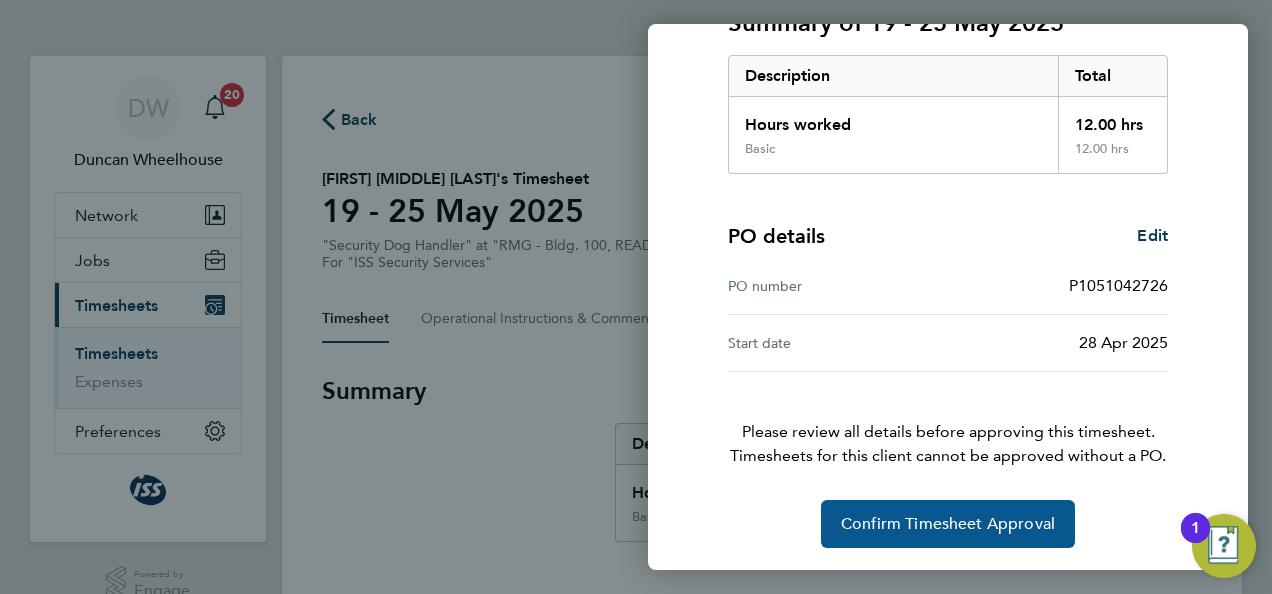 click on "Confirm Timesheet Approval" 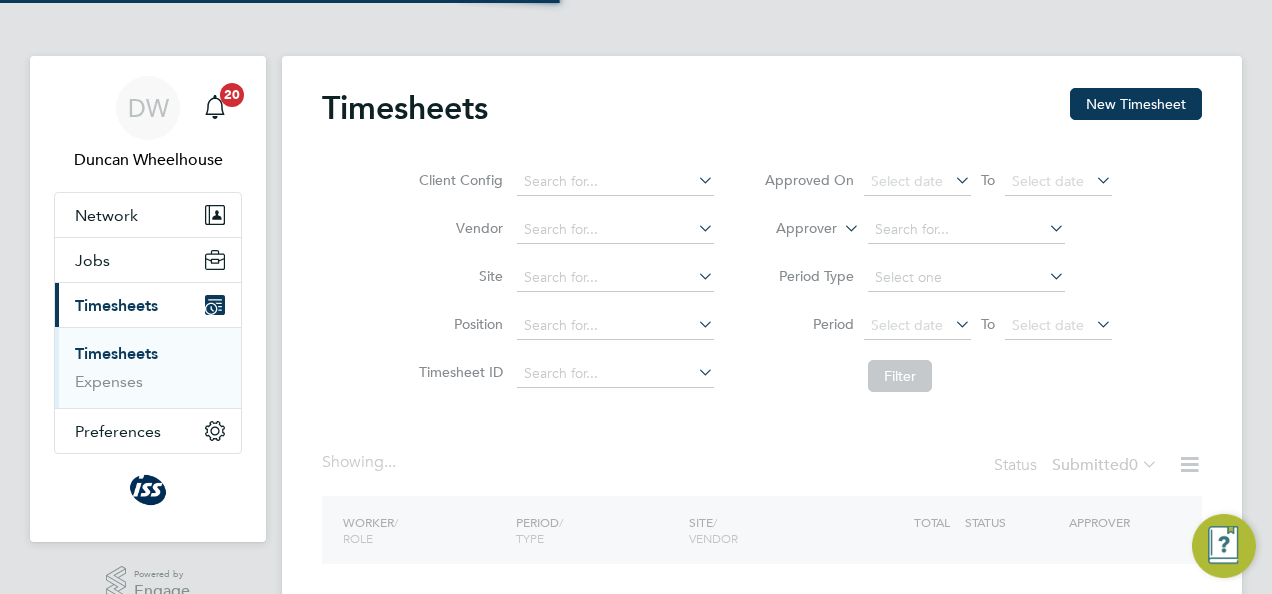 scroll, scrollTop: 0, scrollLeft: 0, axis: both 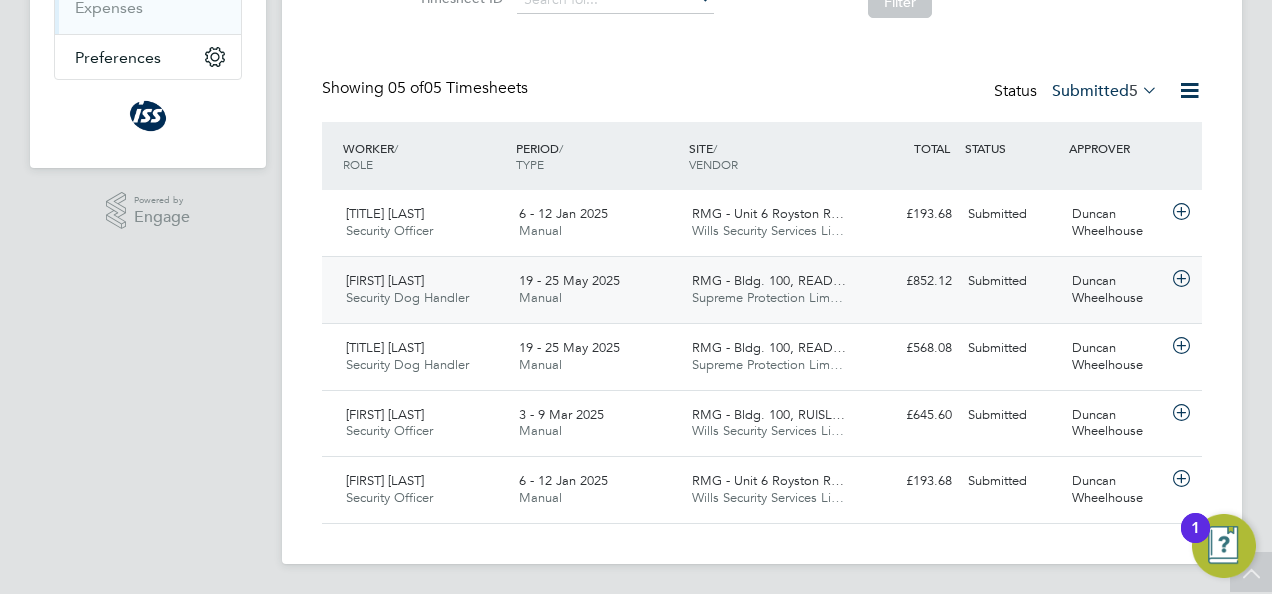click 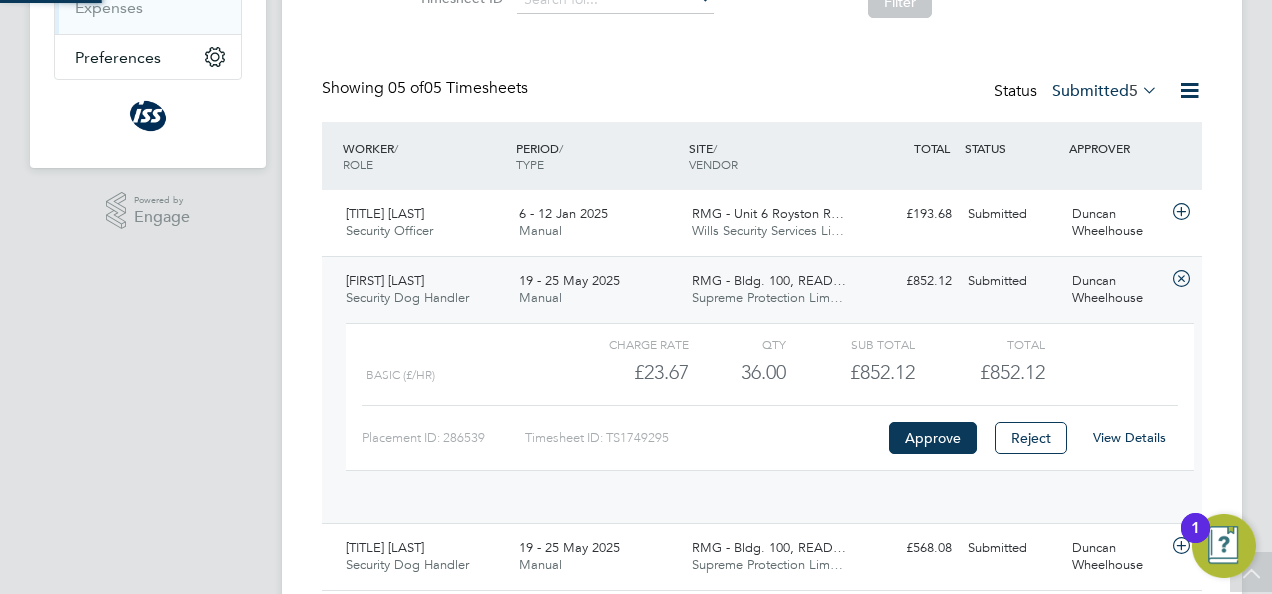 scroll, scrollTop: 10, scrollLeft: 10, axis: both 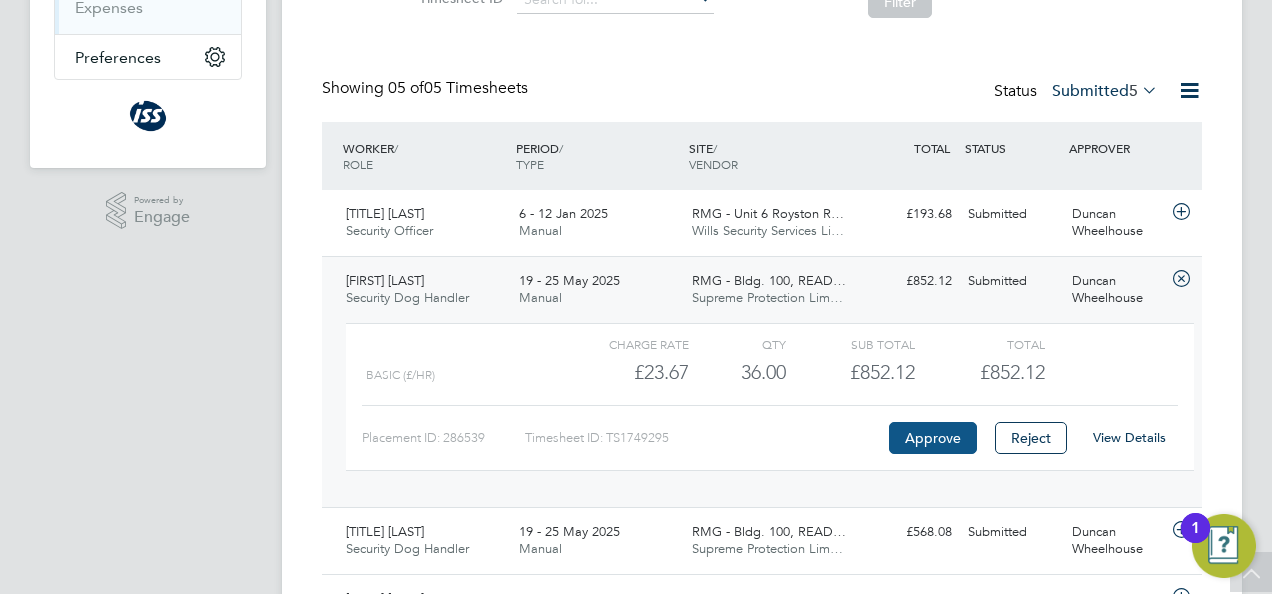 click on "Approve" 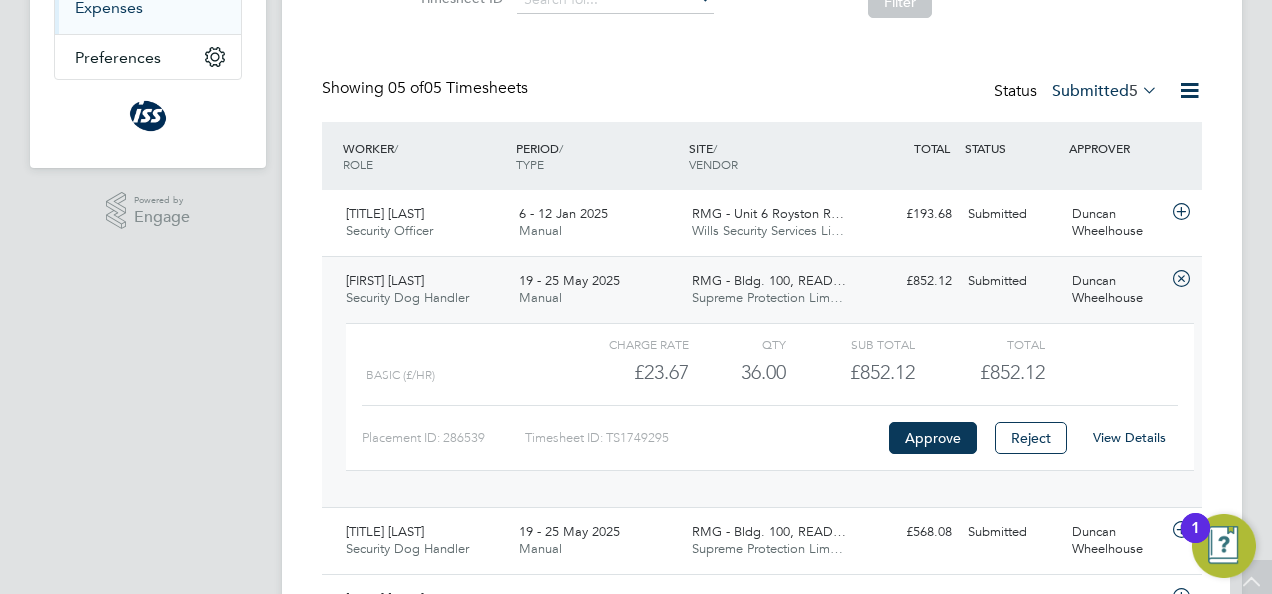 scroll, scrollTop: 7, scrollLeft: 0, axis: vertical 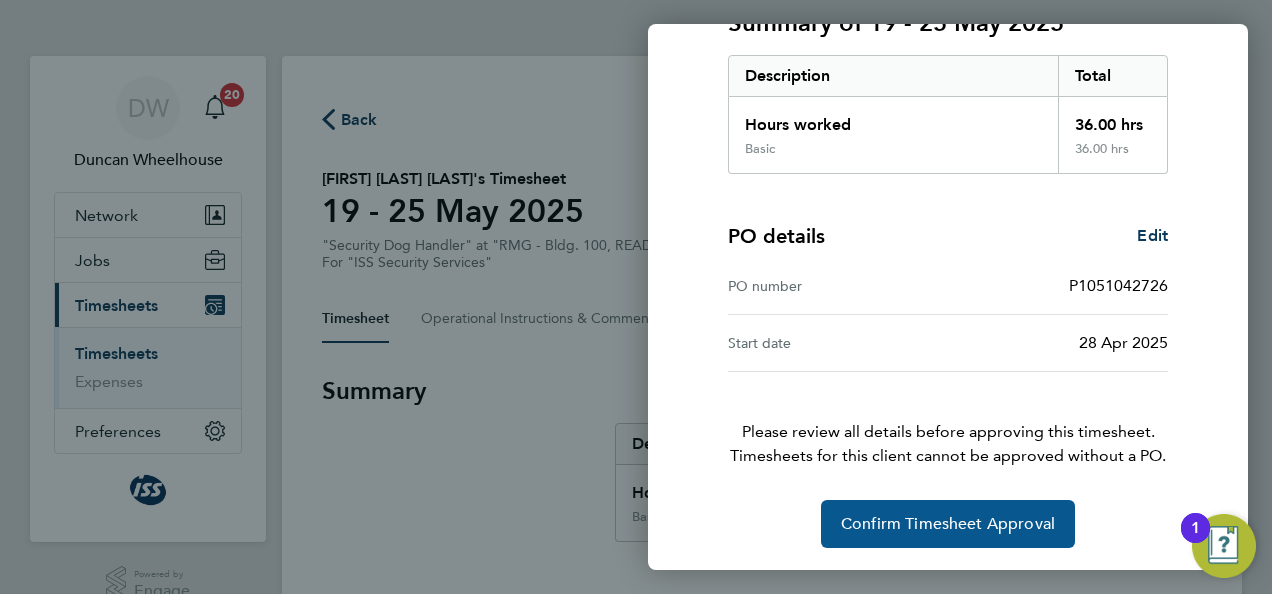 click on "Confirm Timesheet Approval" 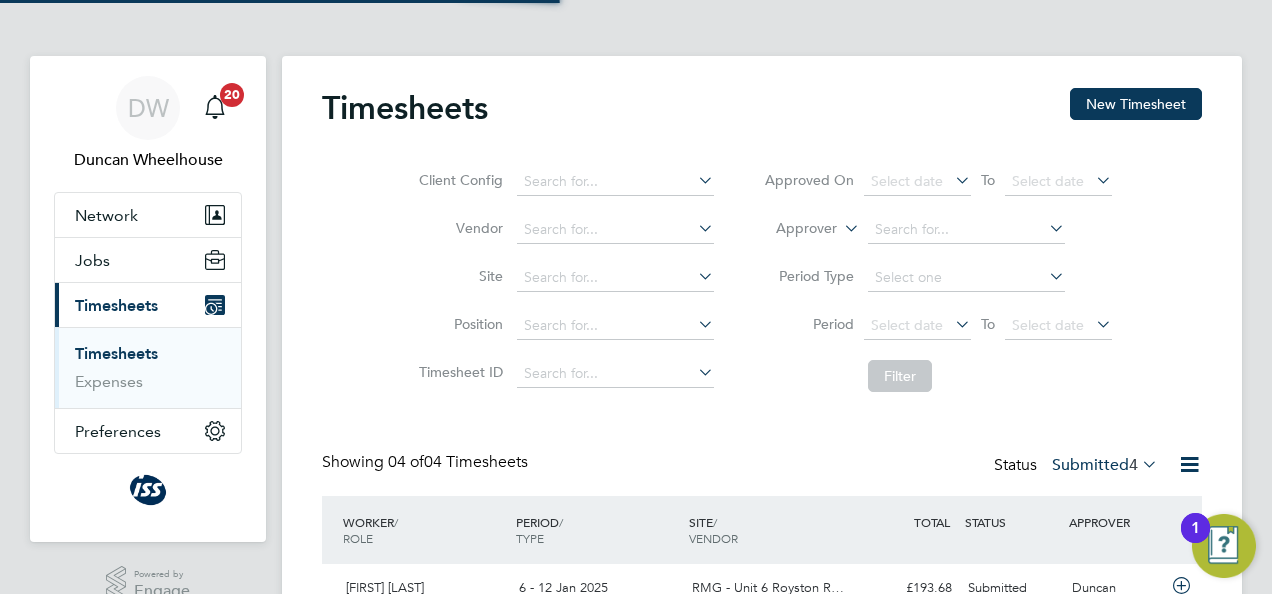 scroll, scrollTop: 78, scrollLeft: 0, axis: vertical 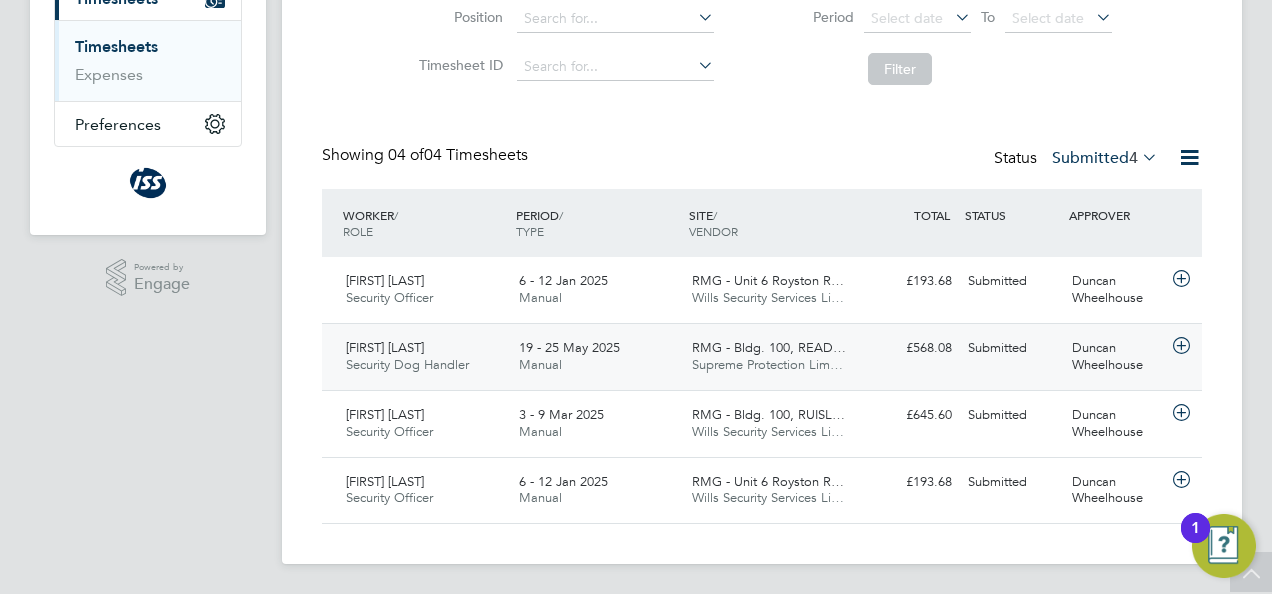 click 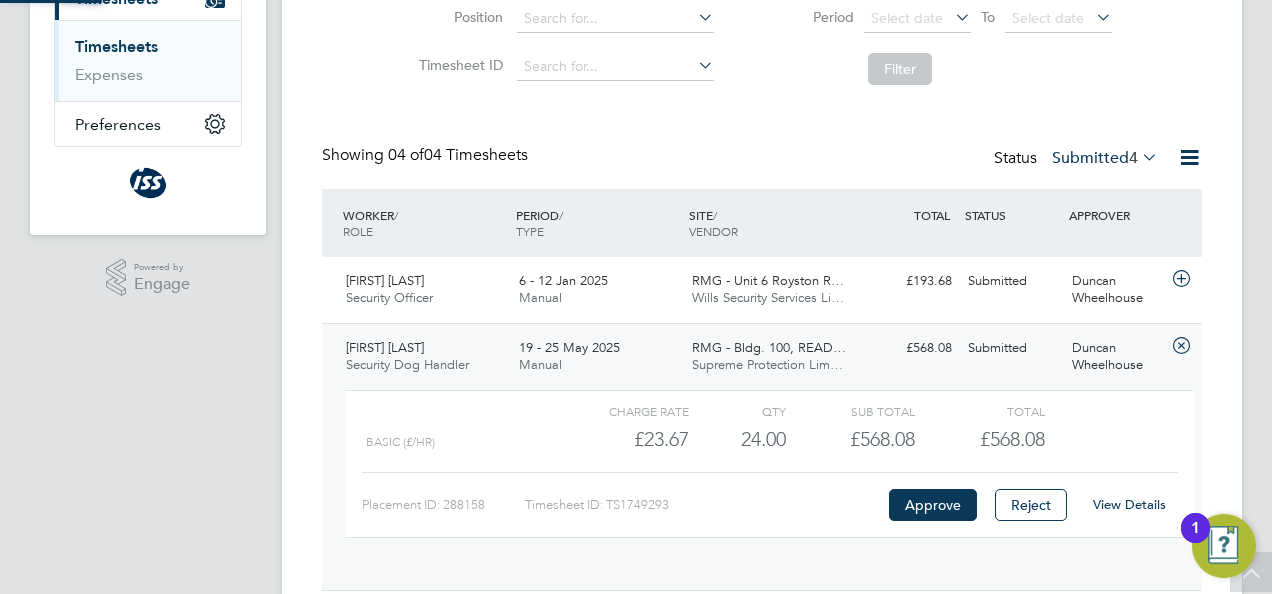 scroll, scrollTop: 10, scrollLeft: 10, axis: both 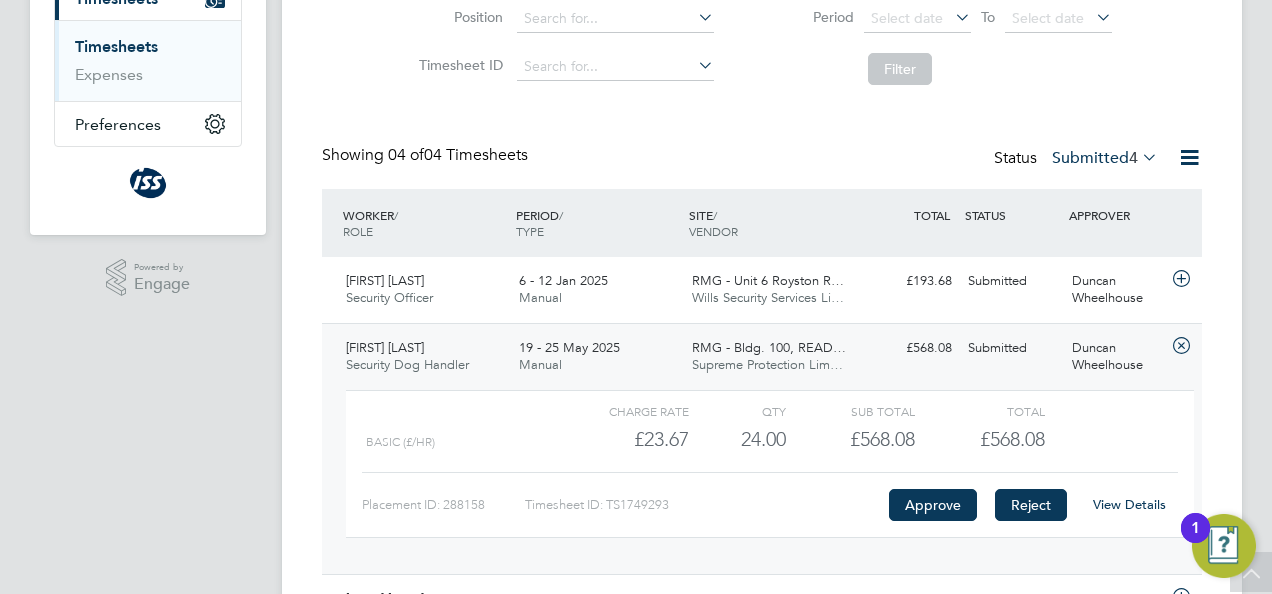 click on "Reject" 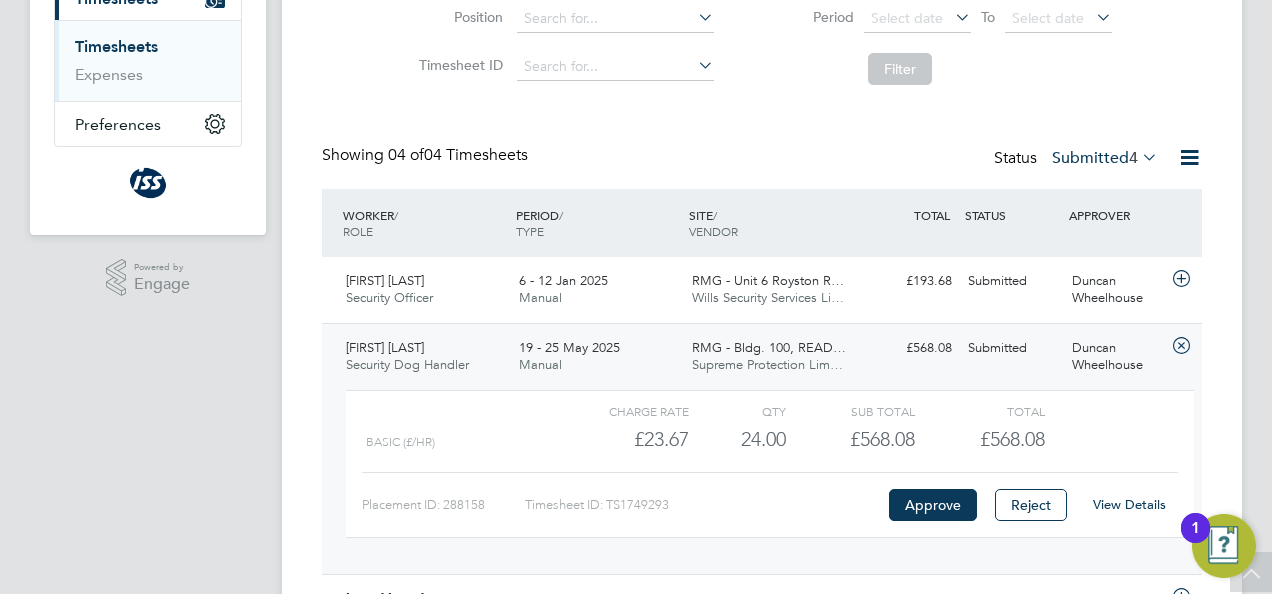 scroll, scrollTop: 282, scrollLeft: 0, axis: vertical 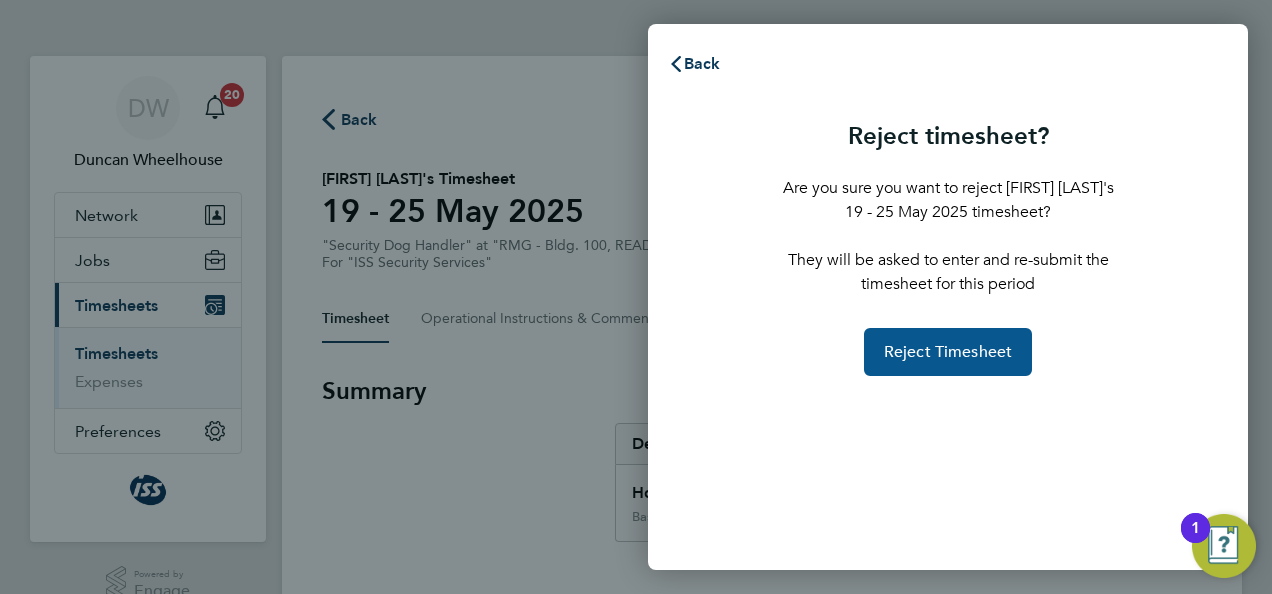 click on "Reject Timesheet" 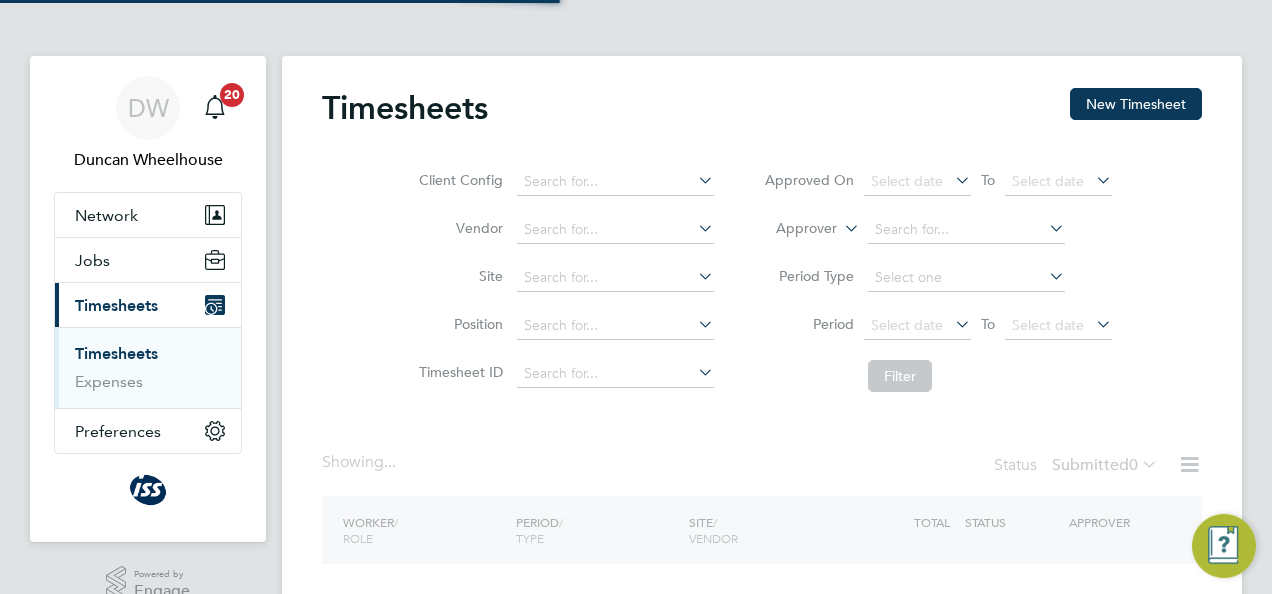 scroll, scrollTop: 0, scrollLeft: 0, axis: both 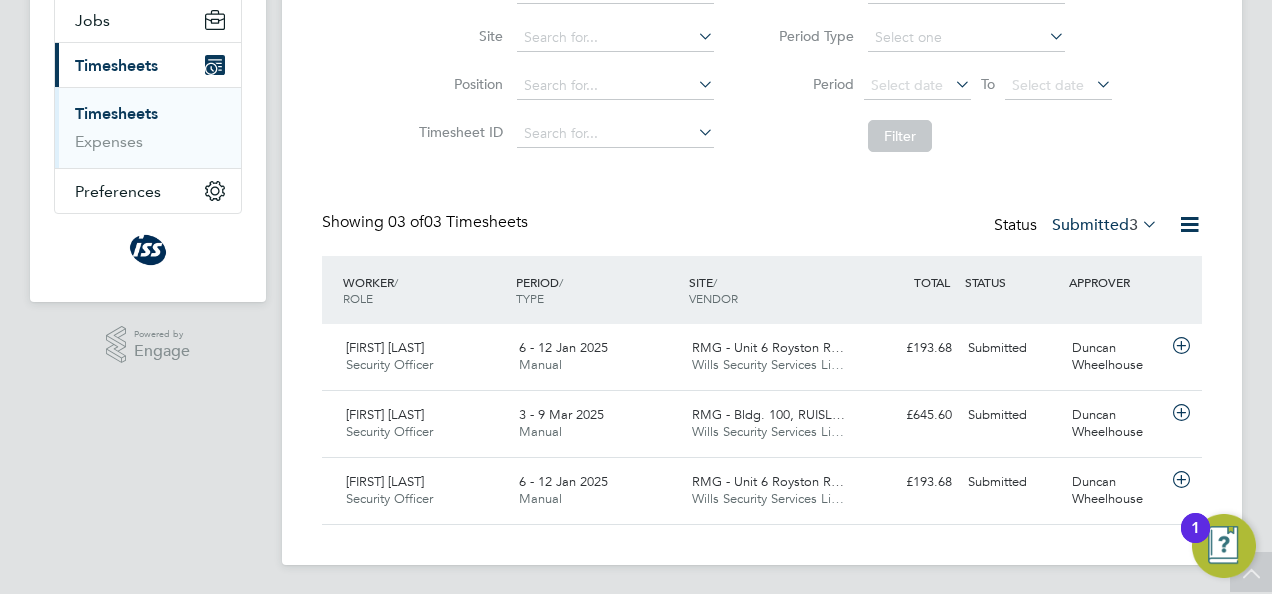 click on "Timesheets New Timesheet Client Config   Vendor   Site   Position   Timesheet ID   Approved On
Select date
To
Select date
Approver     Period Type   Period
Select date
To
Select date
Filter Showing   03 of  03 Timesheets Status  Submitted  3  WORKER  / ROLE WORKER  / PERIOD PERIOD  / TYPE SITE  / VENDOR TOTAL   TOTAL  / STATUS STATUS APPROVER [PERSON] Security Officer   6 - 12 [MONTH] 2025 6 - 12 [MONTH] 2025 Manual RMG - Unit 6 Royston R… Wills Security Services Li… £193.68 Submitted Submitted Duncan Wheelhouse [PERSON] Security Officer   3 - 9 [MONTH] 2025 3 - 9 [MONTH] 2025 Manual RMG - Bldg. 100, [ADDRESS] Wills Security Services Li… £645.60 Submitted Submitted Duncan Wheelhouse [PERSON] Security Officer   6 - 12 [MONTH] 2025 6 - 12 [MONTH] 2025 Manual RMG - Unit 6 Royston R… Wills Security Services Li… £193.68 Submitted Submitted Duncan Wheelhouse Show   more" 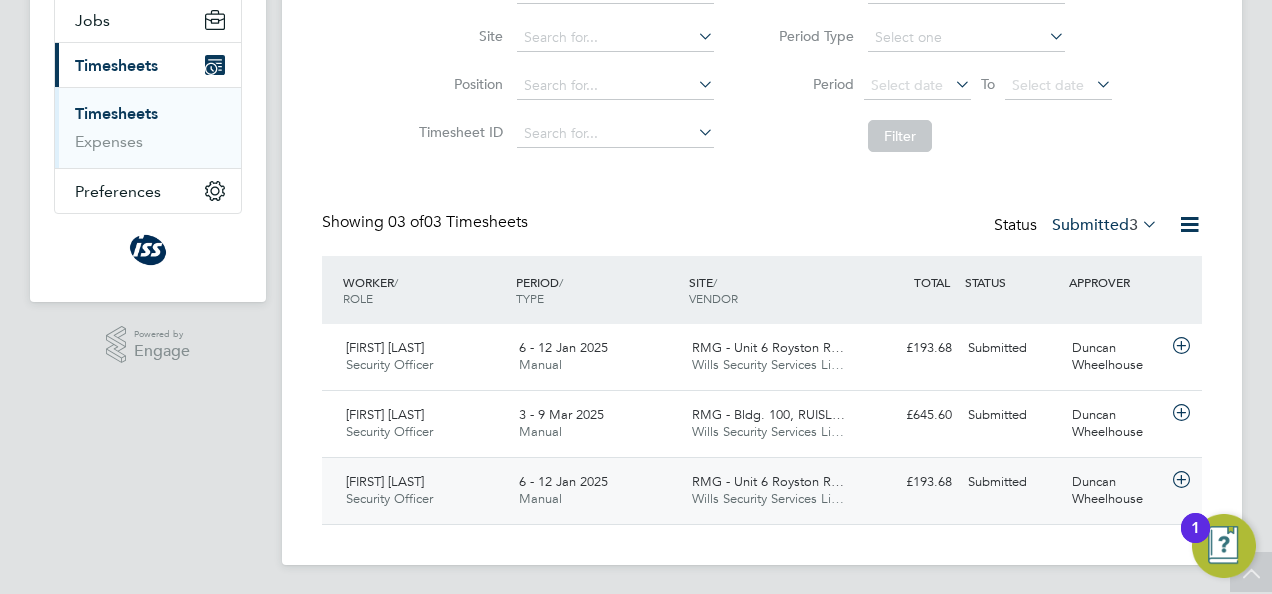 click 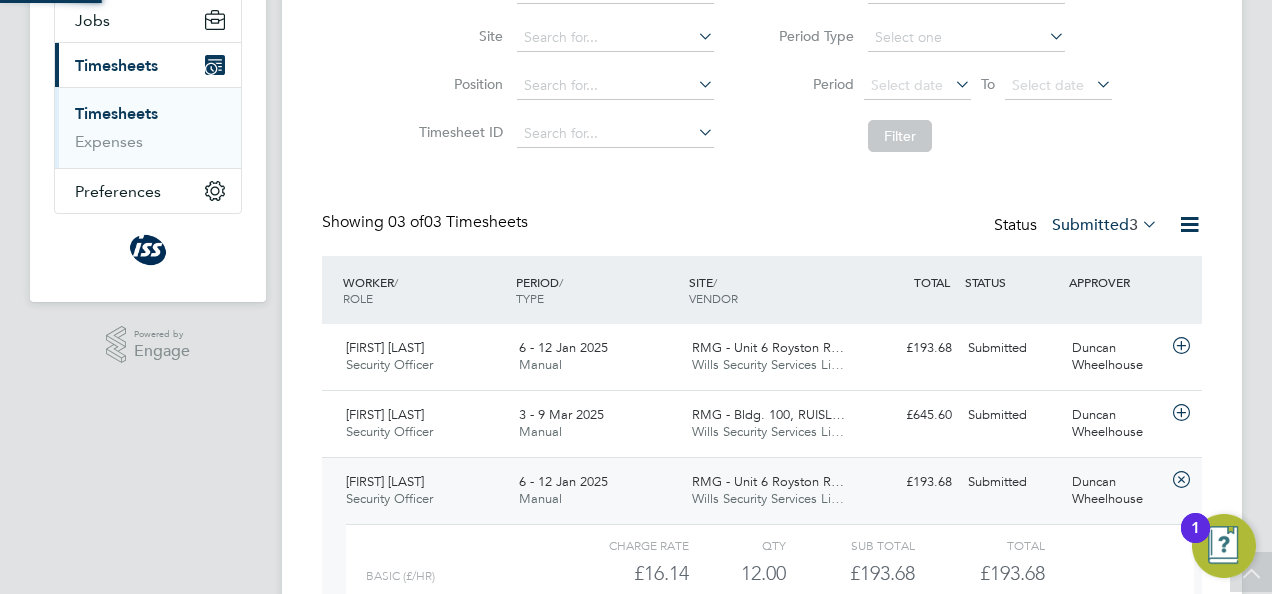 scroll, scrollTop: 10, scrollLeft: 10, axis: both 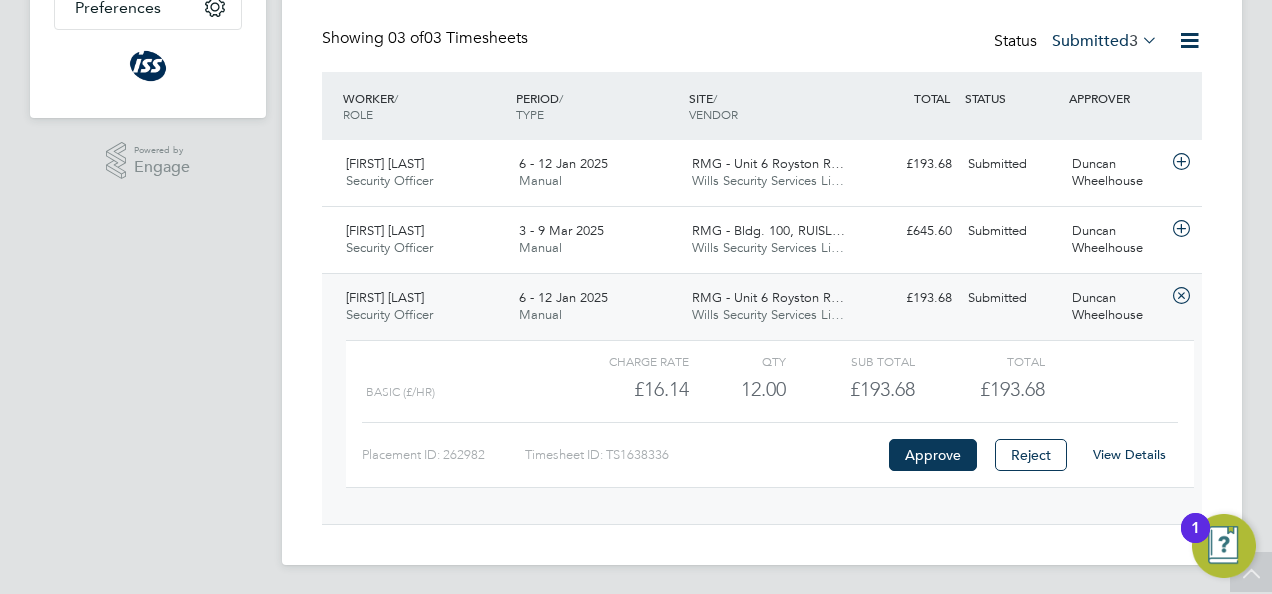 click on "View Details" 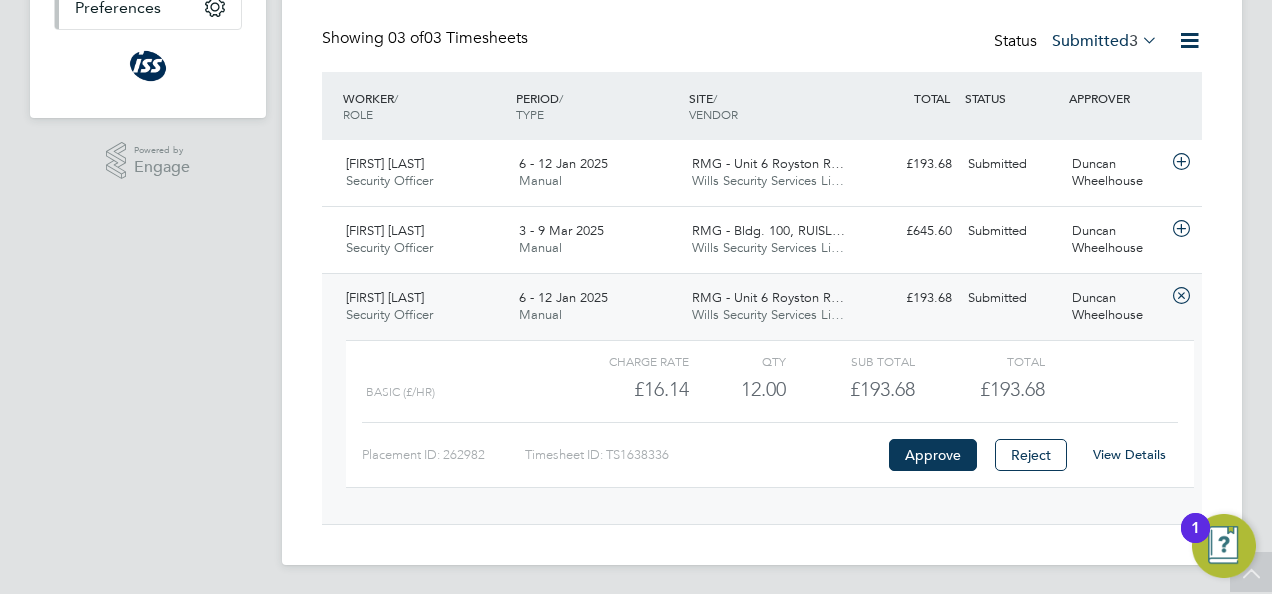 scroll, scrollTop: 7, scrollLeft: 0, axis: vertical 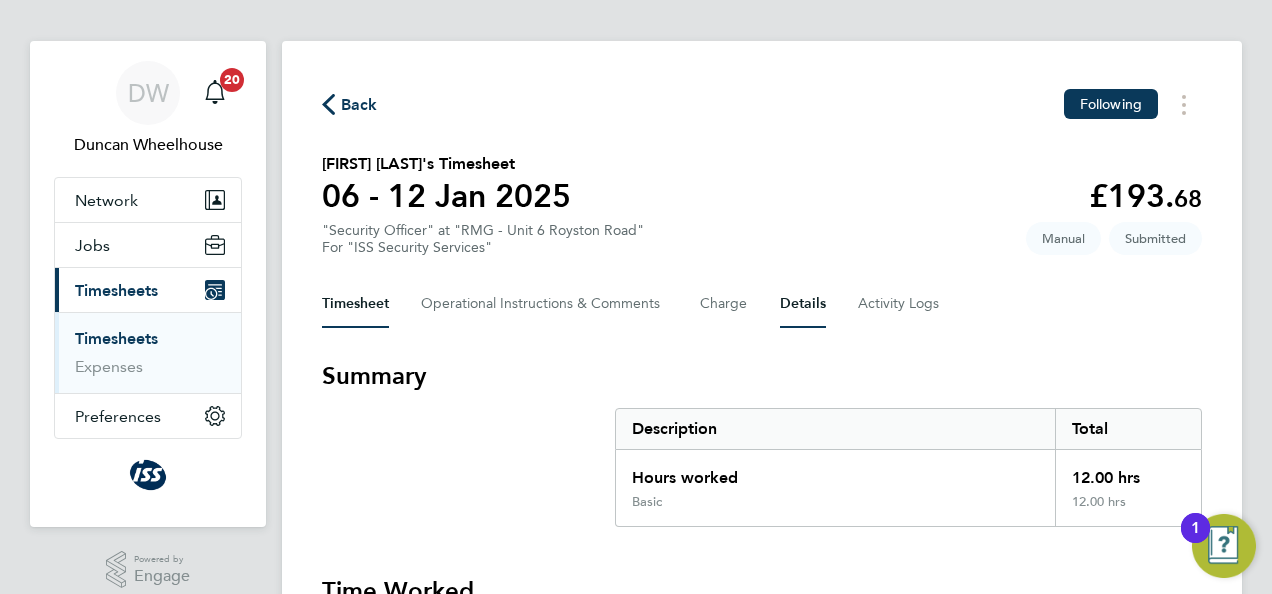 click on "Details" at bounding box center (803, 304) 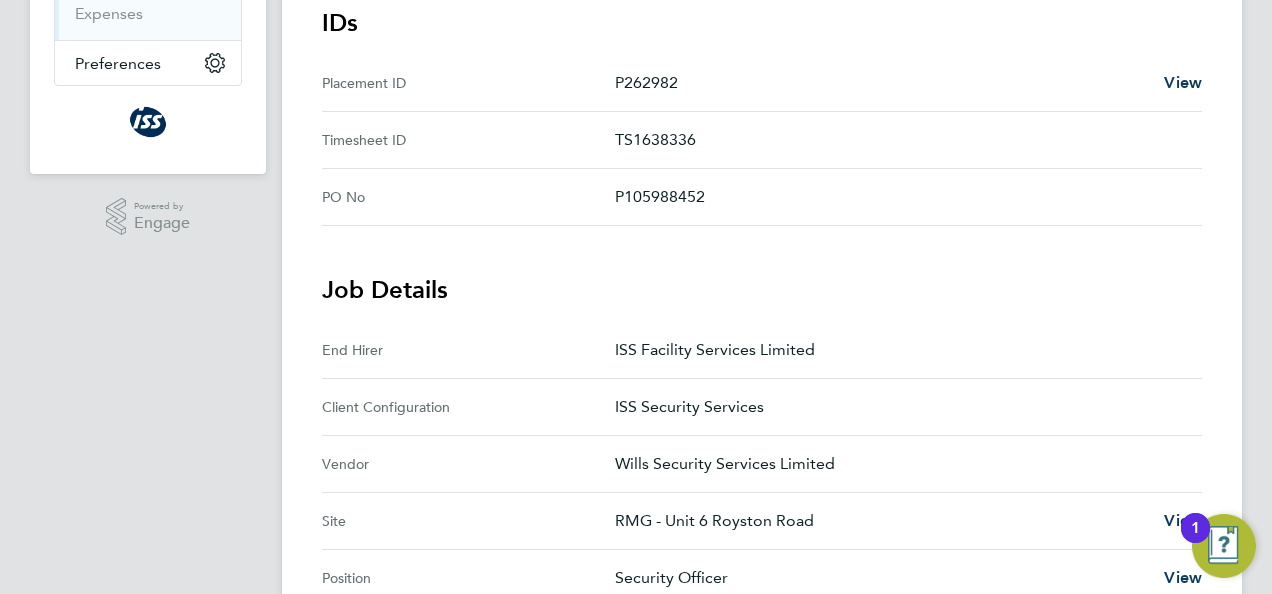 scroll, scrollTop: 400, scrollLeft: 0, axis: vertical 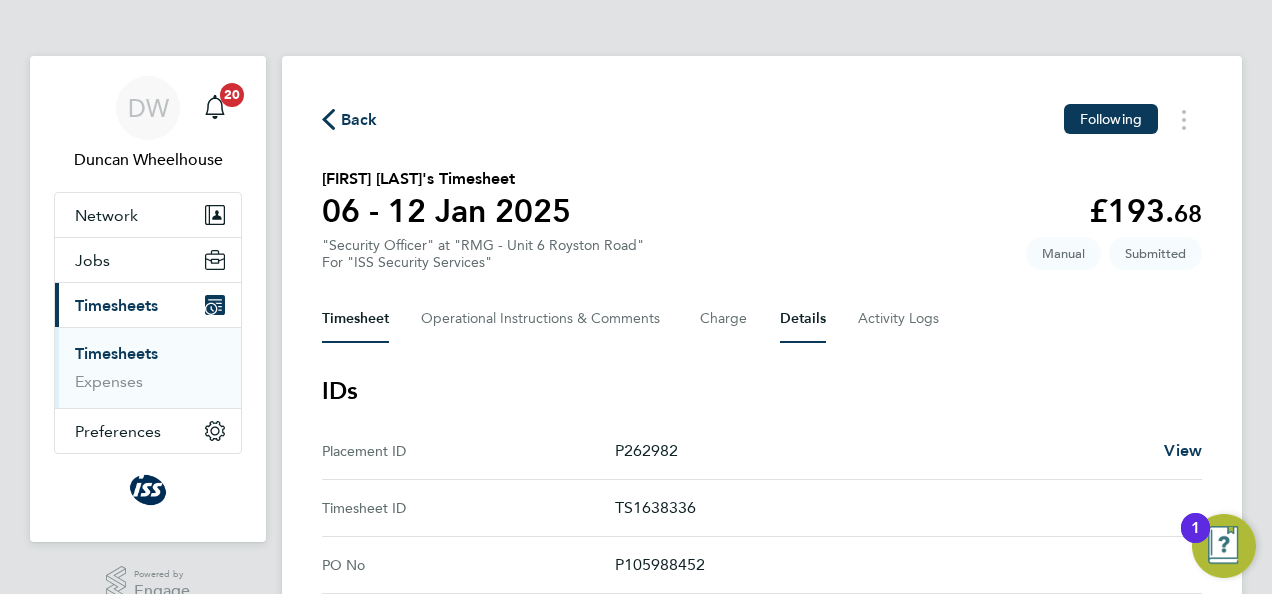 click on "Timesheet" at bounding box center [355, 319] 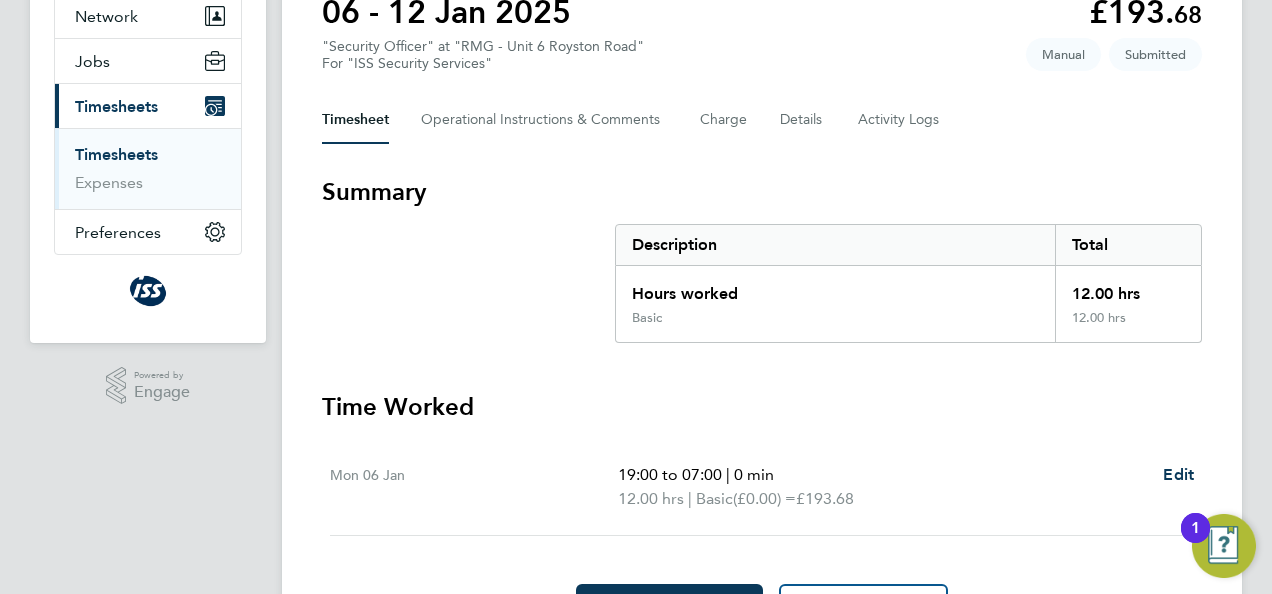 scroll, scrollTop: 200, scrollLeft: 0, axis: vertical 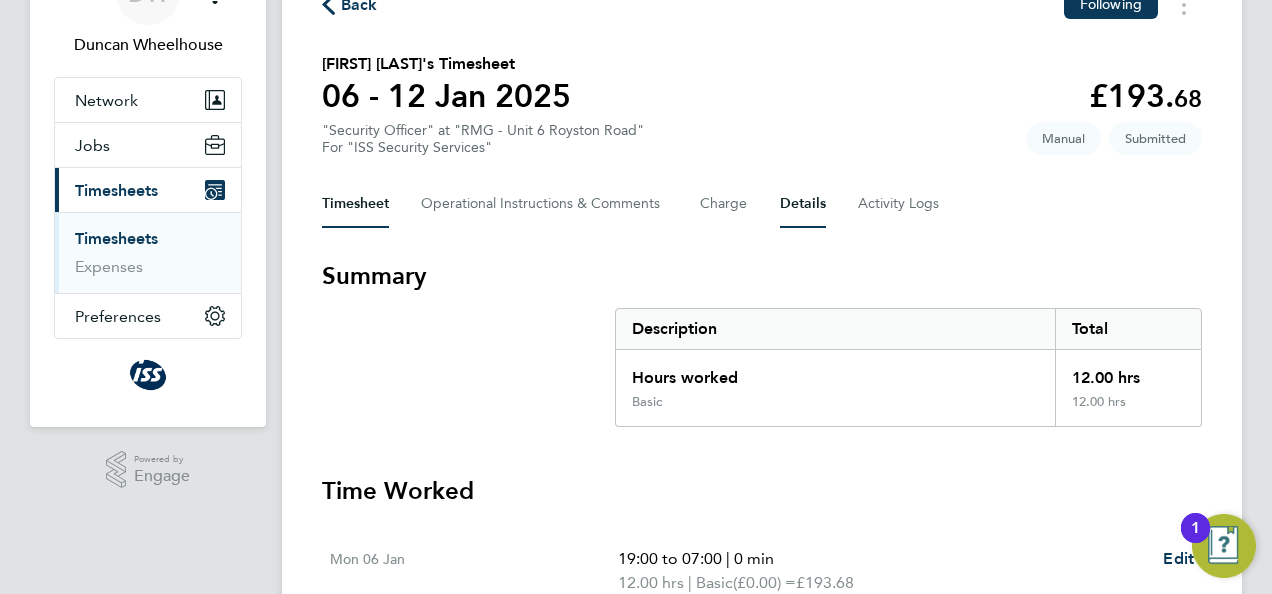click on "Details" at bounding box center (803, 204) 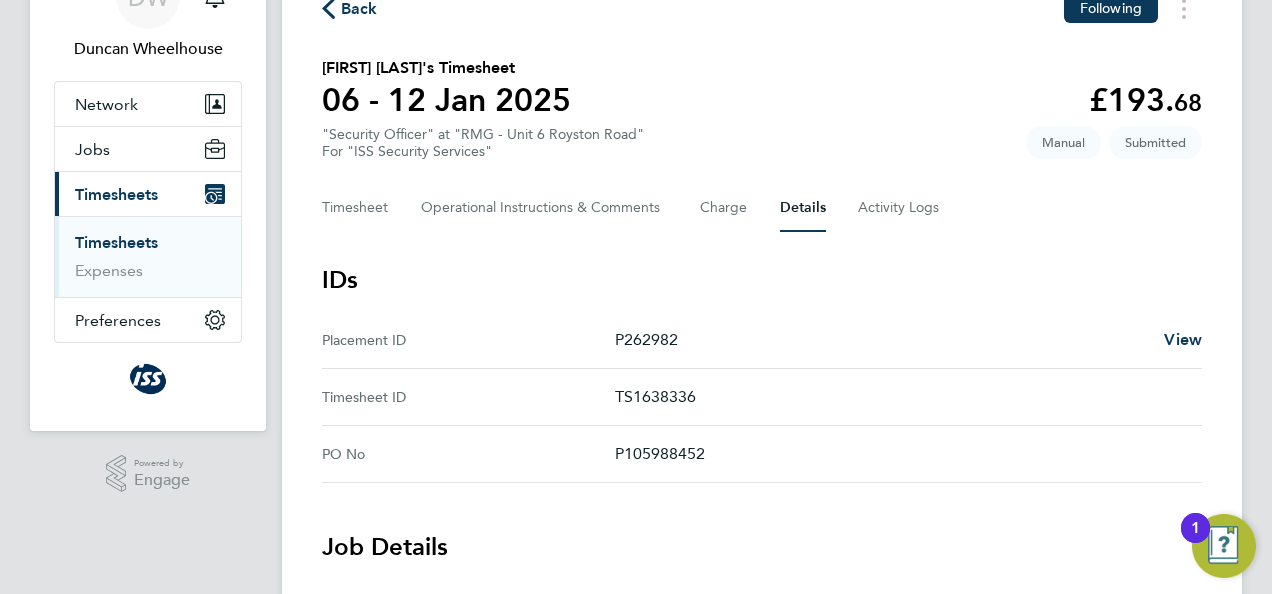 scroll, scrollTop: 100, scrollLeft: 0, axis: vertical 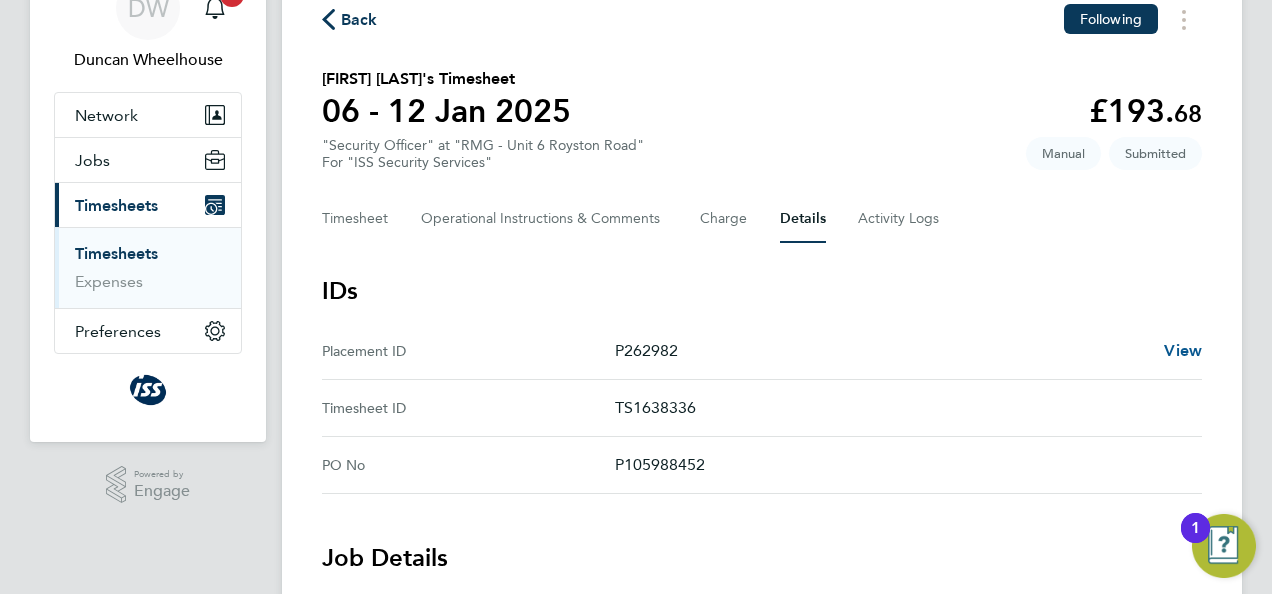 click on "View" at bounding box center [1183, 350] 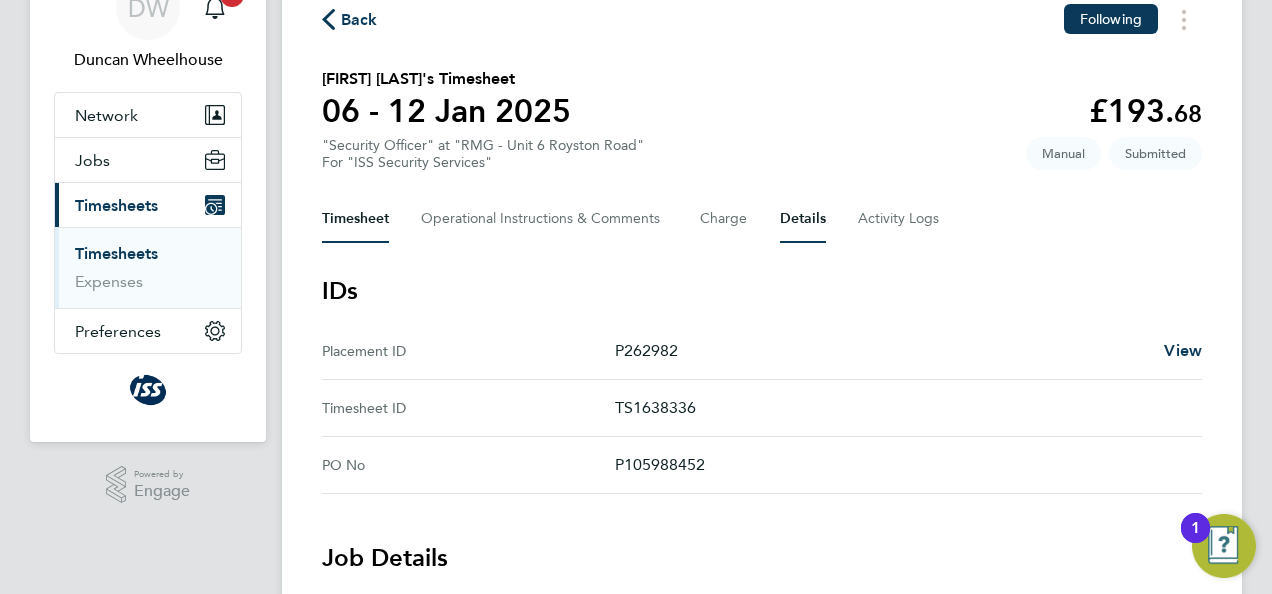 click on "Timesheet" at bounding box center [355, 219] 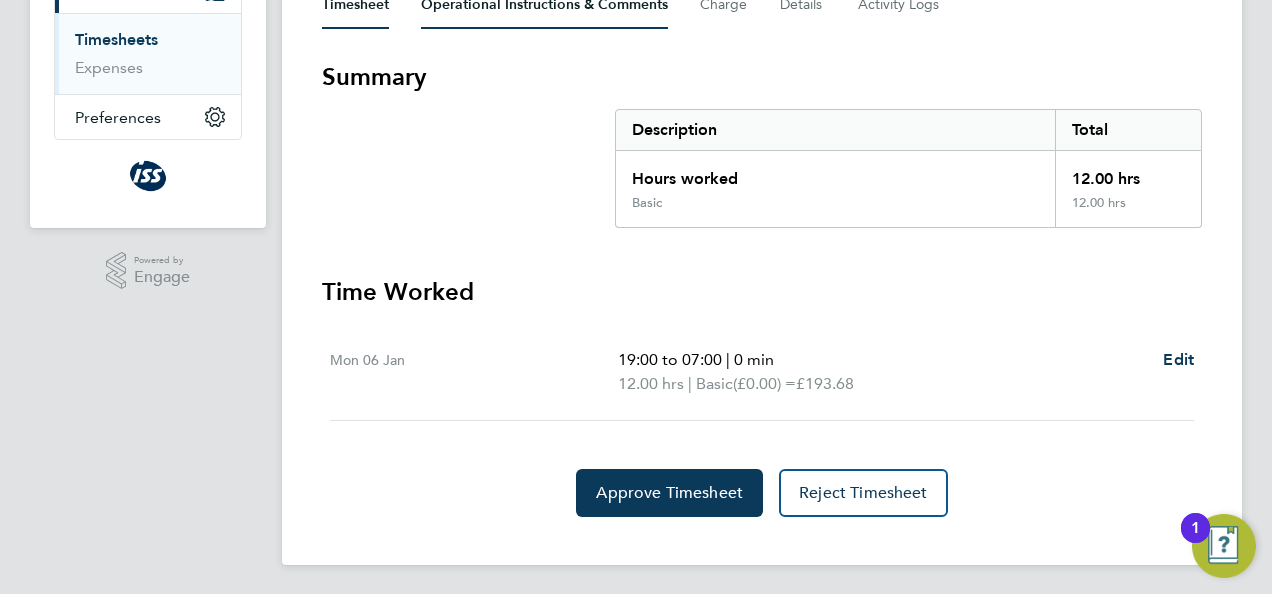 scroll, scrollTop: 315, scrollLeft: 0, axis: vertical 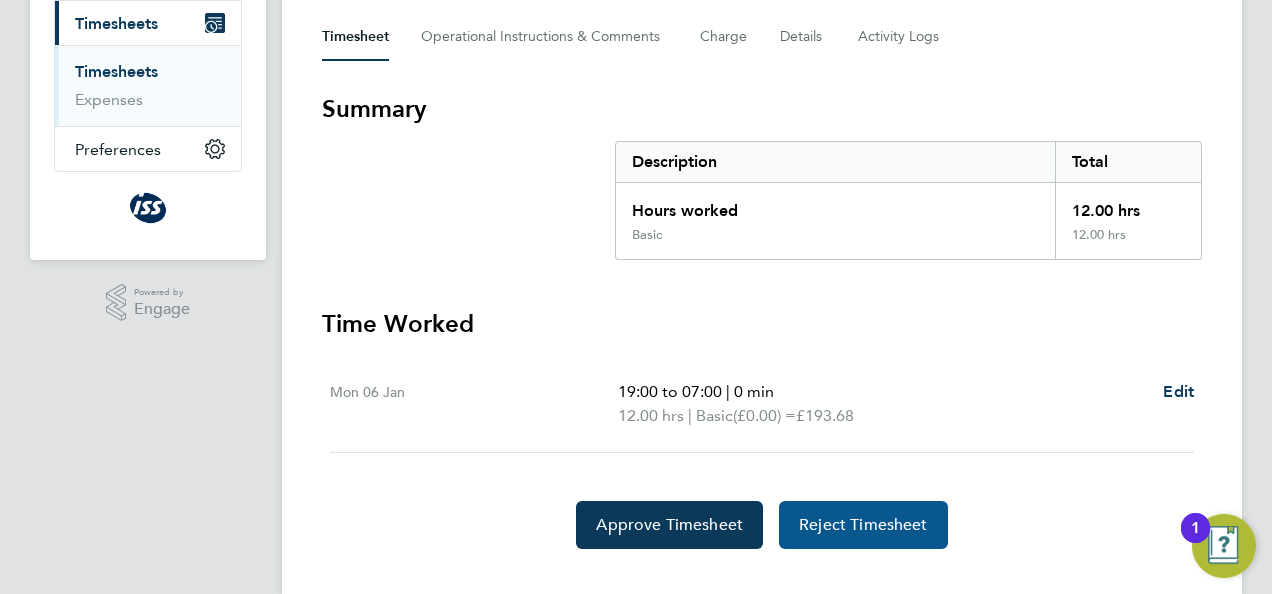 click on "Reject Timesheet" 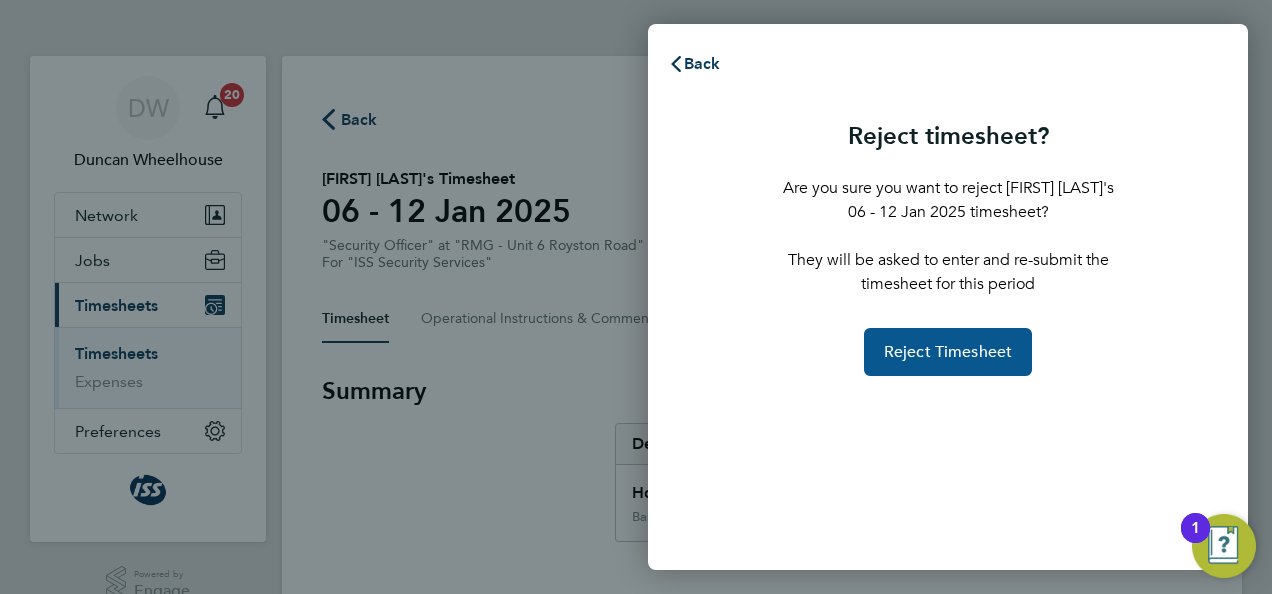 click on "Reject Timesheet" 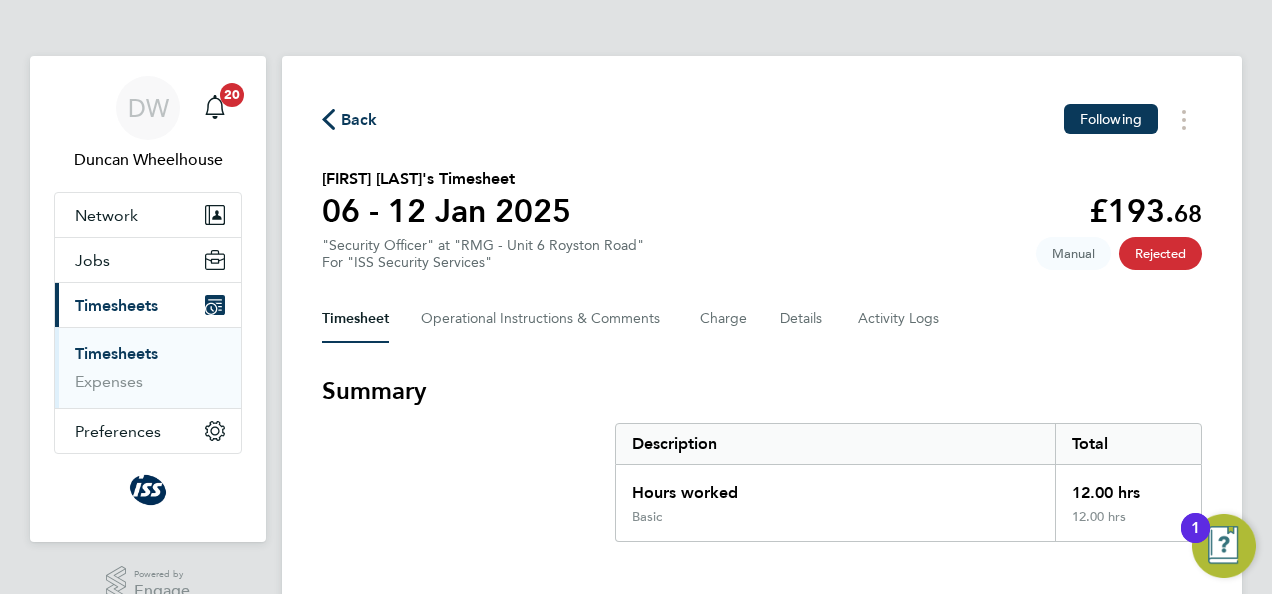 scroll, scrollTop: 219, scrollLeft: 0, axis: vertical 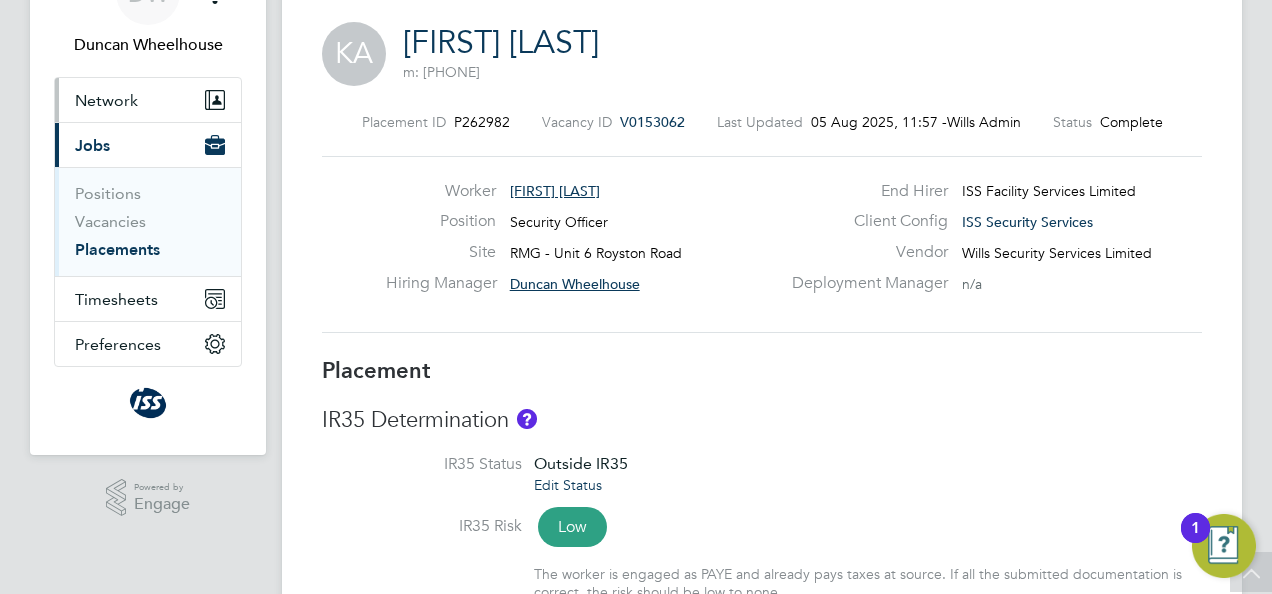 click on "Network" at bounding box center [106, 100] 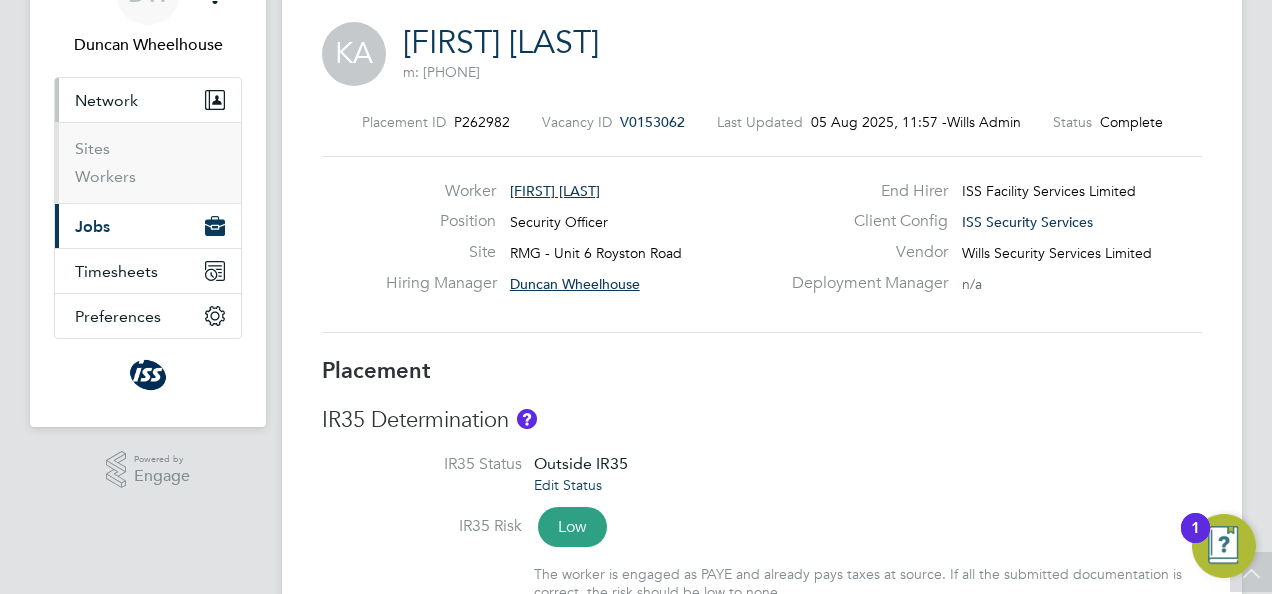 click on "Network" at bounding box center (106, 100) 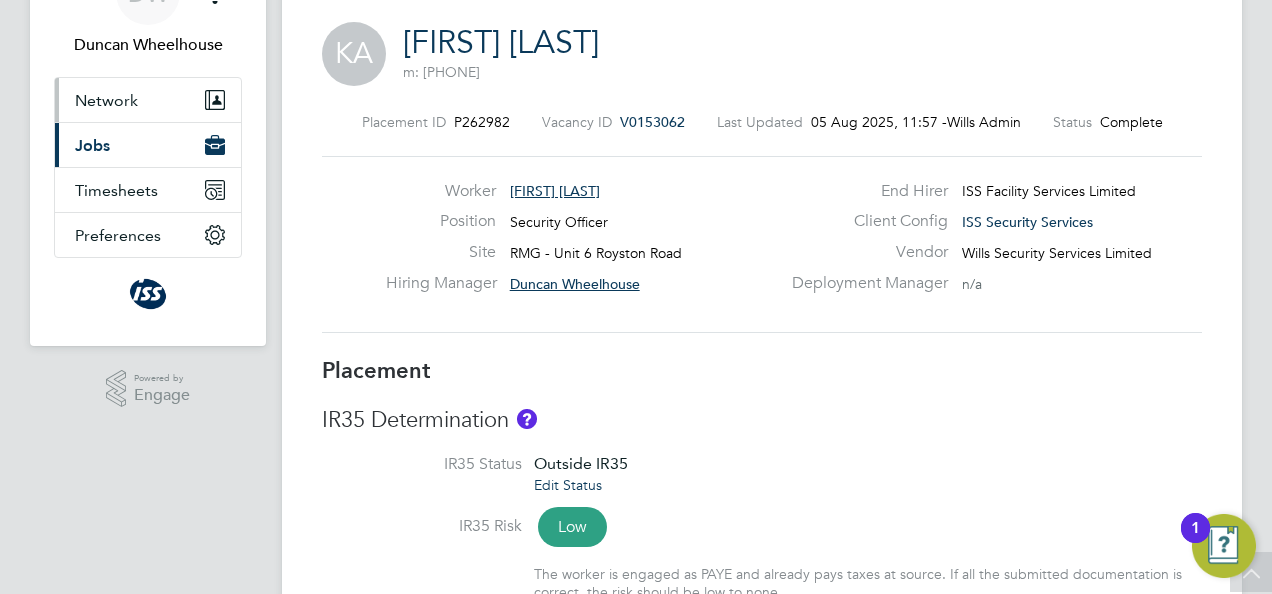 click on "Network" at bounding box center (106, 100) 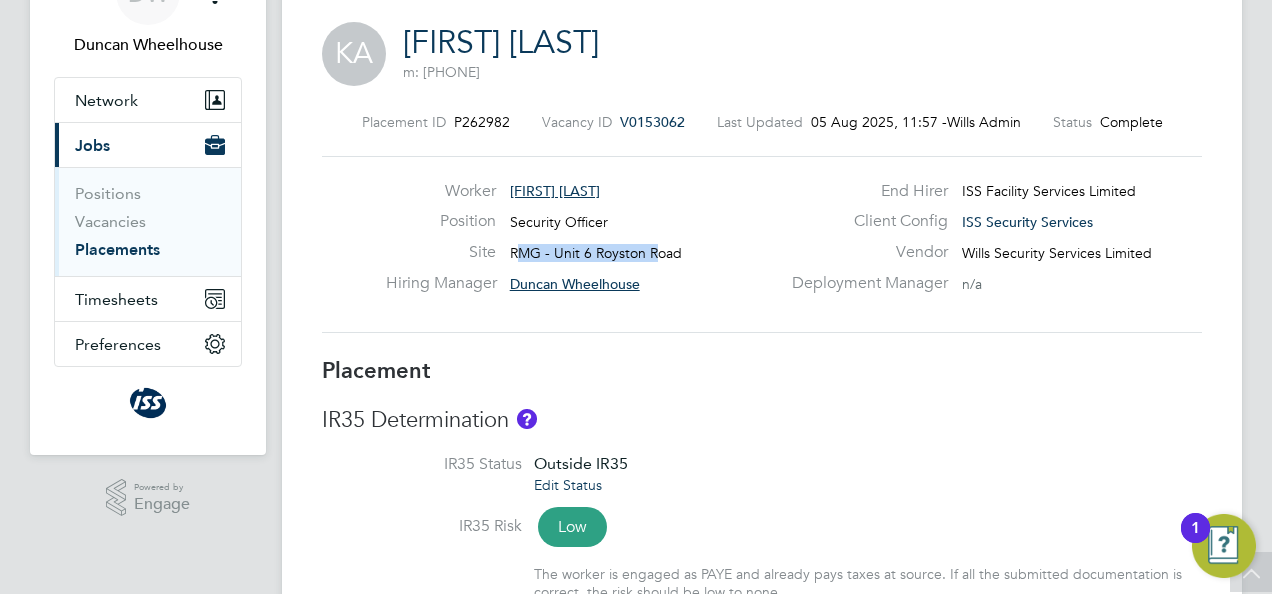 drag, startPoint x: 514, startPoint y: 249, endPoint x: 654, endPoint y: 246, distance: 140.03214 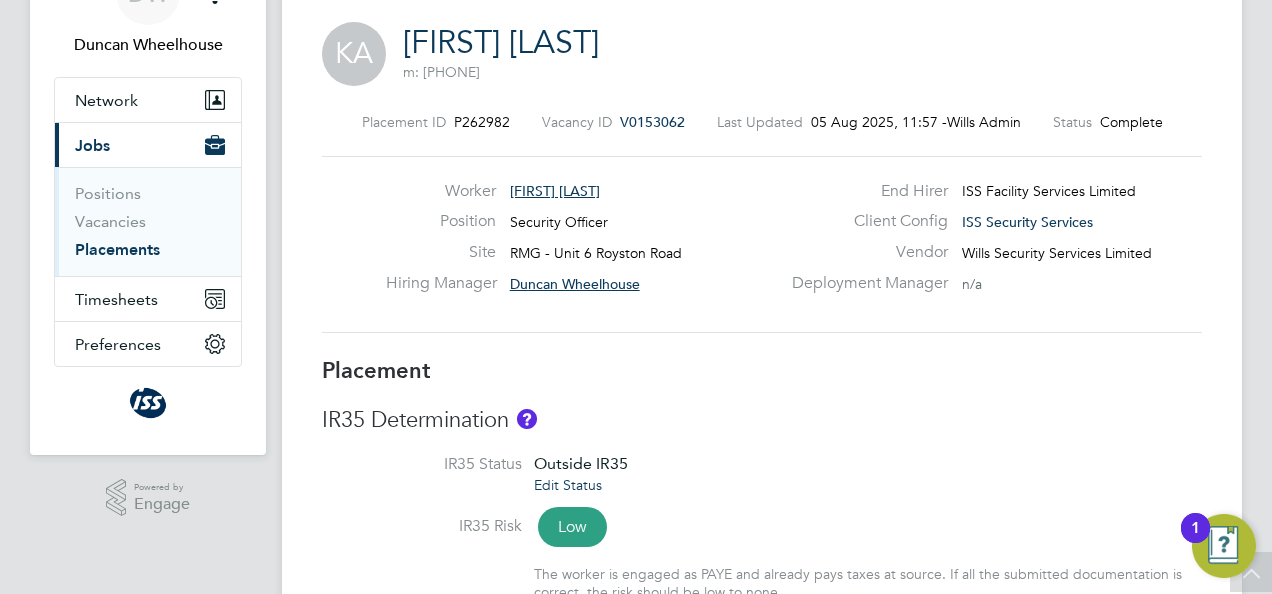 drag, startPoint x: 654, startPoint y: 246, endPoint x: 687, endPoint y: 252, distance: 33.54102 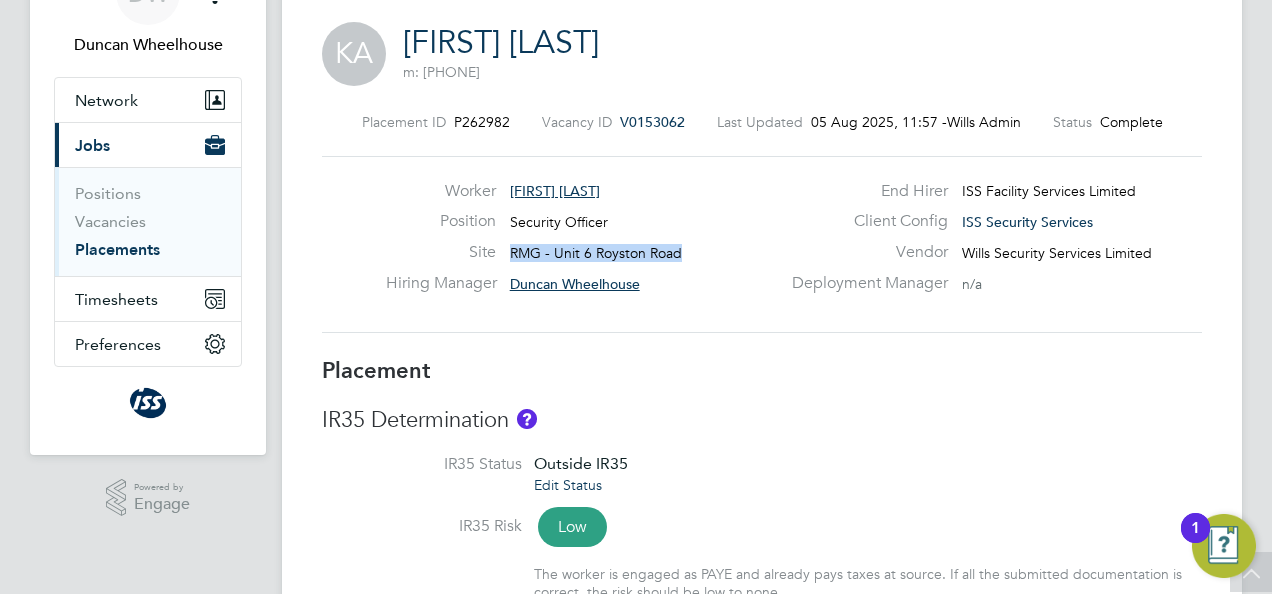drag, startPoint x: 686, startPoint y: 245, endPoint x: 508, endPoint y: 246, distance: 178.0028 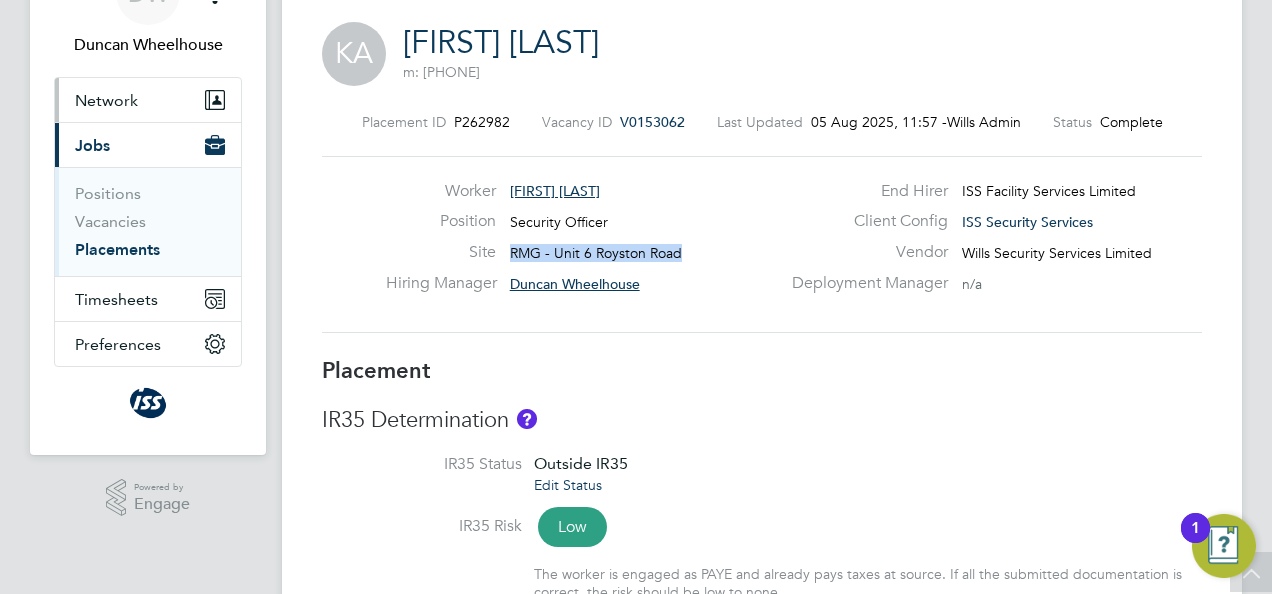 click on "Network" at bounding box center (106, 100) 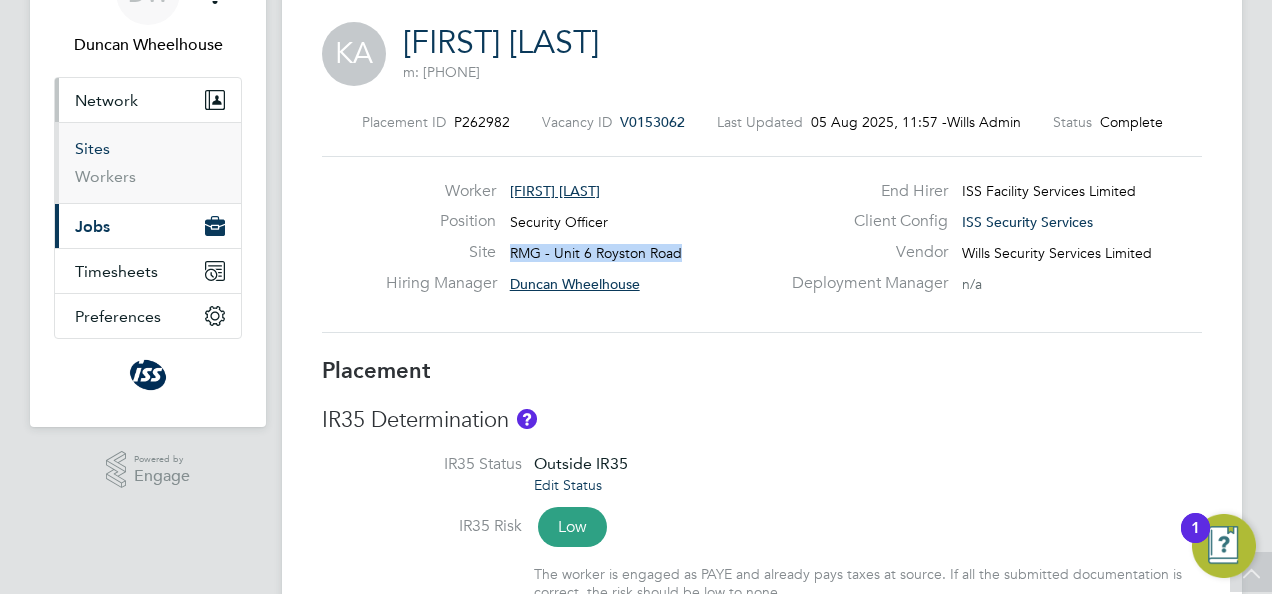 click on "Sites" at bounding box center (92, 148) 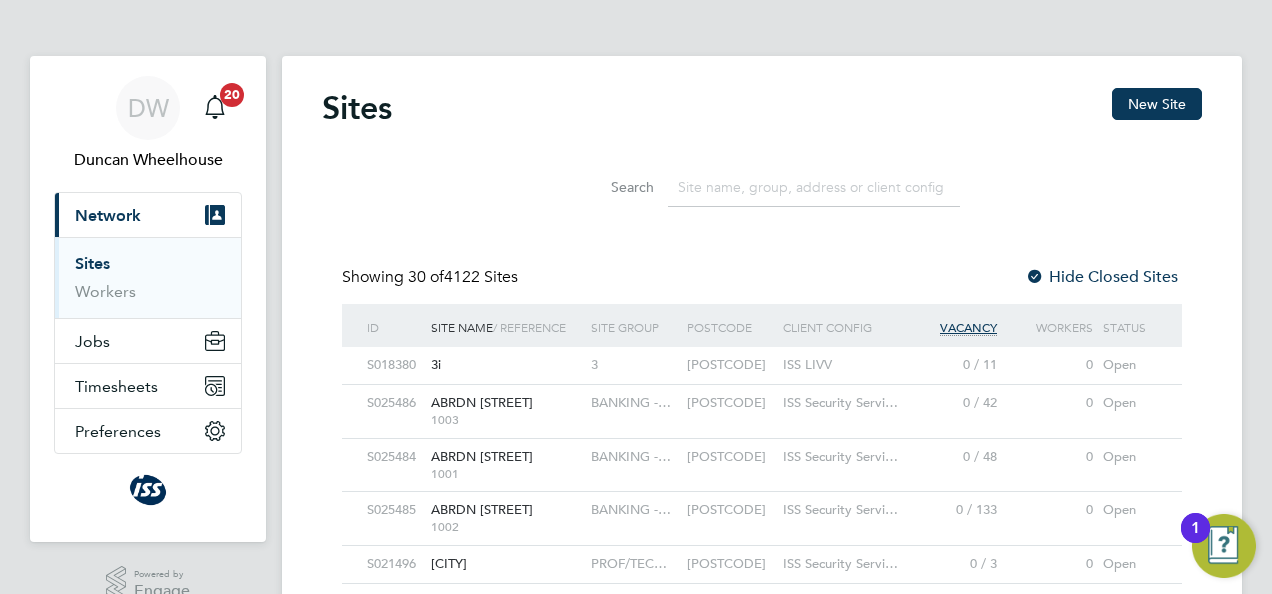 click 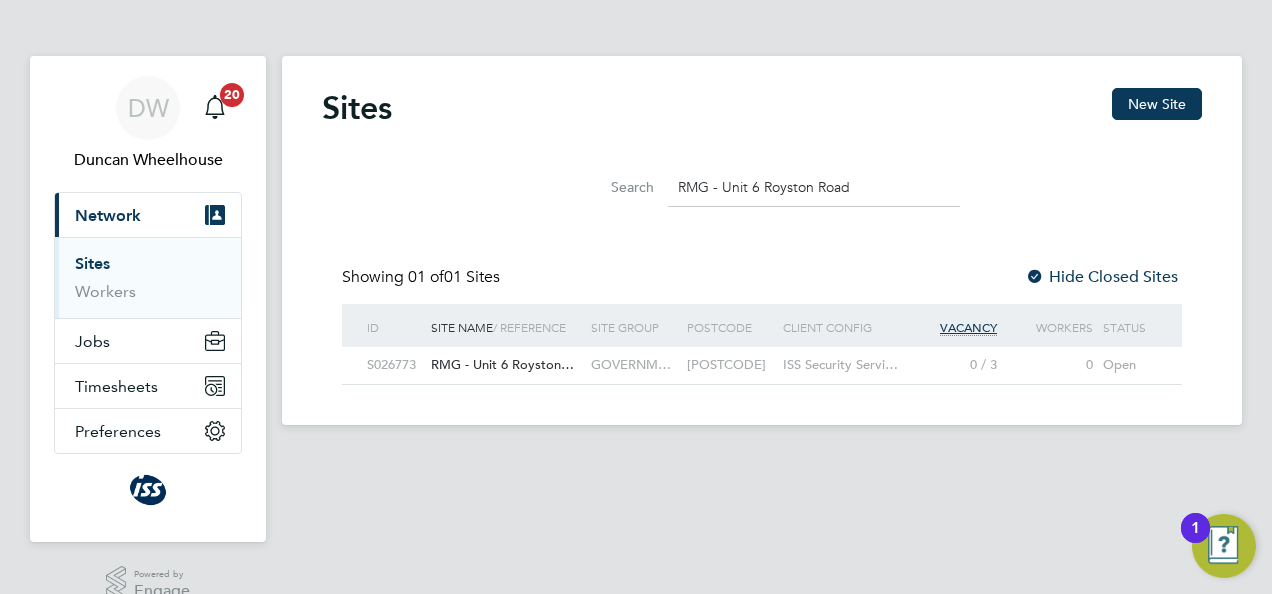 type on "RMG - Unit 6 Royston Road" 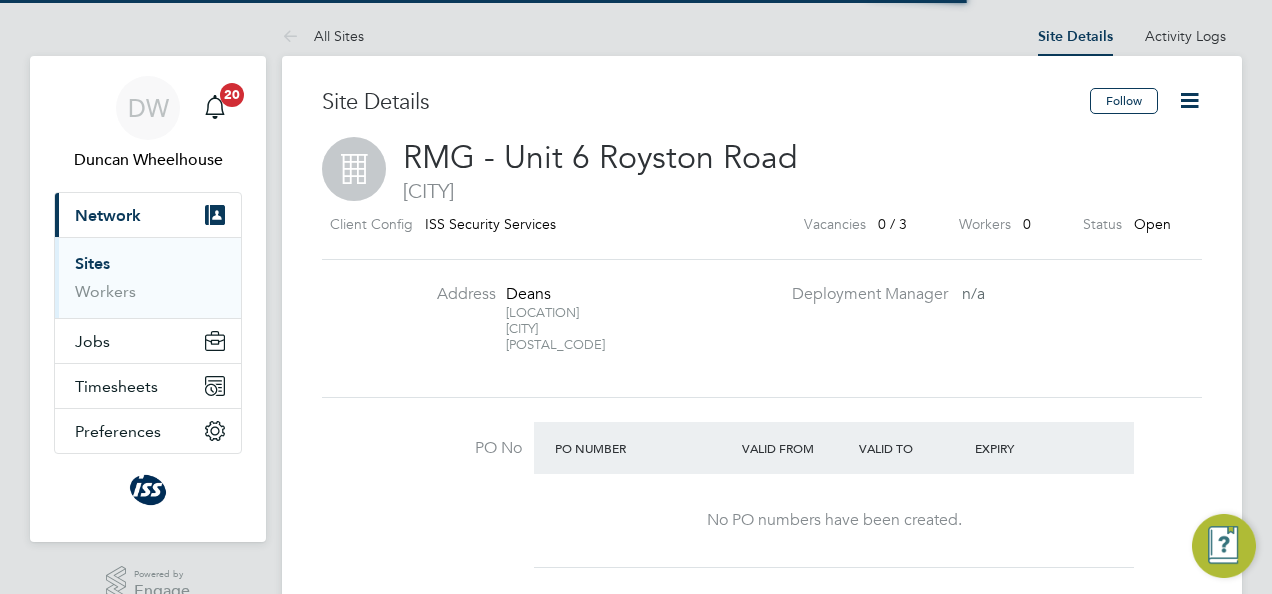 scroll, scrollTop: 0, scrollLeft: 0, axis: both 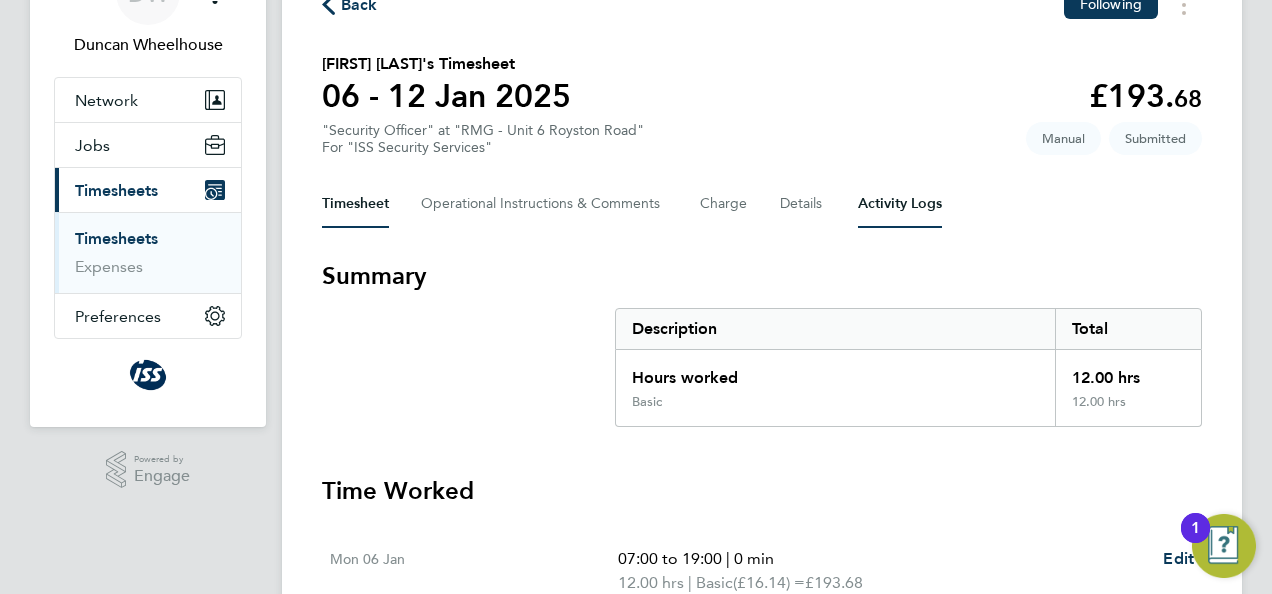 click on "Activity Logs" at bounding box center [900, 204] 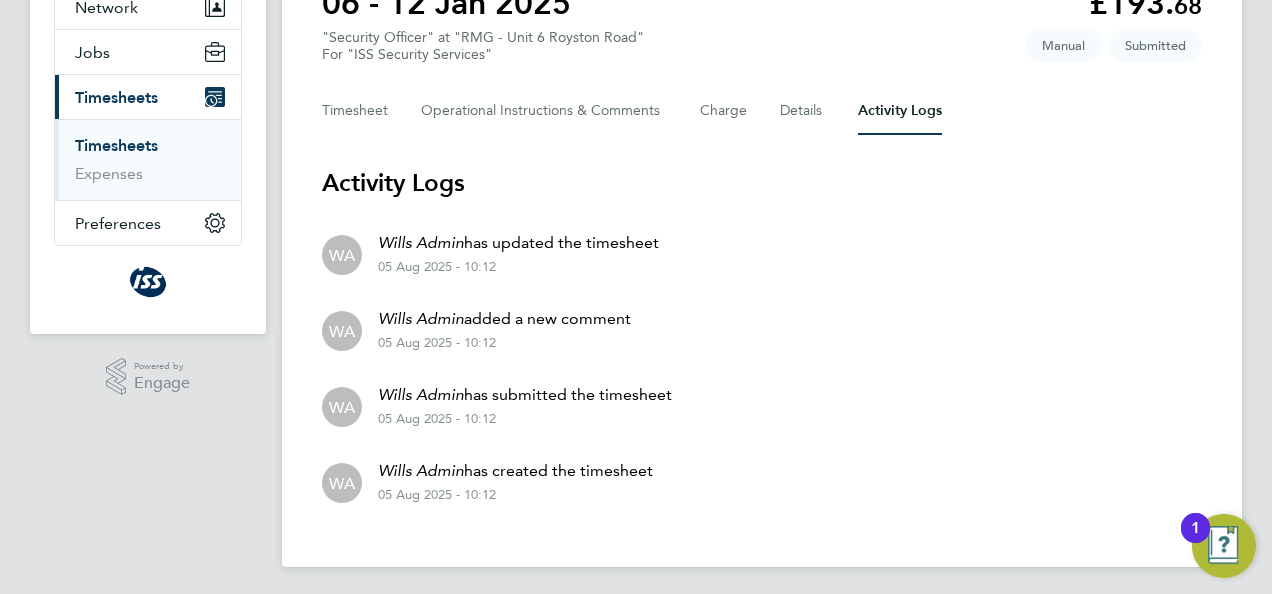 scroll, scrollTop: 212, scrollLeft: 0, axis: vertical 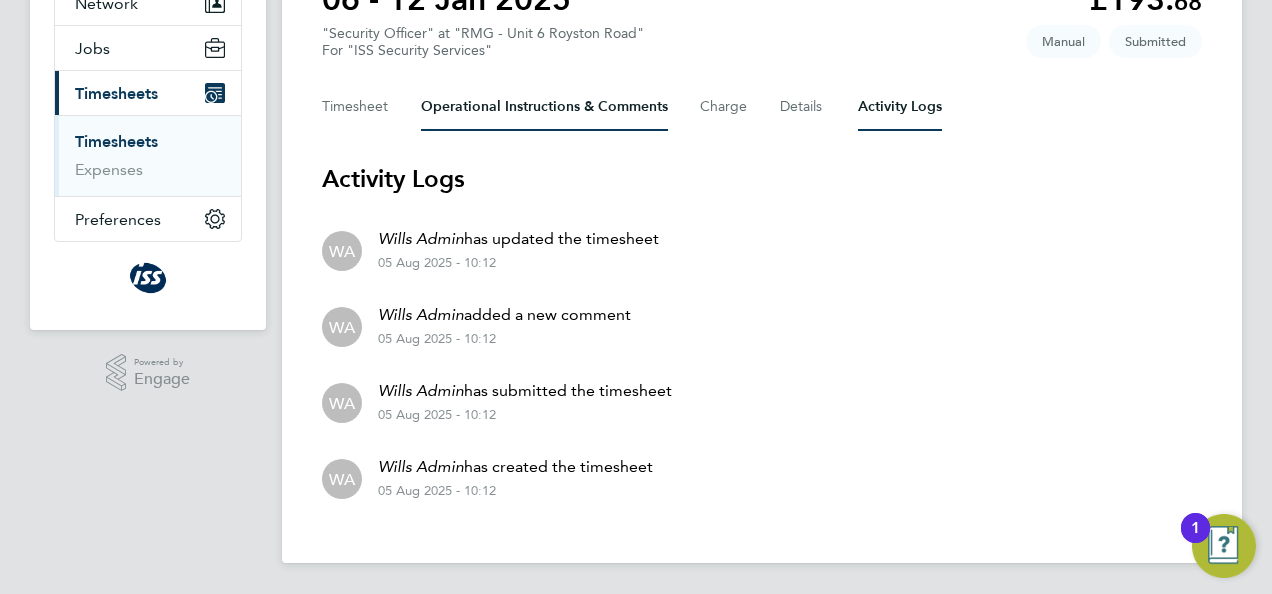 click on "Operational Instructions & Comments" at bounding box center (544, 107) 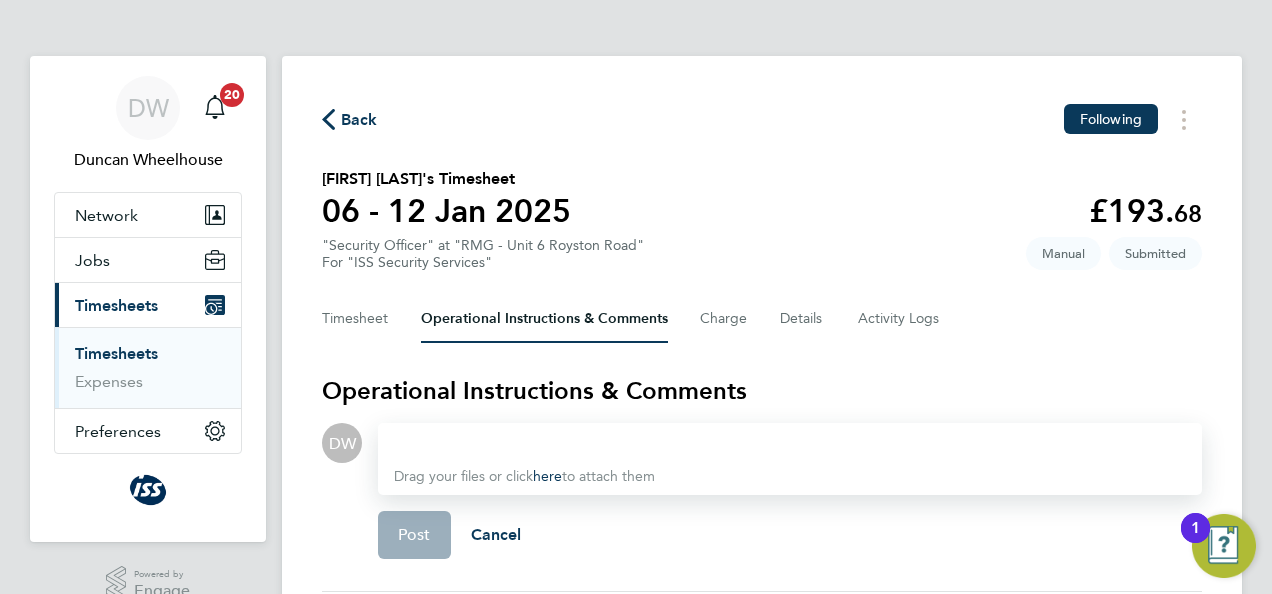 click at bounding box center [790, 443] 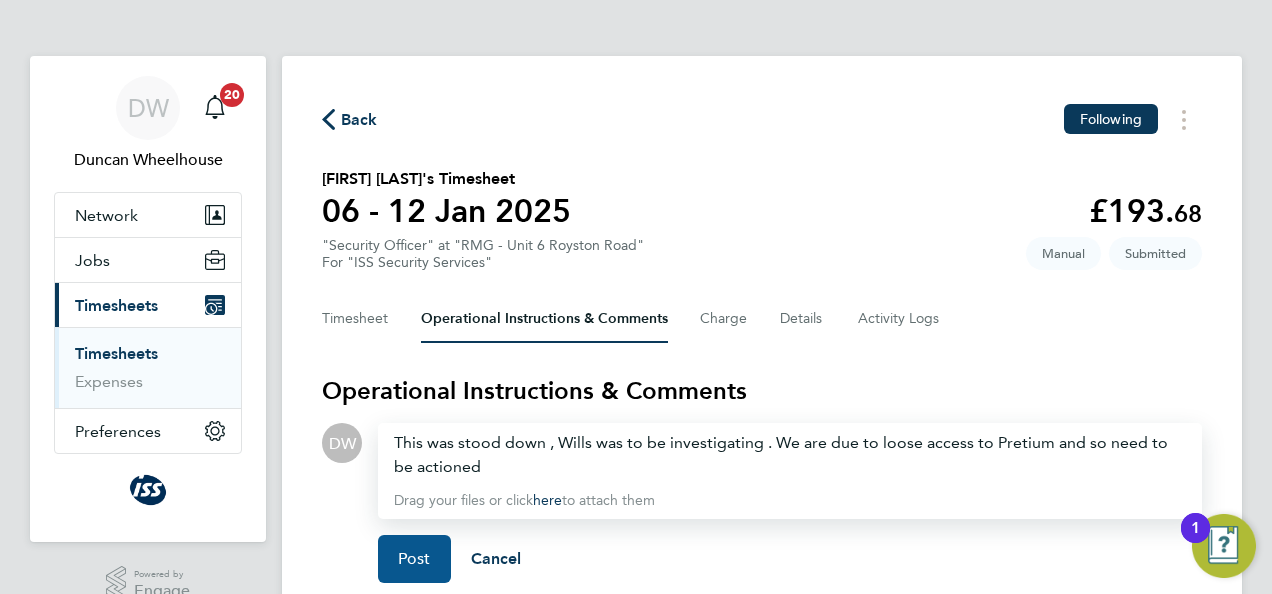 click on "Post" 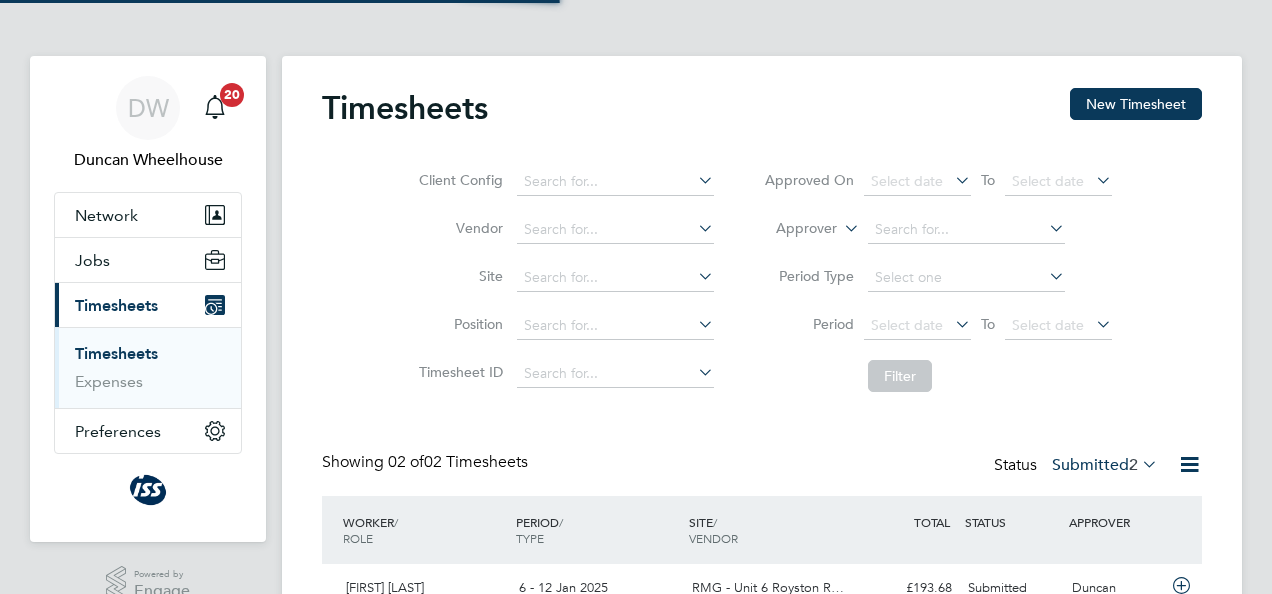 scroll, scrollTop: 0, scrollLeft: 0, axis: both 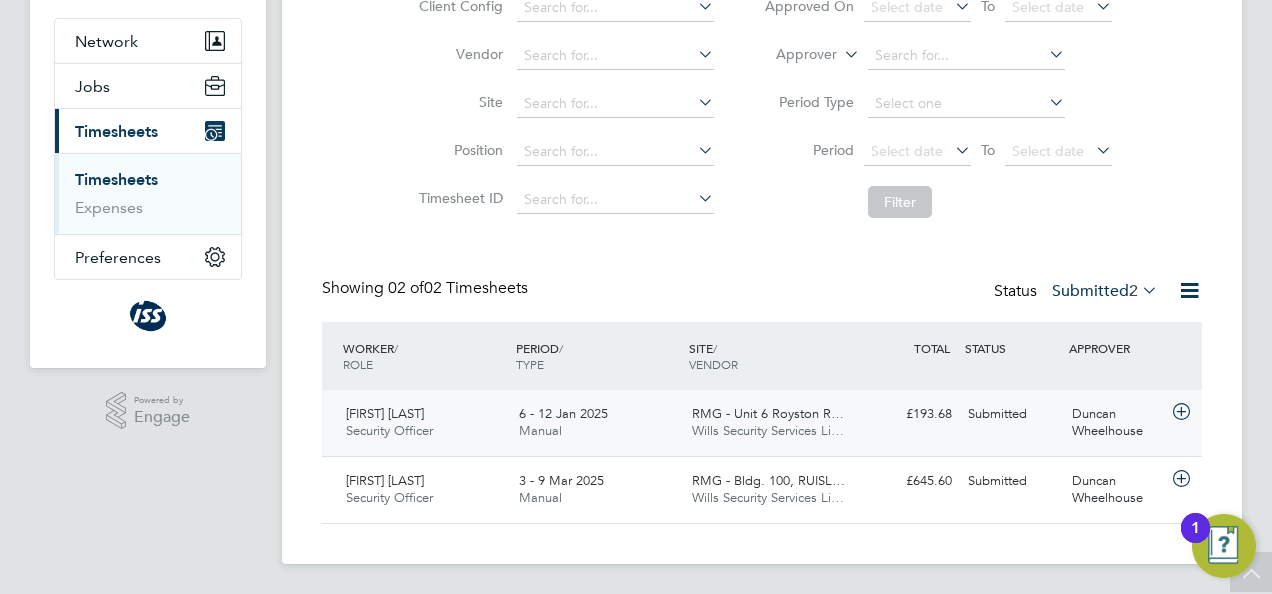 click 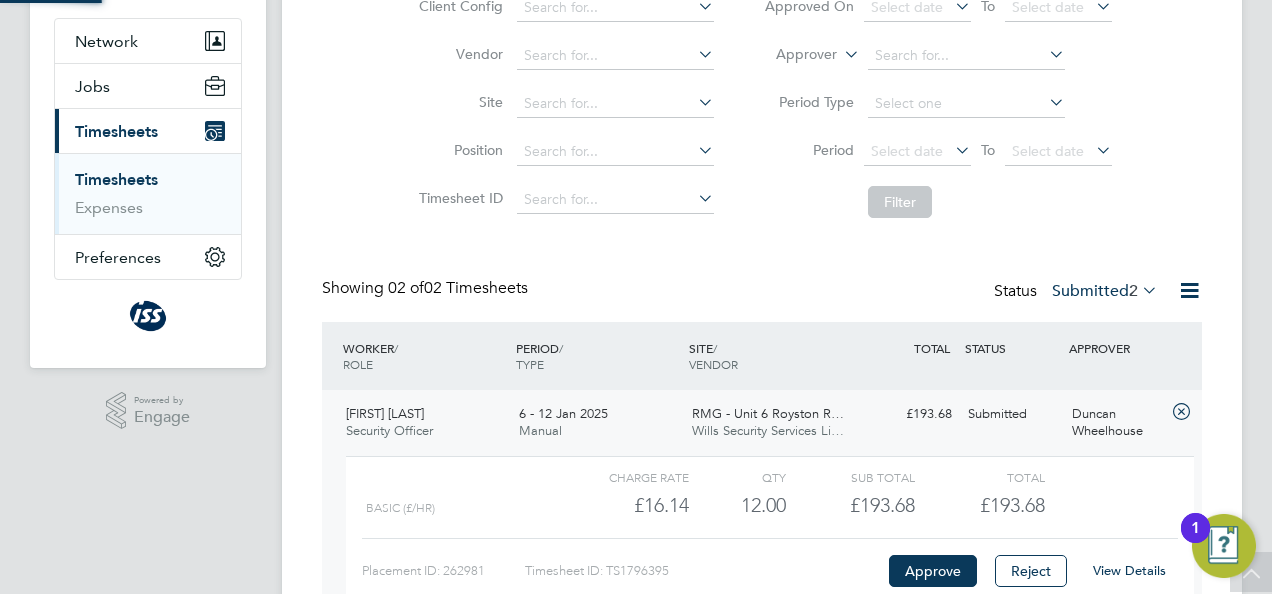scroll, scrollTop: 10, scrollLeft: 10, axis: both 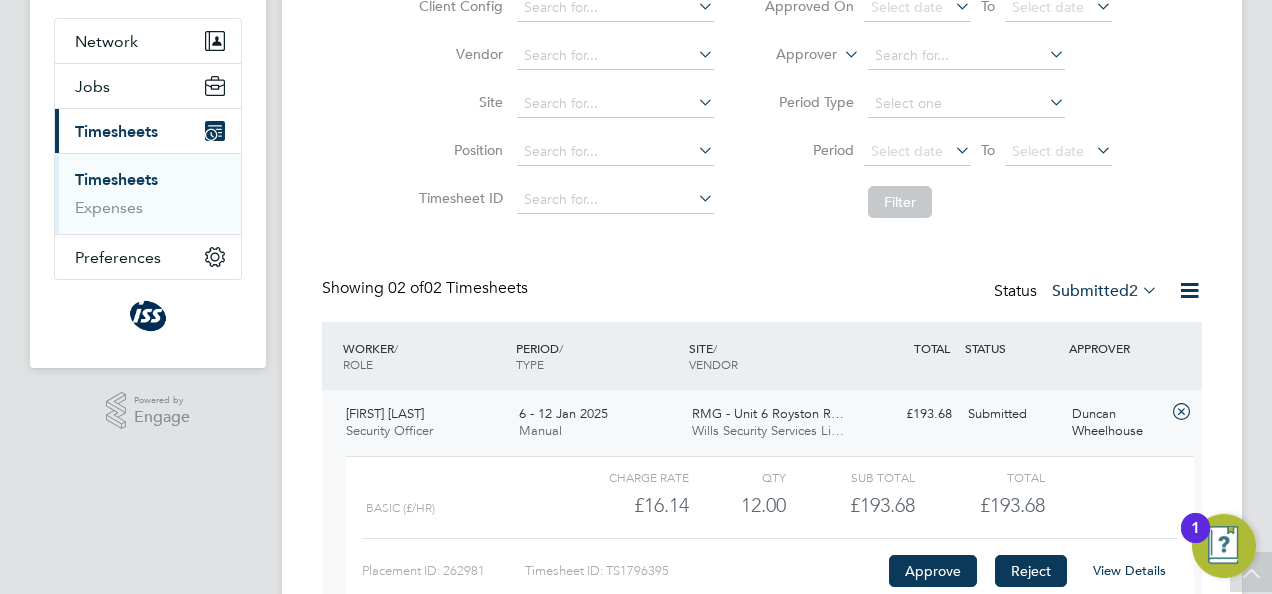 click on "Reject" 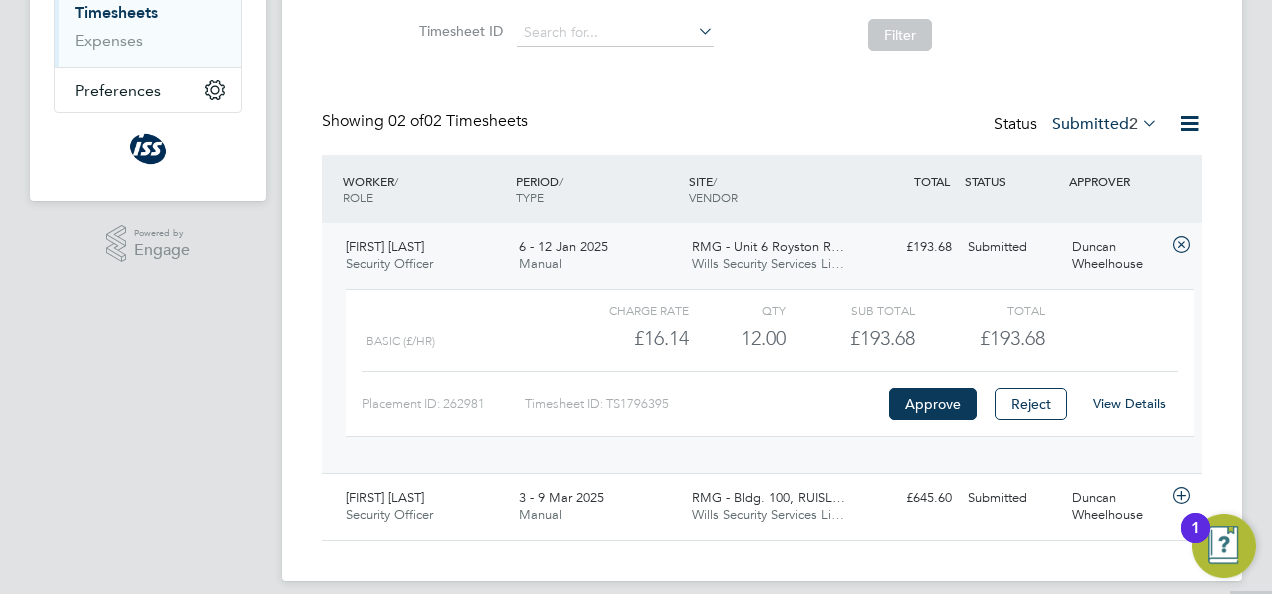scroll, scrollTop: 358, scrollLeft: 0, axis: vertical 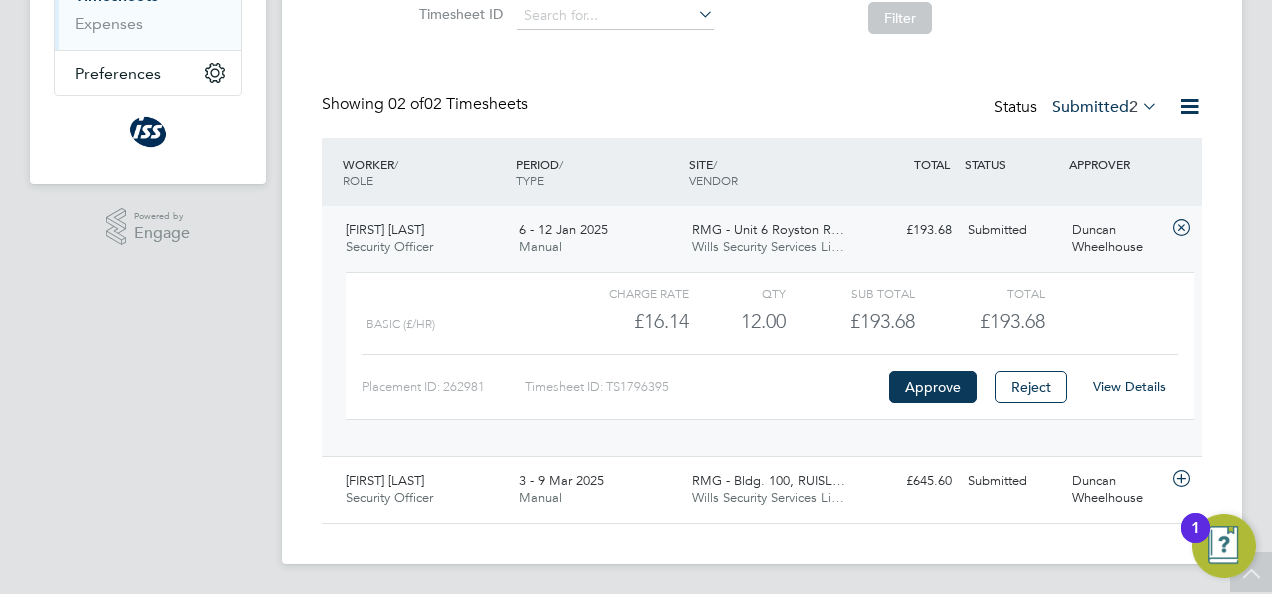 click 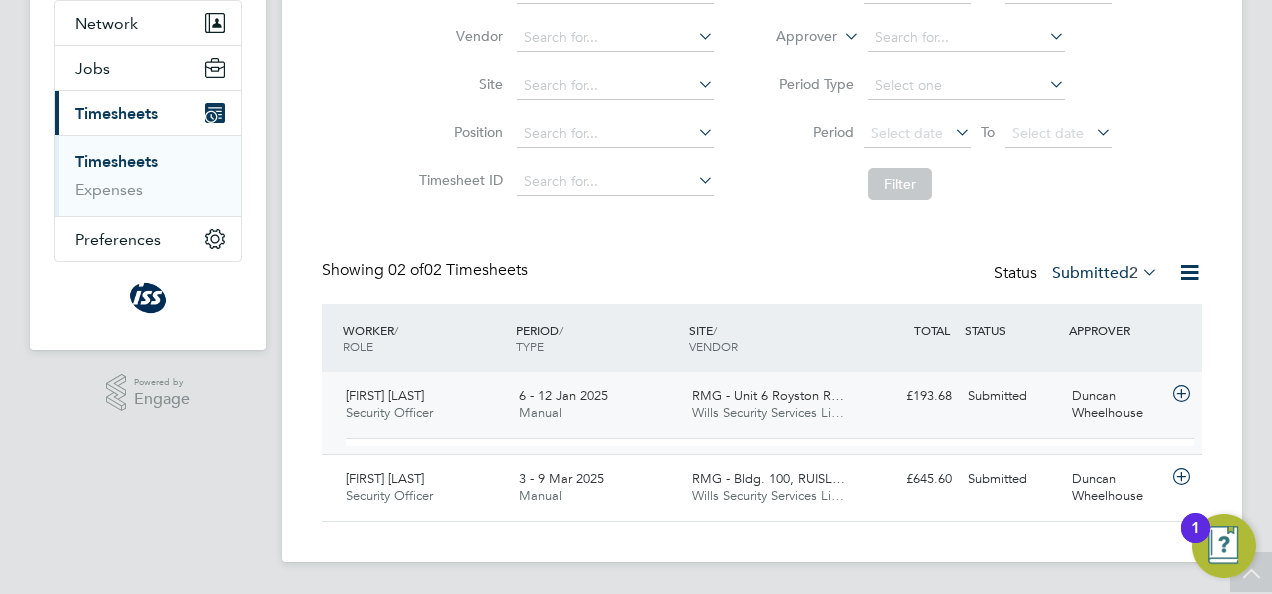 scroll, scrollTop: 174, scrollLeft: 0, axis: vertical 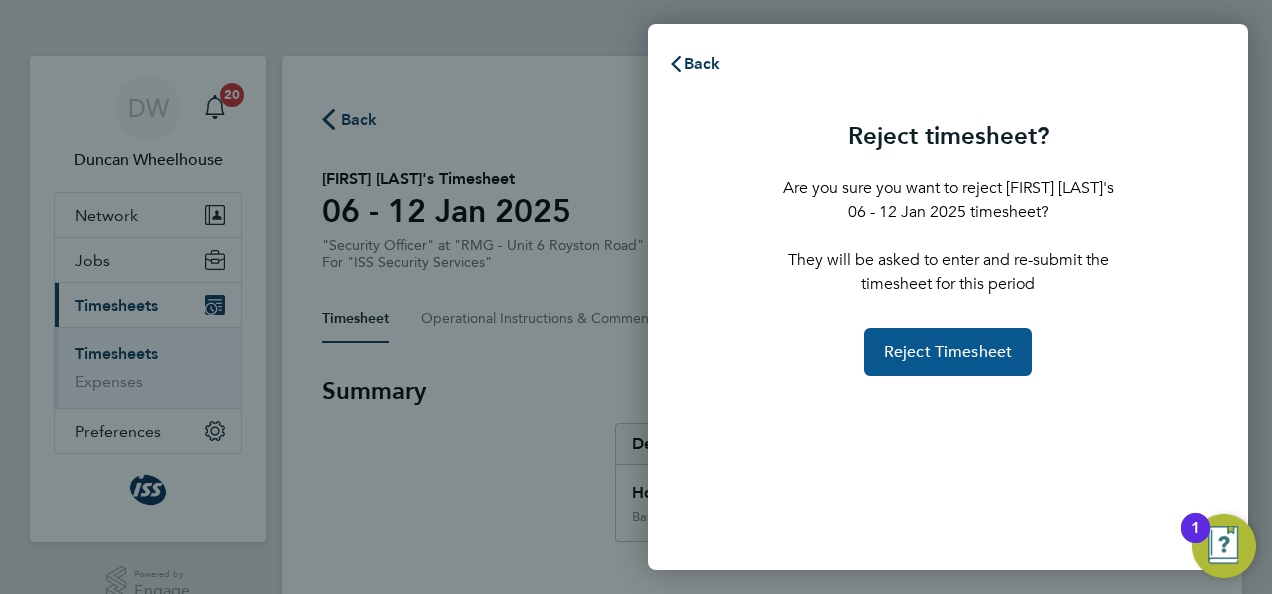 click on "Reject Timesheet" 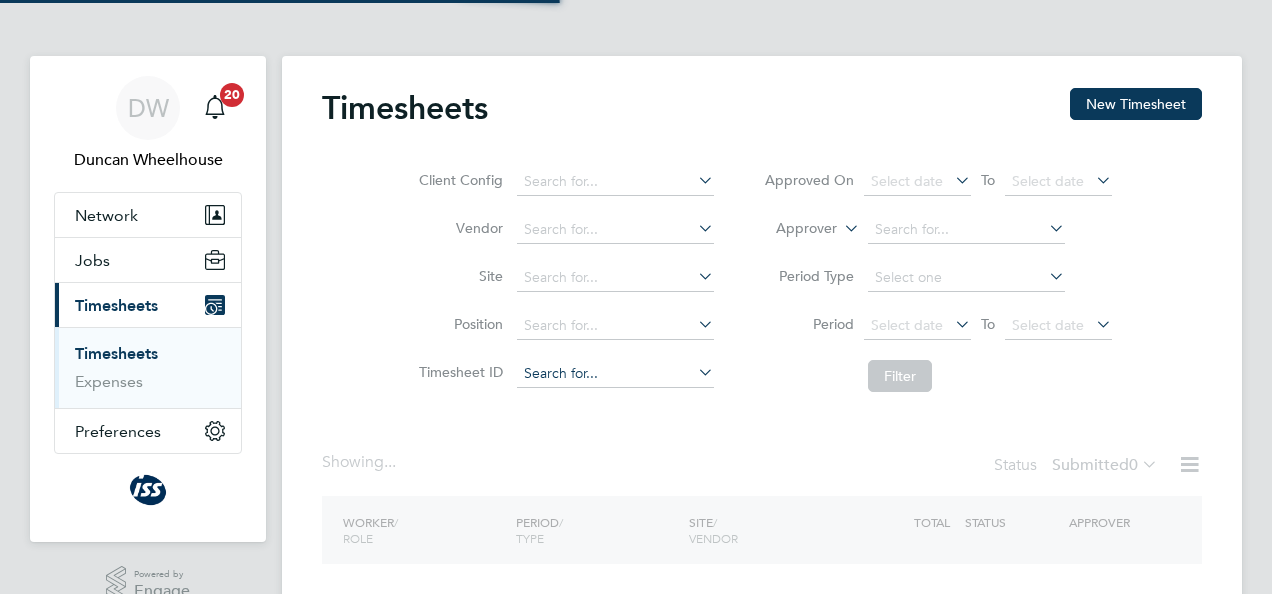 scroll, scrollTop: 0, scrollLeft: 0, axis: both 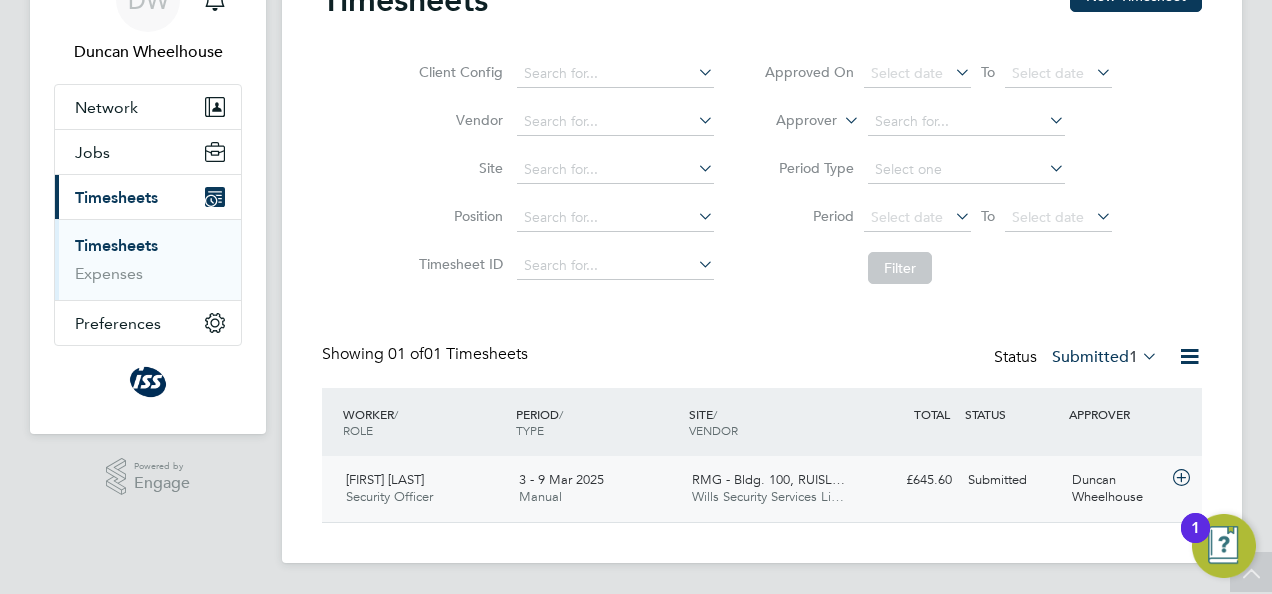 click 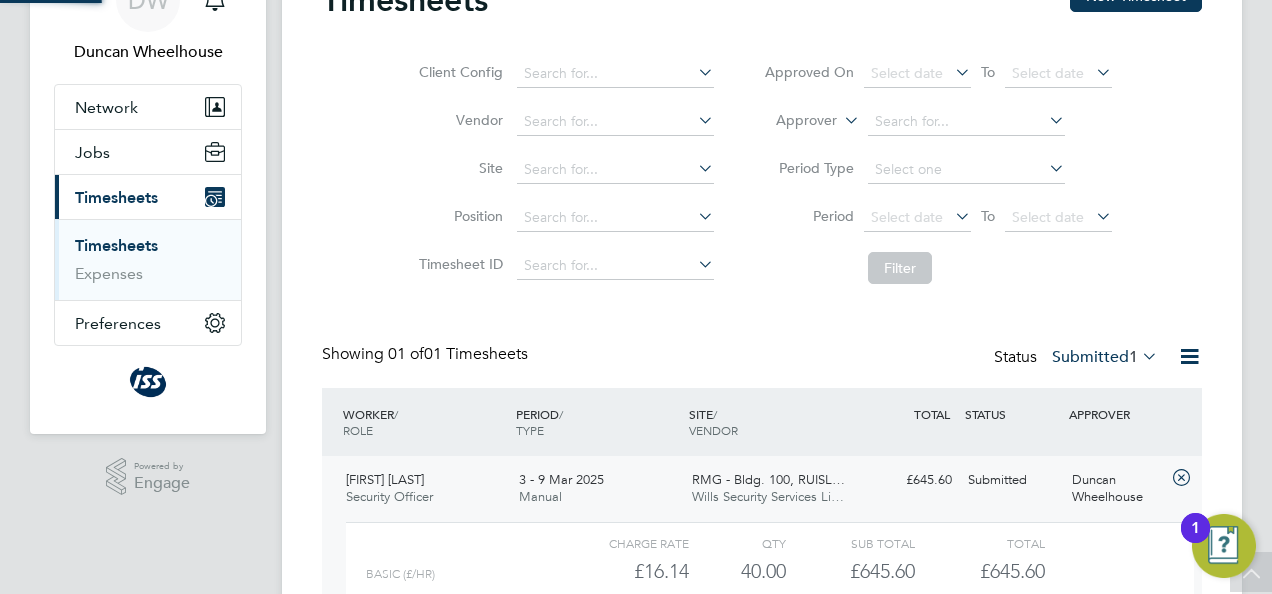 scroll, scrollTop: 10, scrollLeft: 10, axis: both 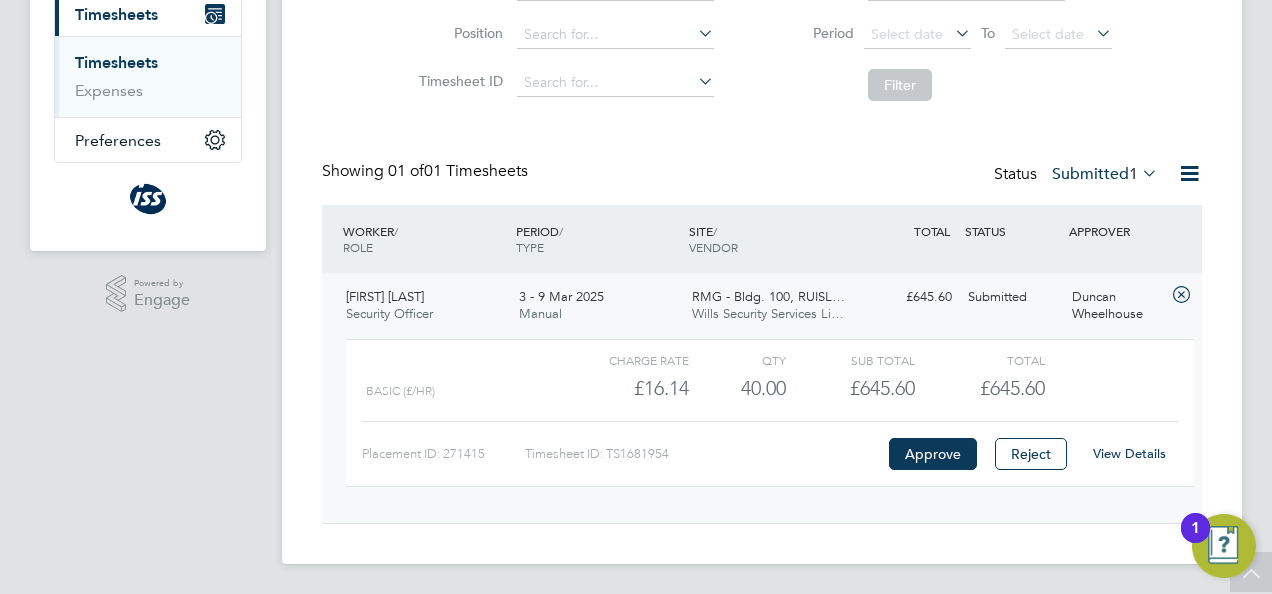 click on "View Details" 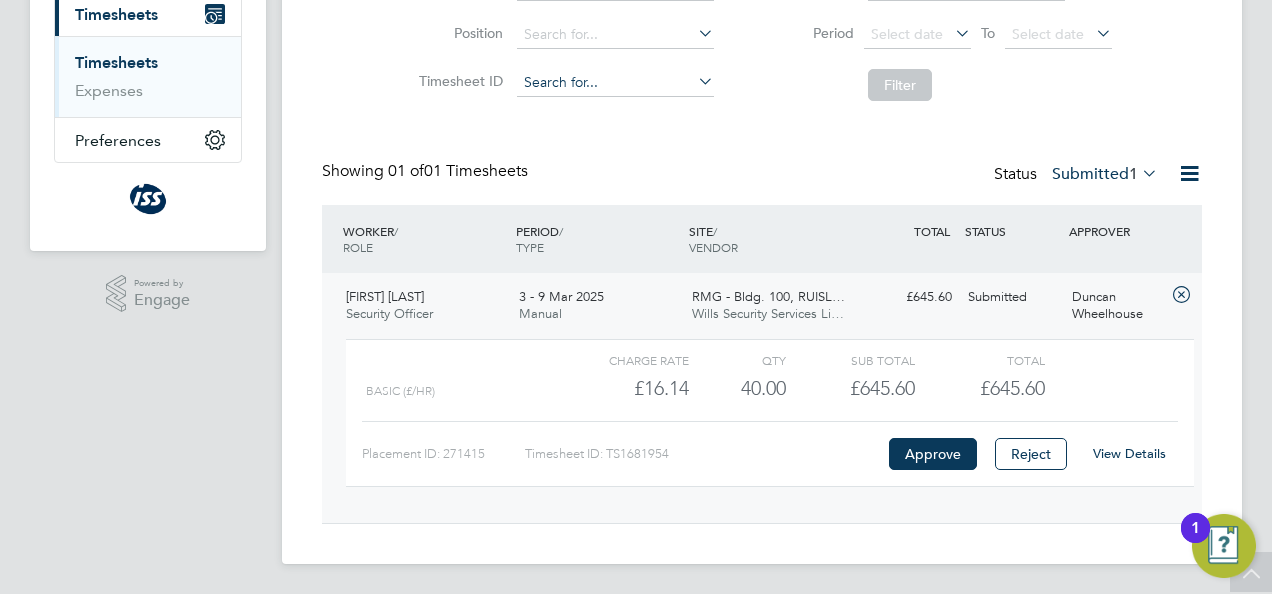 scroll, scrollTop: 282, scrollLeft: 0, axis: vertical 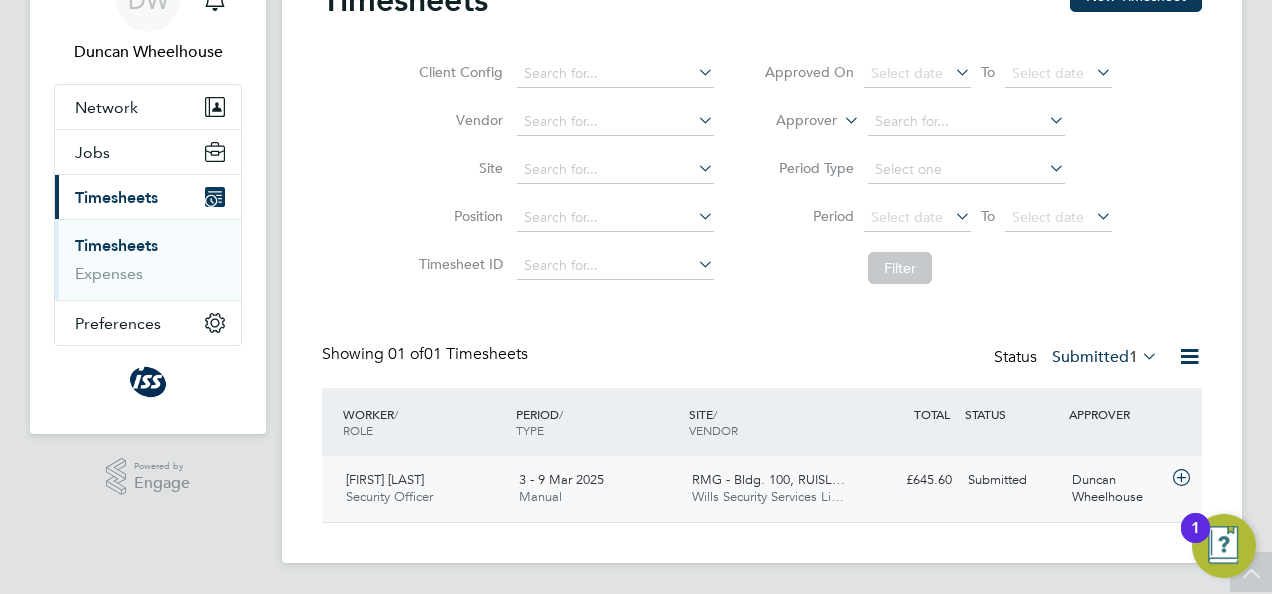click 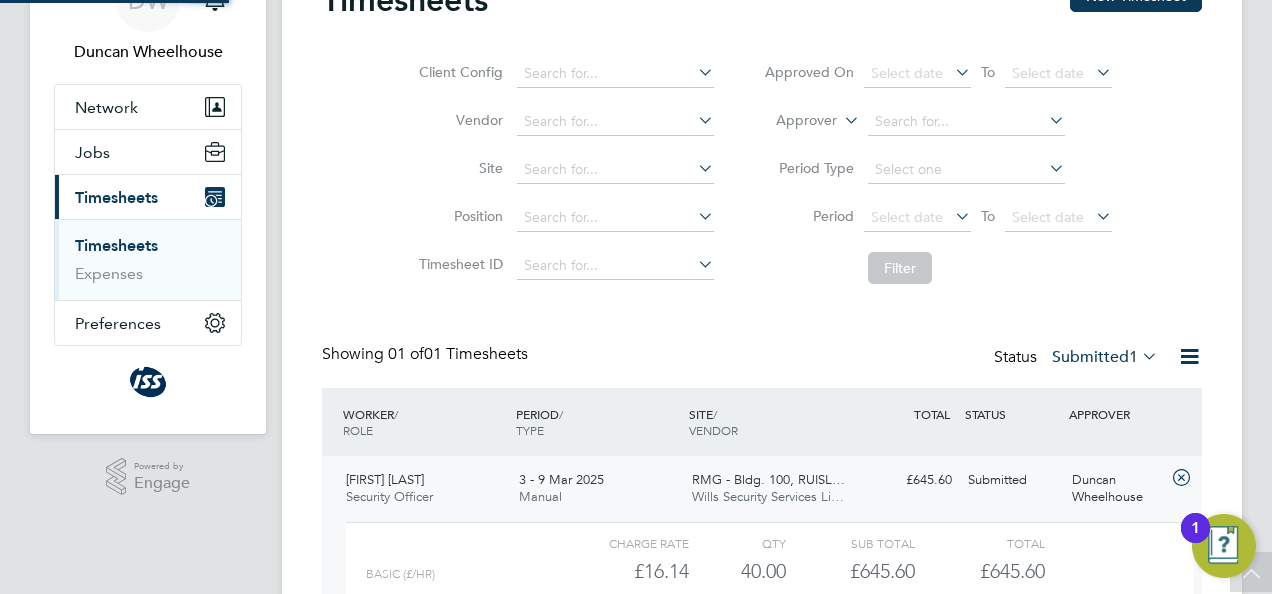 scroll, scrollTop: 10, scrollLeft: 10, axis: both 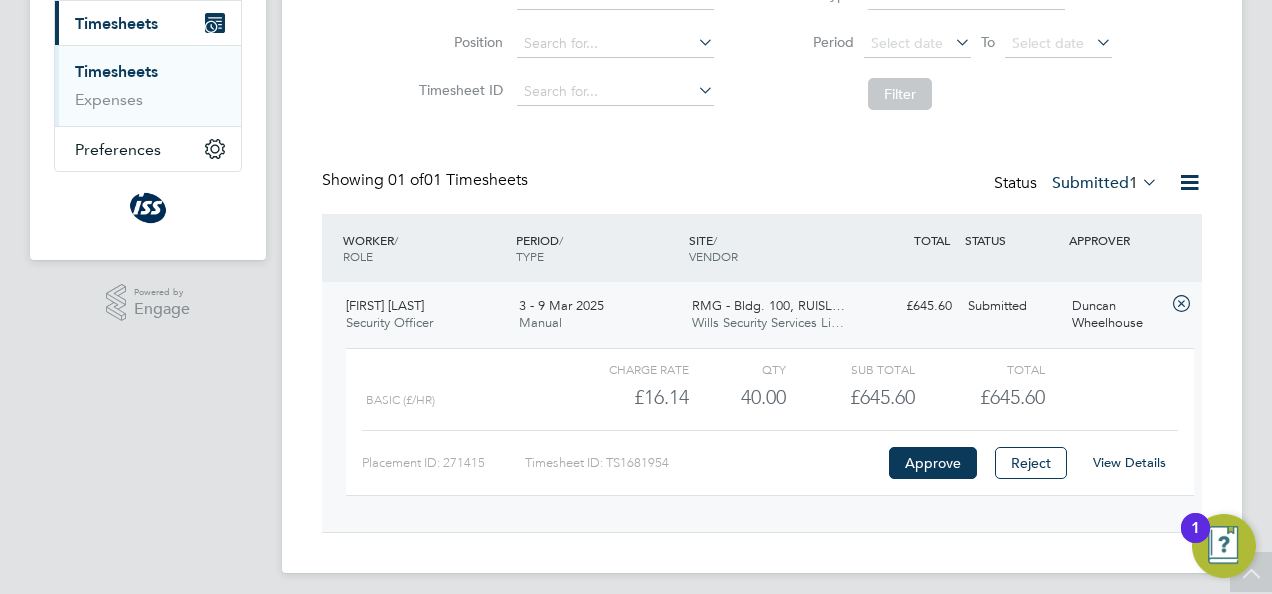 click on "View Details" 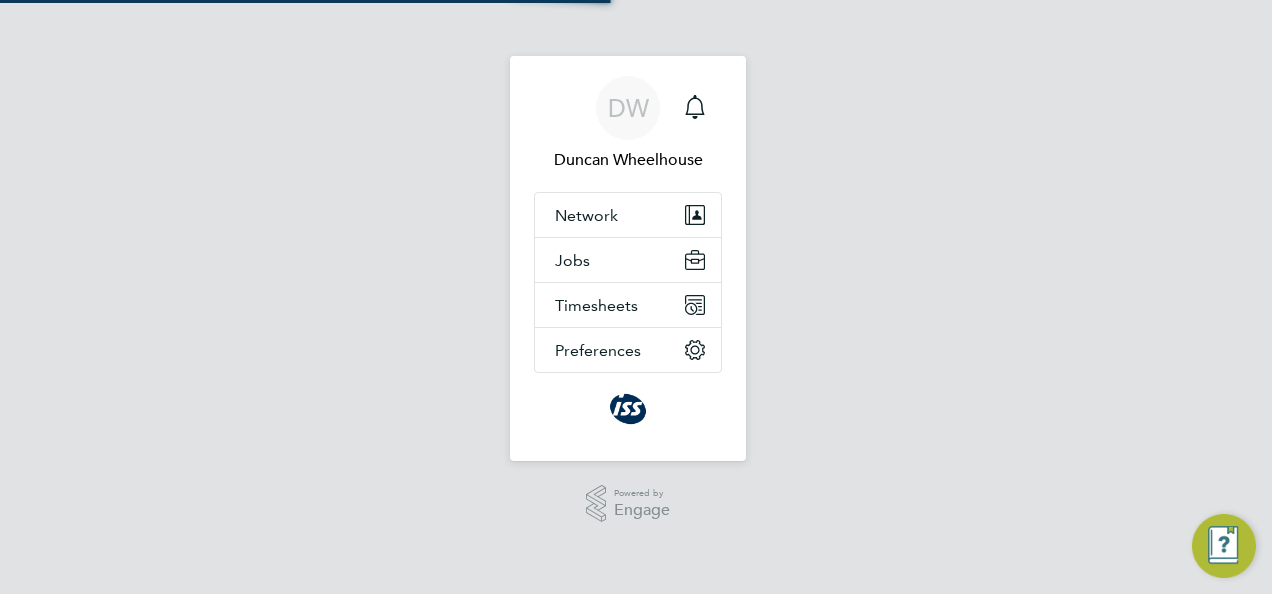 scroll, scrollTop: 0, scrollLeft: 0, axis: both 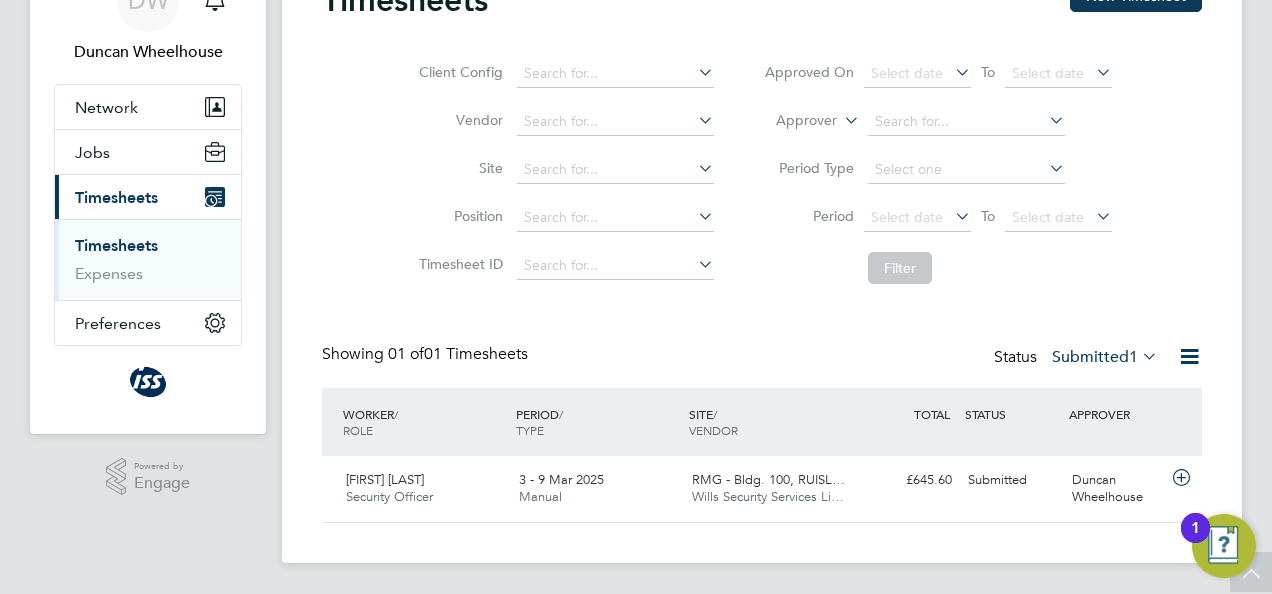 type 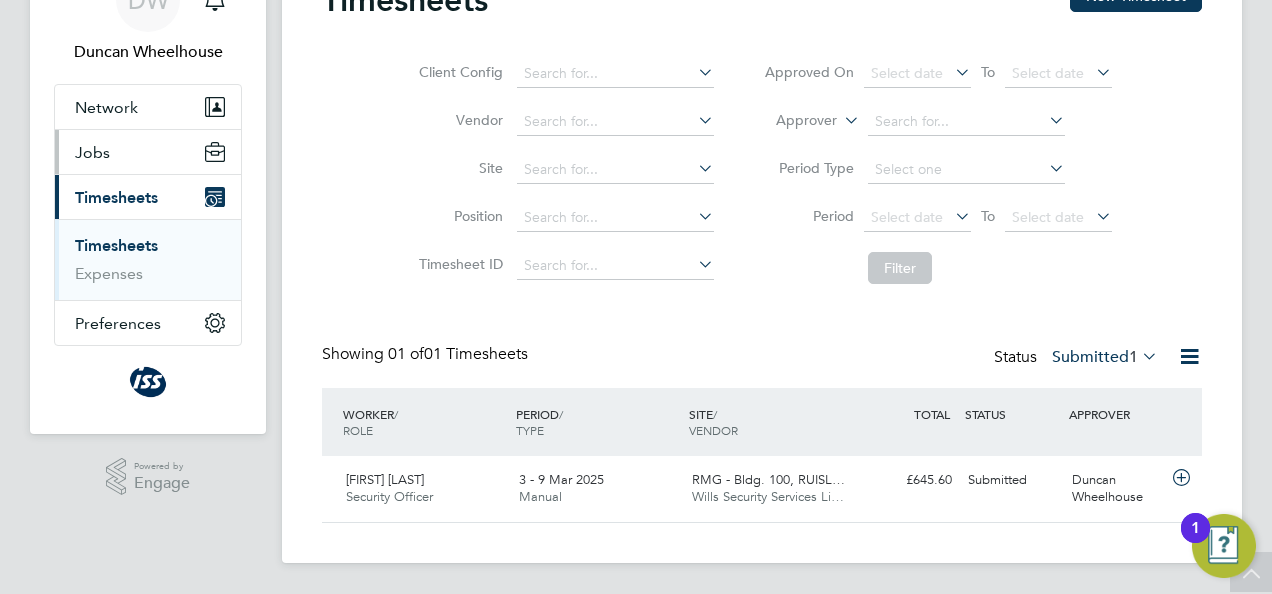 click on "Jobs" at bounding box center [92, 152] 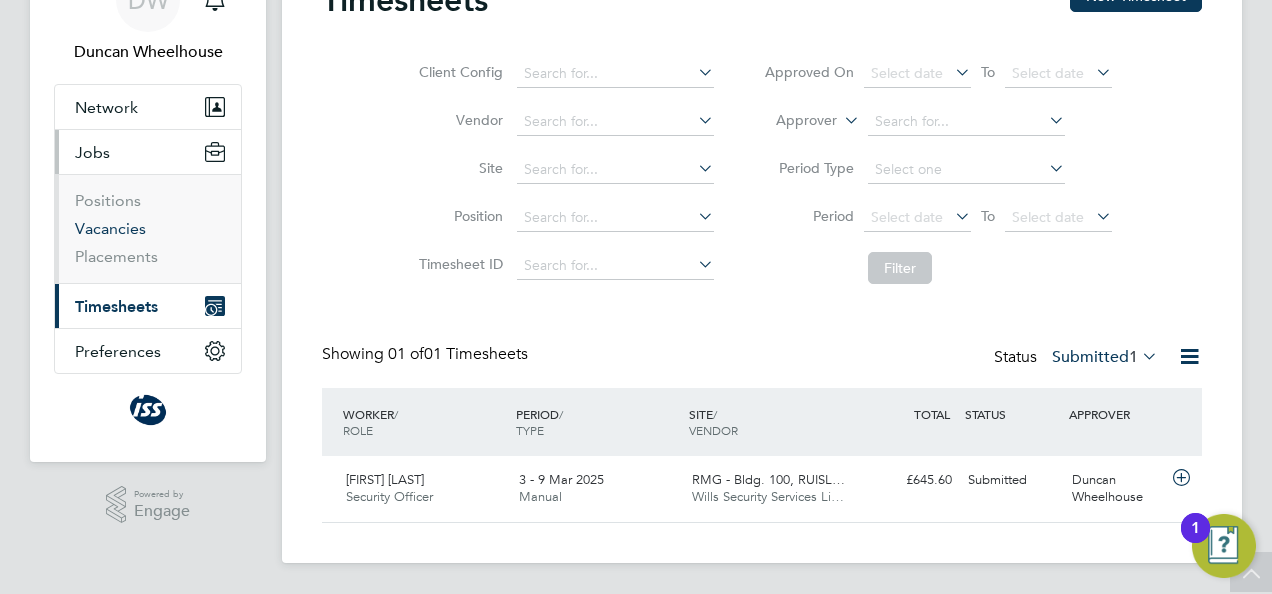 click on "Vacancies" at bounding box center [110, 228] 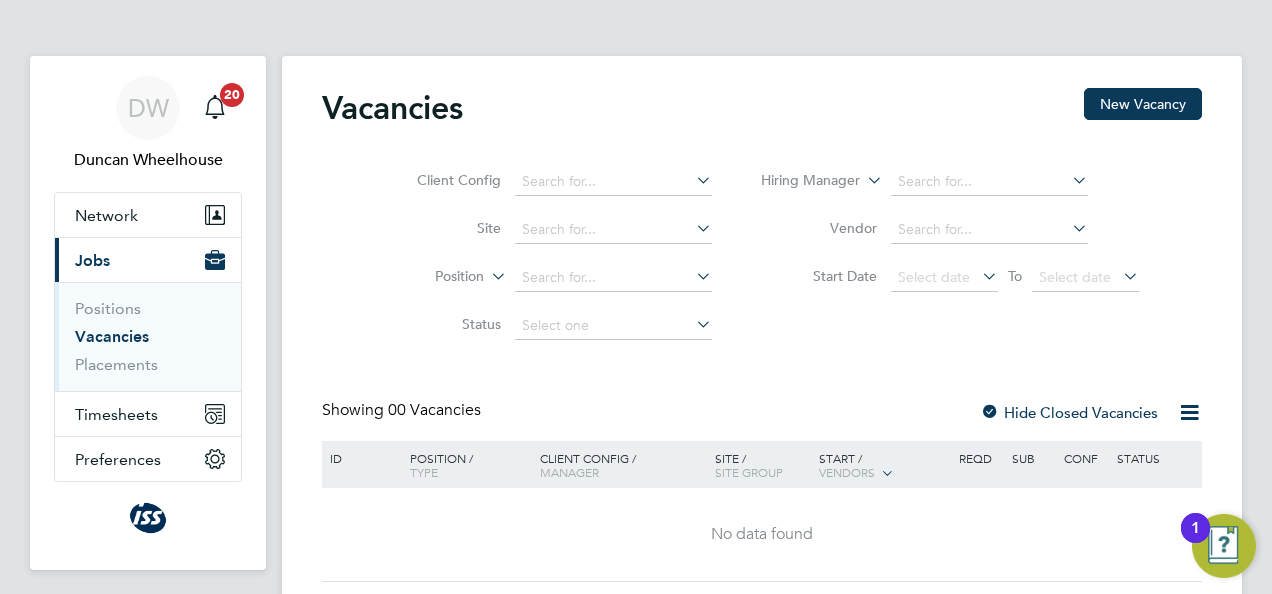 click on "Hide Closed Vacancies" 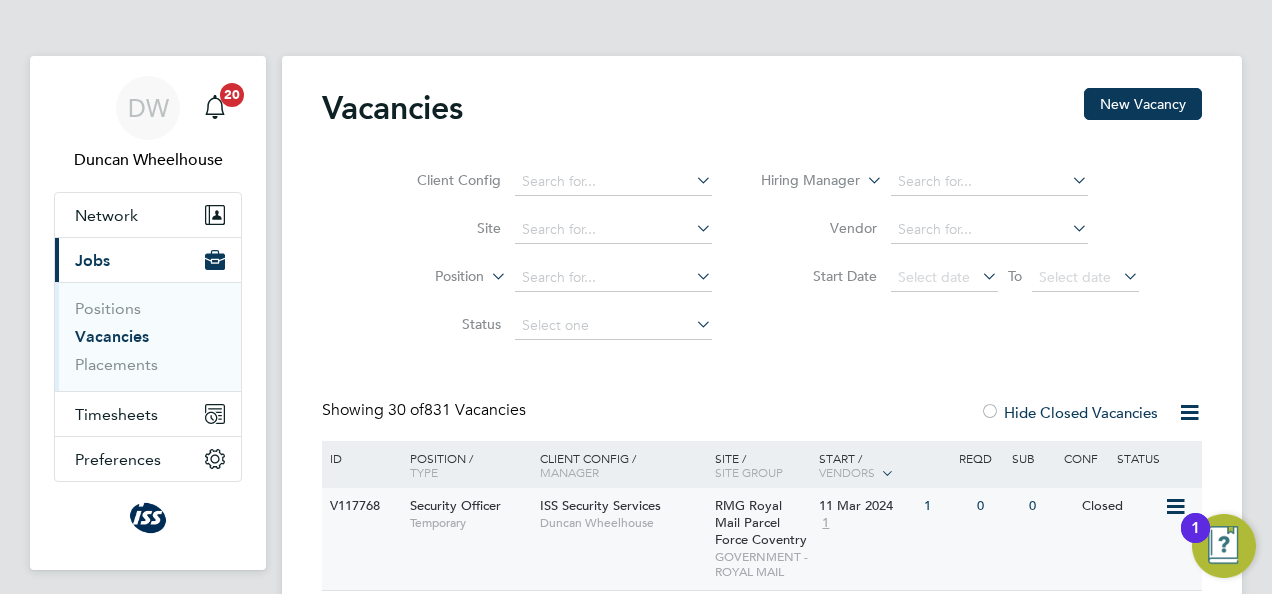 click on "Duncan Wheelhouse" 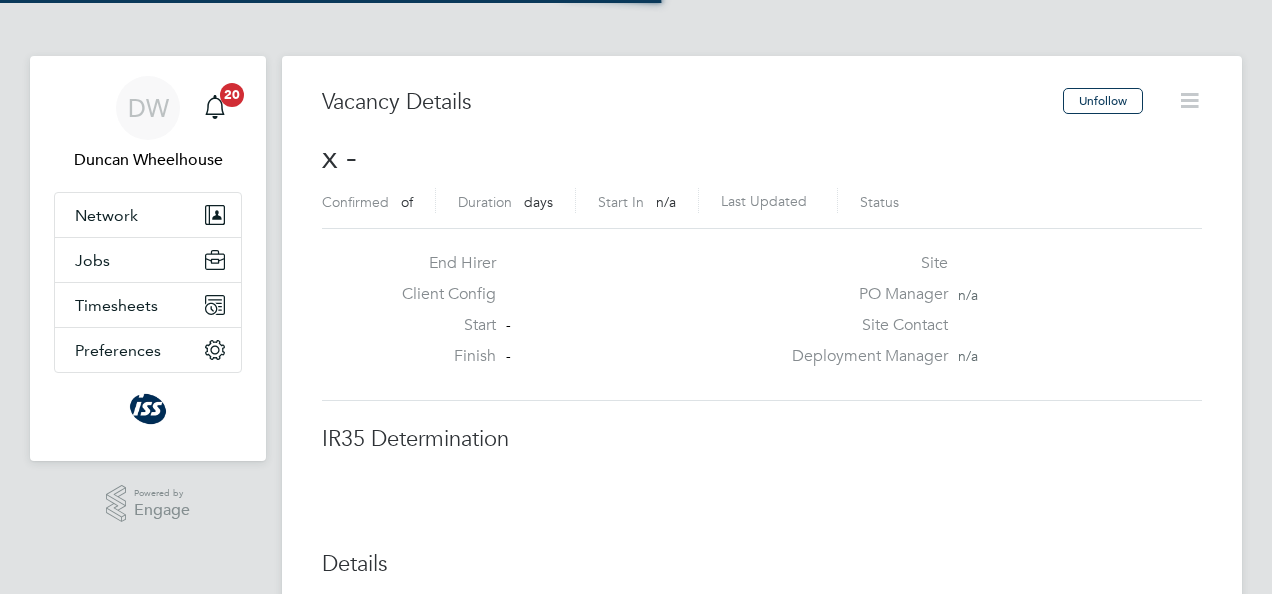 scroll, scrollTop: 0, scrollLeft: 0, axis: both 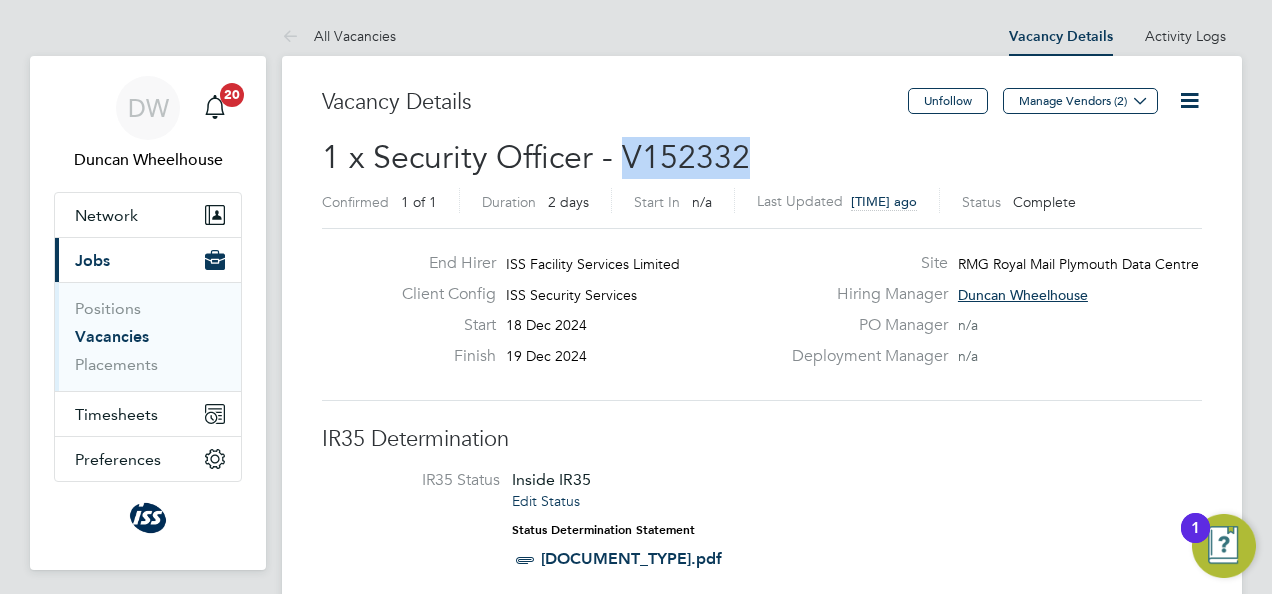 drag, startPoint x: 746, startPoint y: 150, endPoint x: 628, endPoint y: 155, distance: 118.10589 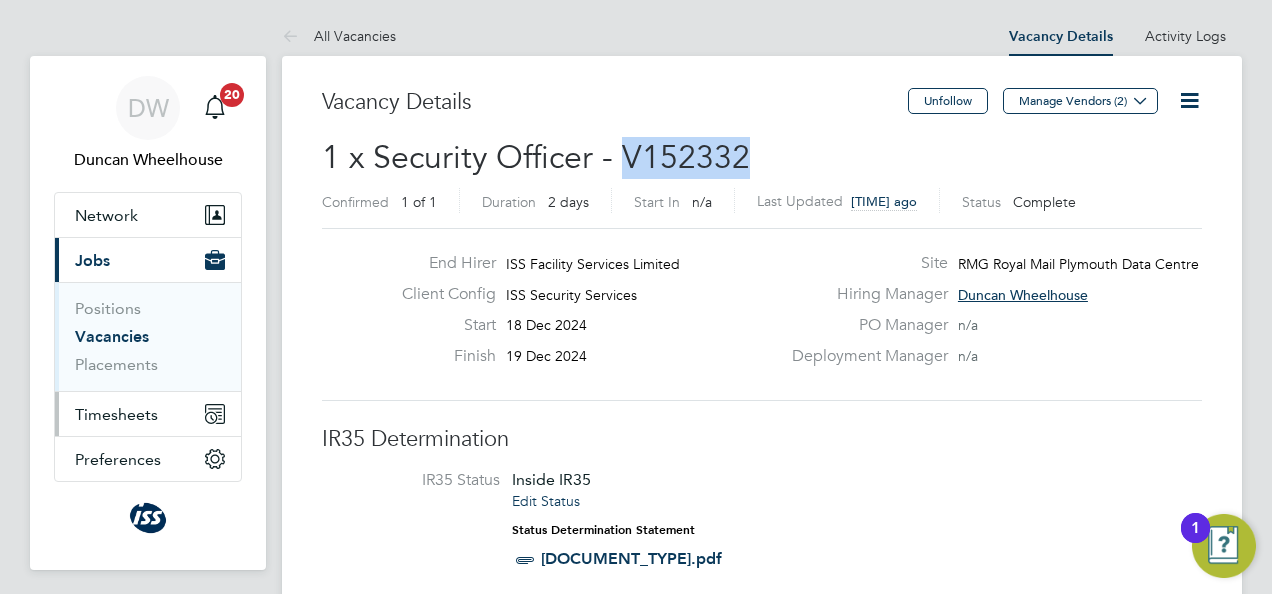 click on "Timesheets" at bounding box center (116, 414) 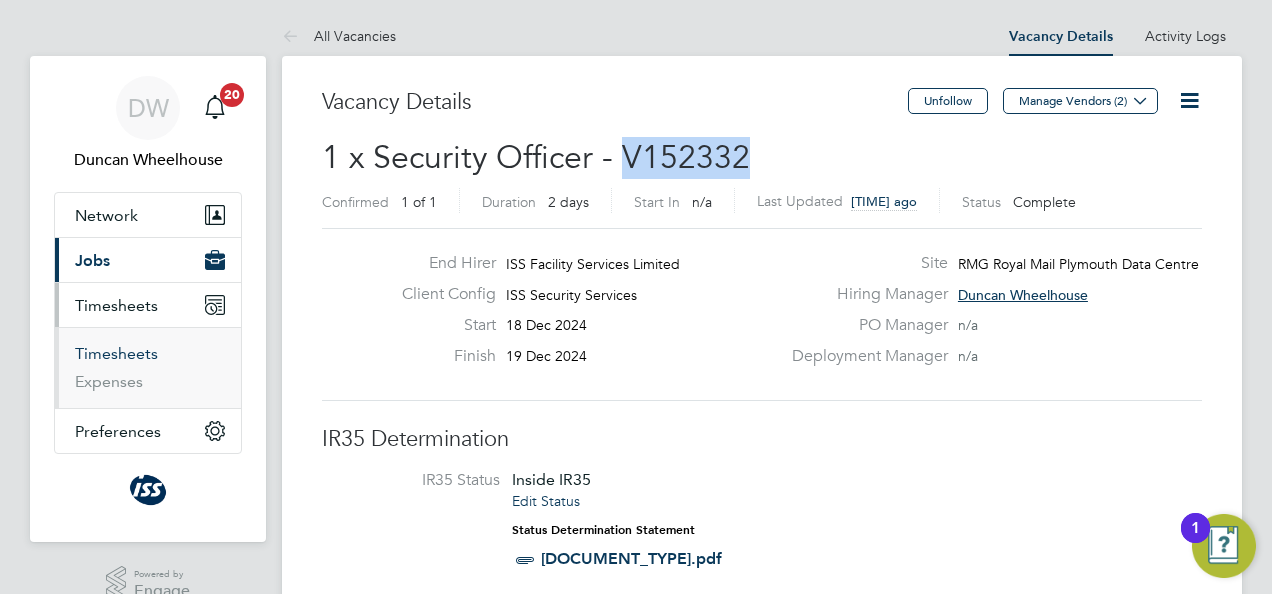 click on "Timesheets" at bounding box center (116, 353) 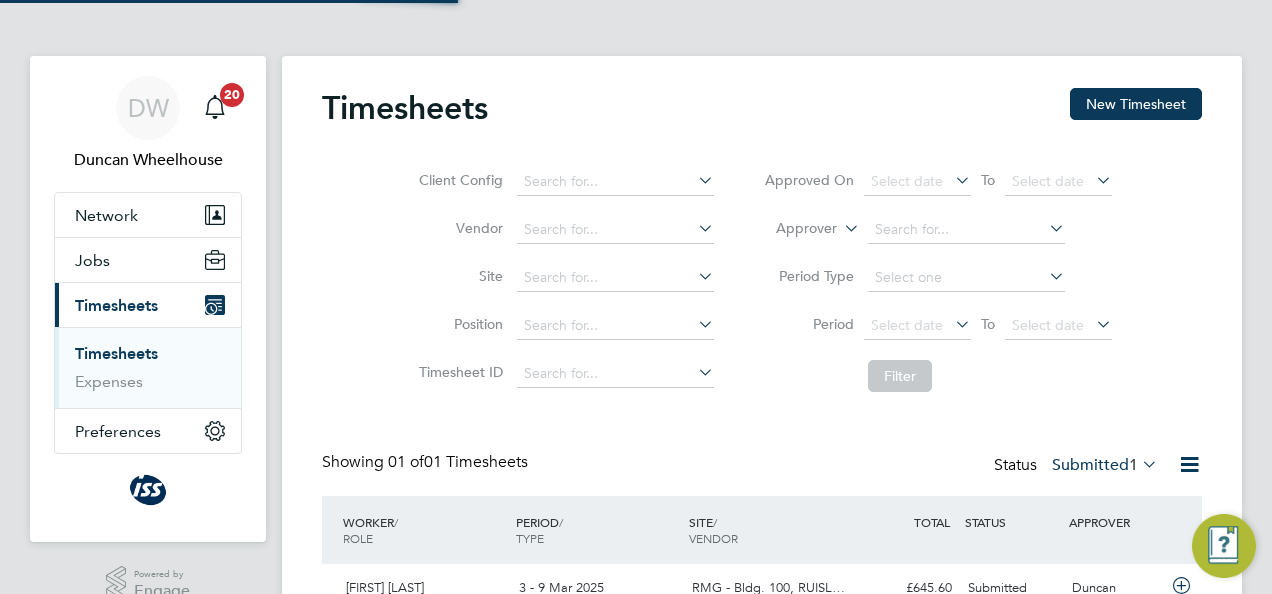 scroll, scrollTop: 10, scrollLeft: 10, axis: both 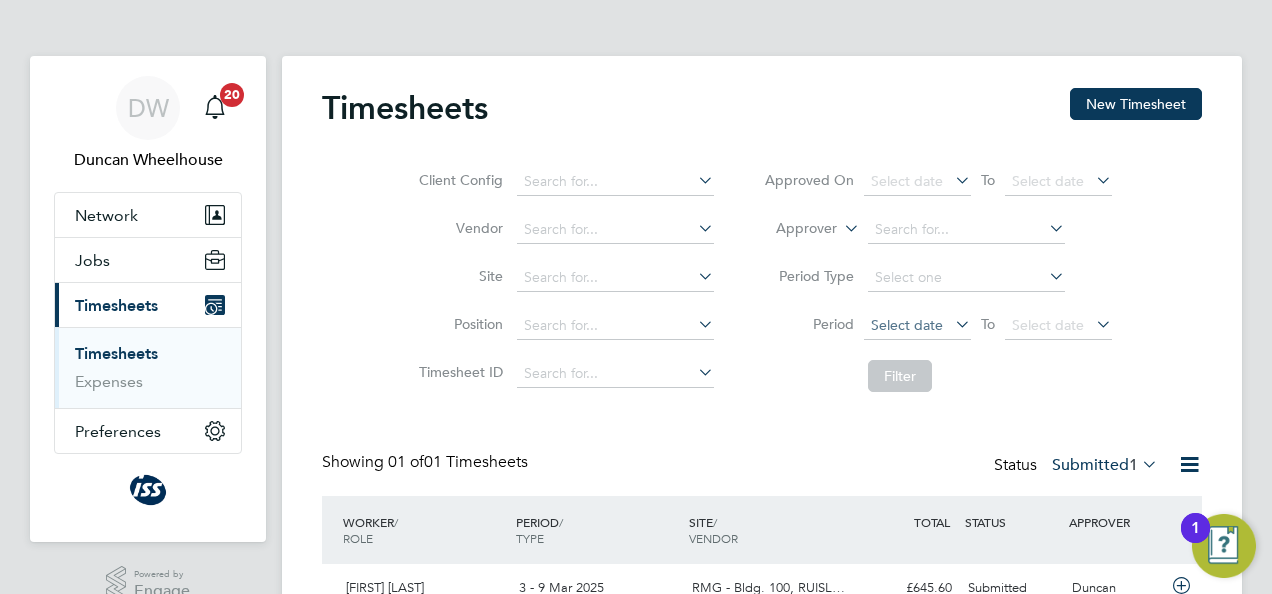 click on "Select date" 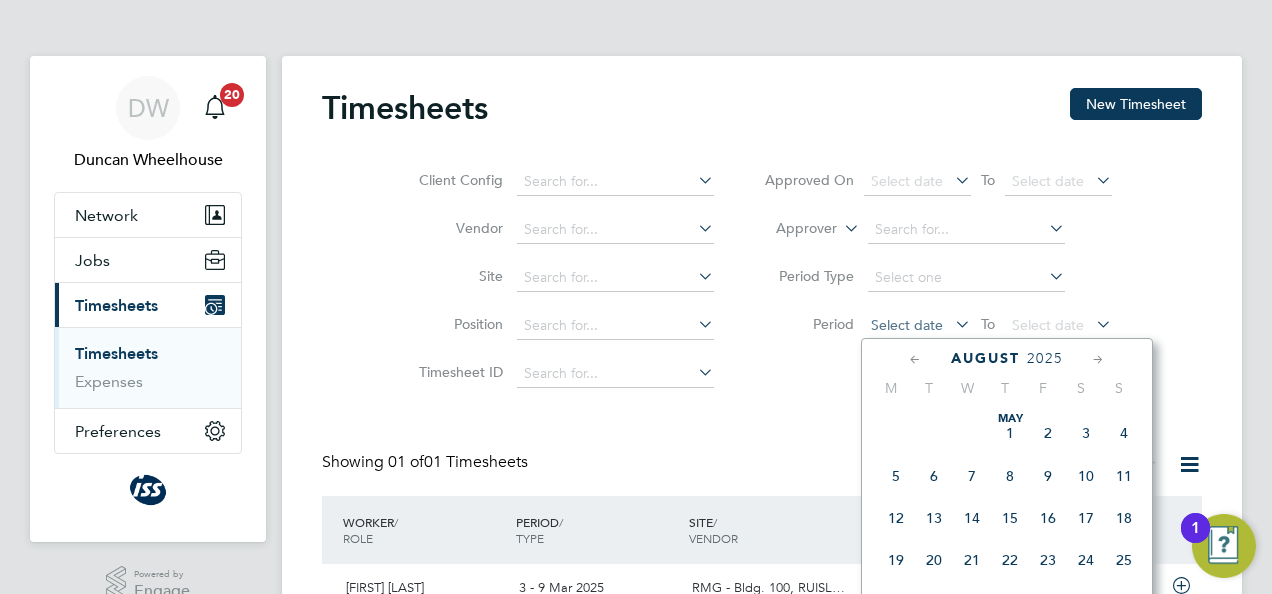 scroll, scrollTop: 644, scrollLeft: 0, axis: vertical 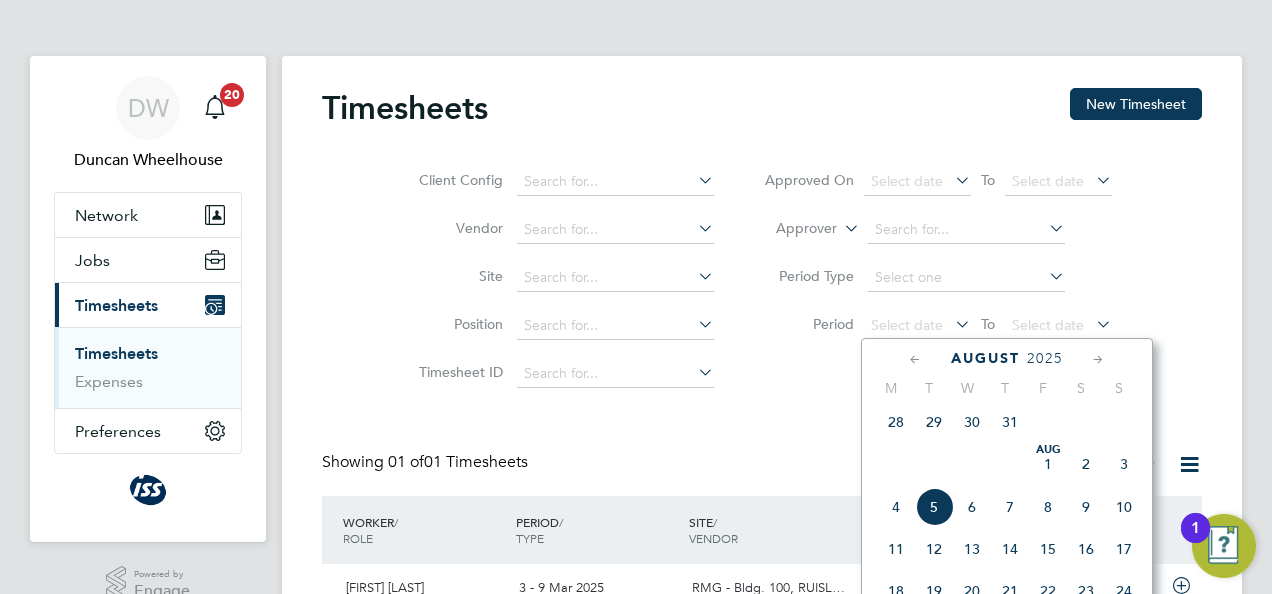 click 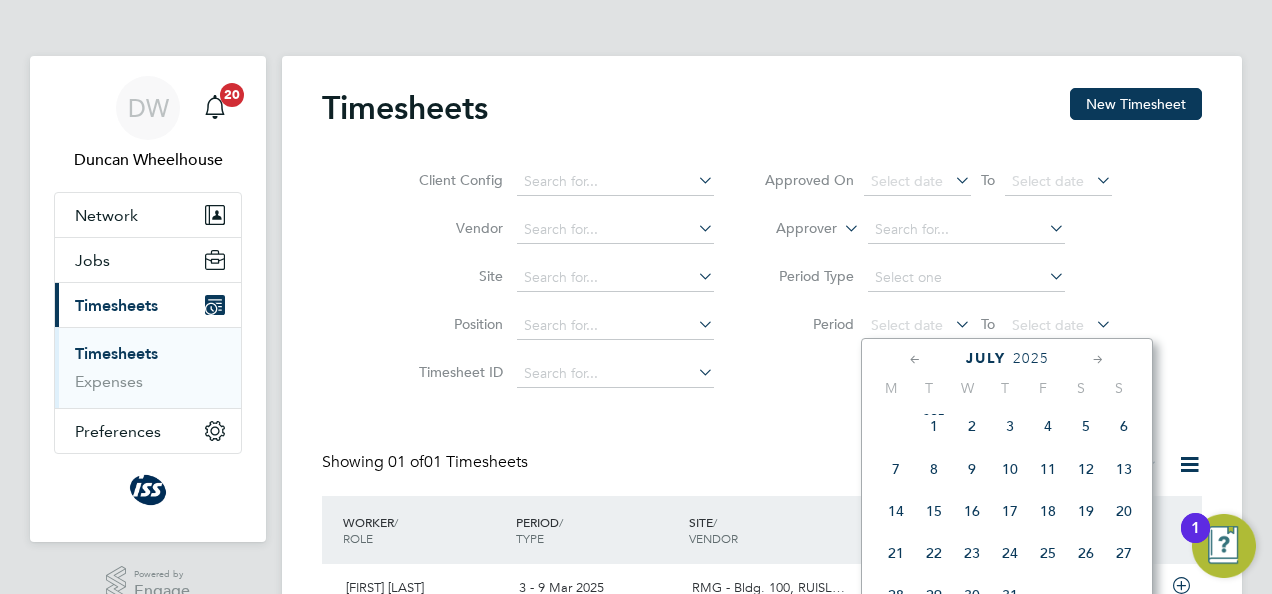 click 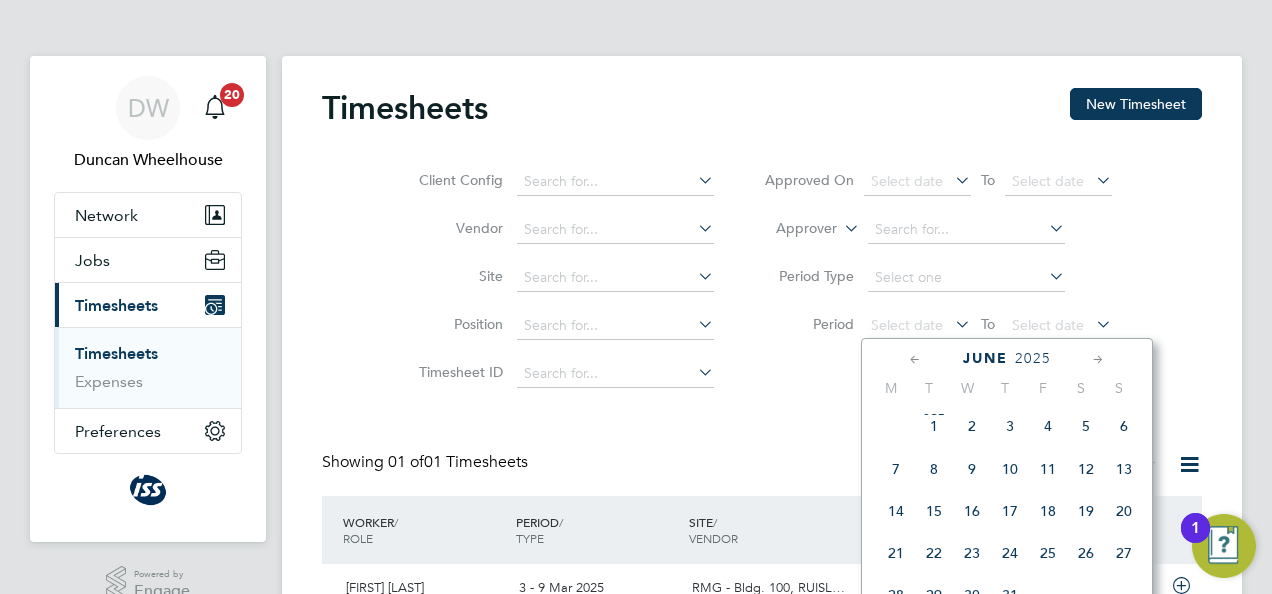 scroll, scrollTop: 214, scrollLeft: 0, axis: vertical 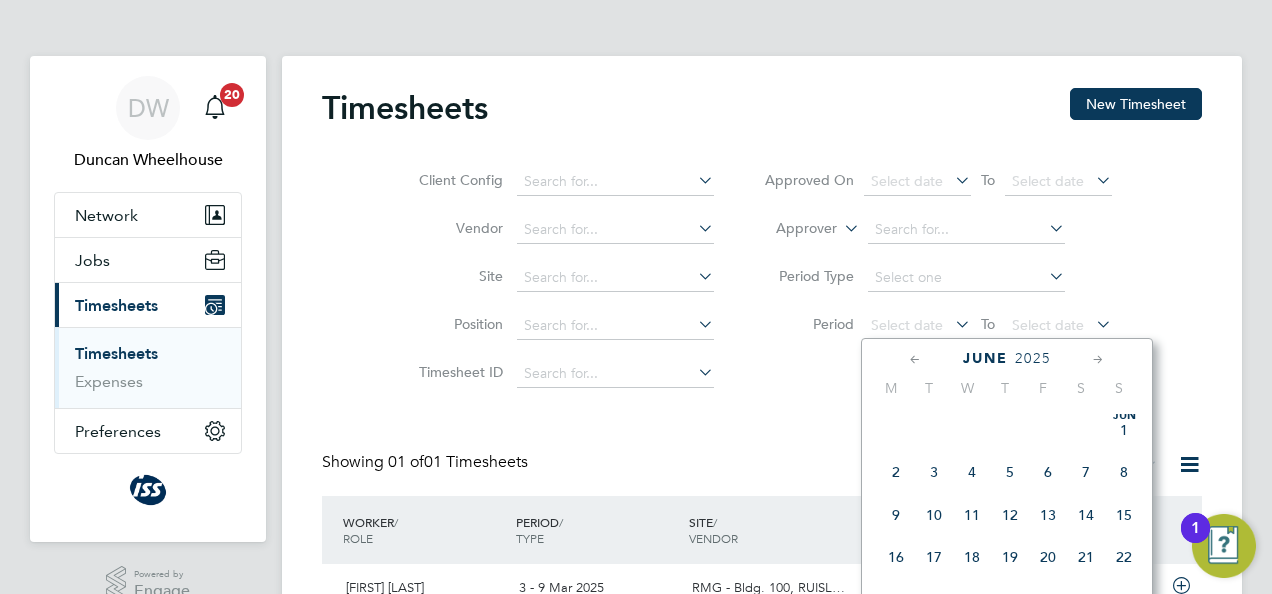 click 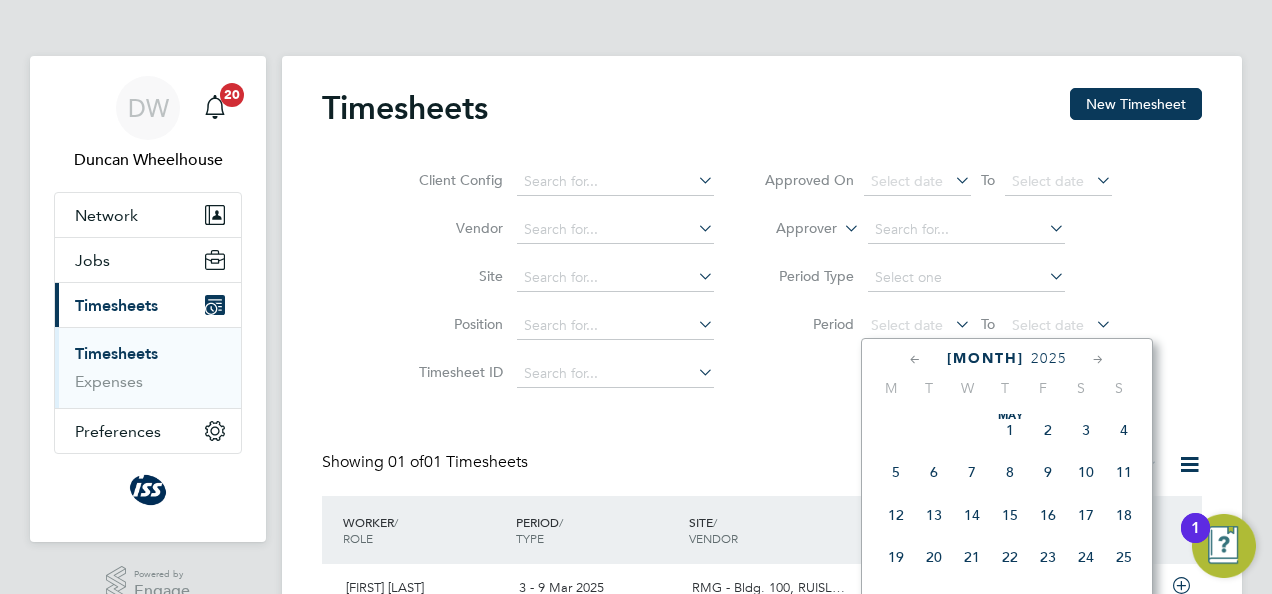 scroll, scrollTop: 0, scrollLeft: 0, axis: both 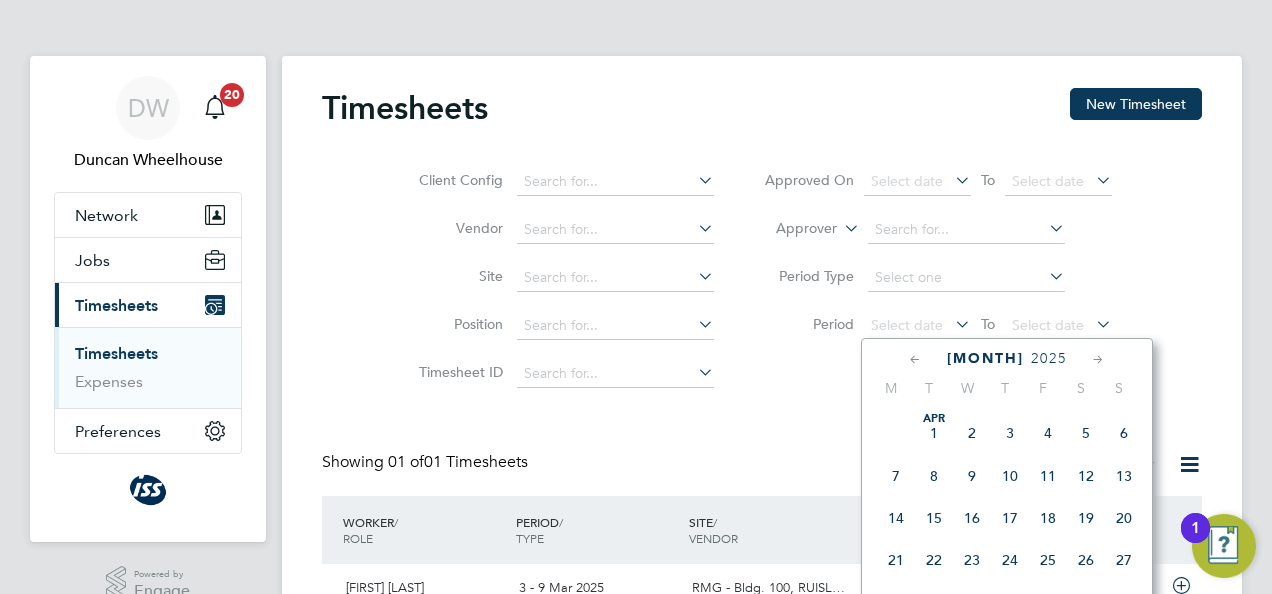 click 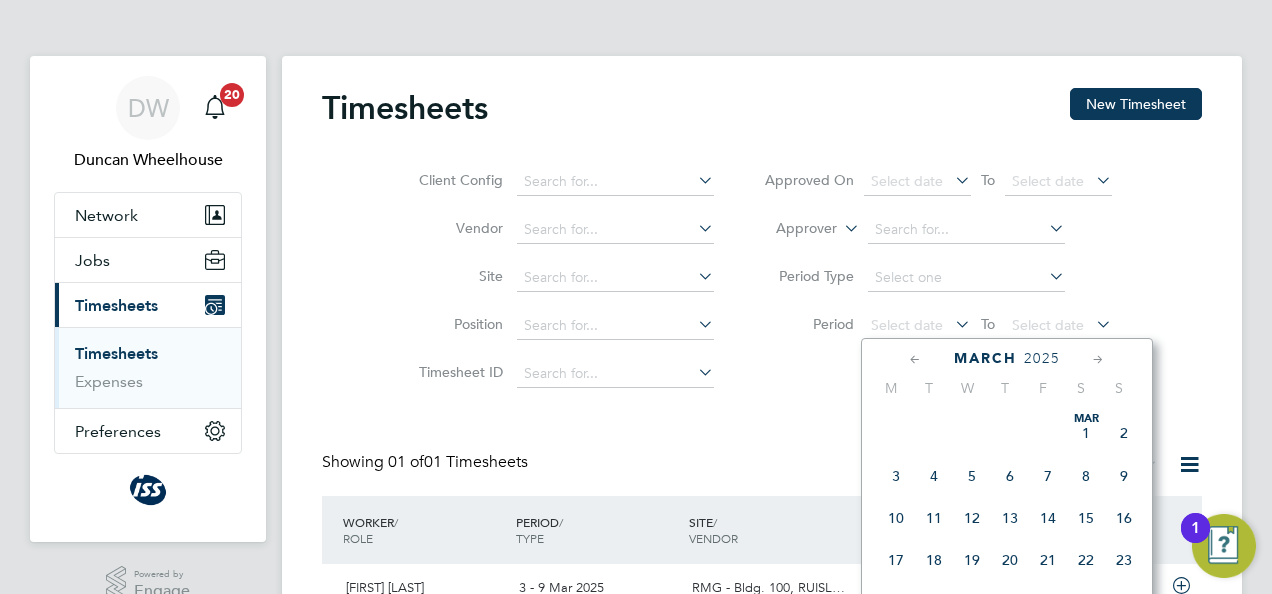 click 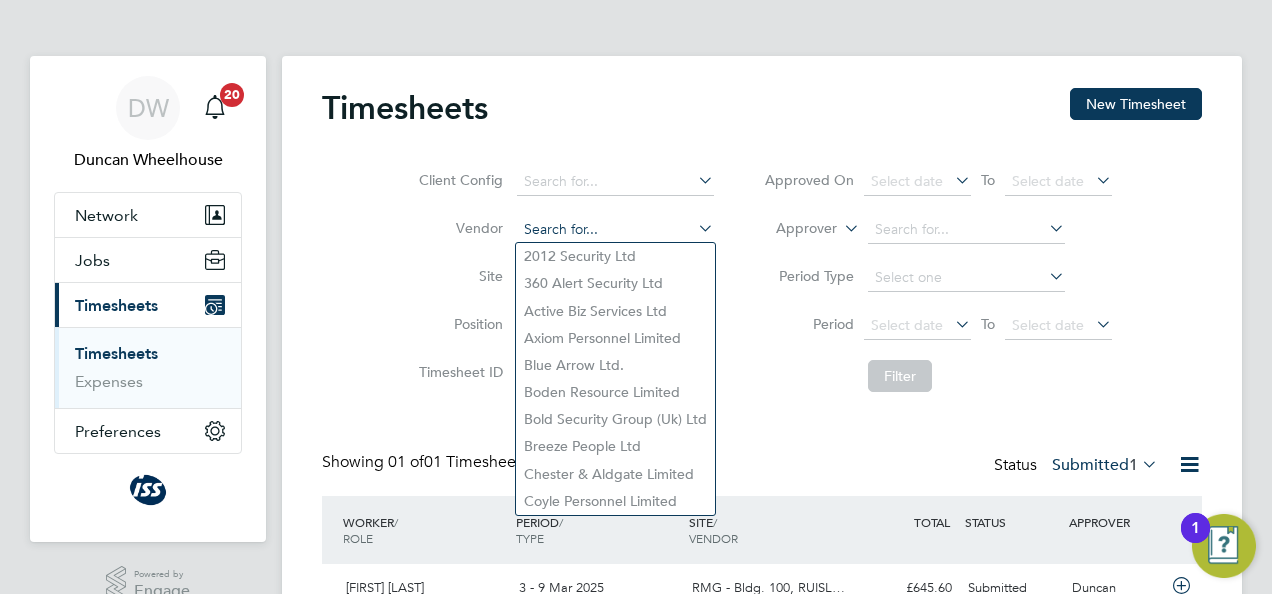 click 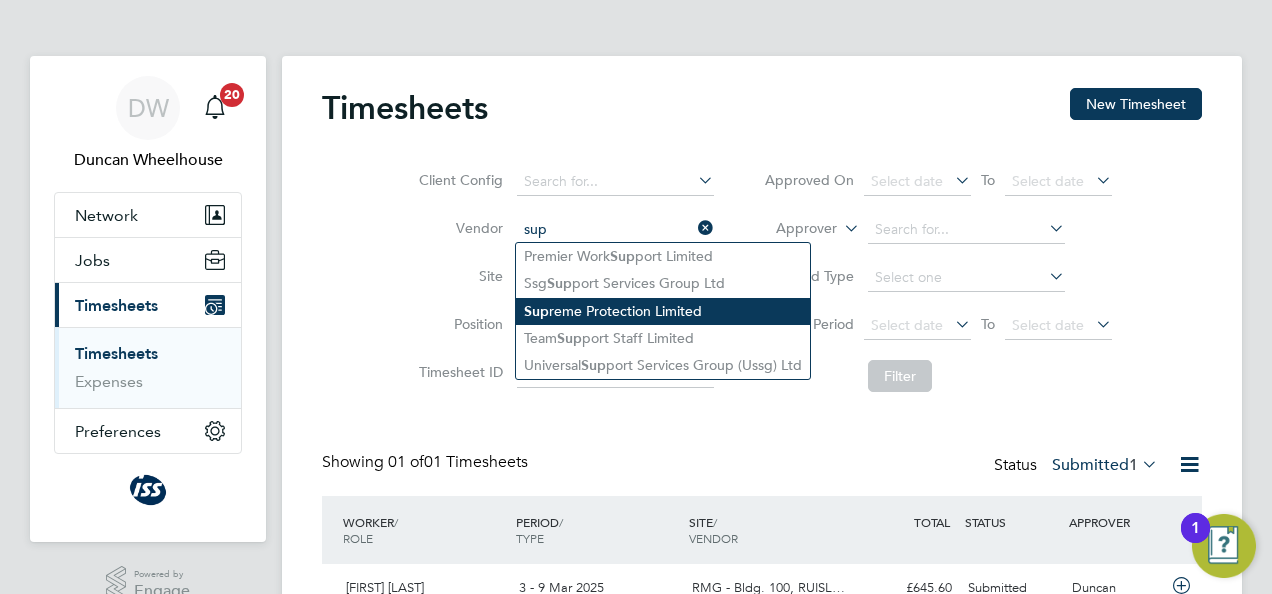 click on "Sup reme Protection Limited" 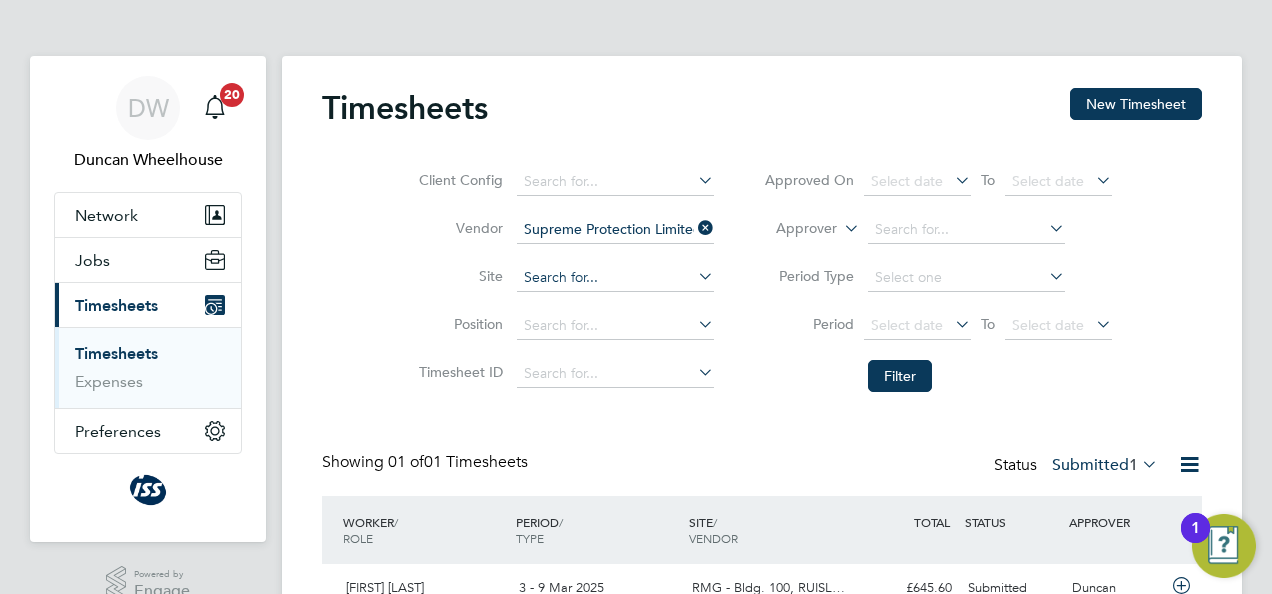 click 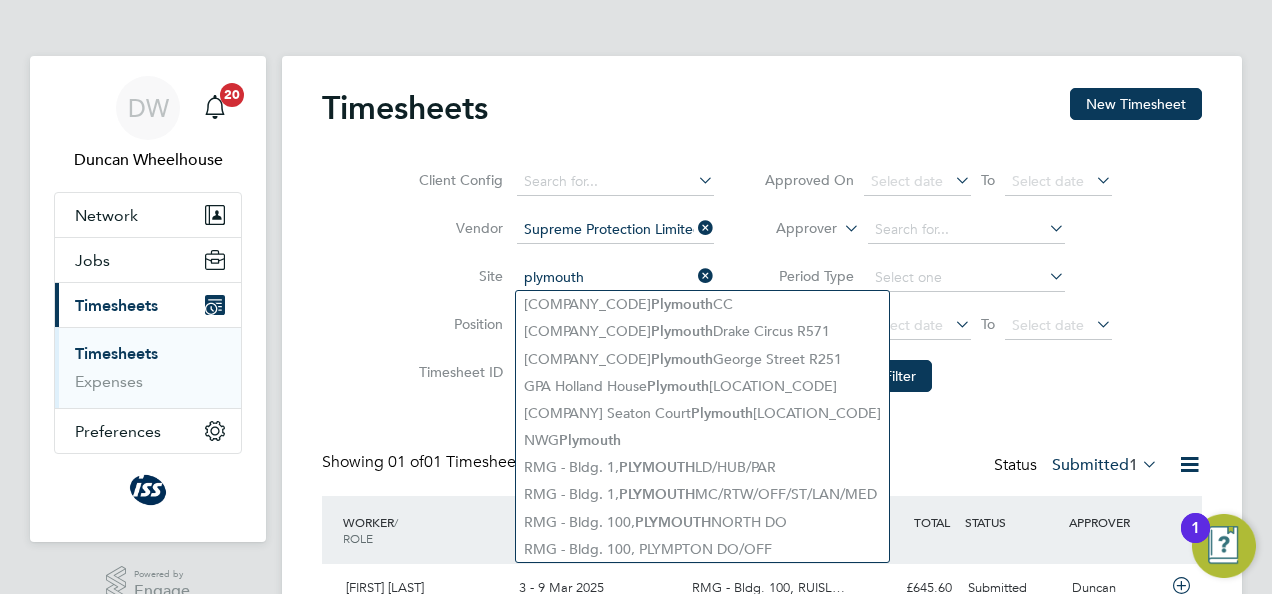 type on "plymouth" 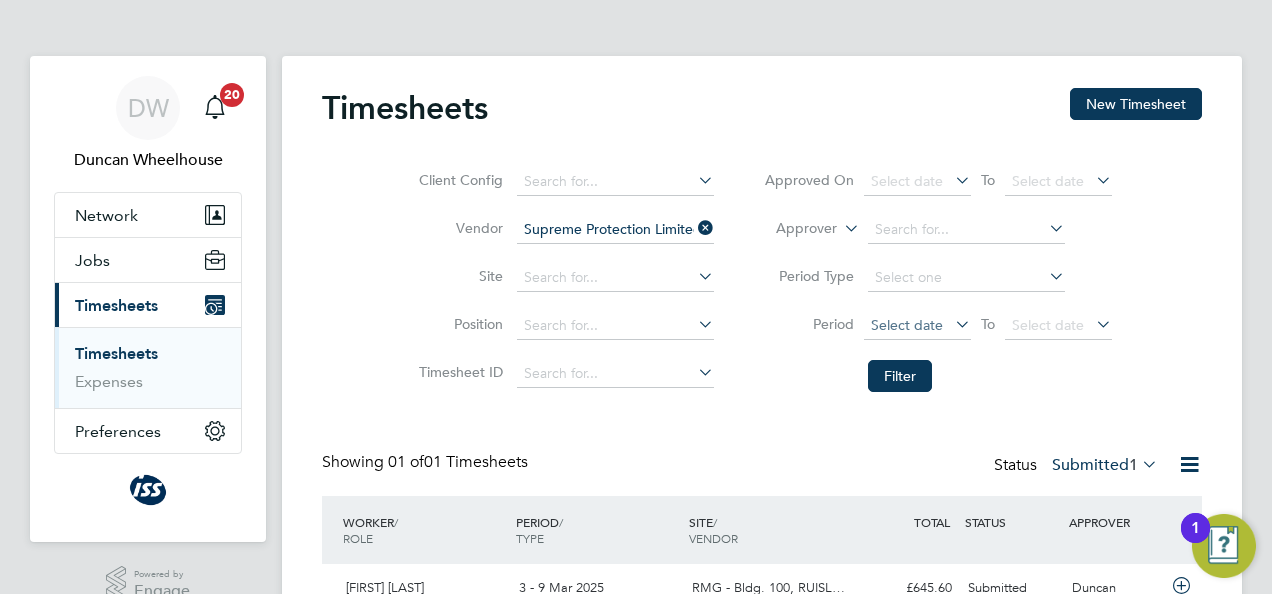 click on "Select date" 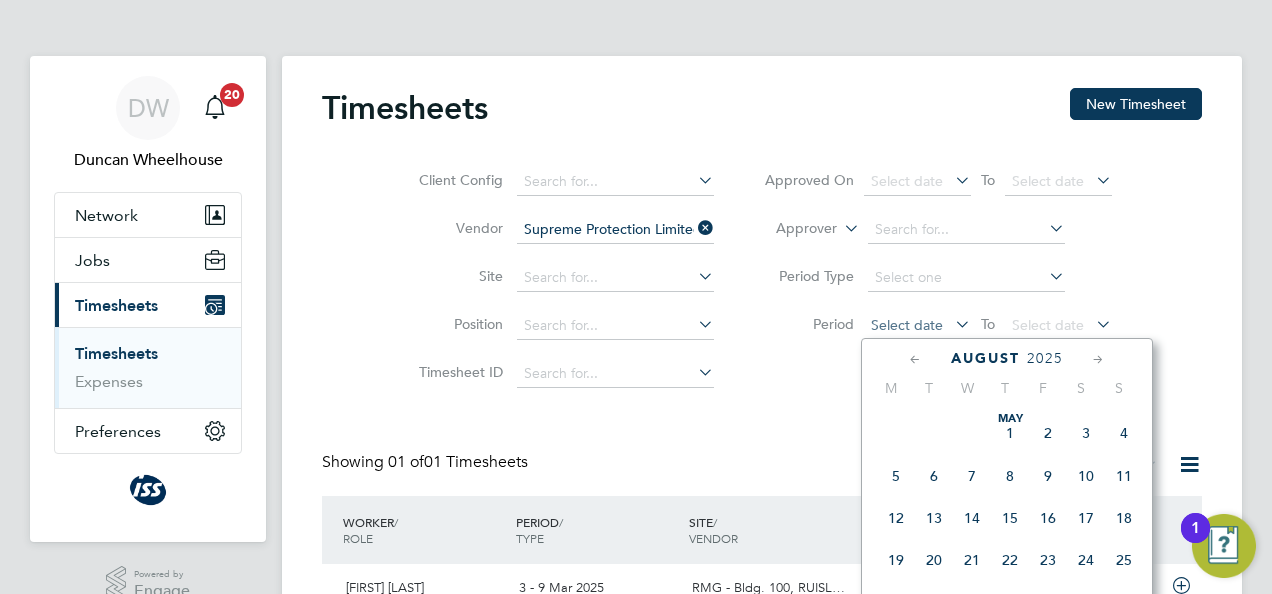 scroll, scrollTop: 644, scrollLeft: 0, axis: vertical 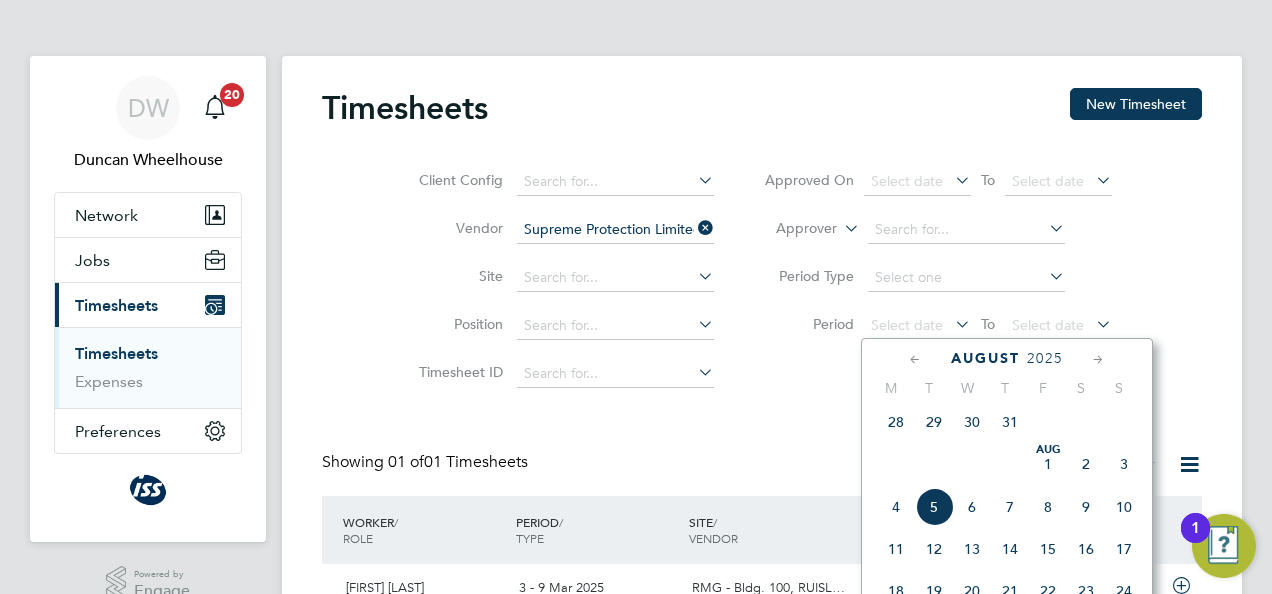 click 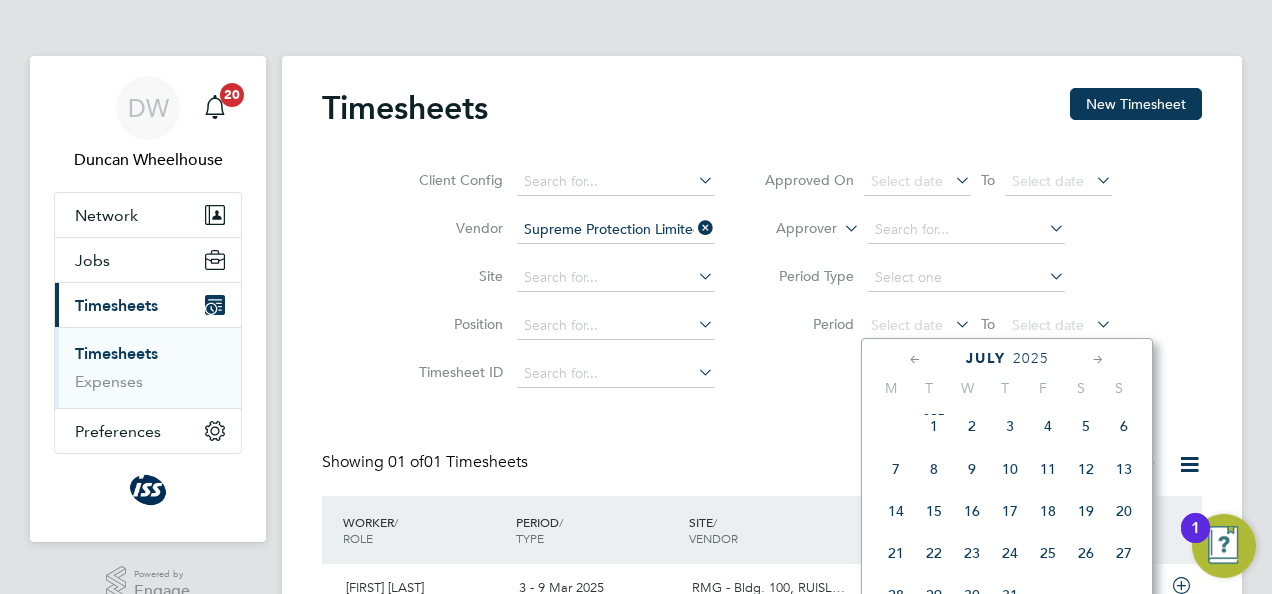 click 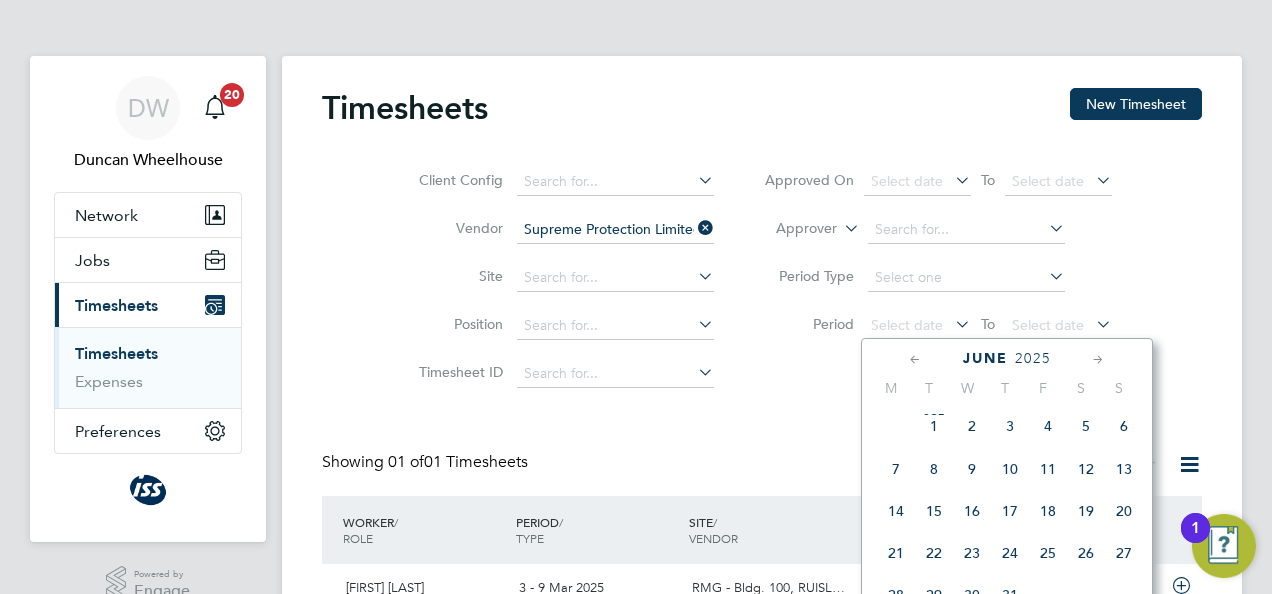 scroll, scrollTop: 214, scrollLeft: 0, axis: vertical 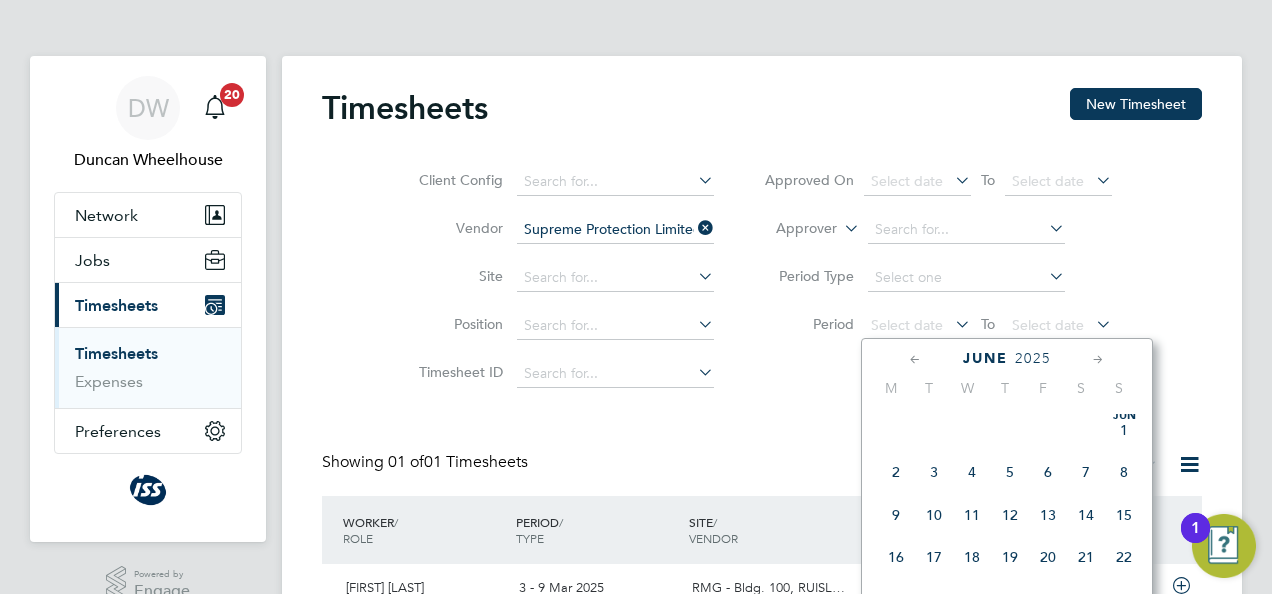click 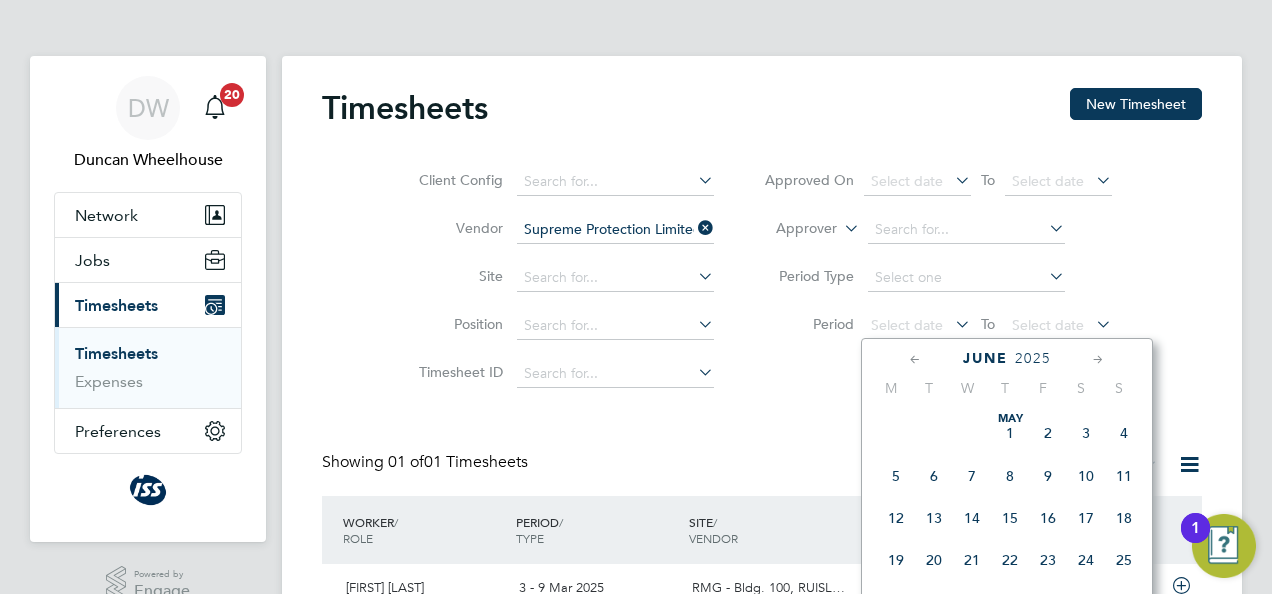 click 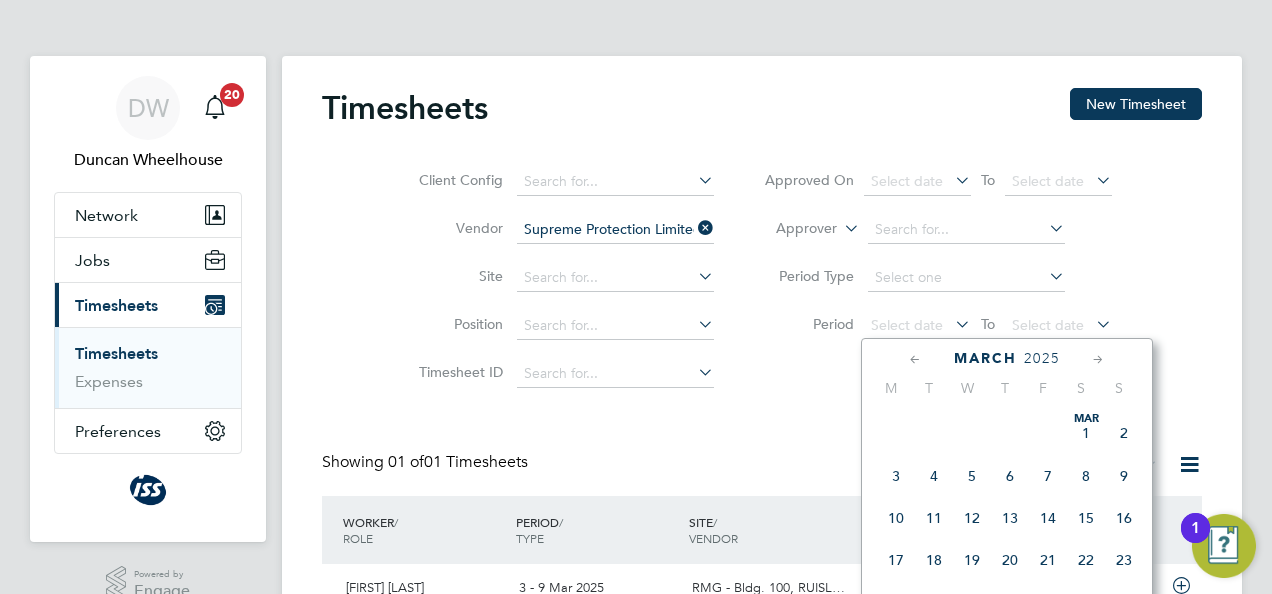 click 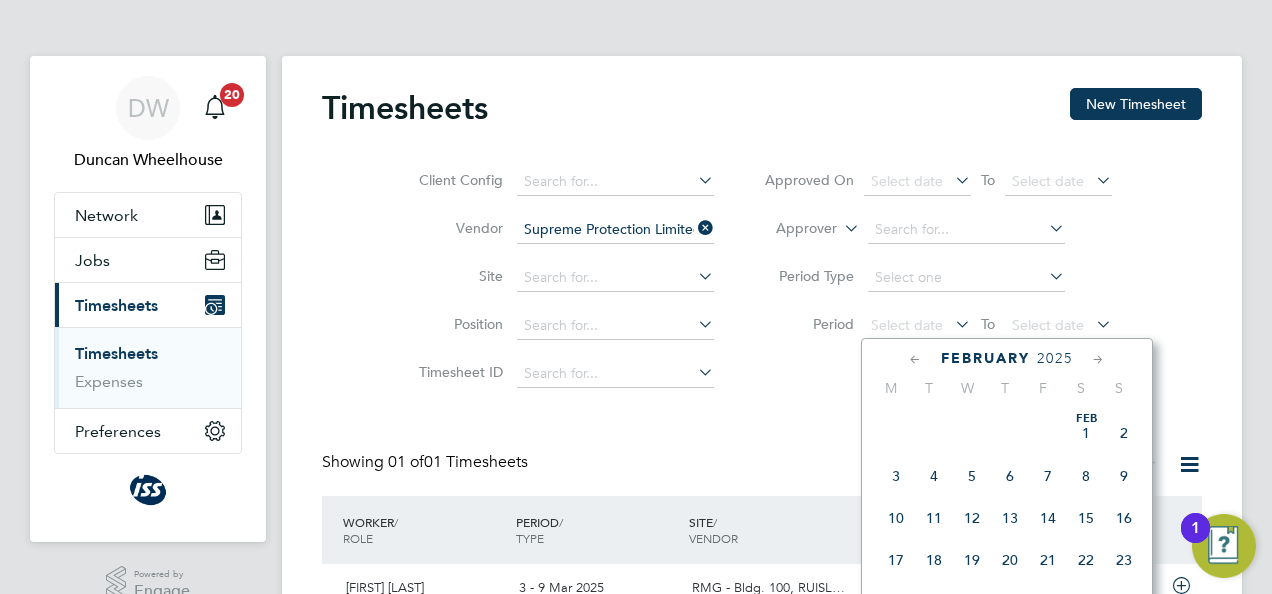 click 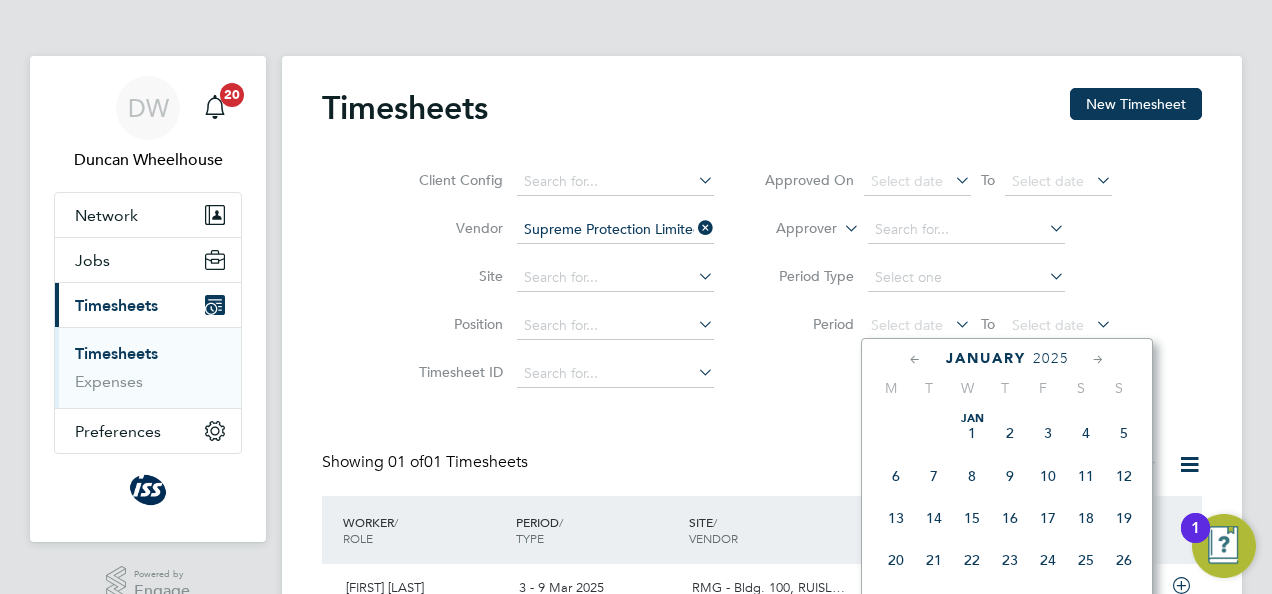 click 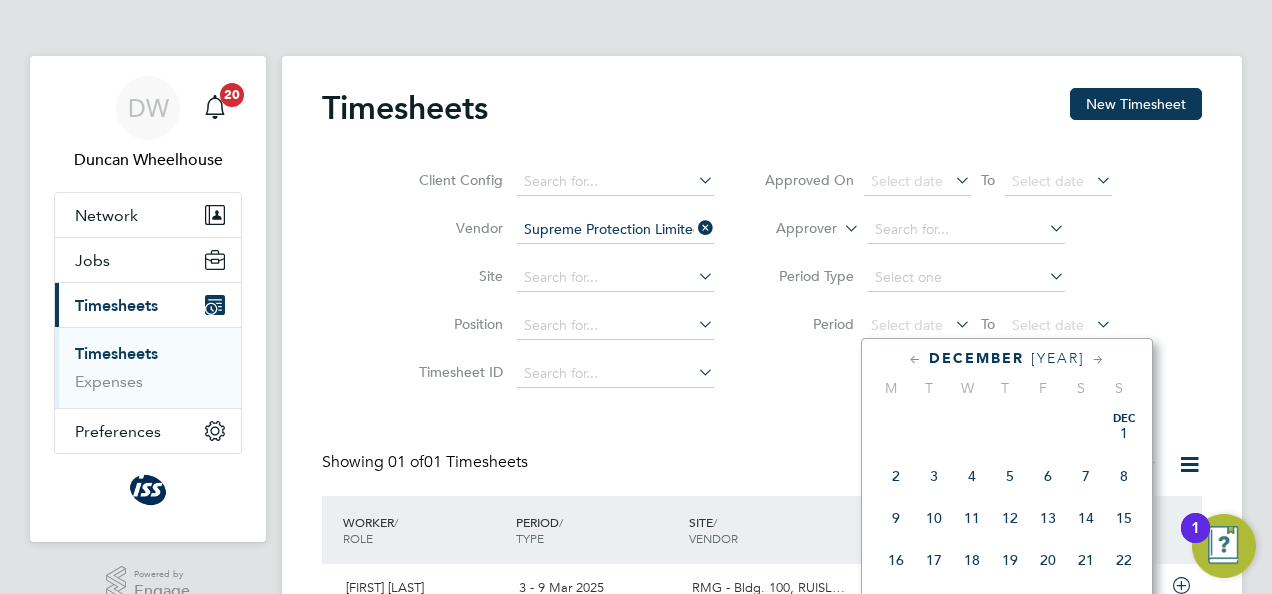 click on "18" 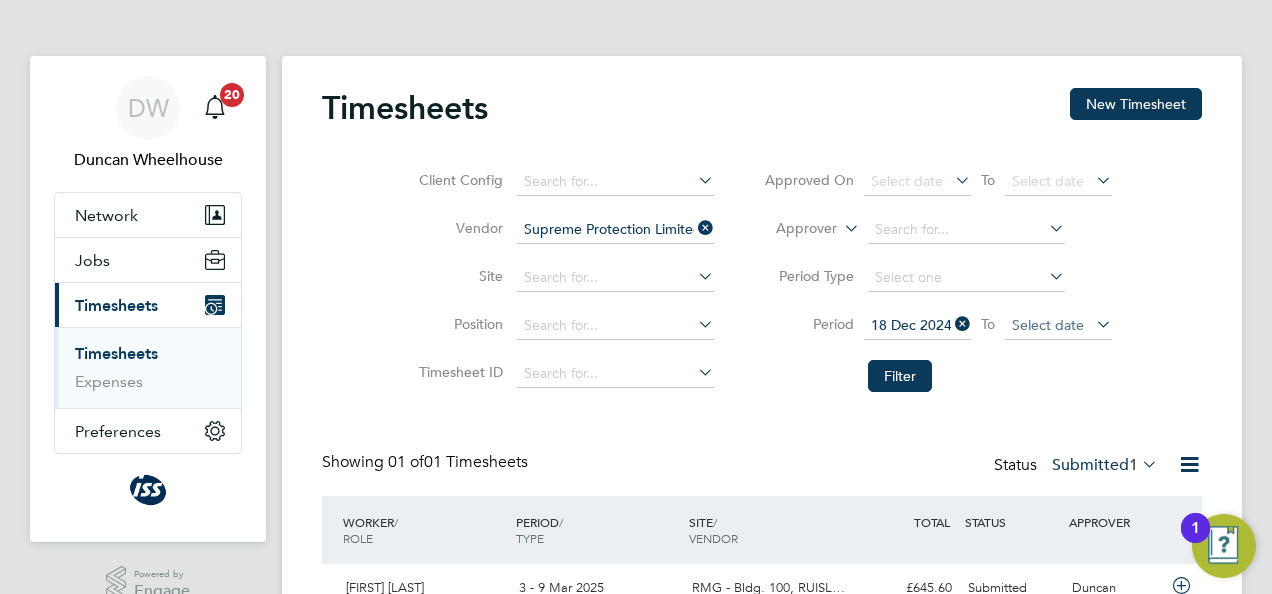 click on "Select date" 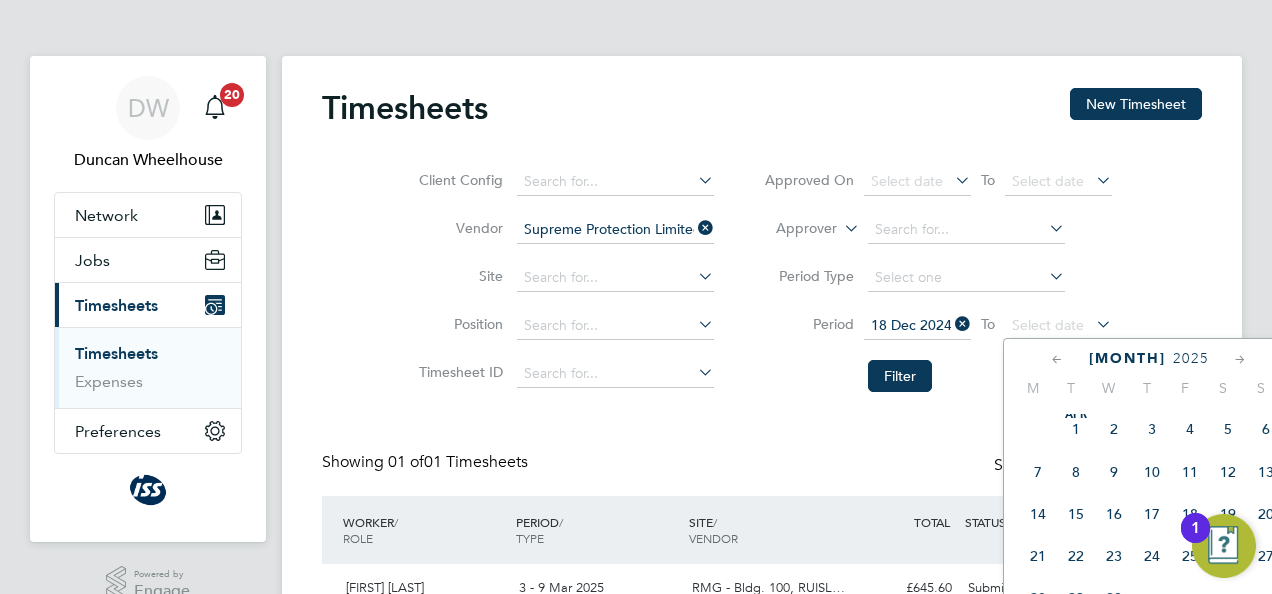scroll, scrollTop: 214, scrollLeft: 0, axis: vertical 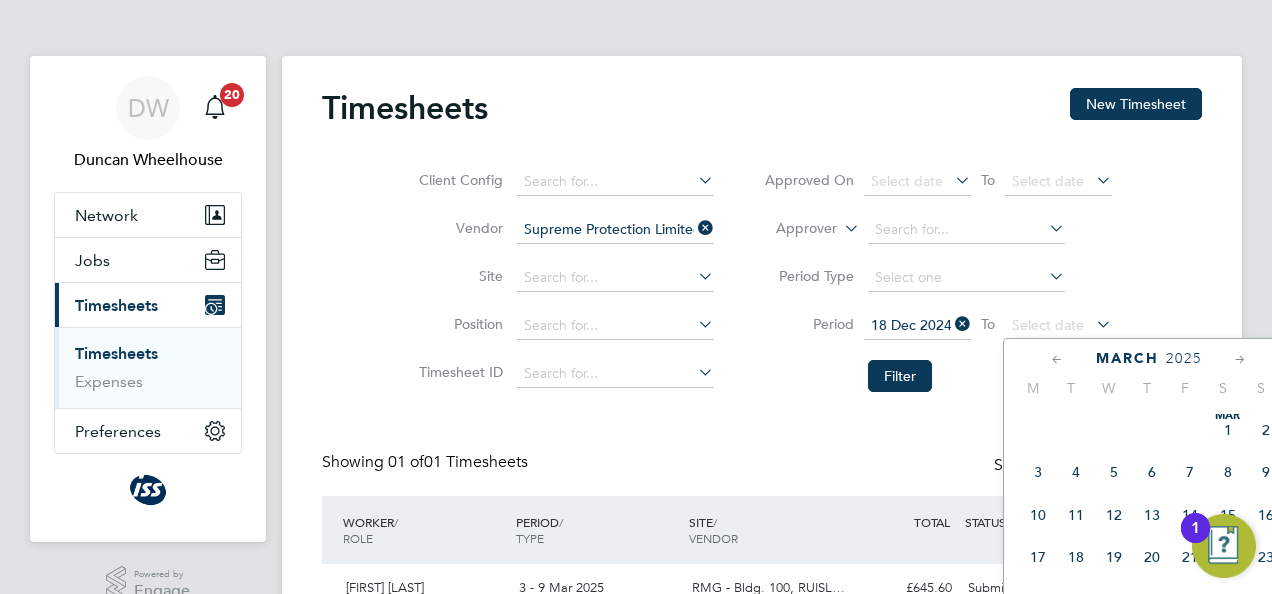 click 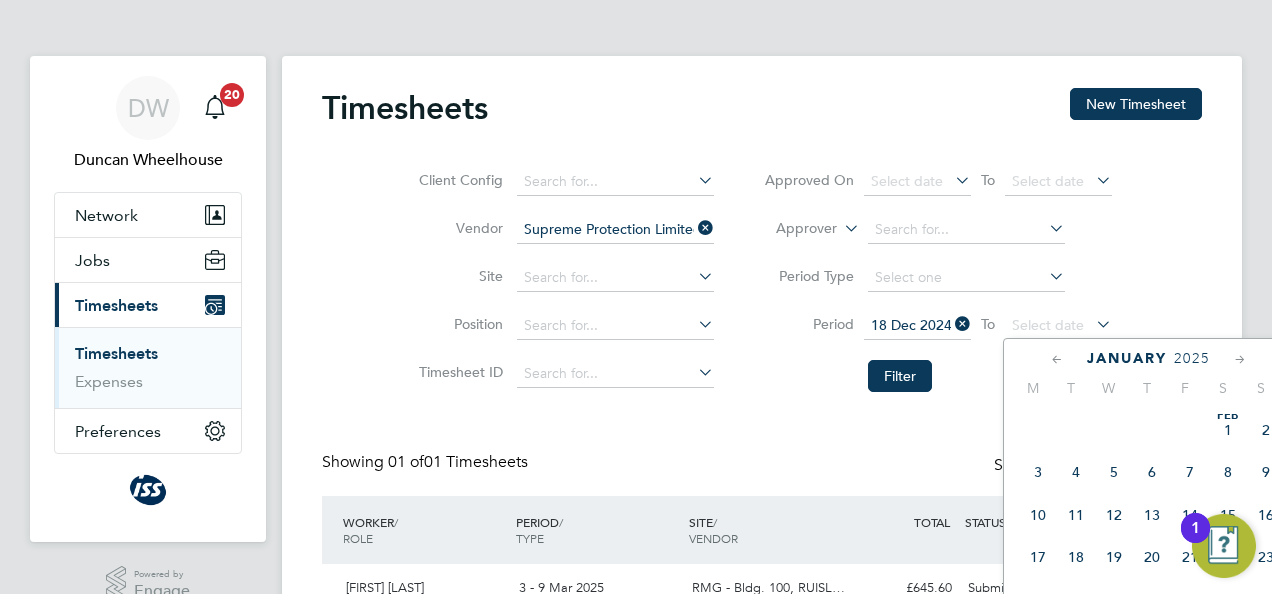 scroll, scrollTop: 0, scrollLeft: 0, axis: both 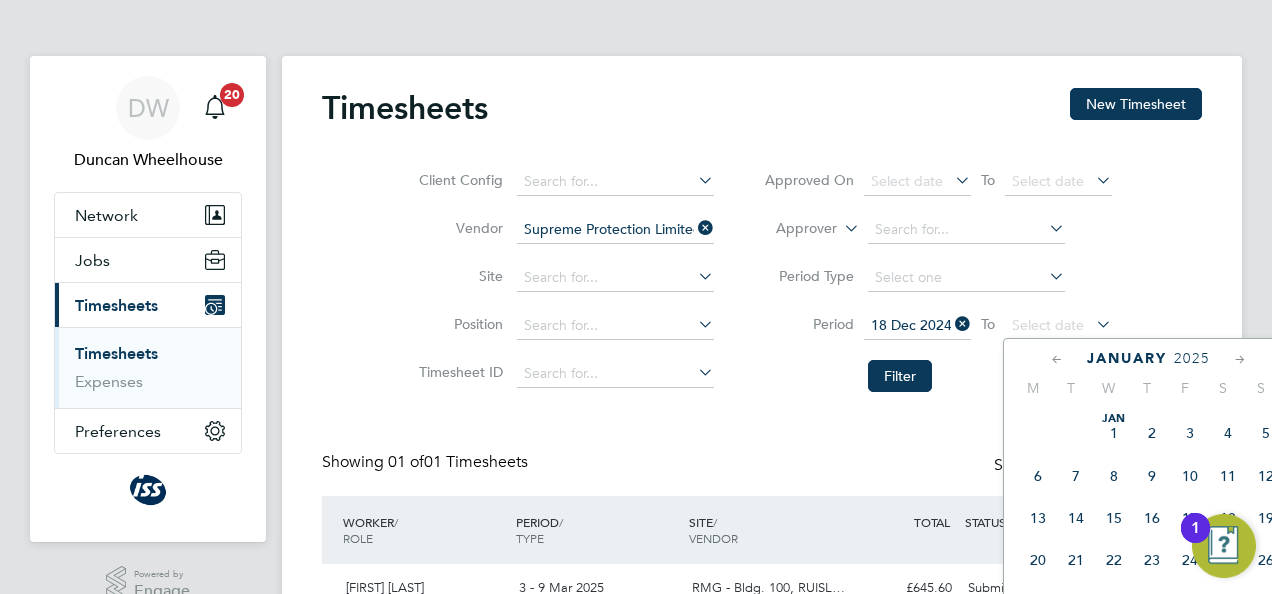 click 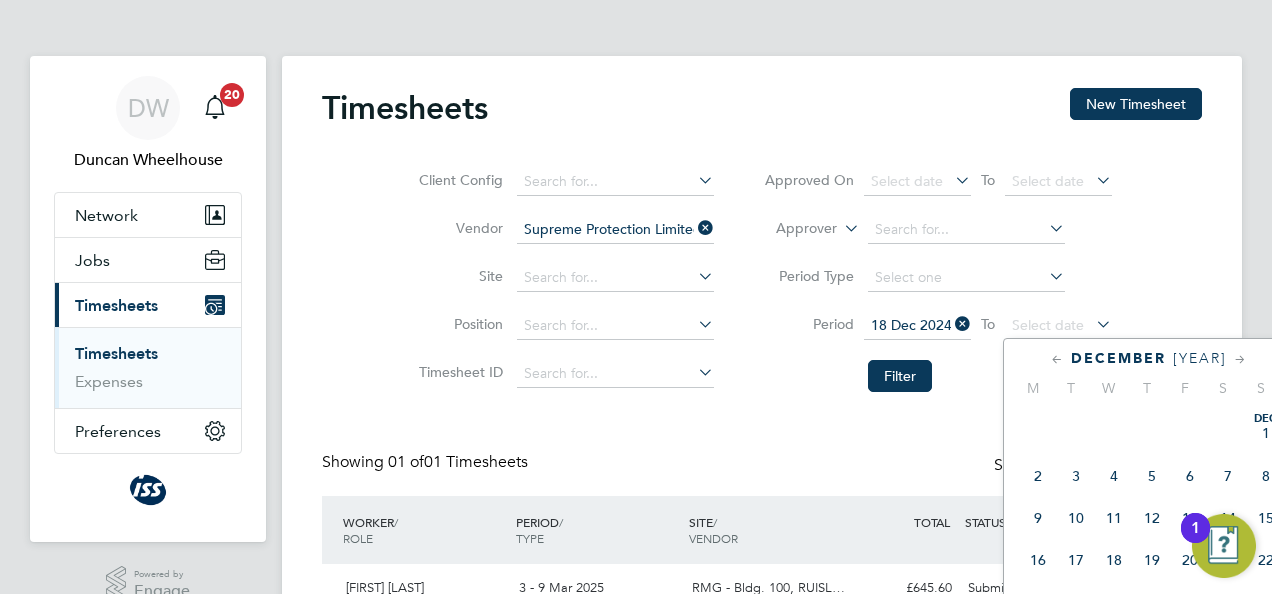 click on "19" 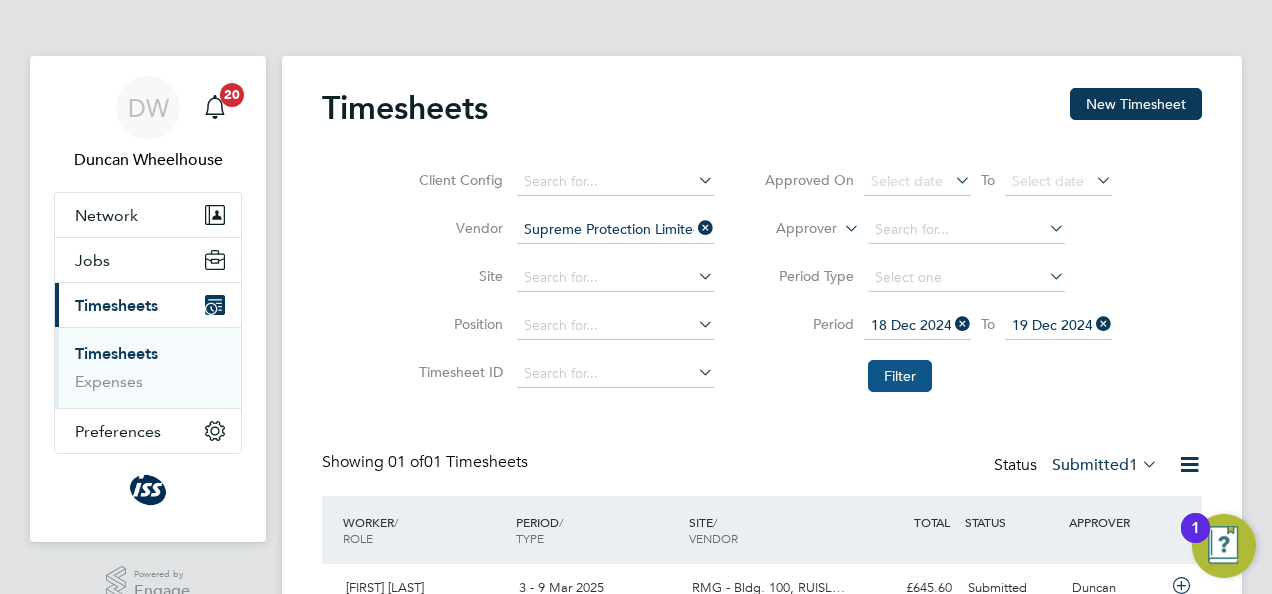 click on "Filter" 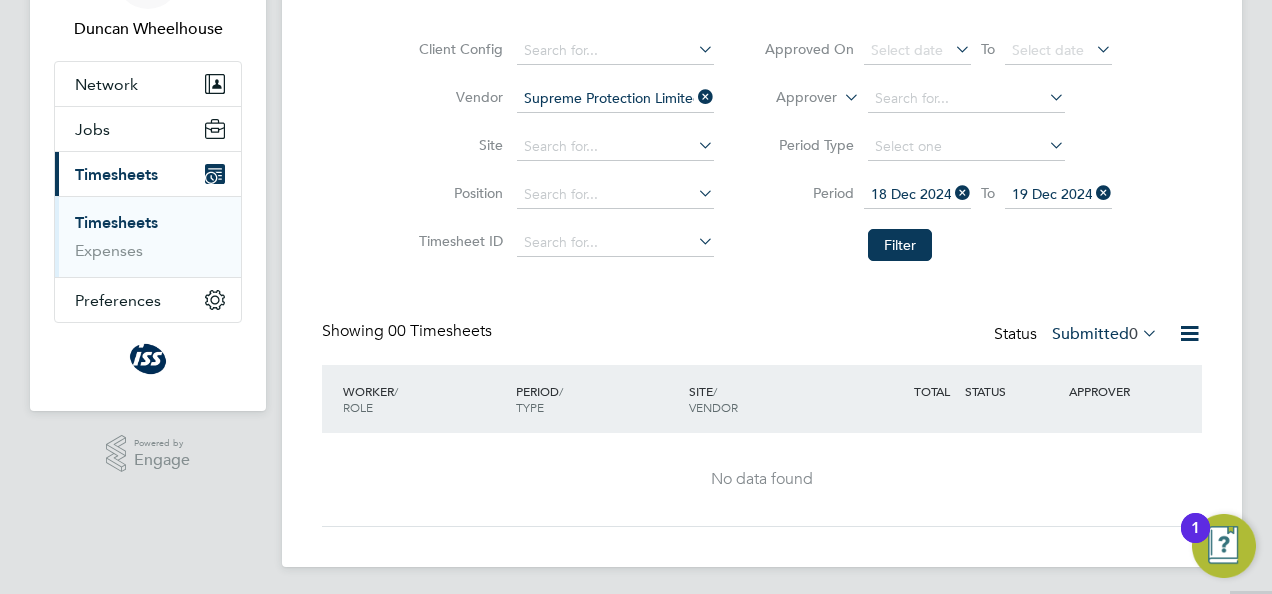 scroll, scrollTop: 134, scrollLeft: 0, axis: vertical 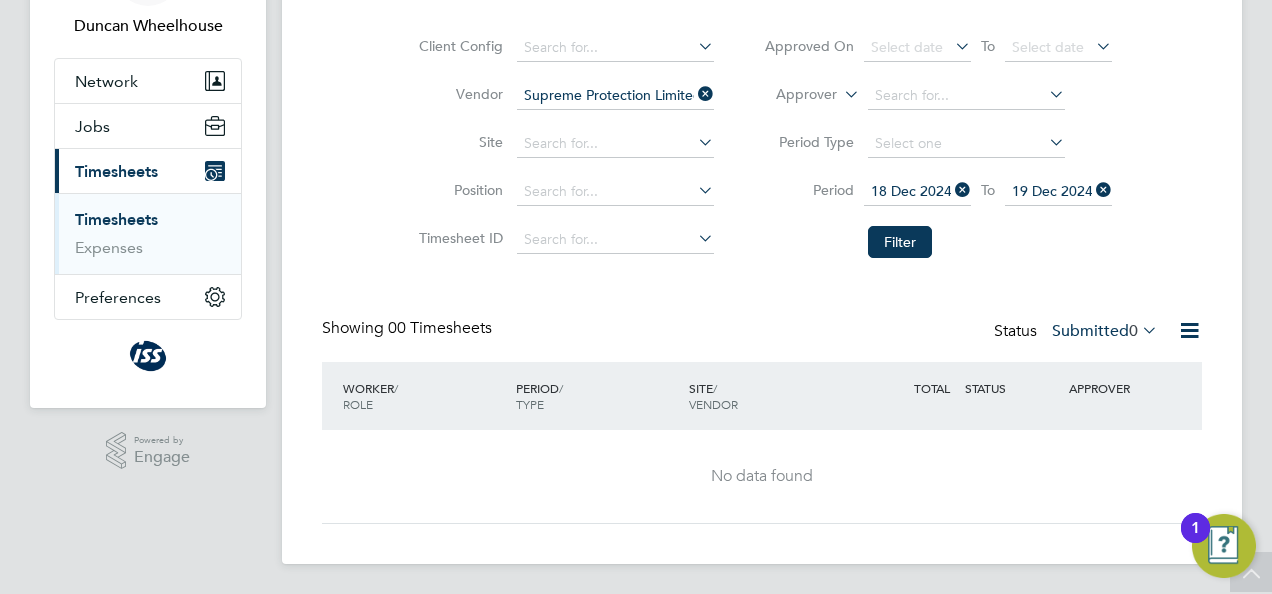 click 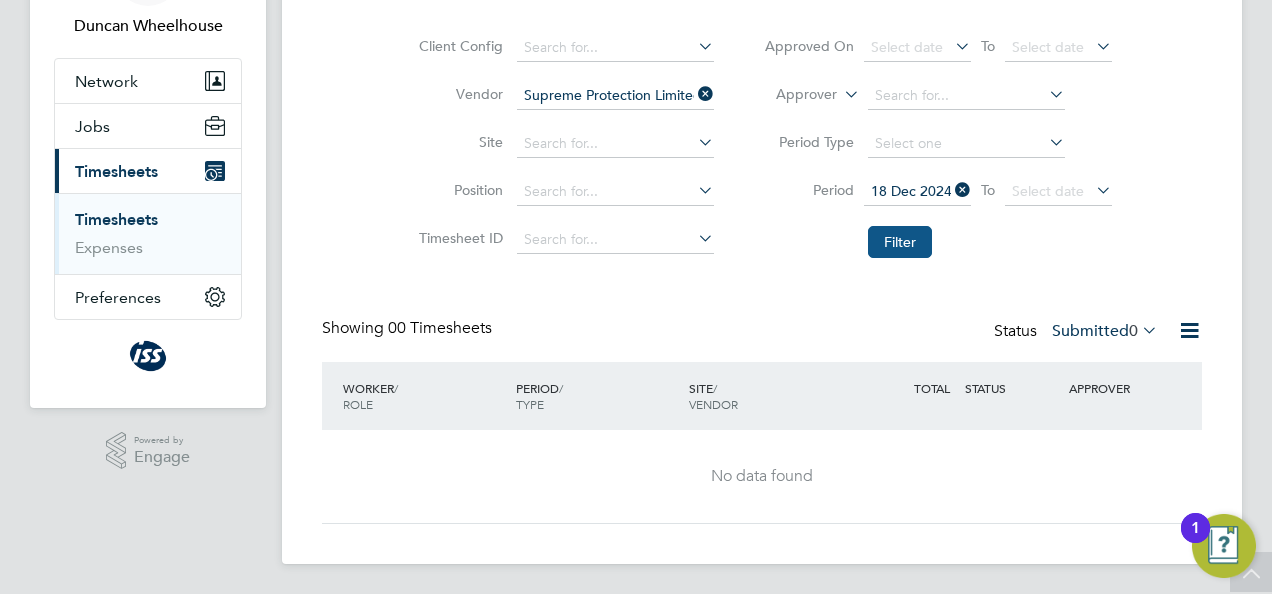 click on "Filter" 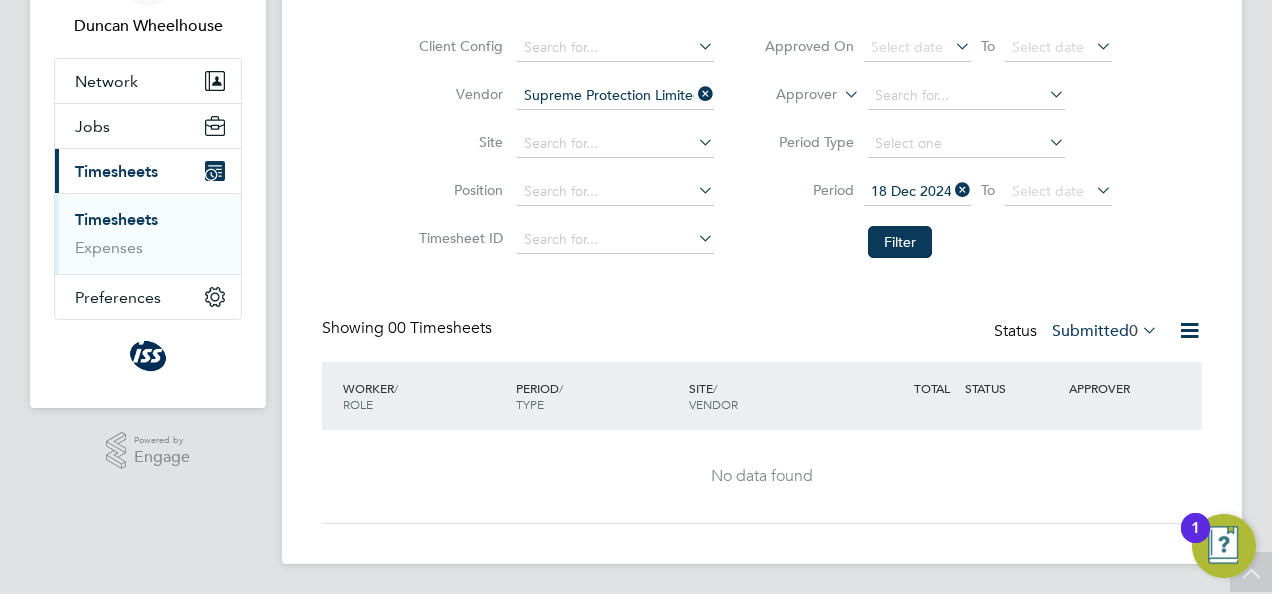 click 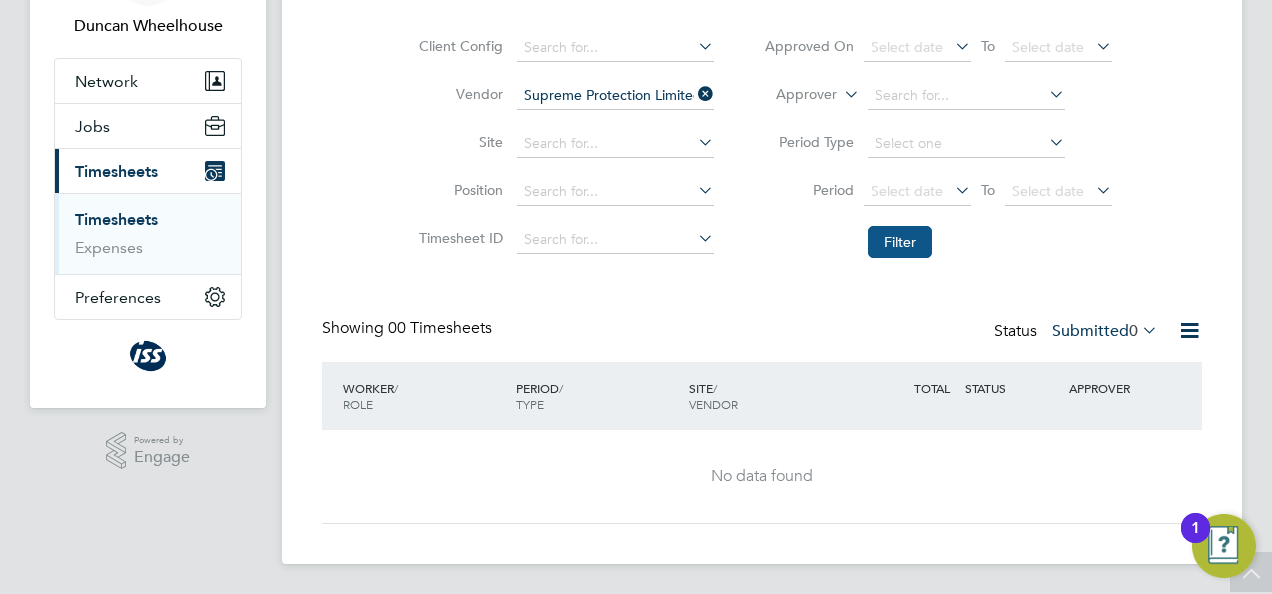 click on "Filter" 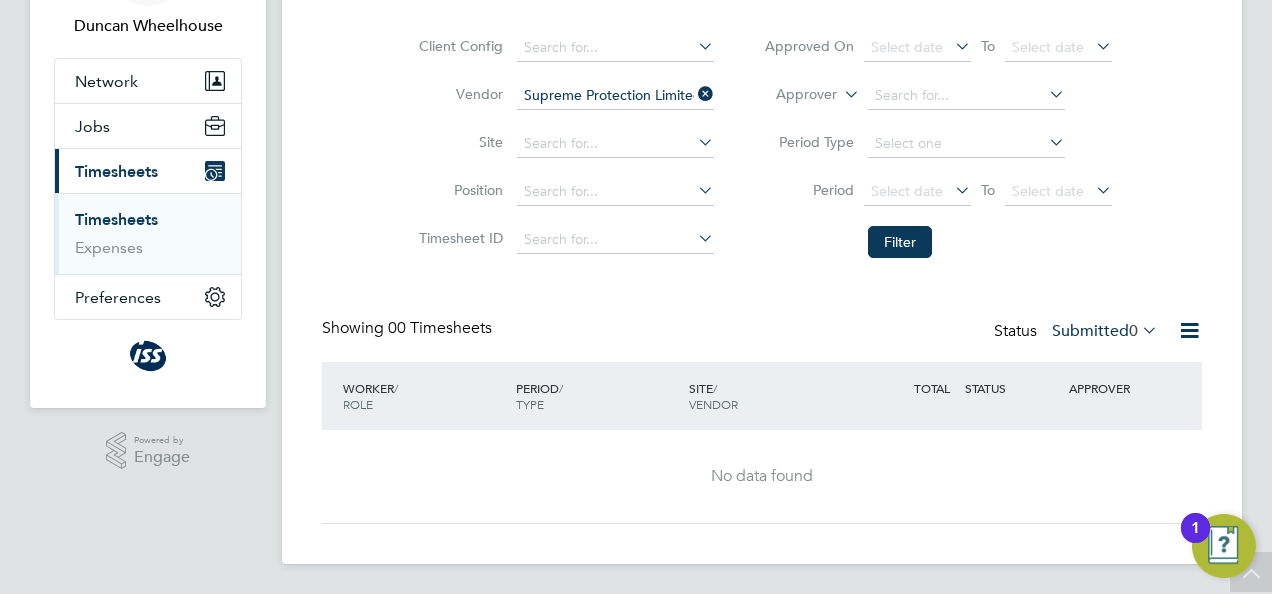 click 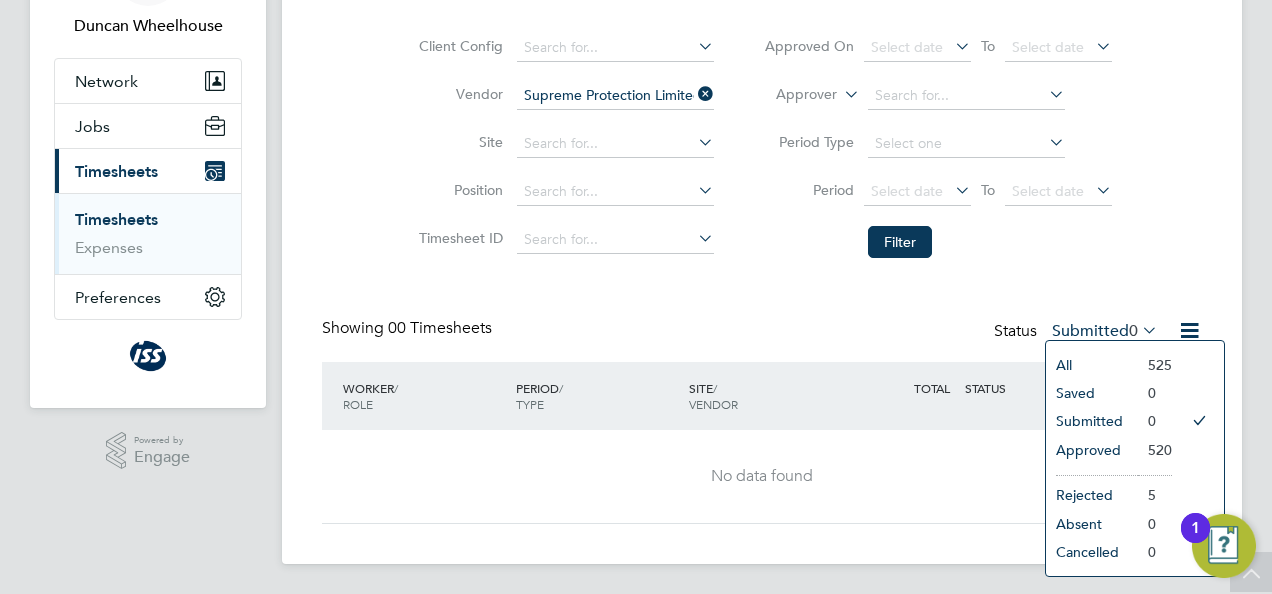 click on "All" 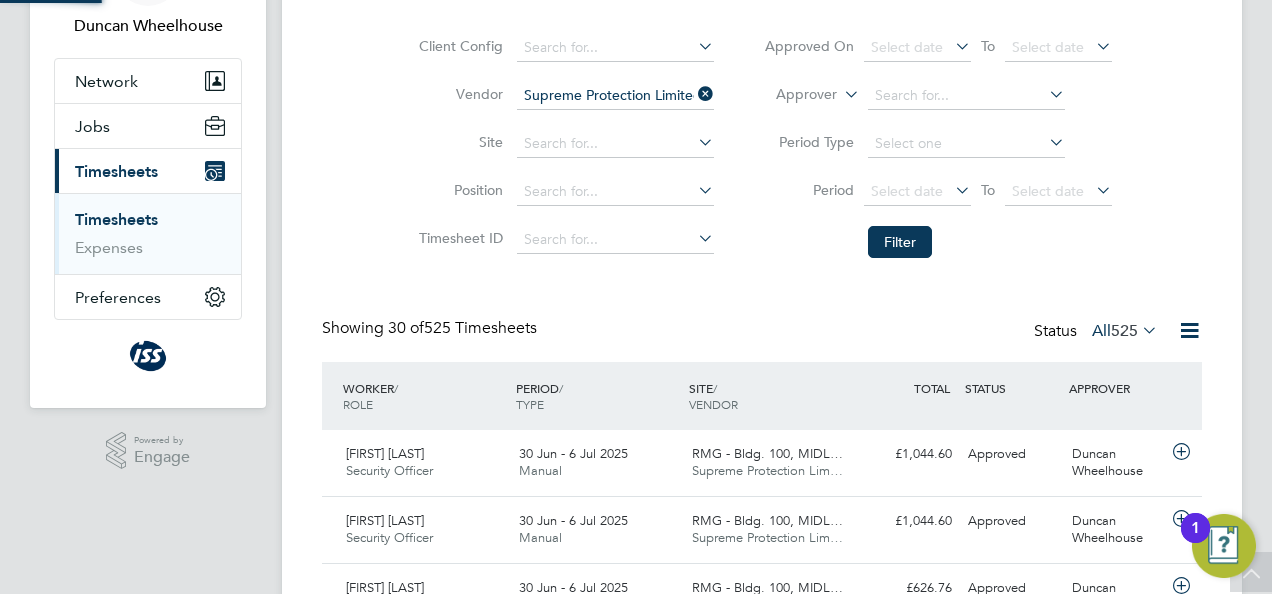 scroll, scrollTop: 10, scrollLeft: 10, axis: both 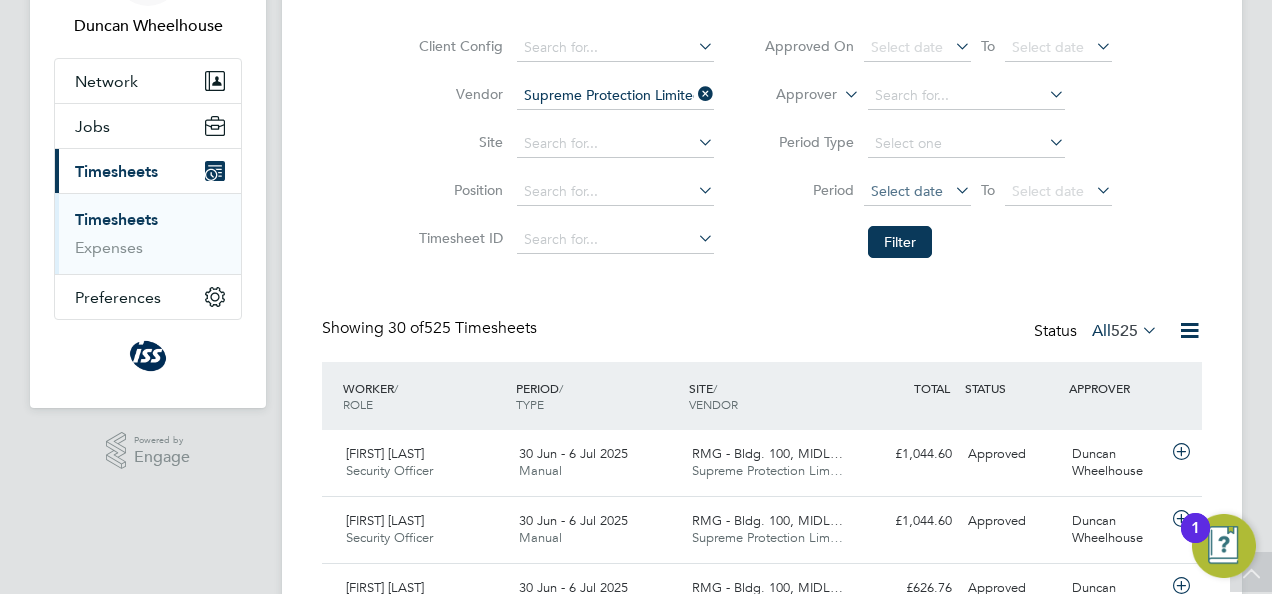 click on "Select date" 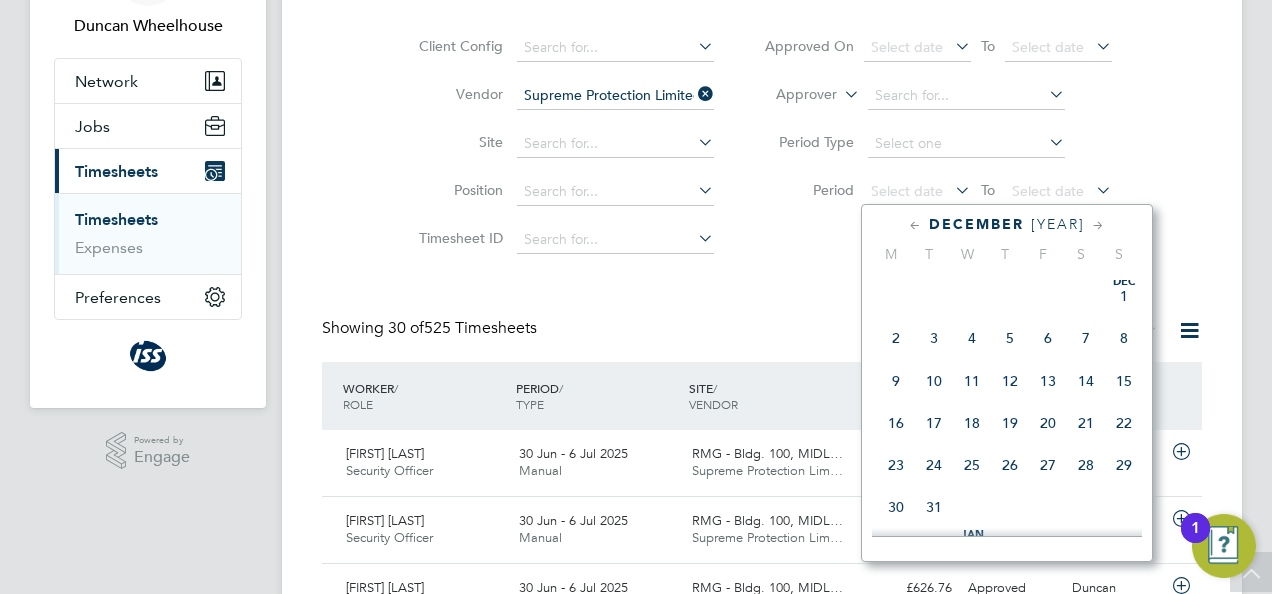 click on "18" 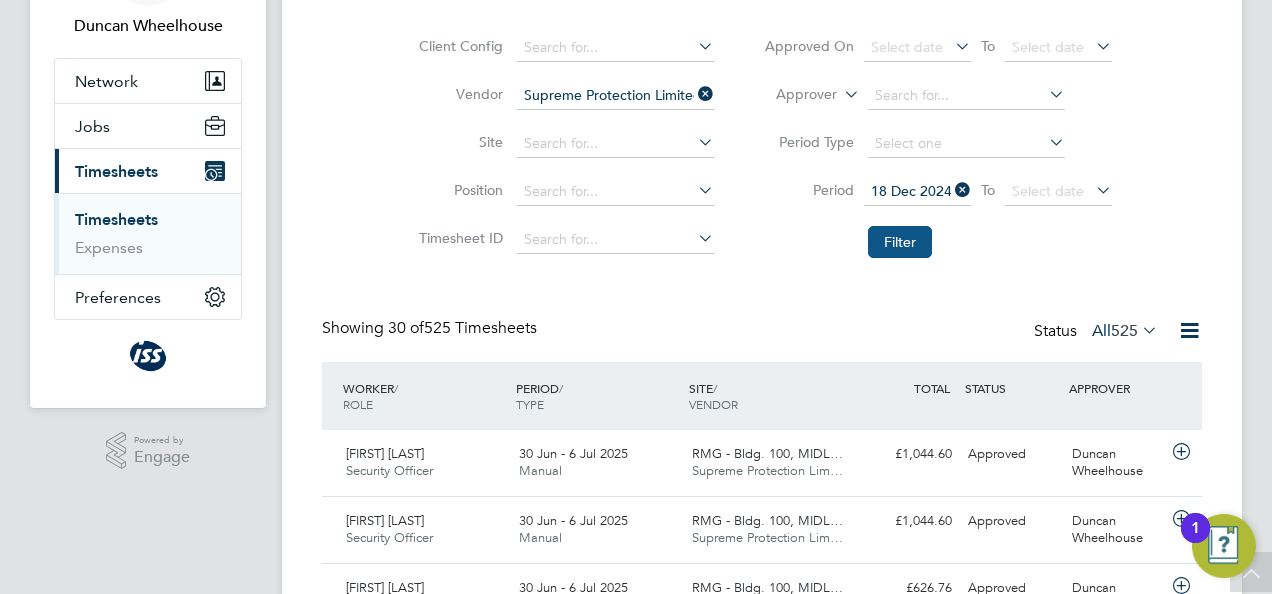 click on "Filter" 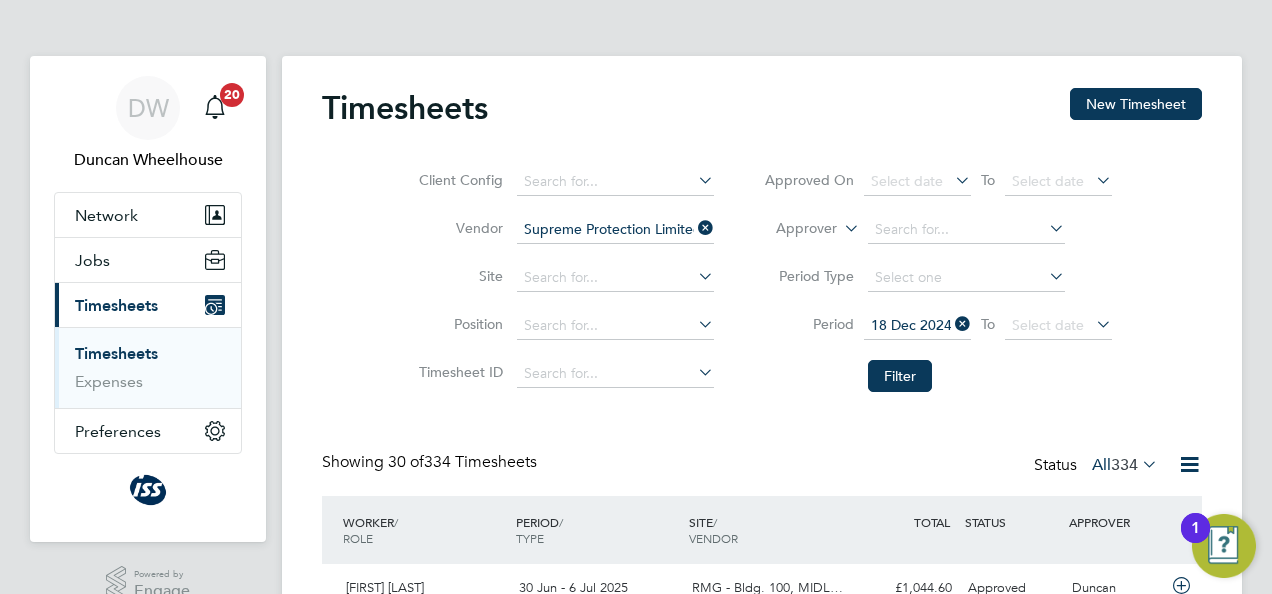 click 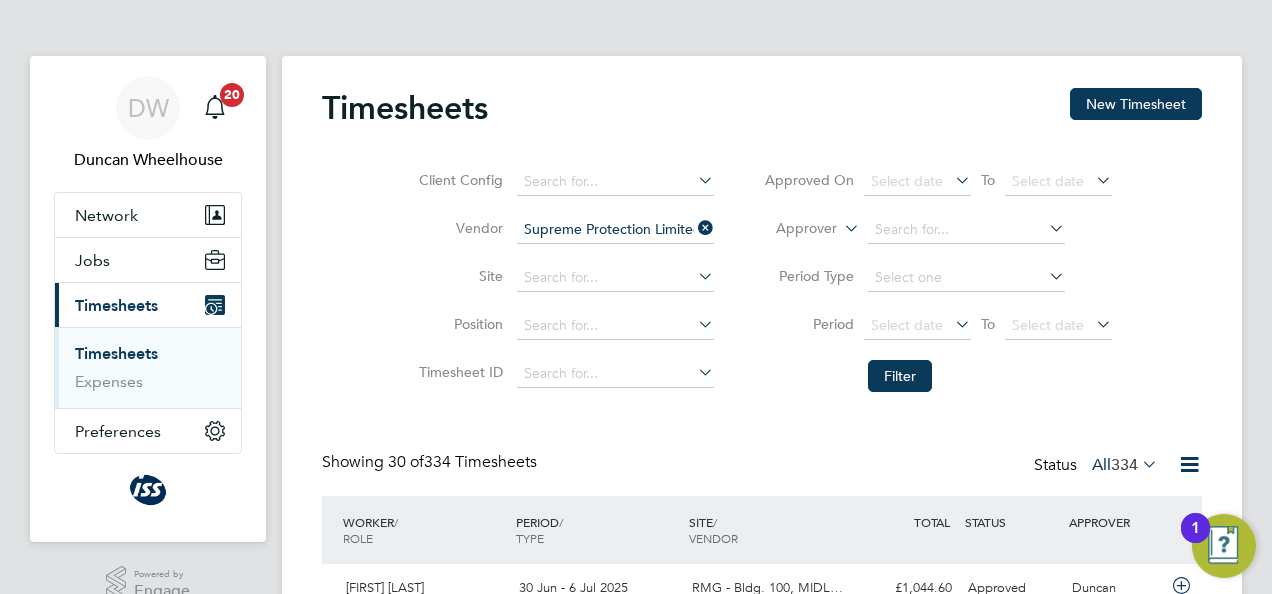 click 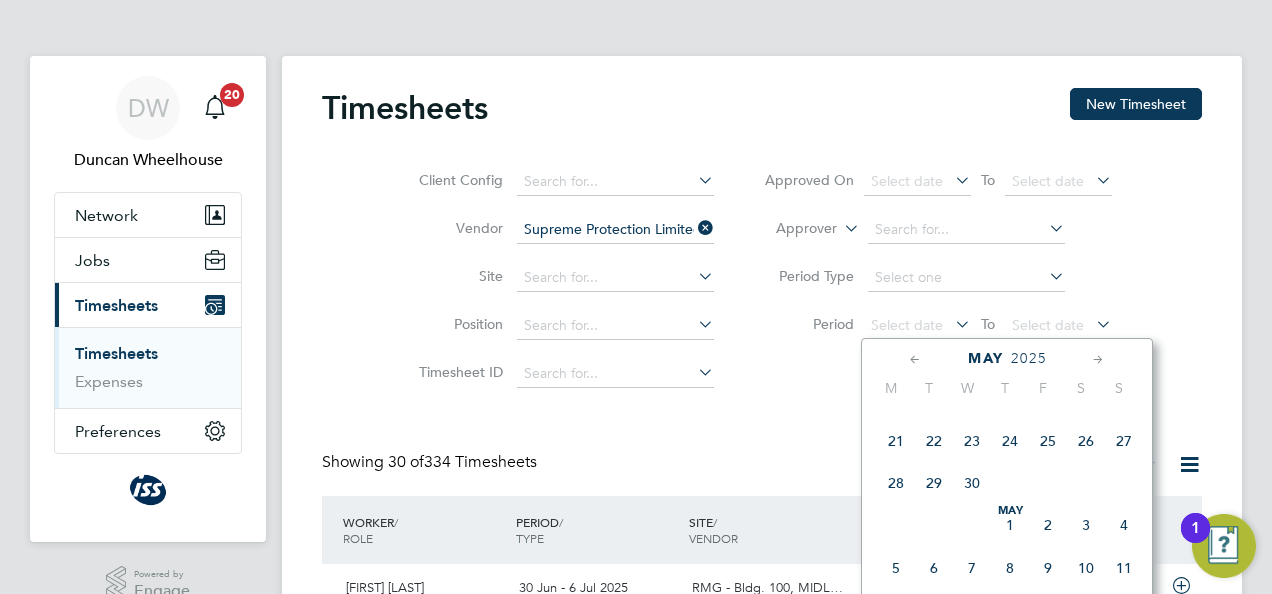 click 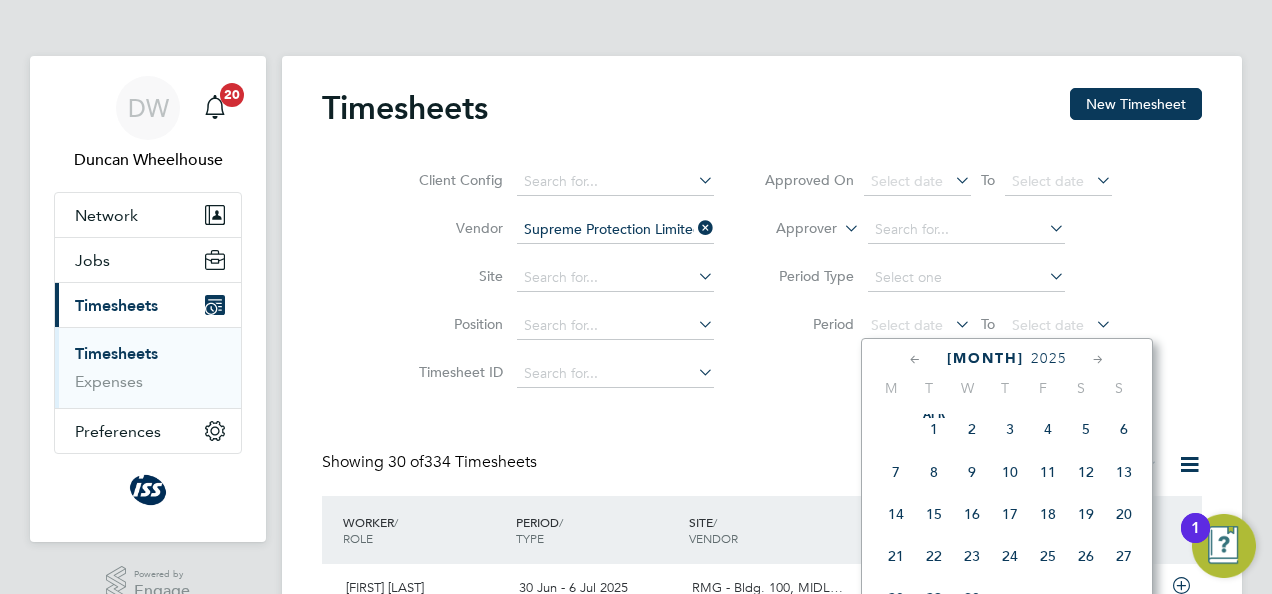 click 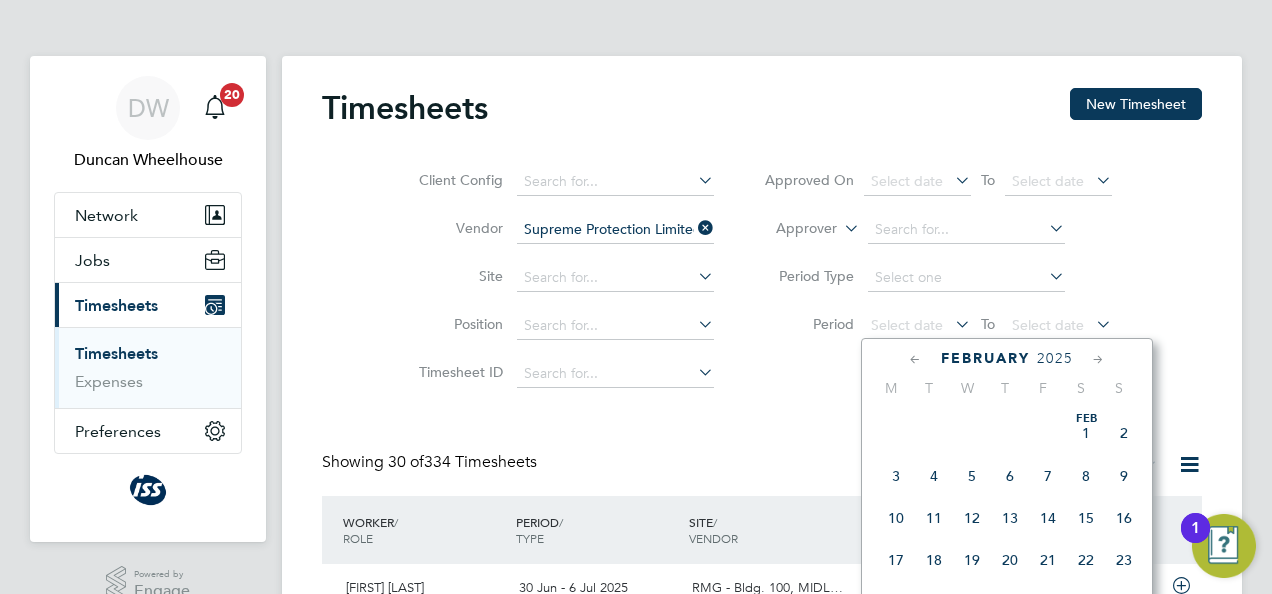 click 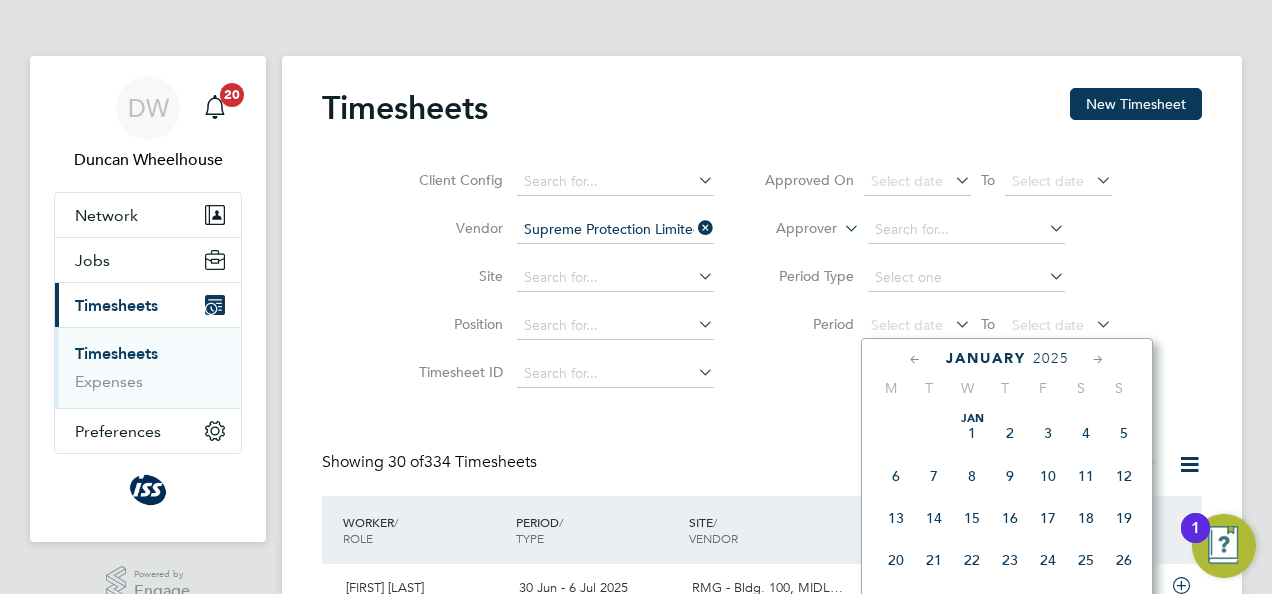 click 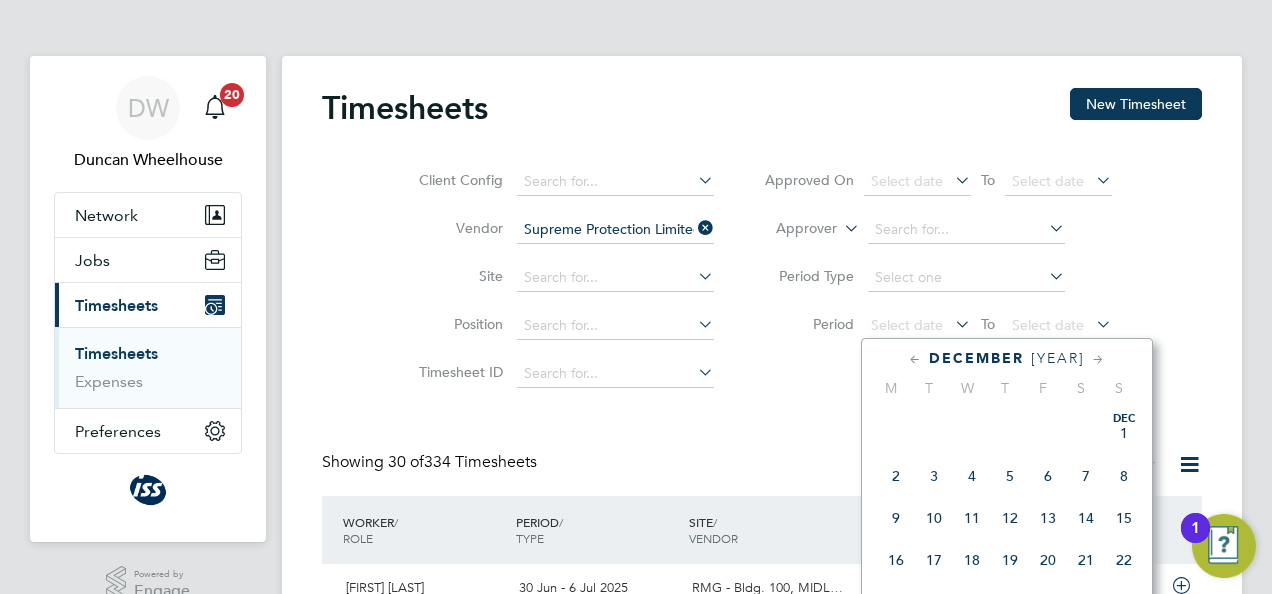 click on "2" 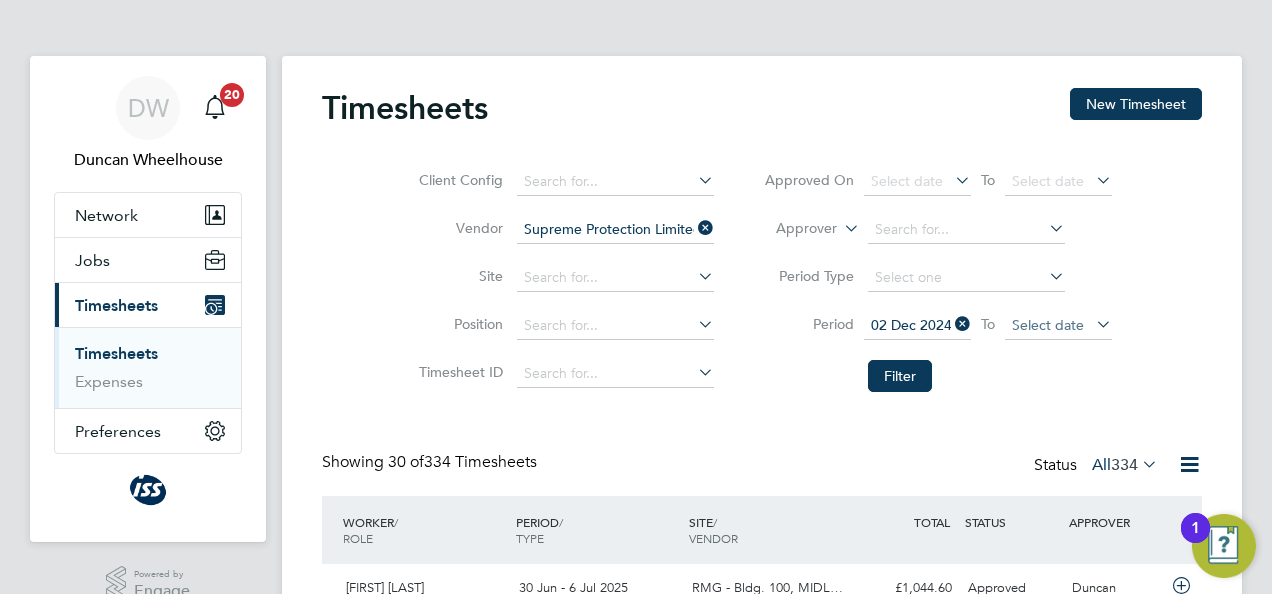 click on "Select date" 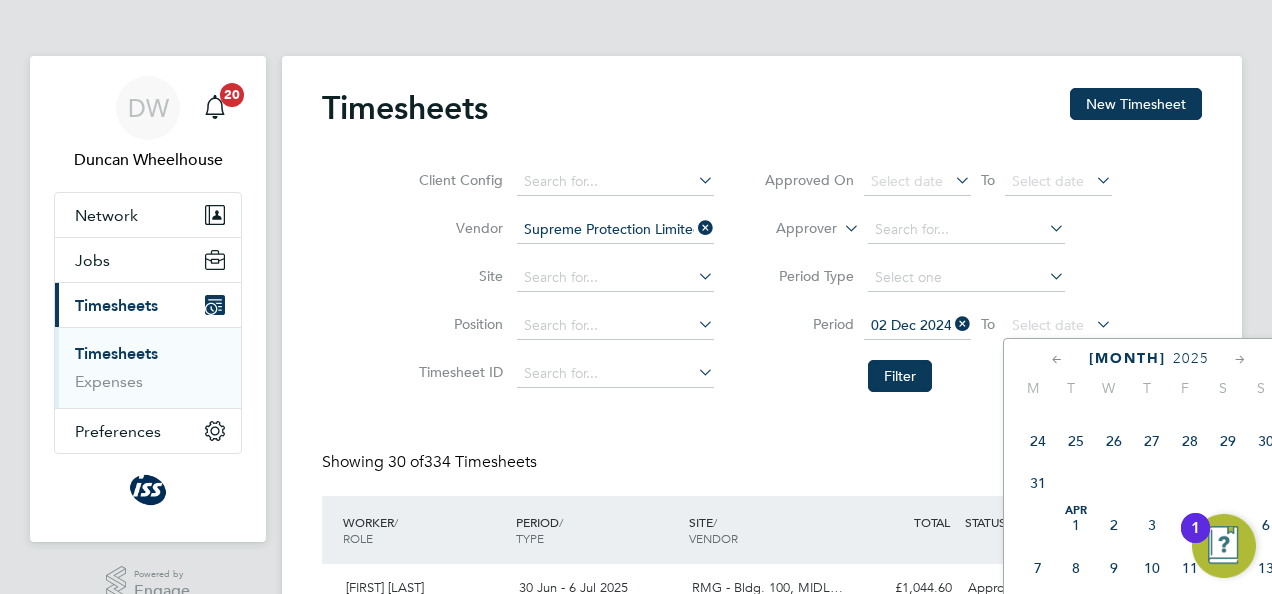 click 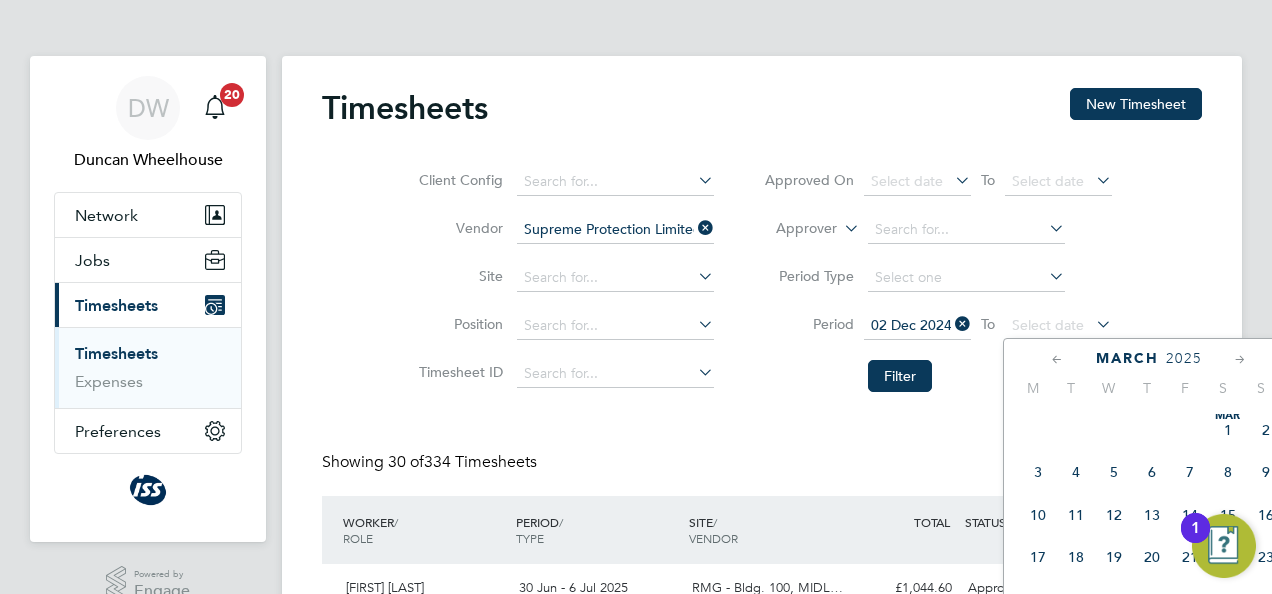 click 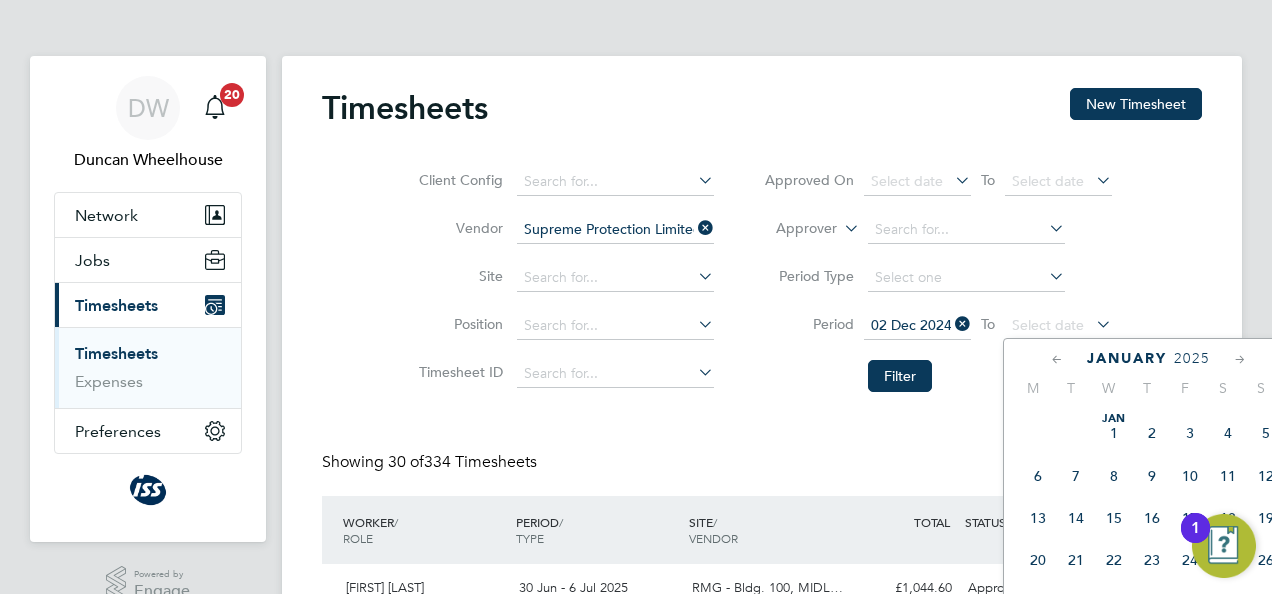 click 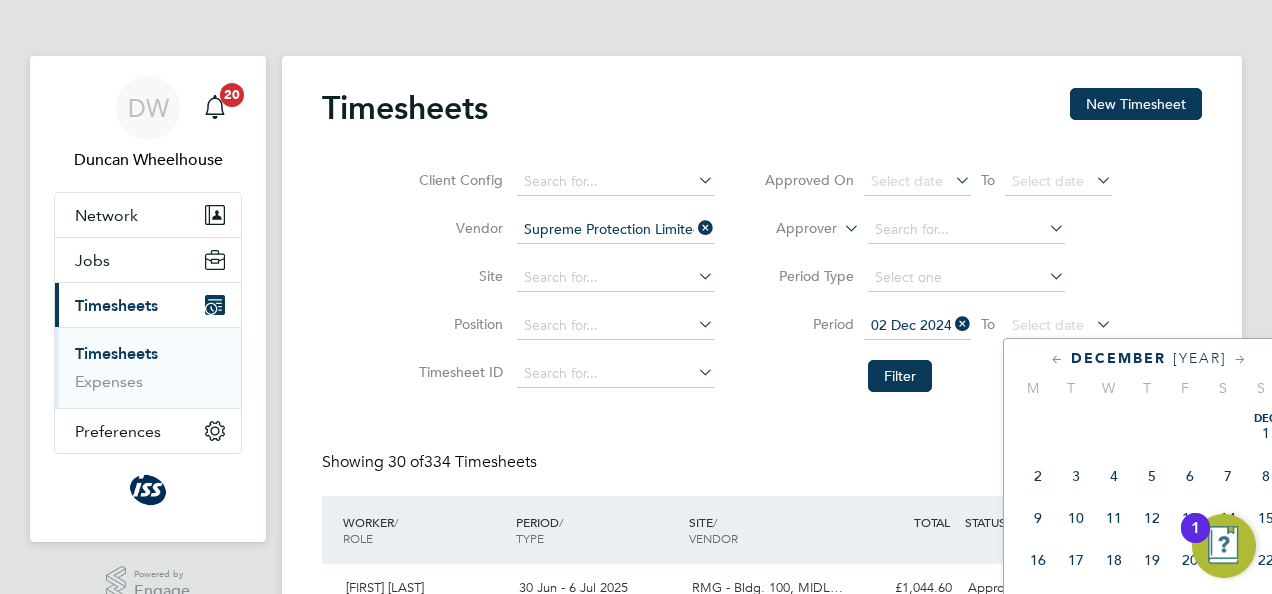 click on "22" 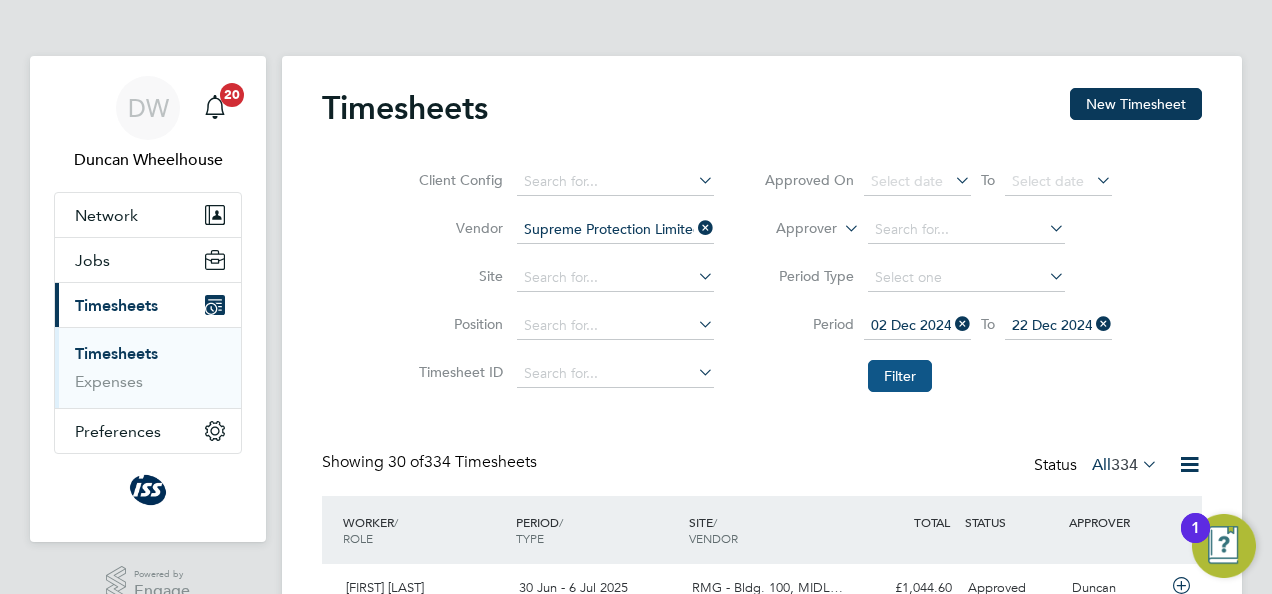 click on "Filter" 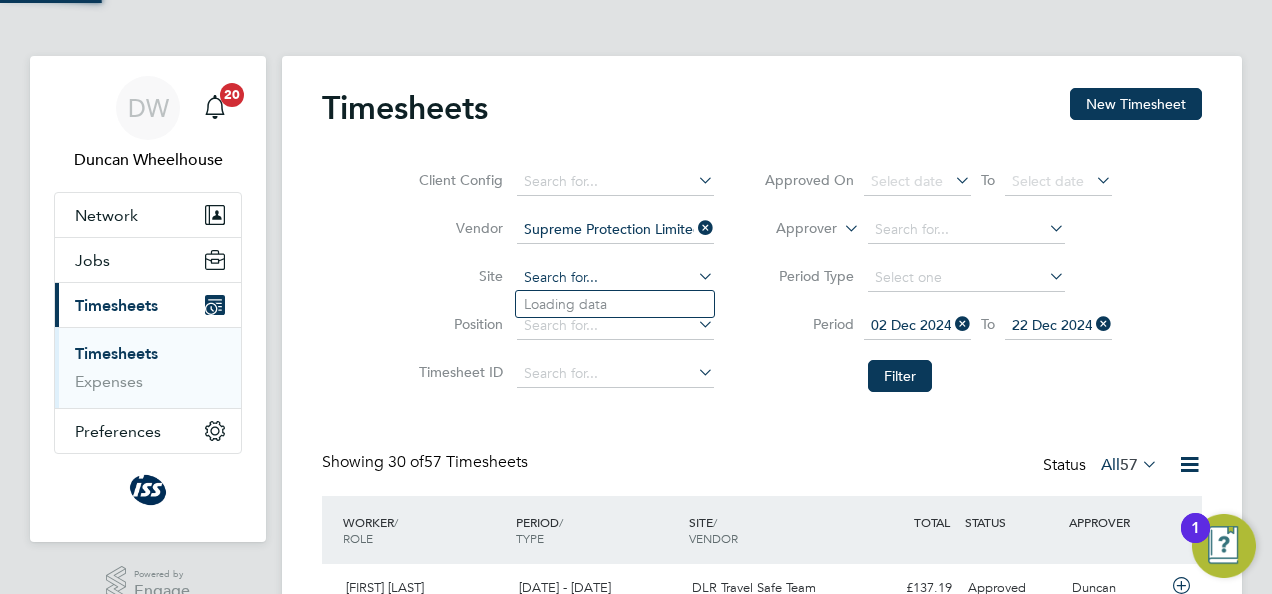 click 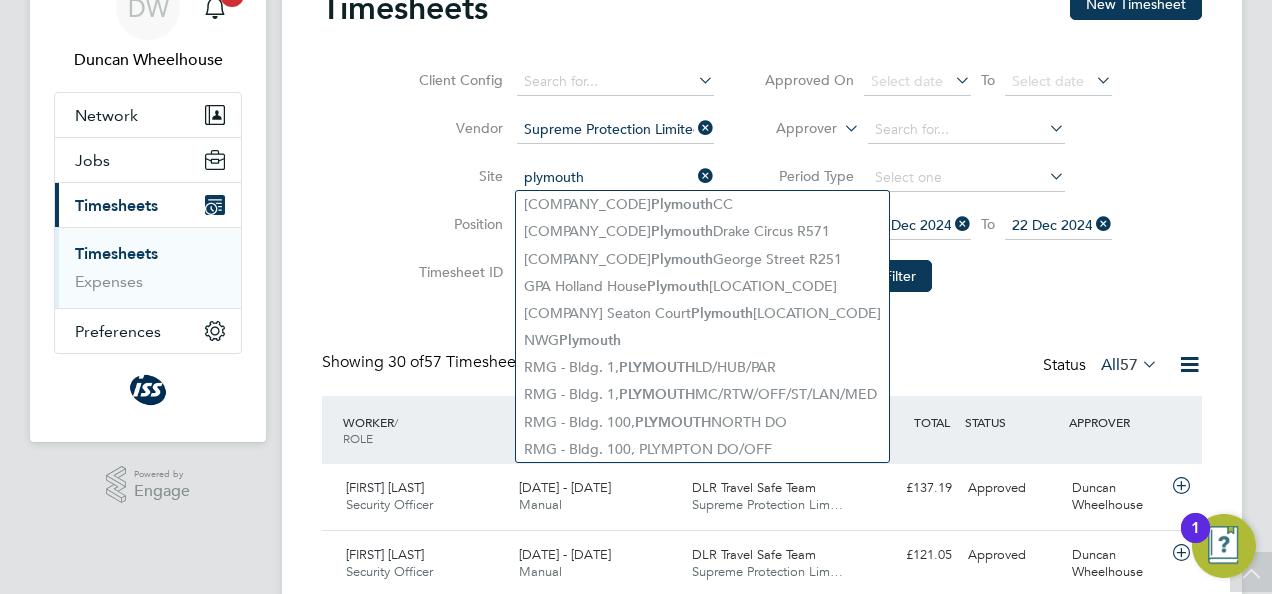click on "plymouth" 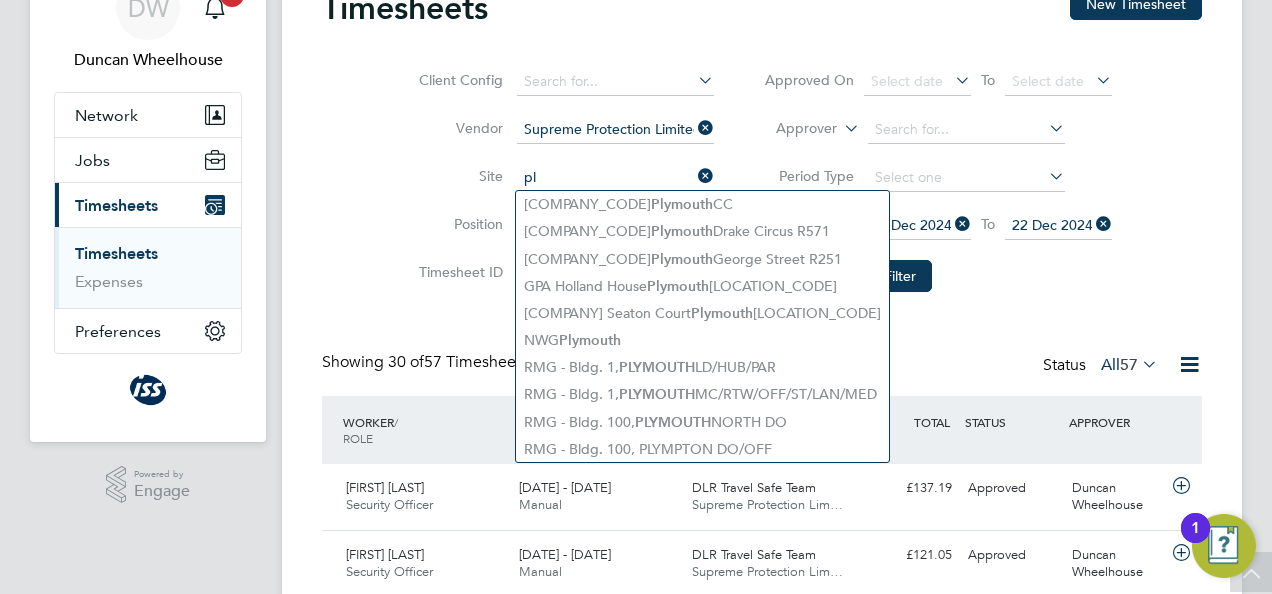 type on "p" 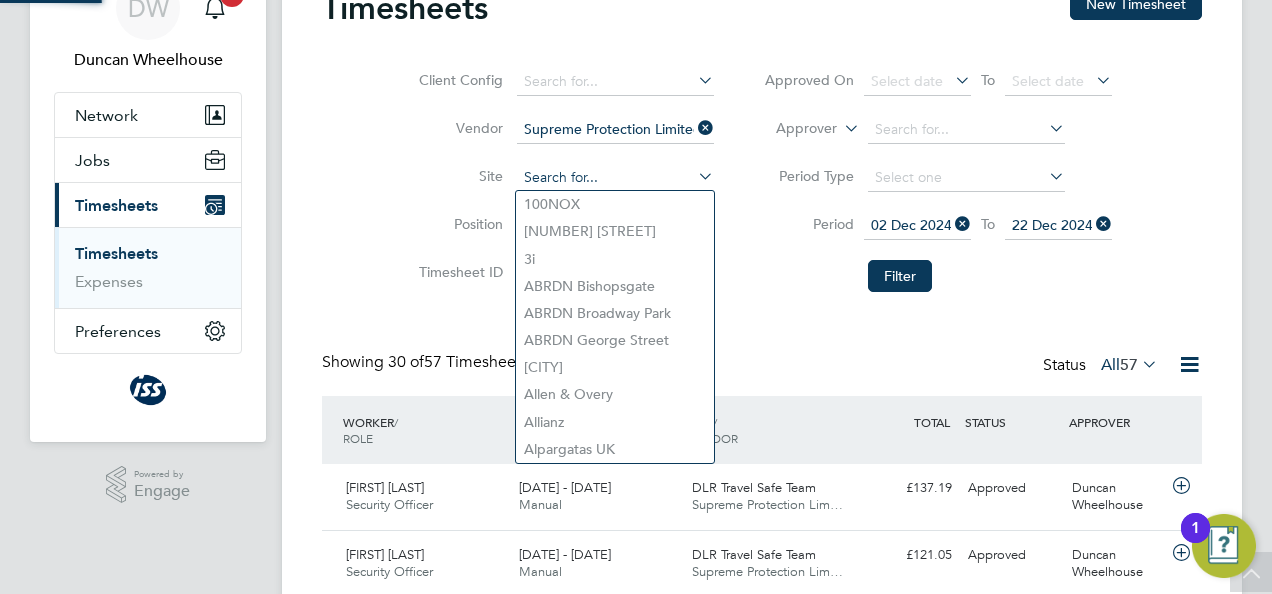 click 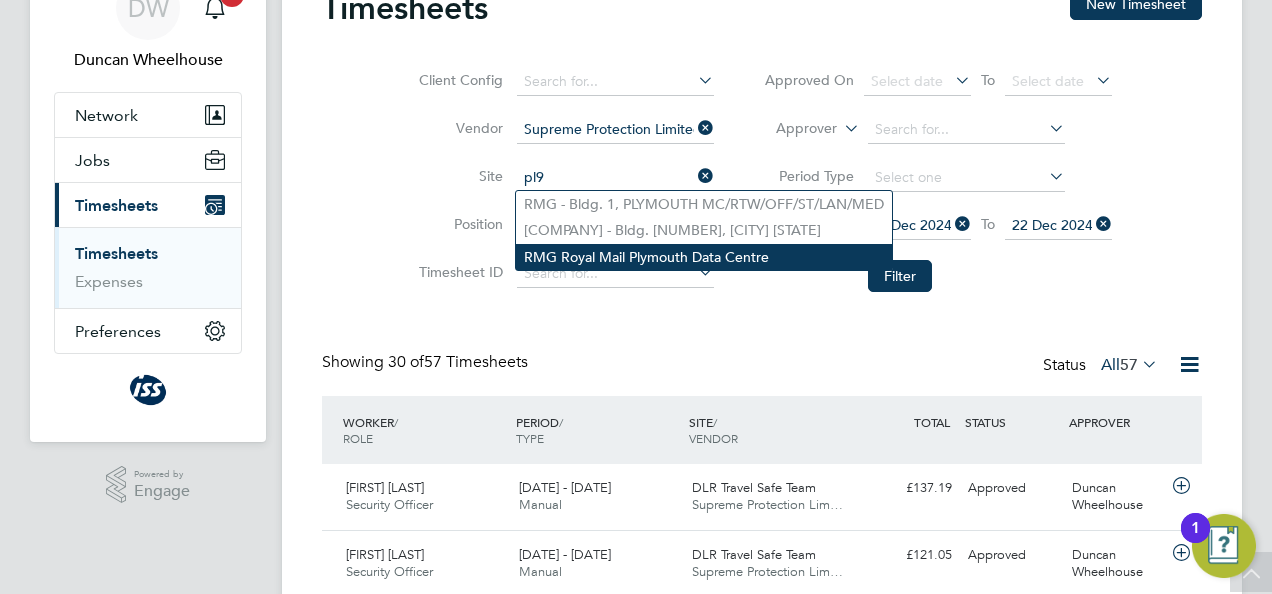 click on "RMG Royal Mail Plymouth Data Centre" 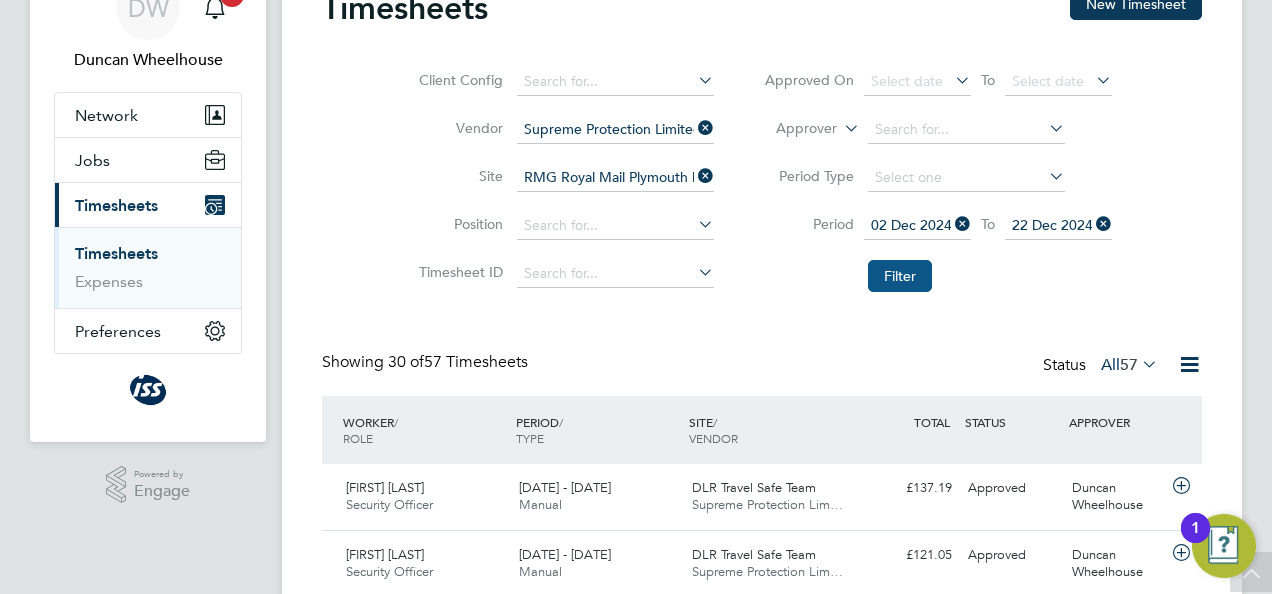 click on "Filter" 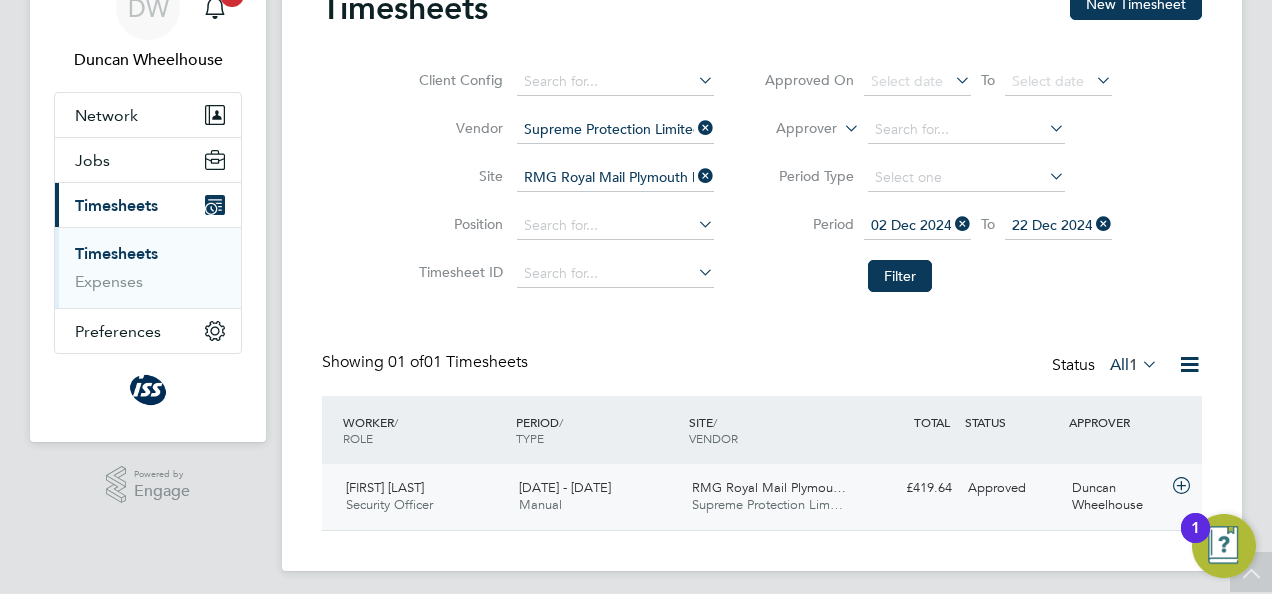 click 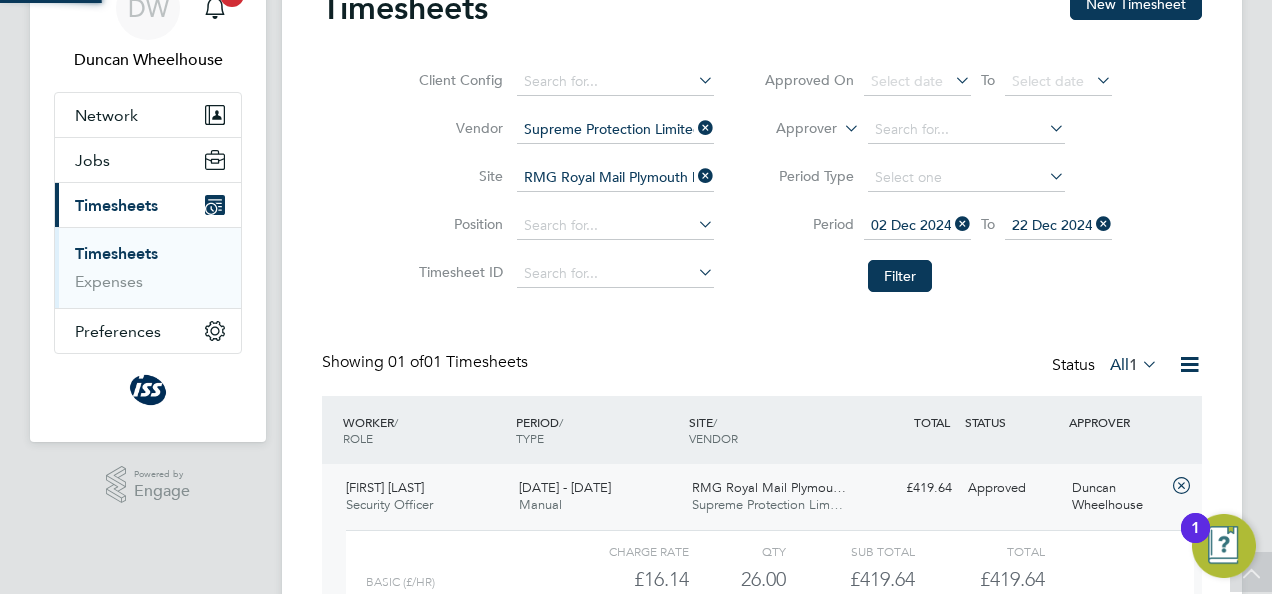 scroll, scrollTop: 10, scrollLeft: 10, axis: both 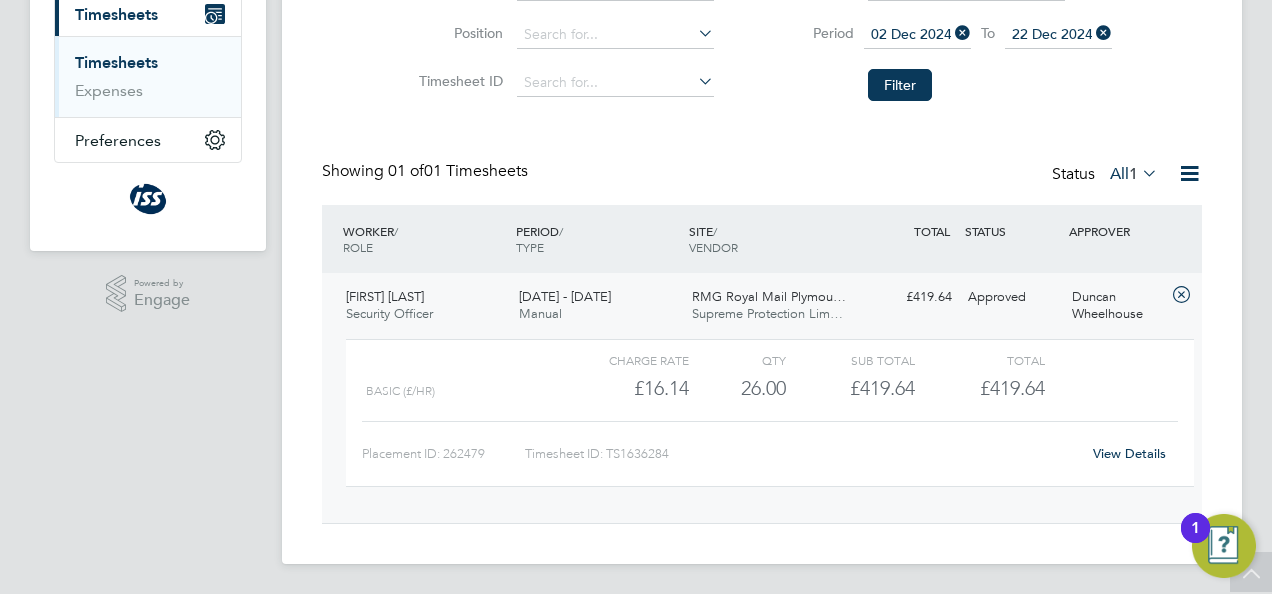 click on "View Details" 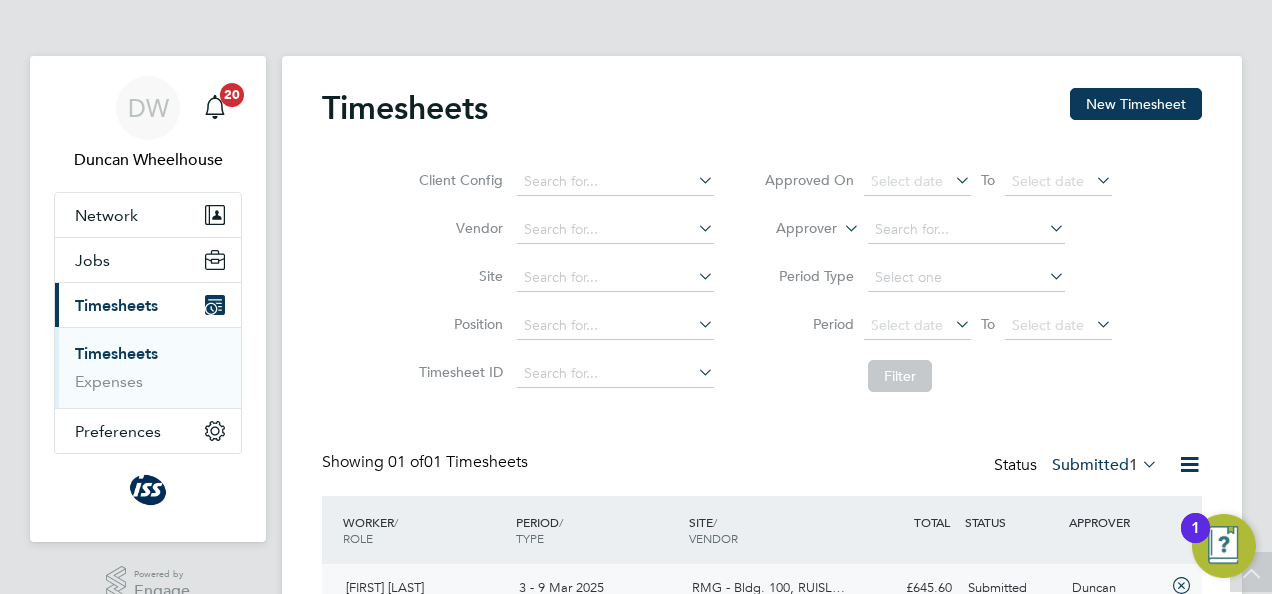 scroll, scrollTop: 282, scrollLeft: 0, axis: vertical 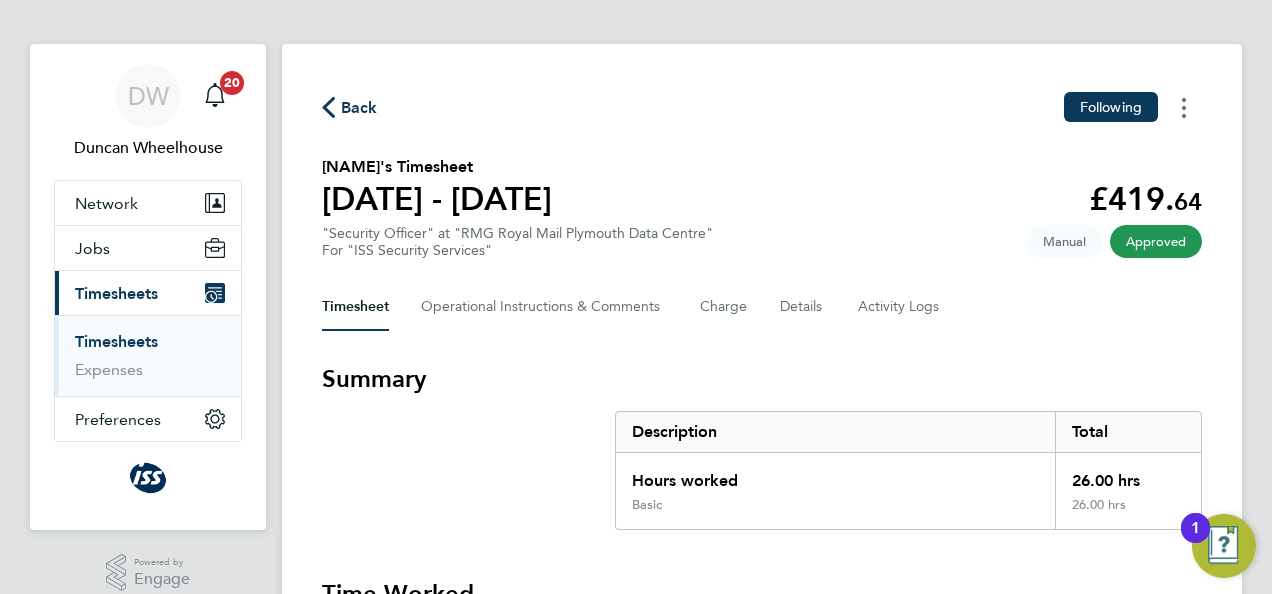 click 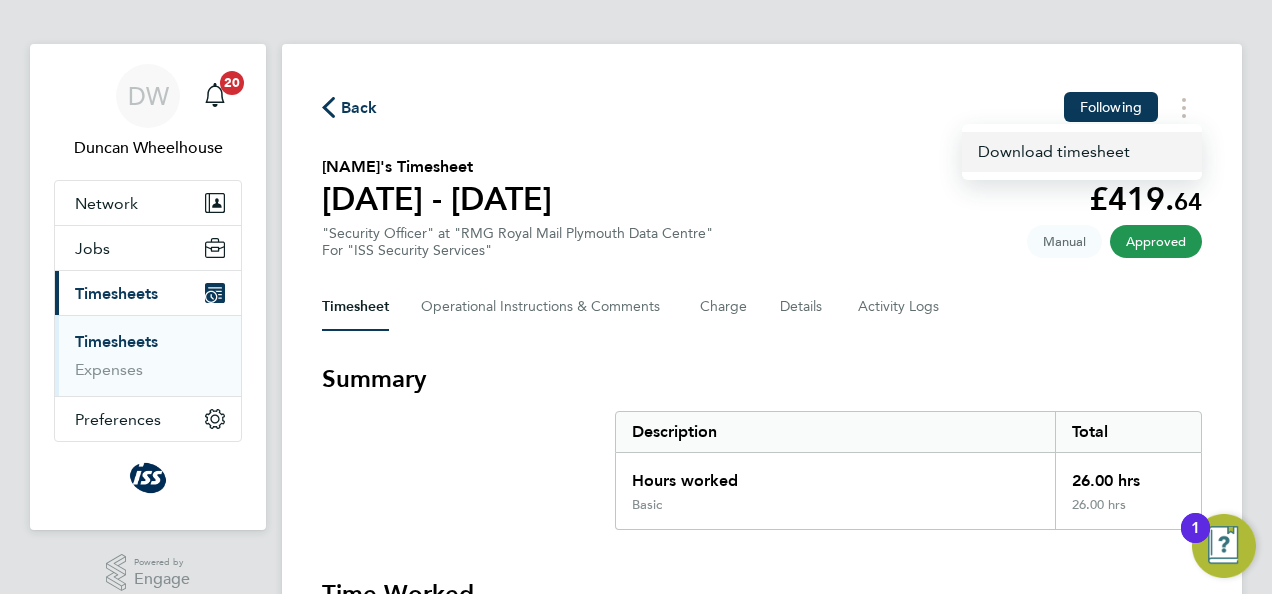 click on "Download timesheet" 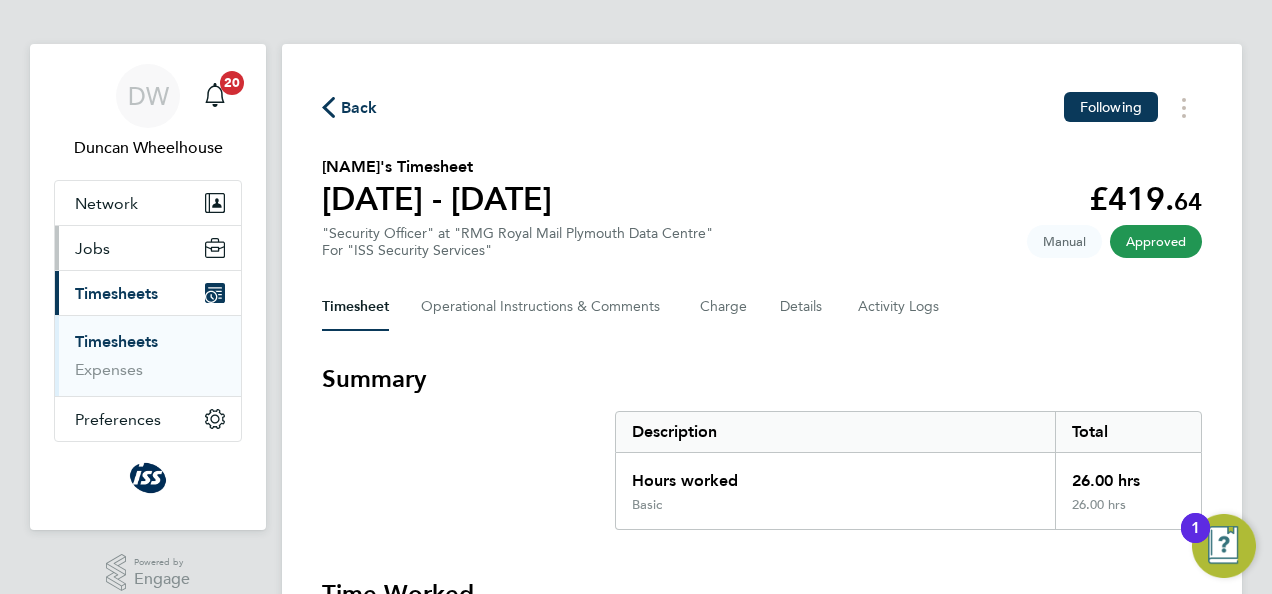 click on "Jobs" at bounding box center (92, 248) 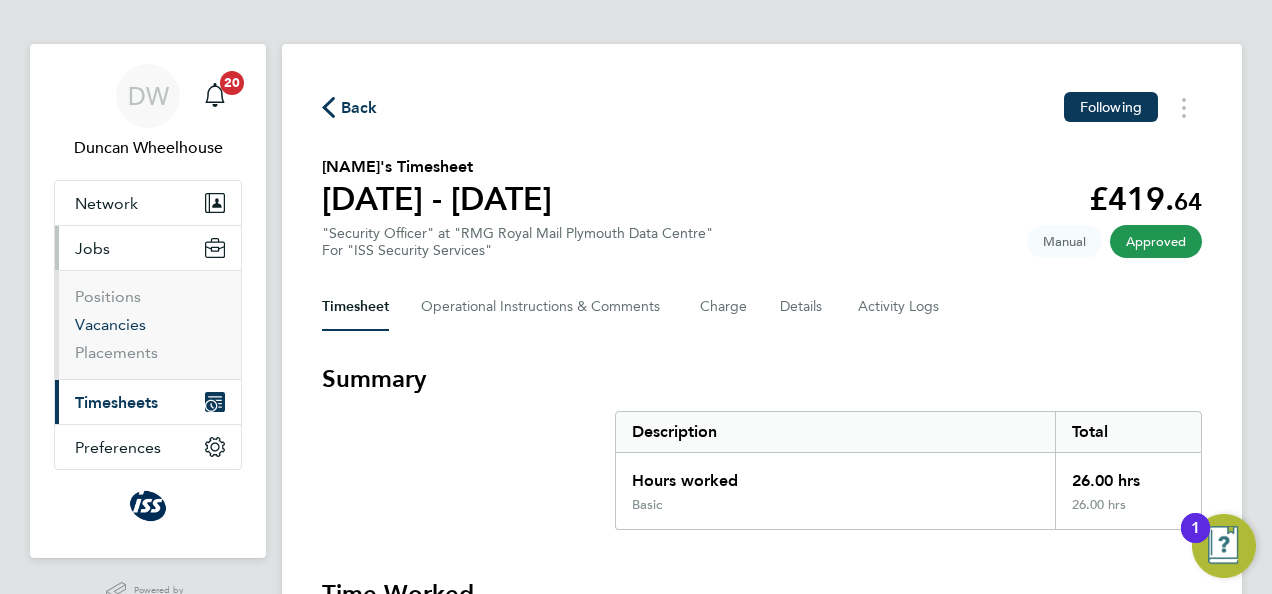click on "Vacancies" at bounding box center [110, 324] 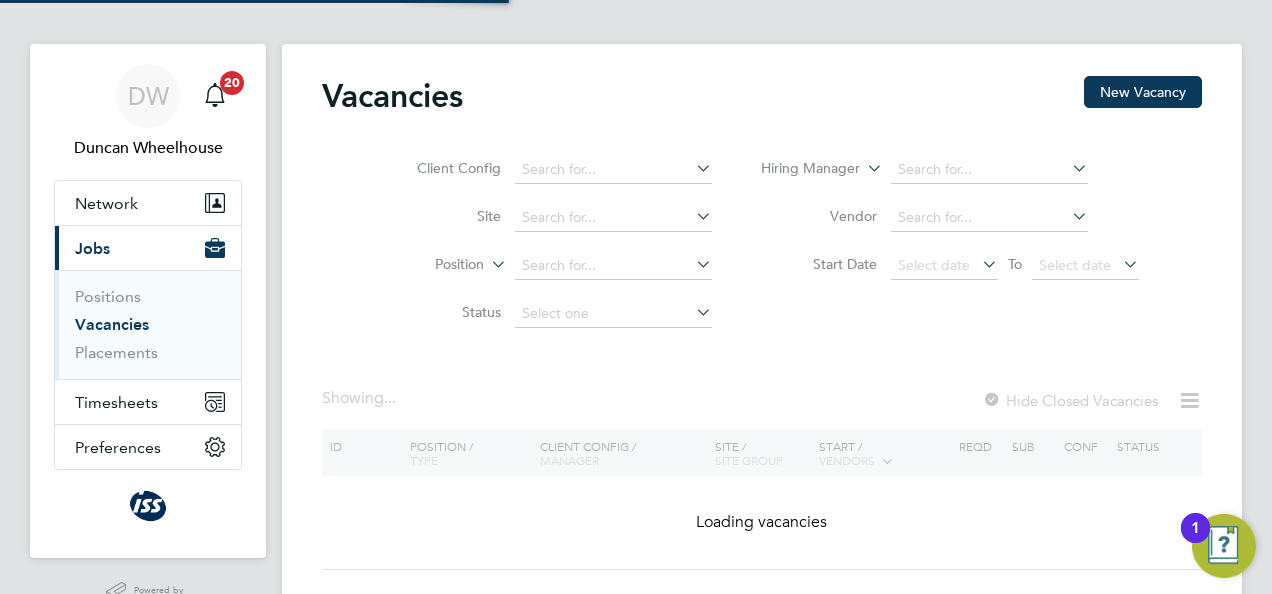 scroll, scrollTop: 0, scrollLeft: 0, axis: both 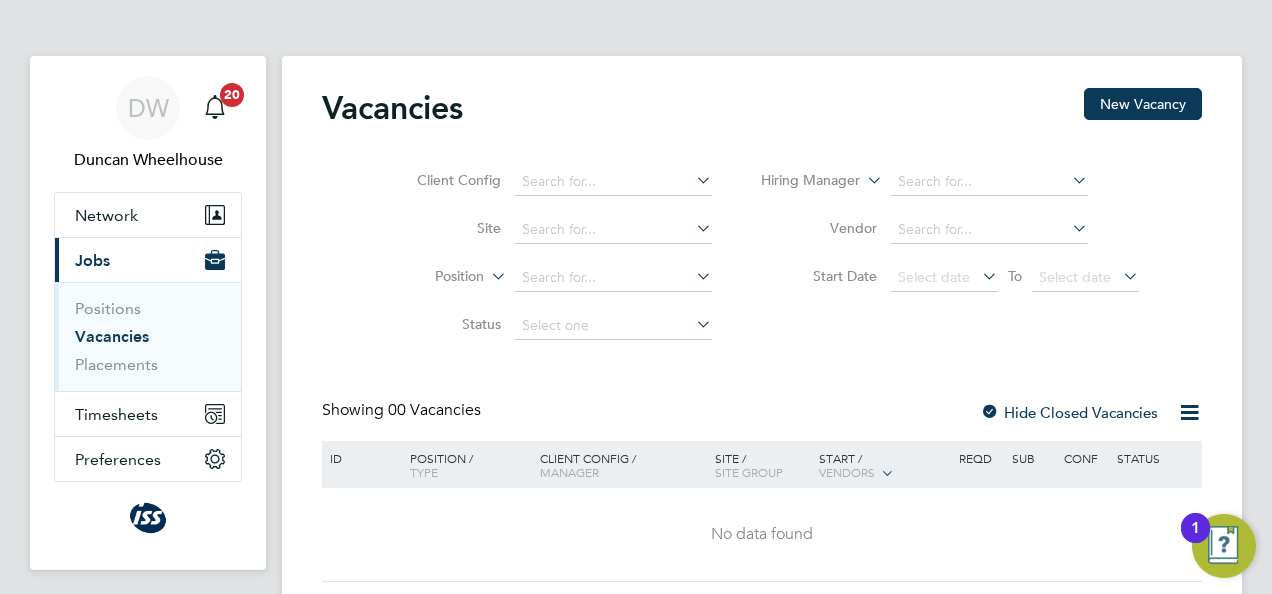 click on "Hide Closed Vacancies" 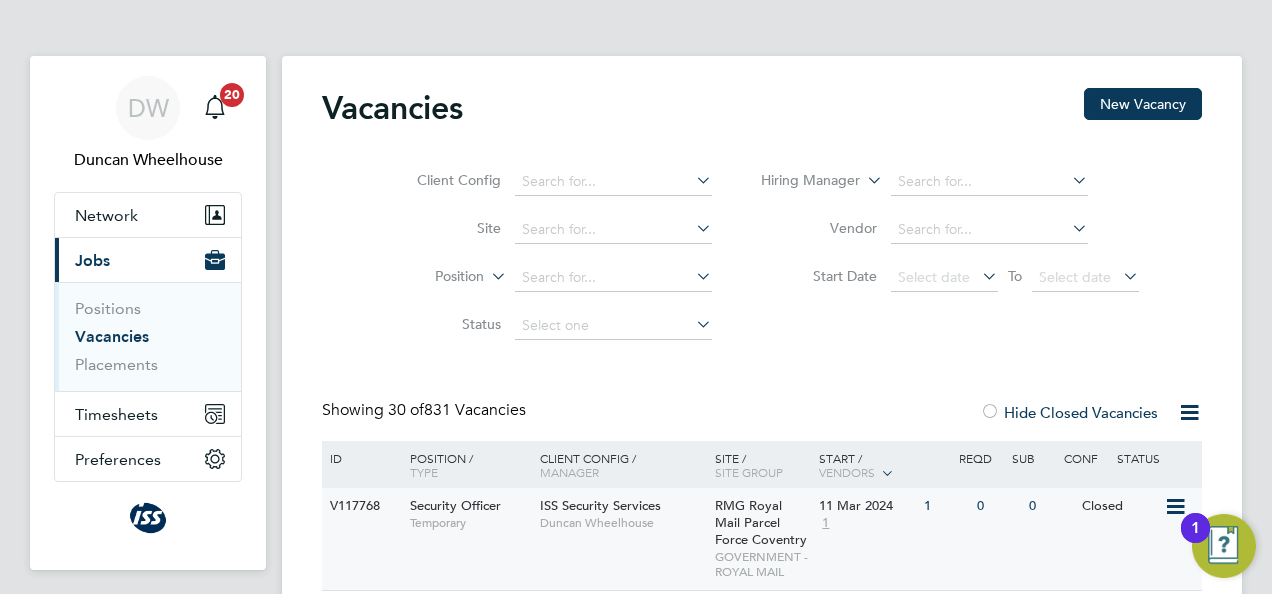 click on "Duncan Wheelhouse" 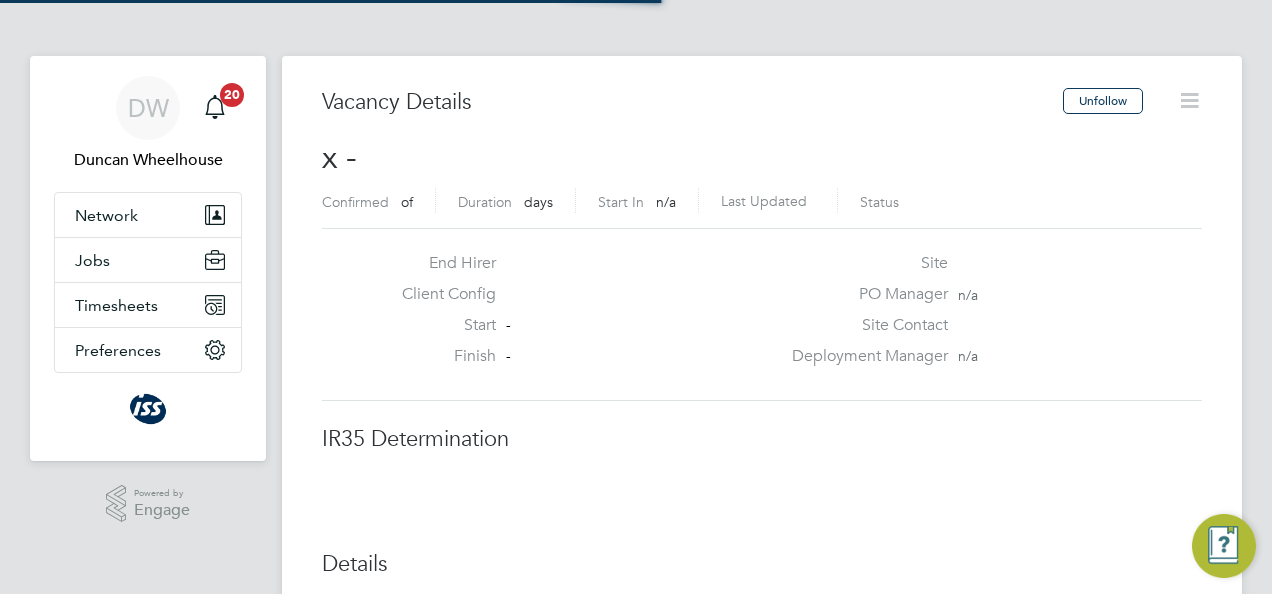 scroll, scrollTop: 0, scrollLeft: 0, axis: both 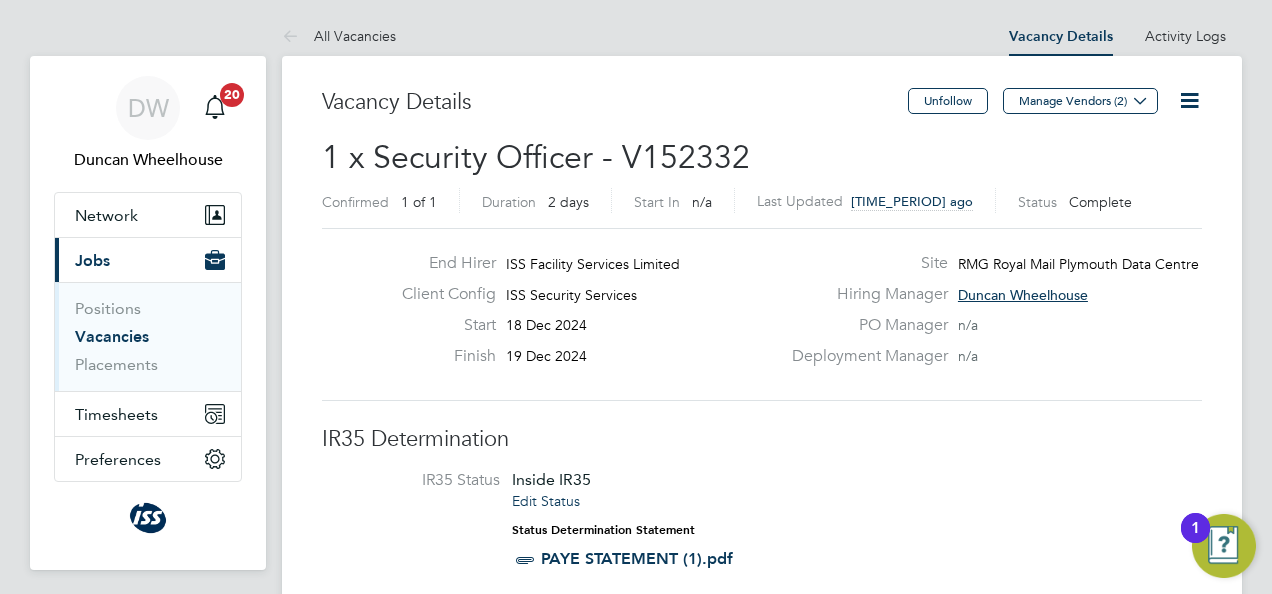 click 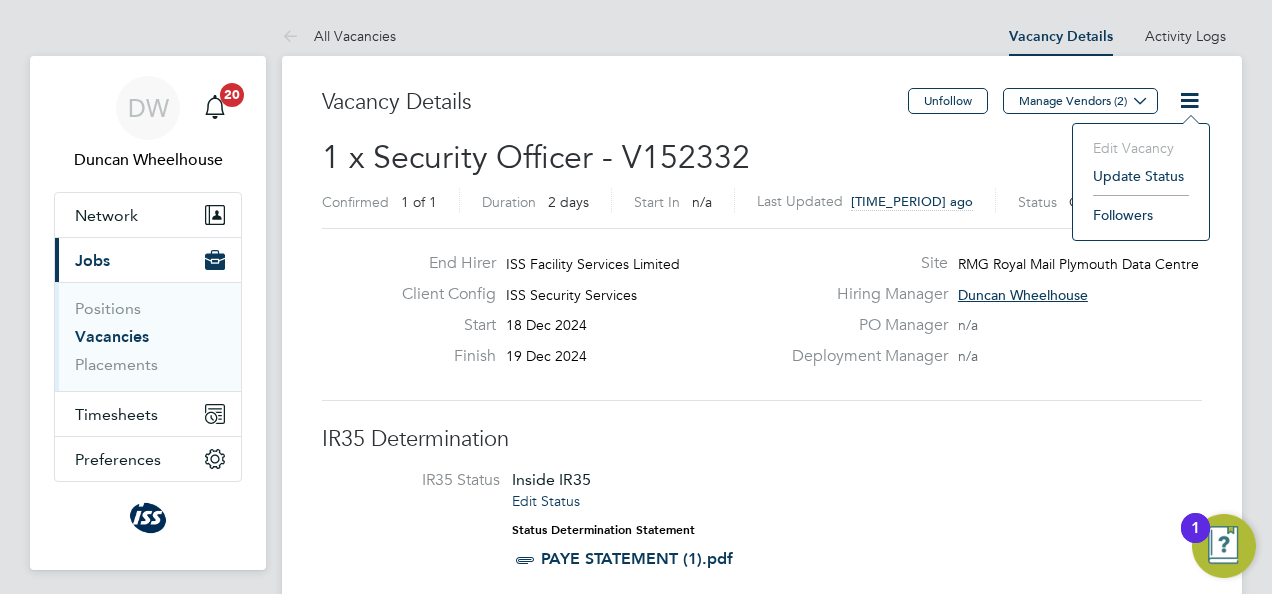 click on "1 x Security Officer - V152332 Confirmed   1 of 1 Duration   2 days Start In   n/a   Last Updated 7 months ago Status   Complete" 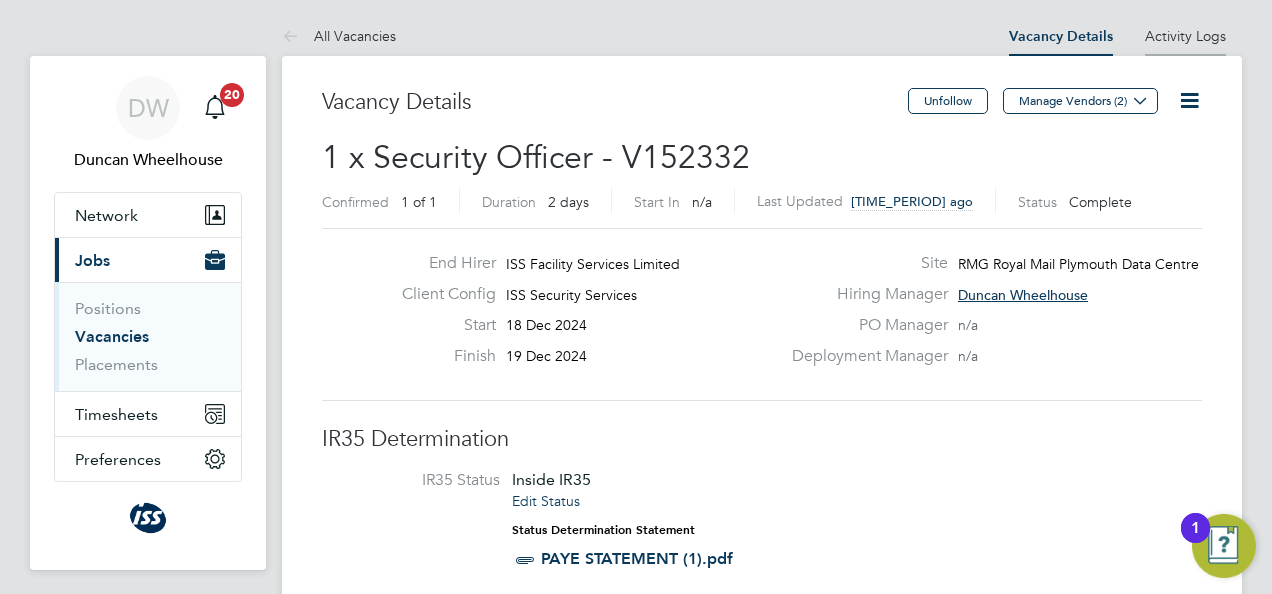 click on "Activity Logs" at bounding box center (1185, 36) 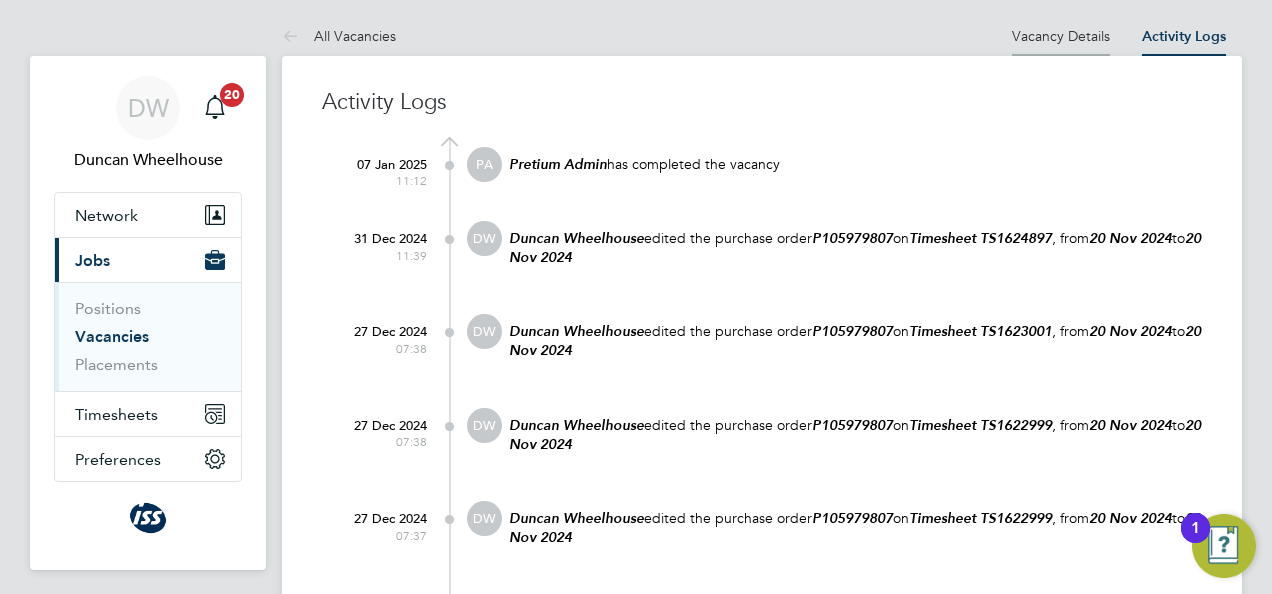 click on "Vacancy Details" at bounding box center (1061, 36) 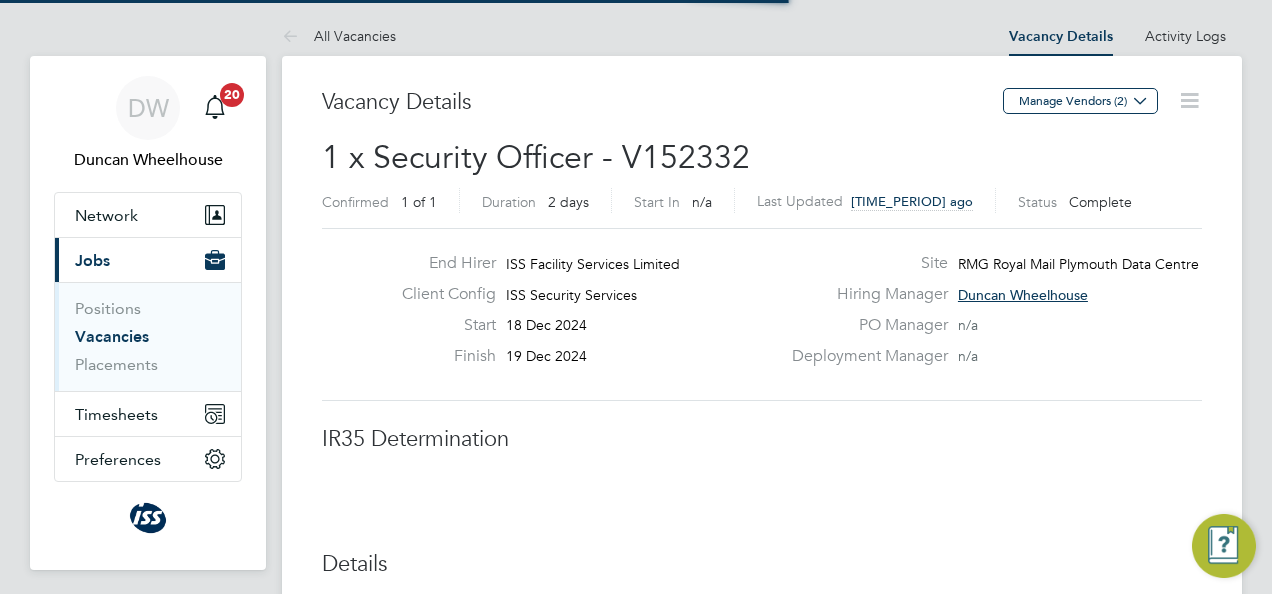 scroll, scrollTop: 10, scrollLeft: 10, axis: both 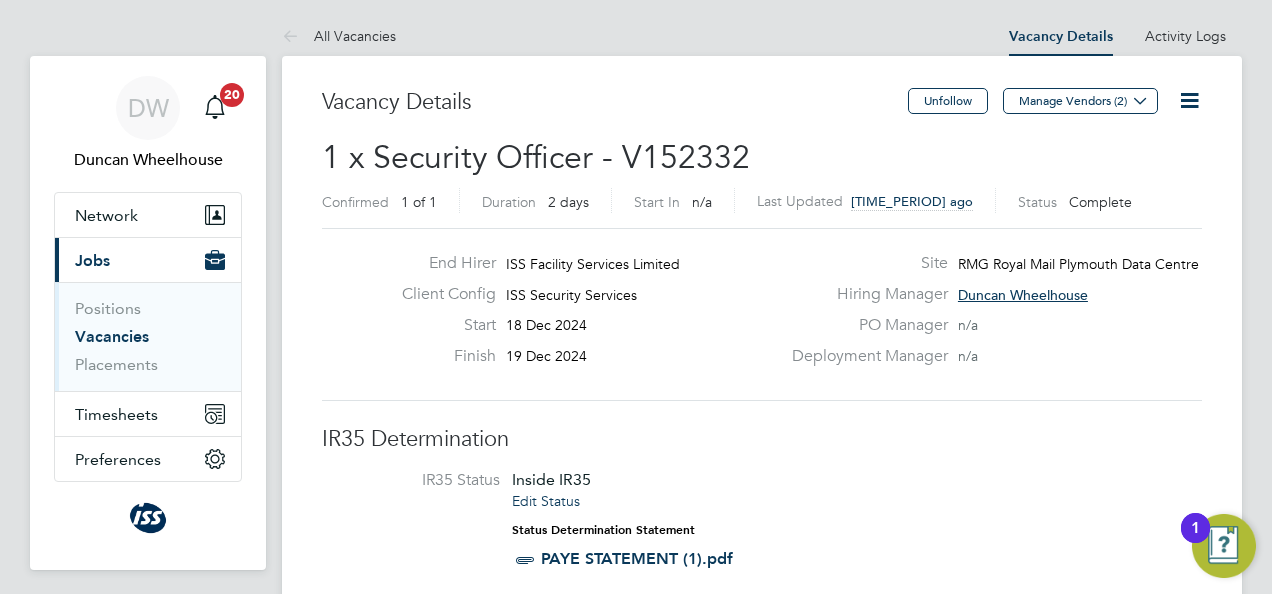 click 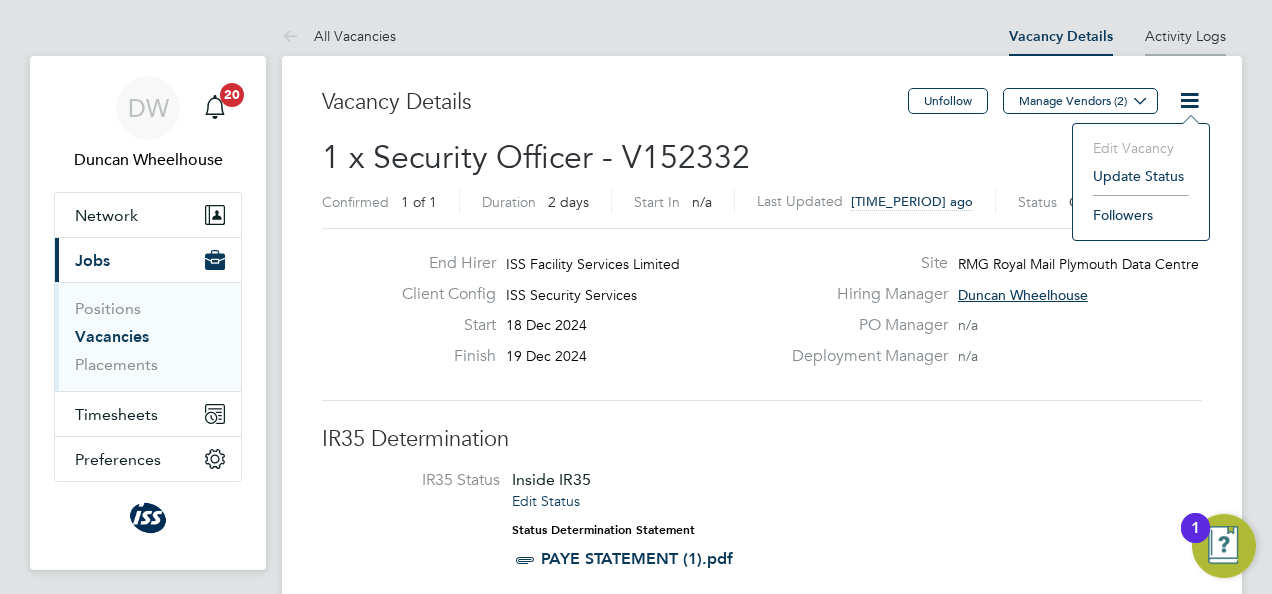 click on "Activity Logs" at bounding box center [1185, 36] 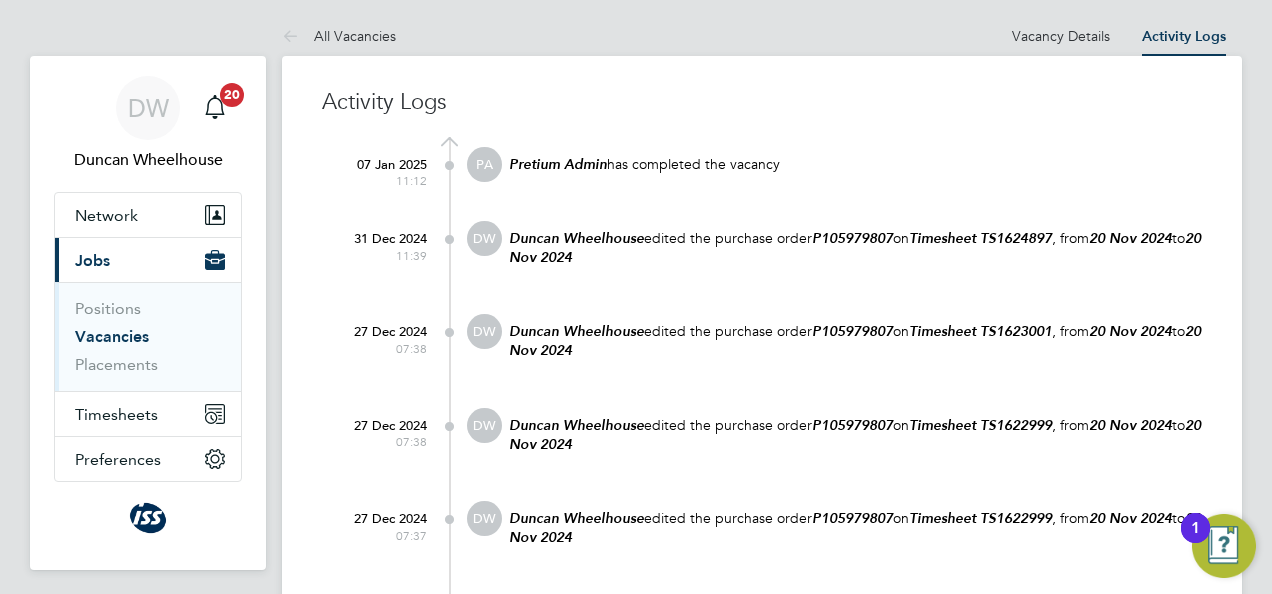click on "Vacancies" at bounding box center (112, 336) 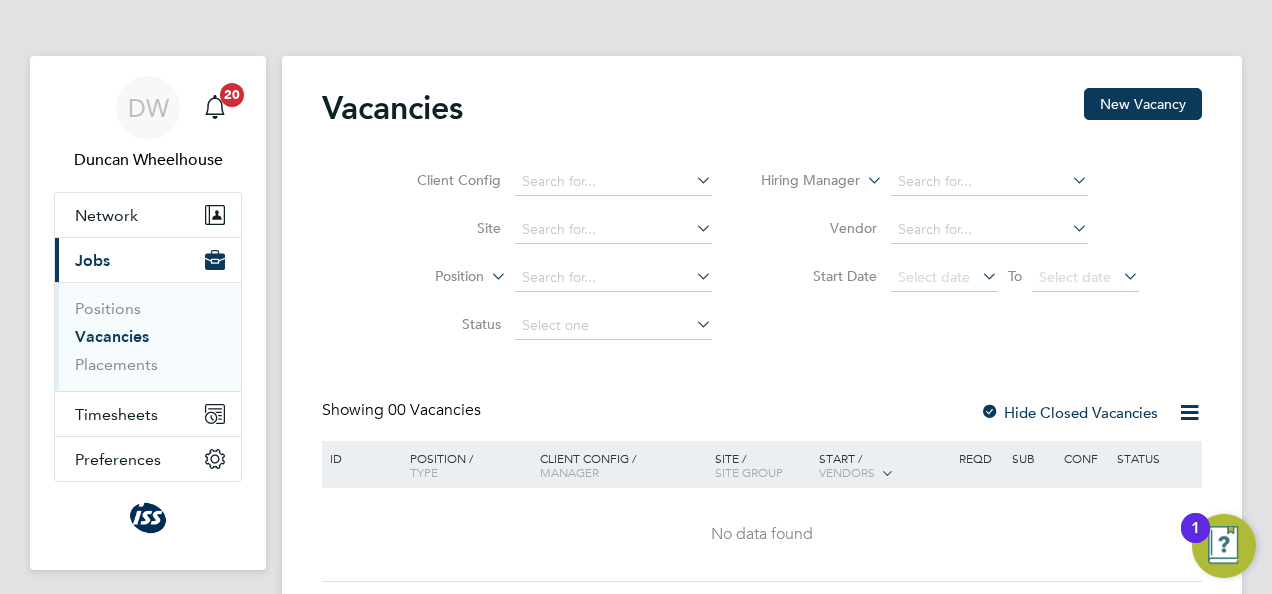 click on "No data found" 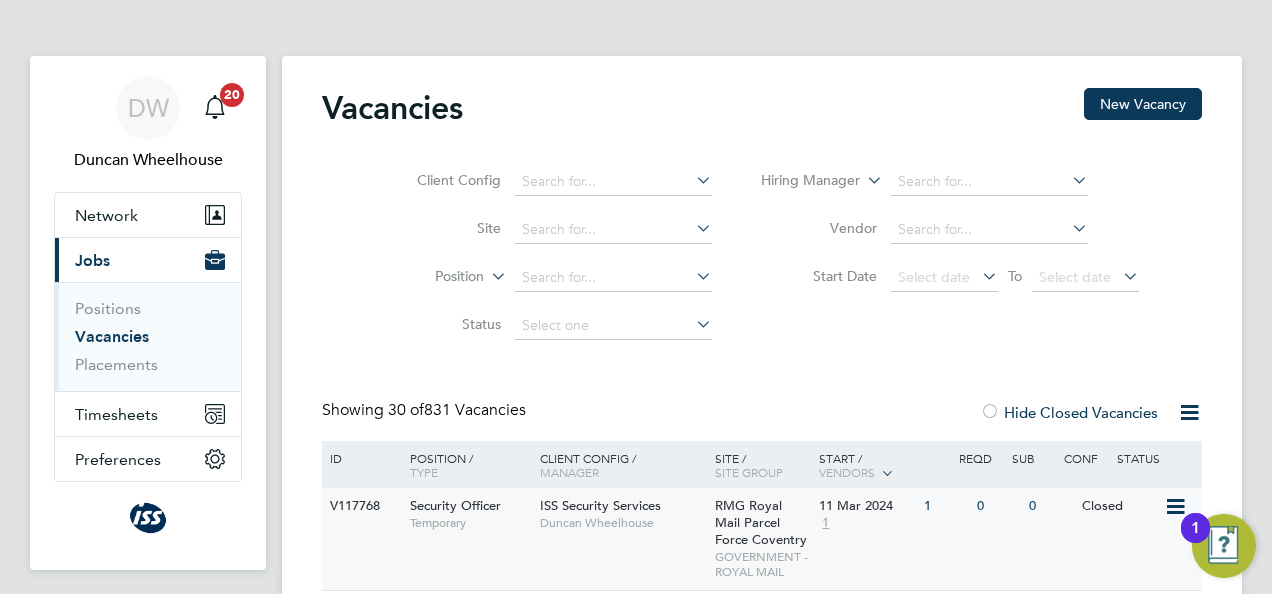 click on "V117768 Security Officer   Temporary ISS Security Services   [PERSON_NAME] RMG Royal Mail Parcel Force [CITY]   GOVERNMENT - ROYAL MAIL [DAY] [MONTH] [YEAR] 1 1 0 0 Closed" 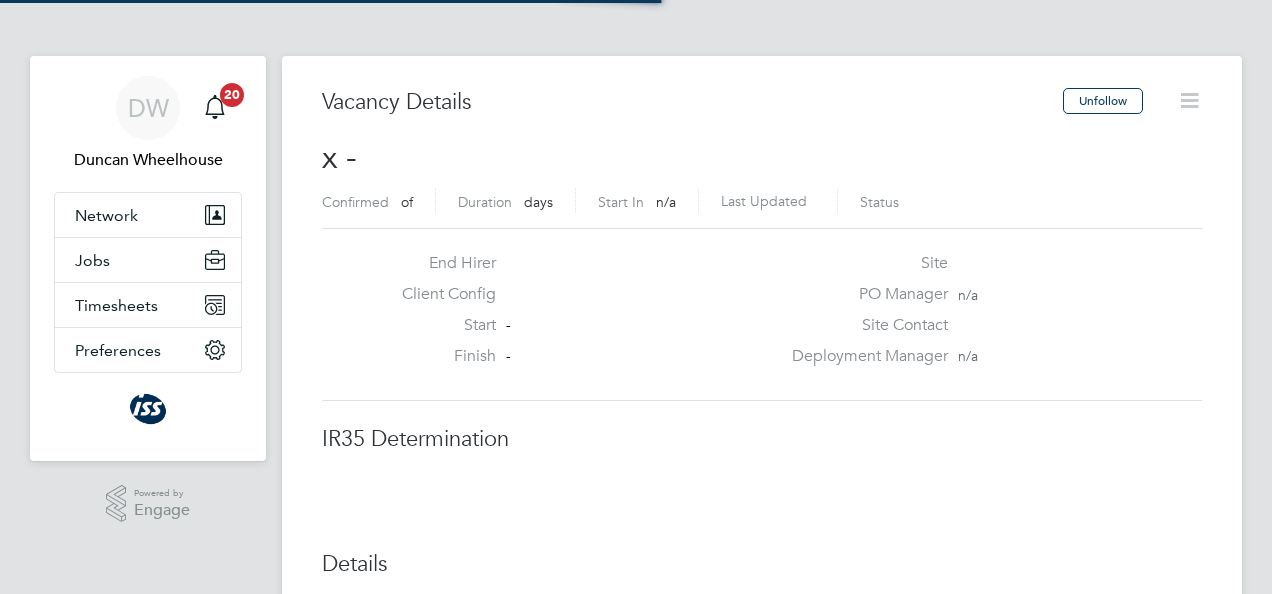 scroll, scrollTop: 0, scrollLeft: 0, axis: both 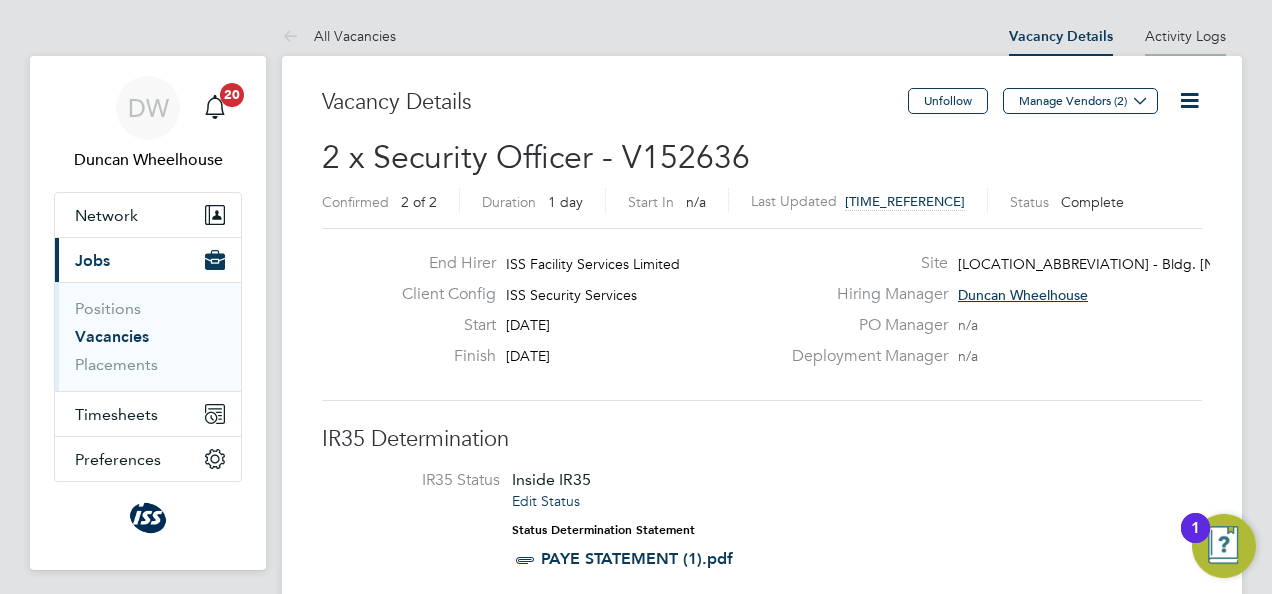 click on "Activity Logs" at bounding box center (1185, 36) 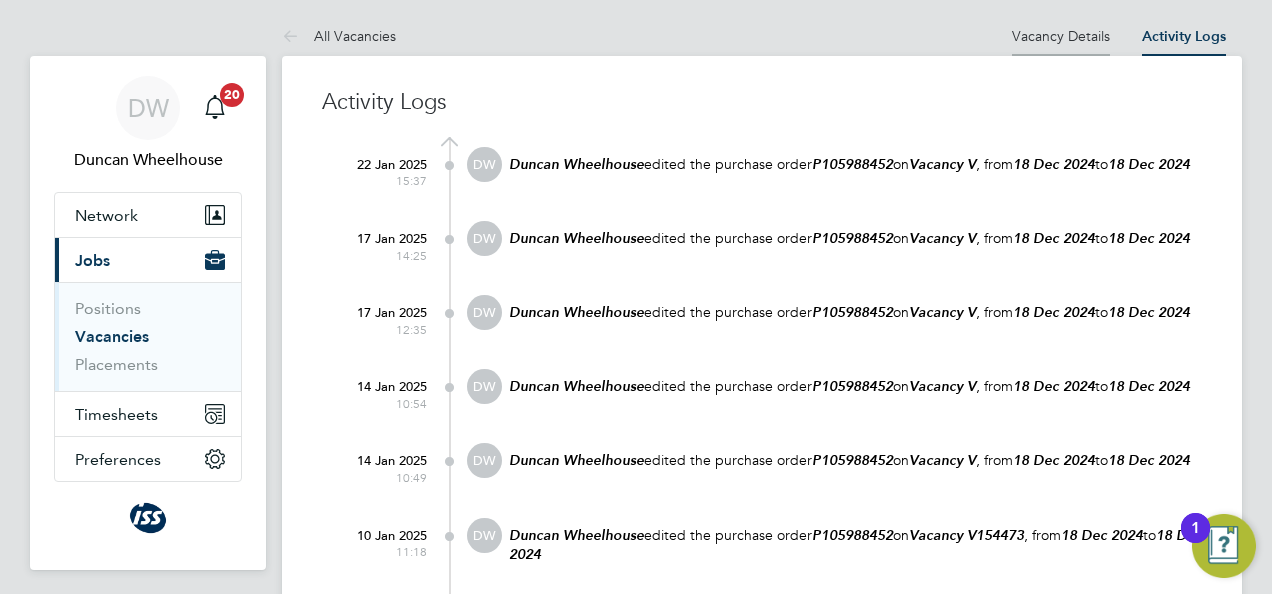 click on "Vacancy Details" at bounding box center (1061, 36) 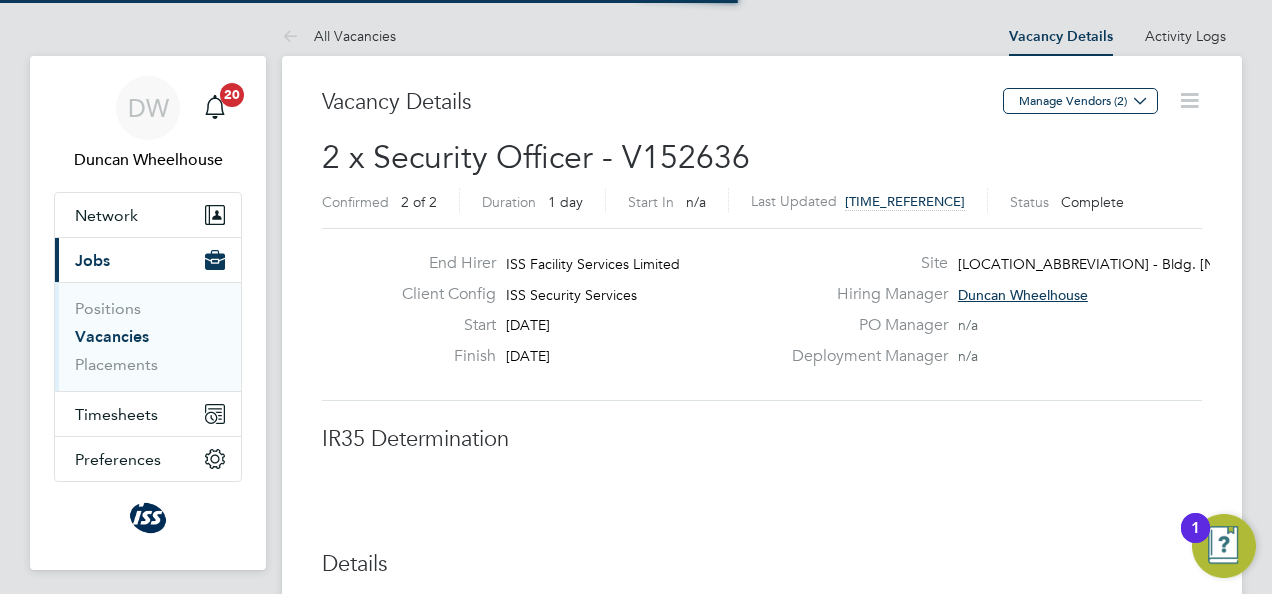 scroll, scrollTop: 10, scrollLeft: 10, axis: both 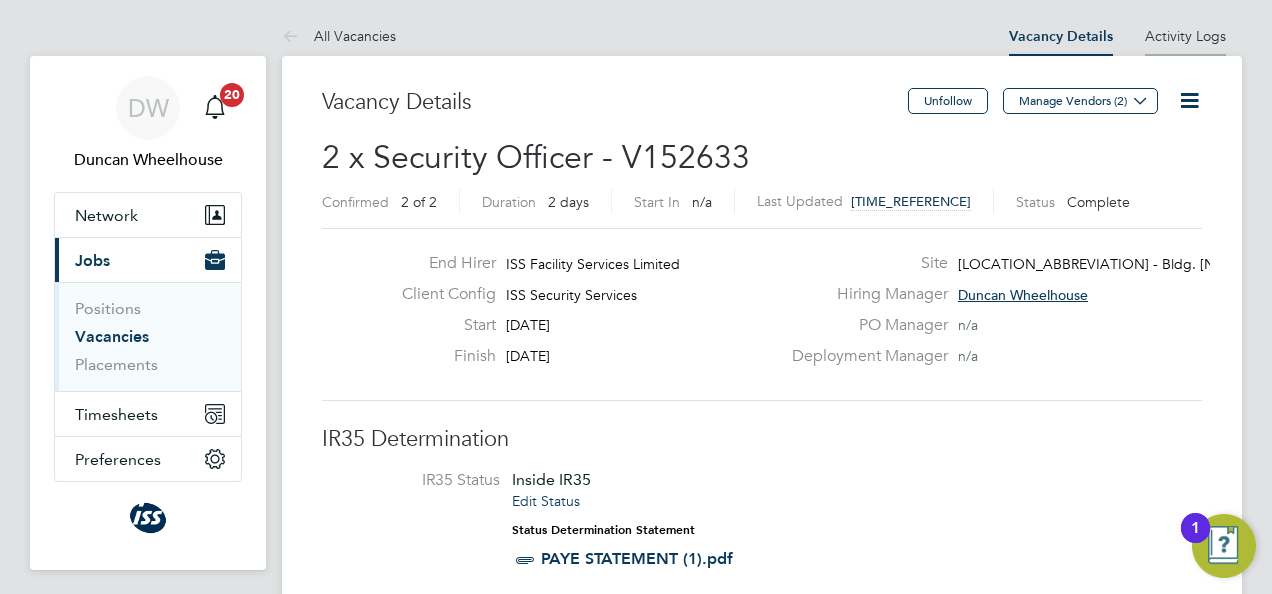 click on "Activity Logs" at bounding box center [1185, 36] 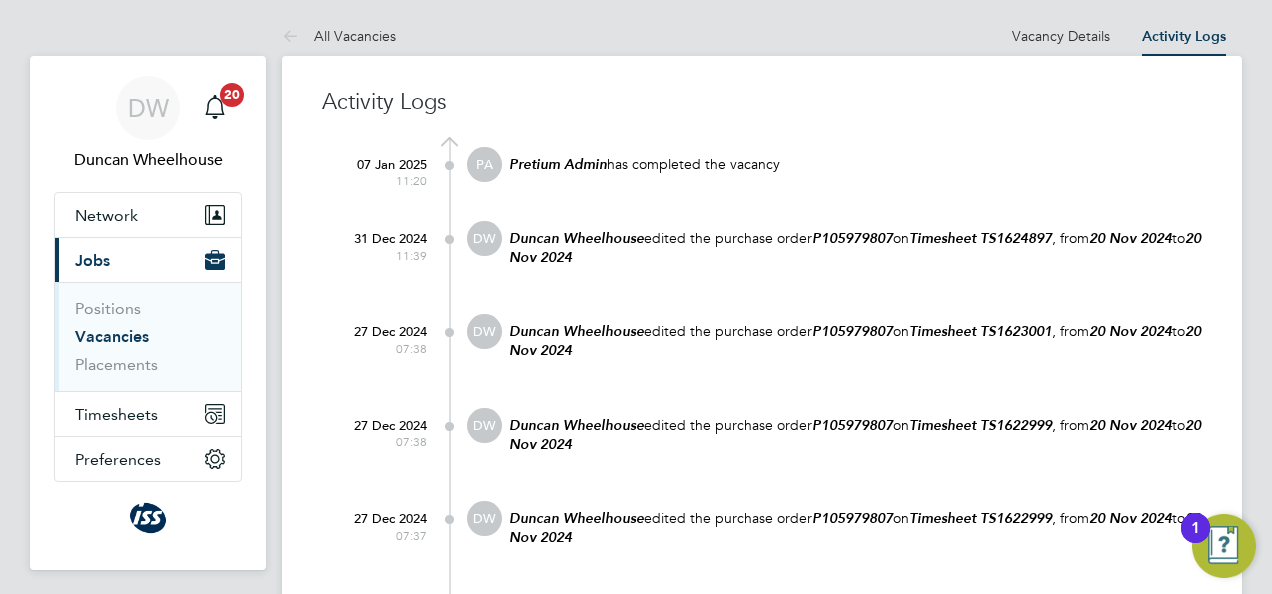 click on "Pretium Admin  has completed the vacancy" 